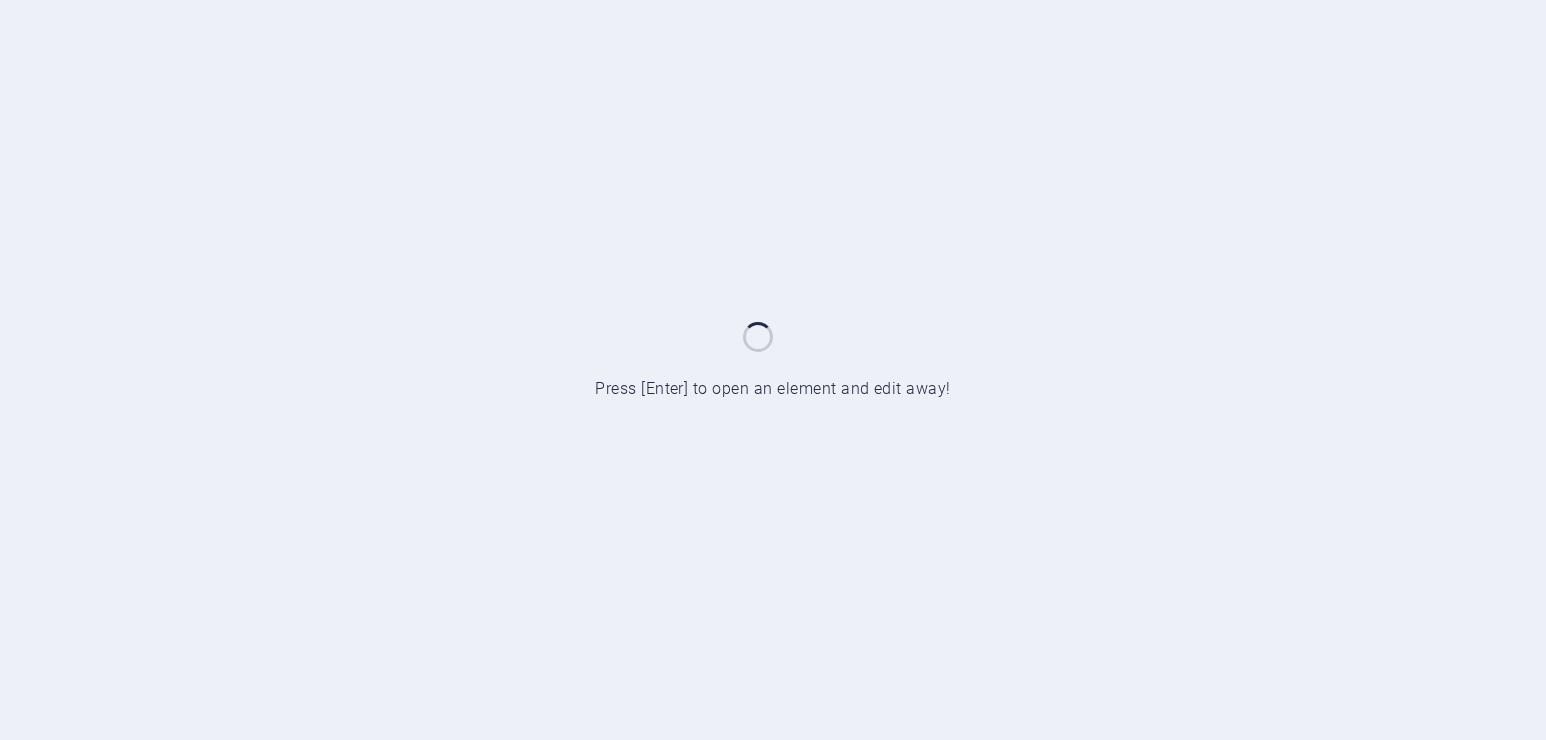 scroll, scrollTop: 0, scrollLeft: 0, axis: both 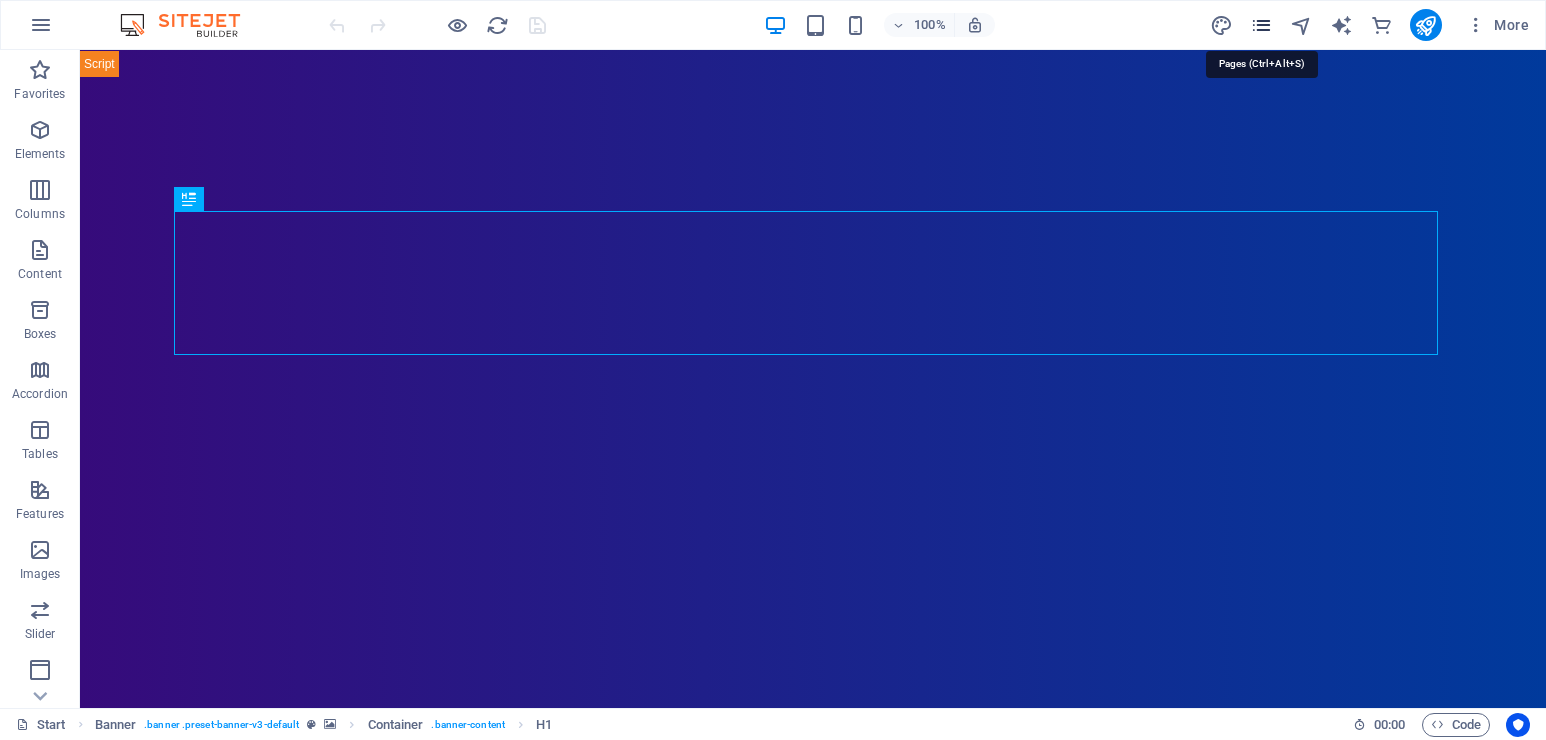 click at bounding box center [1261, 25] 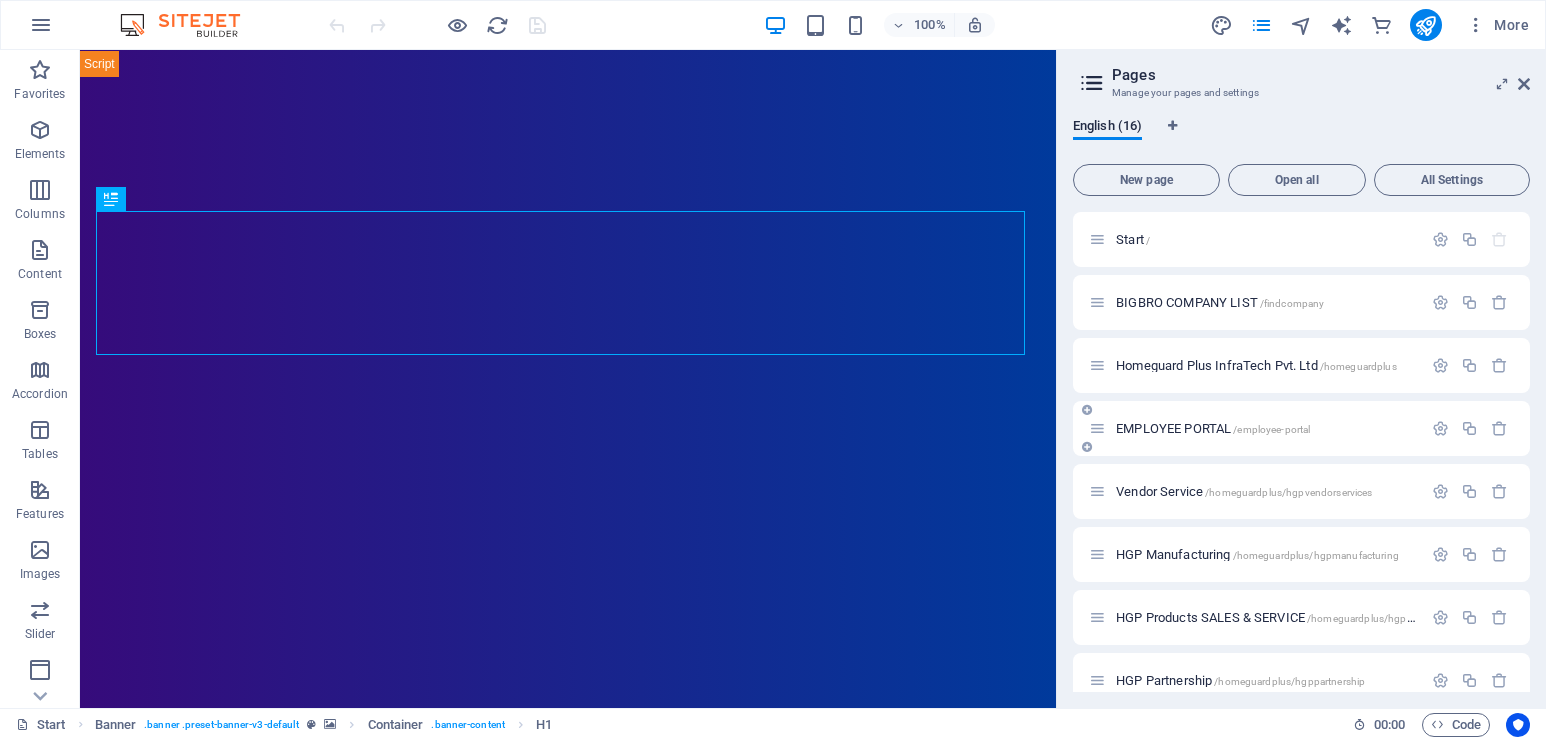 click on "EMPLOYEE PORTAL /employee-portal" at bounding box center [1255, 428] 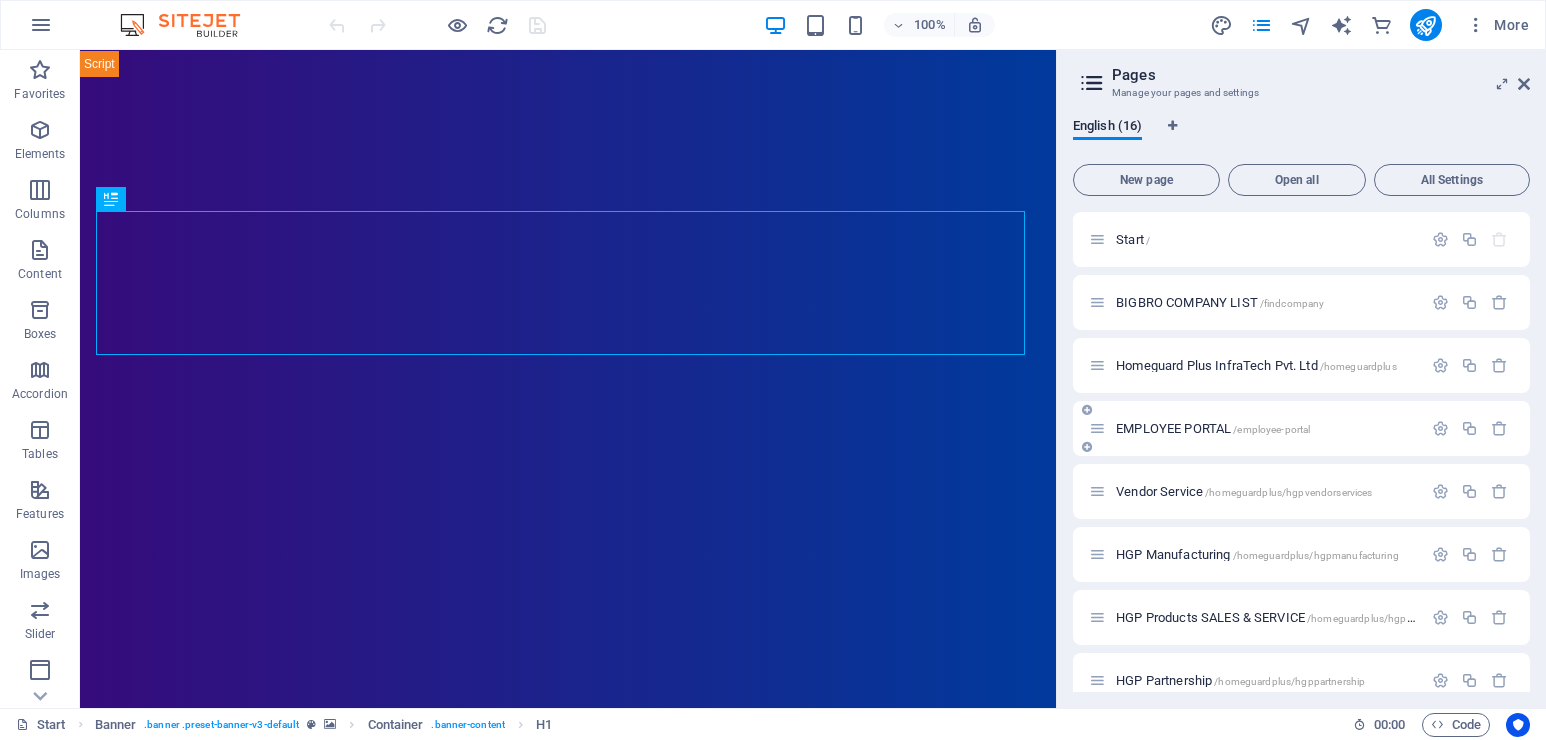 click on "EMPLOYEE PORTAL /employee-portal" at bounding box center (1213, 428) 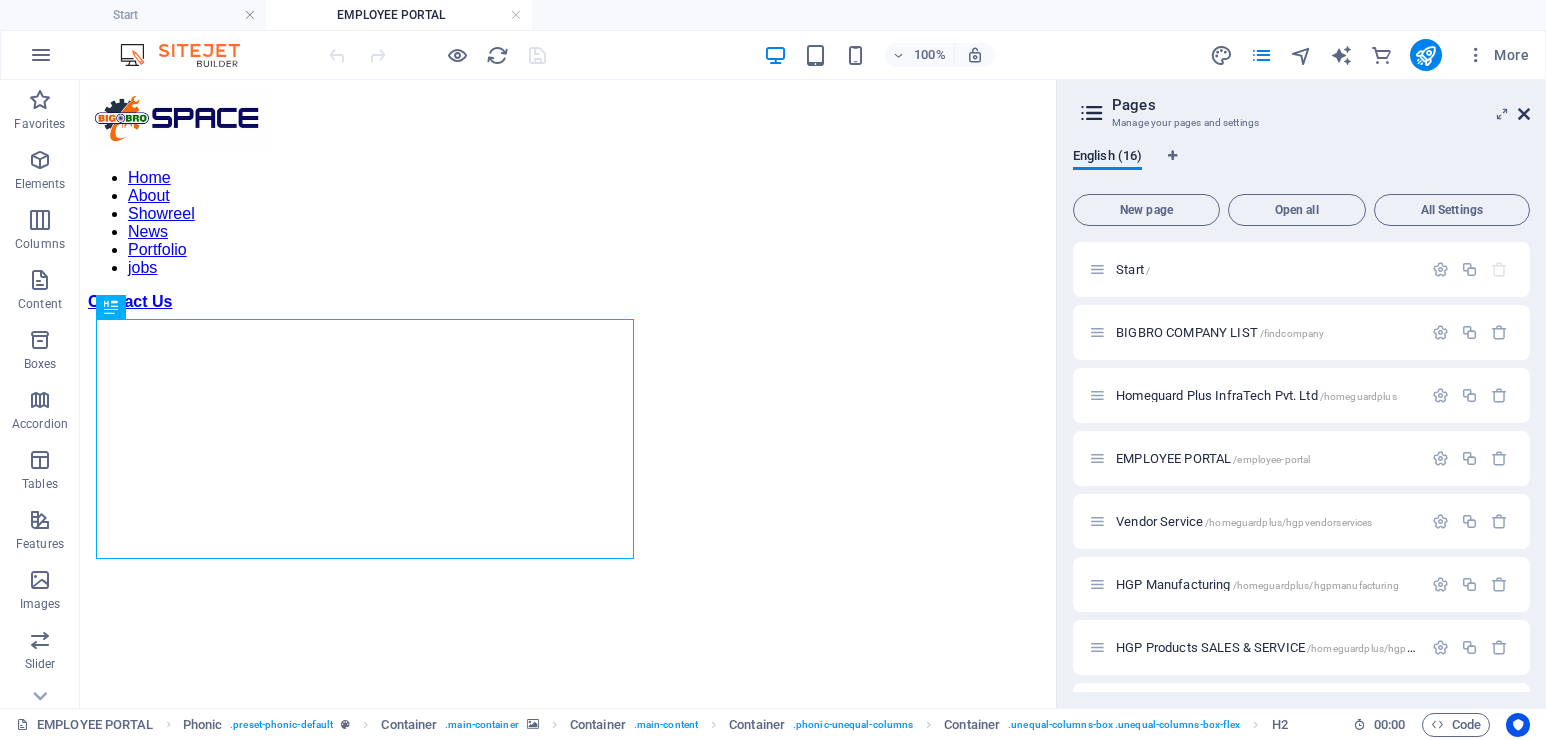 scroll, scrollTop: 0, scrollLeft: 0, axis: both 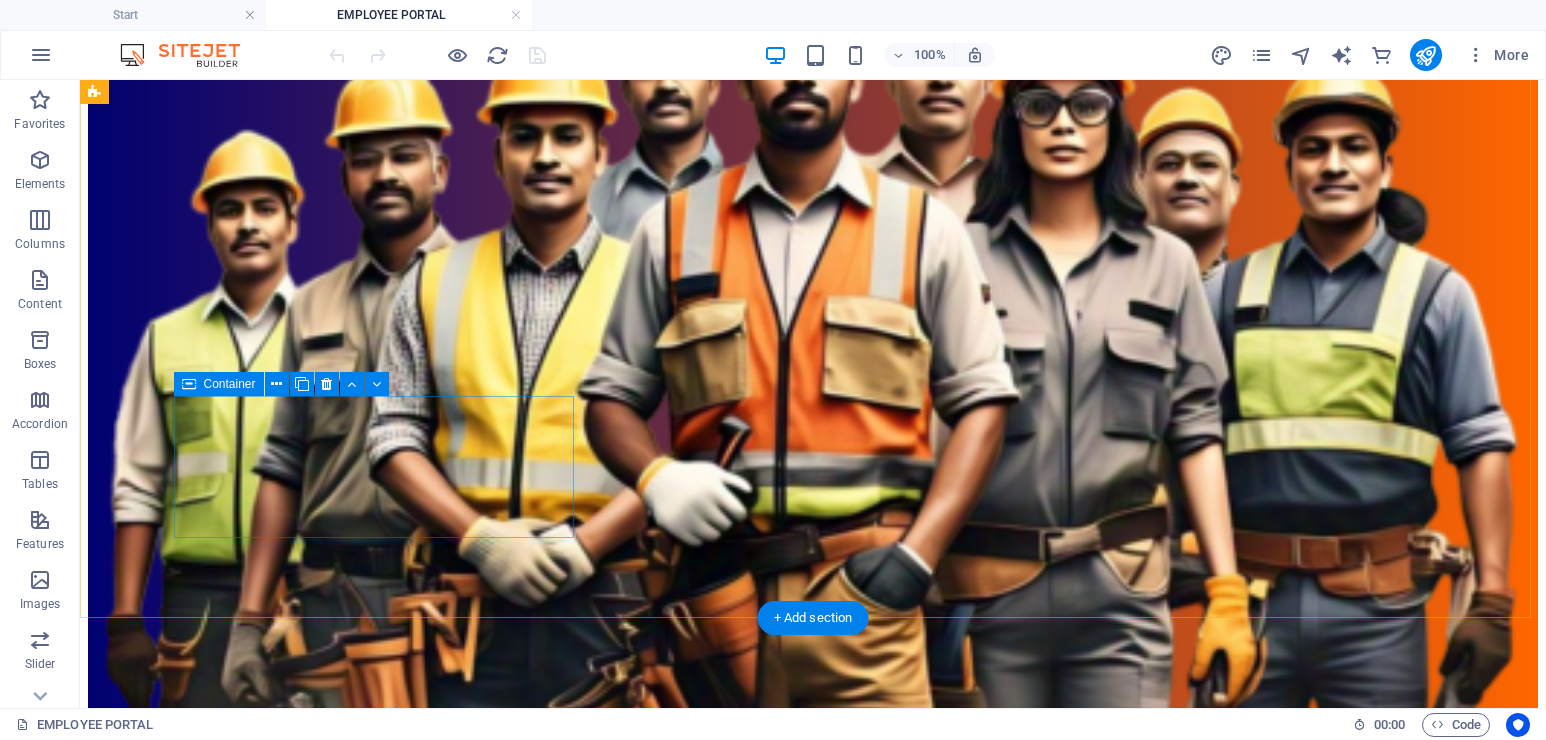 click on "Drop content here or  Add elements  Paste clipboard" at bounding box center [813, 2317] 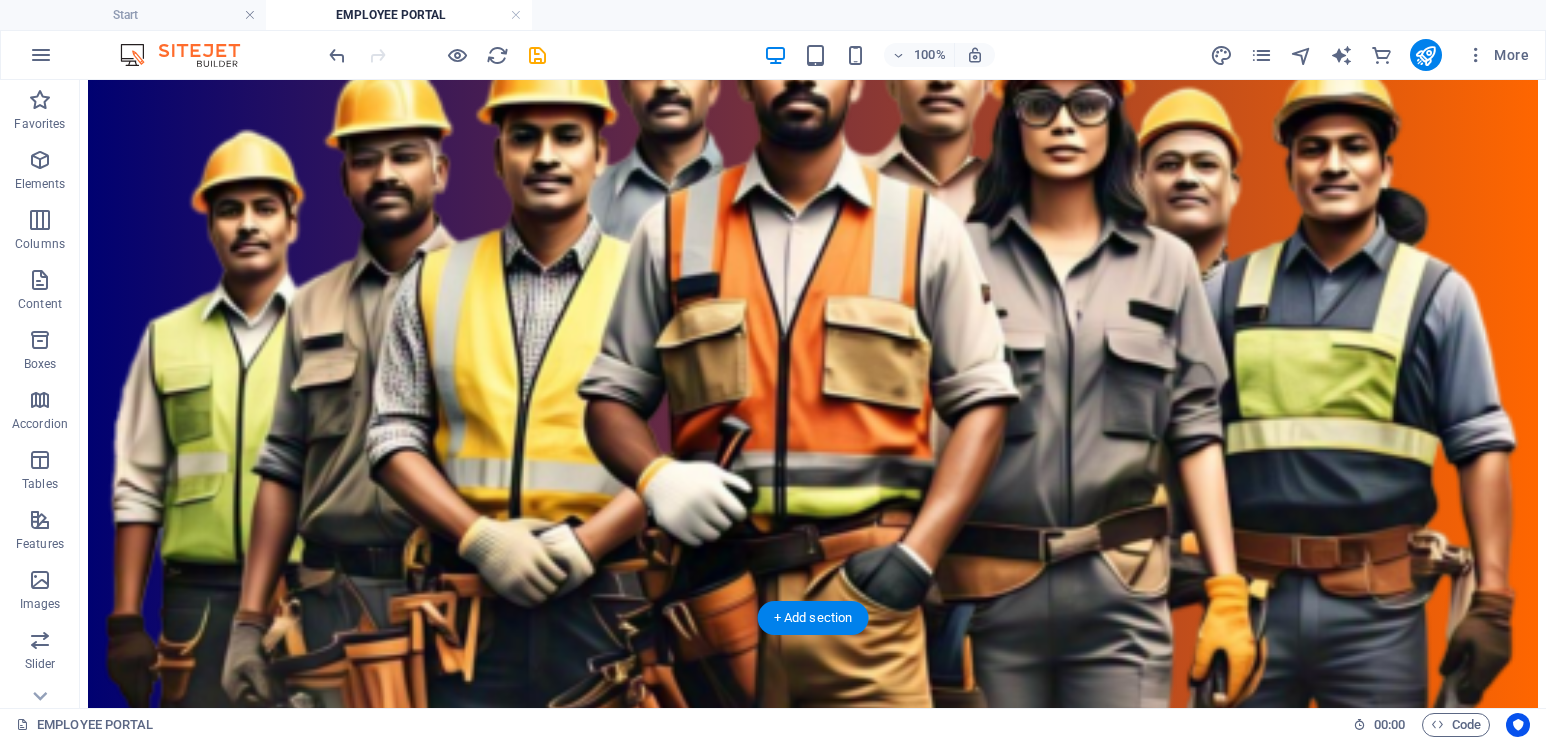 click at bounding box center [813, 1658] 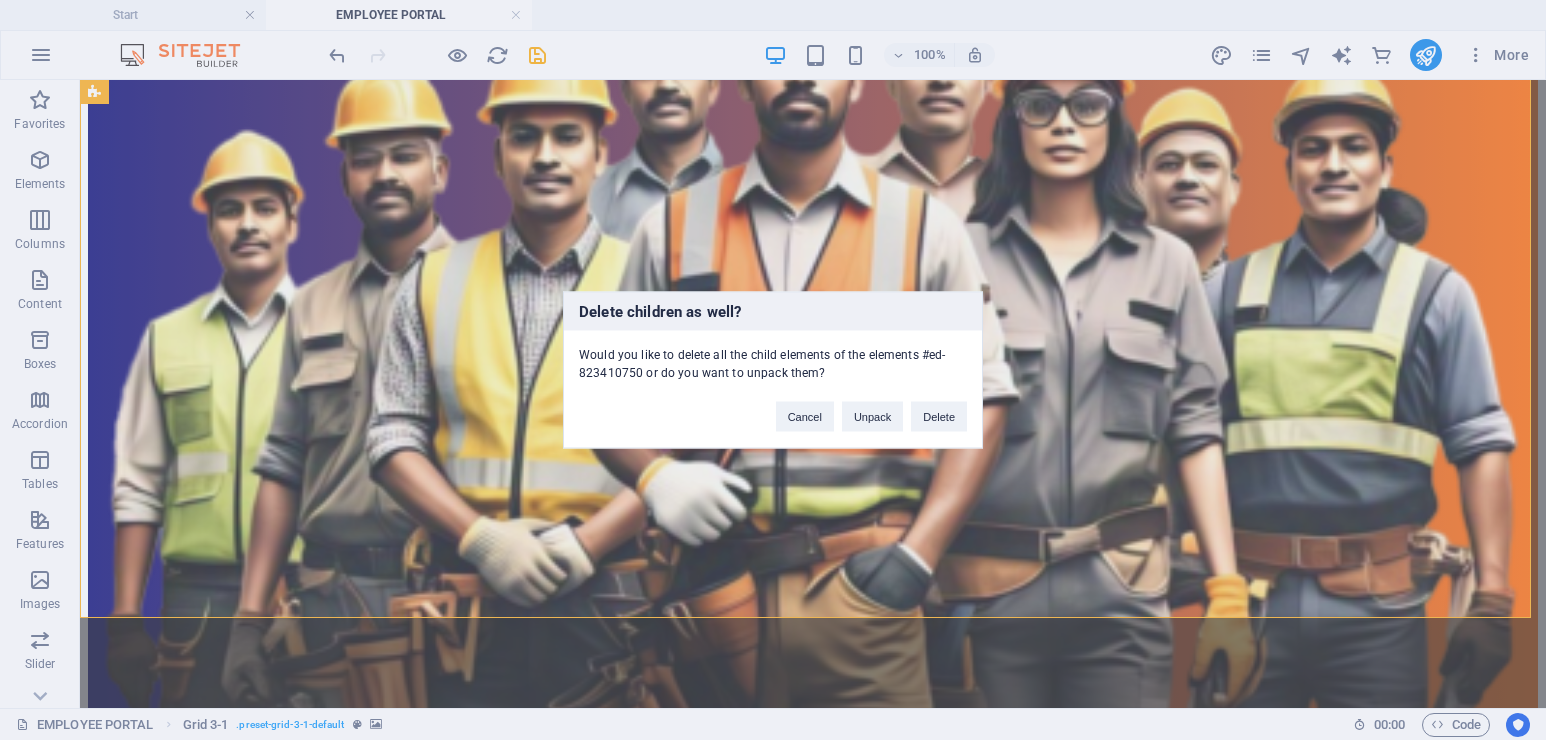 type 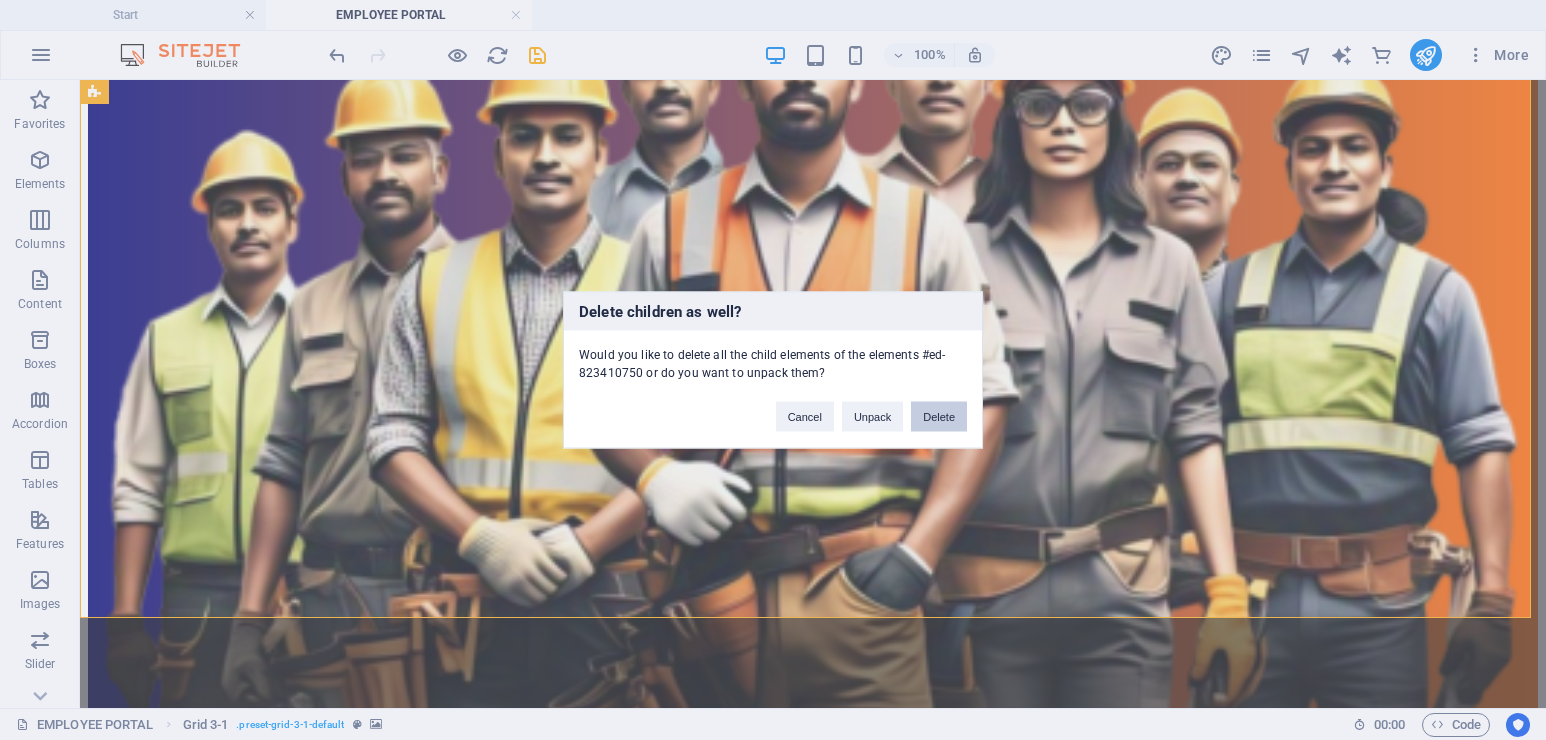 click on "Delete" at bounding box center [939, 417] 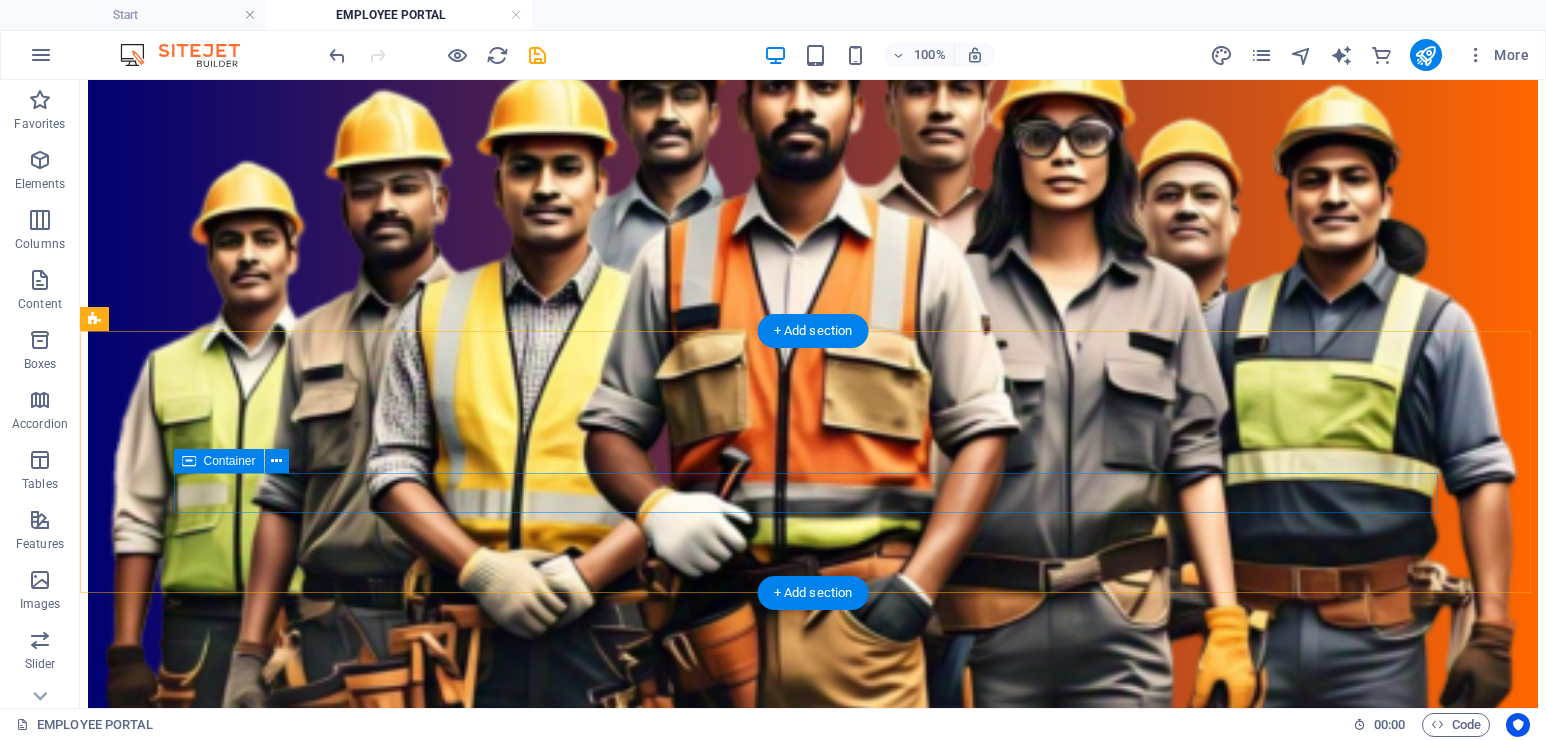 scroll, scrollTop: 1067, scrollLeft: 0, axis: vertical 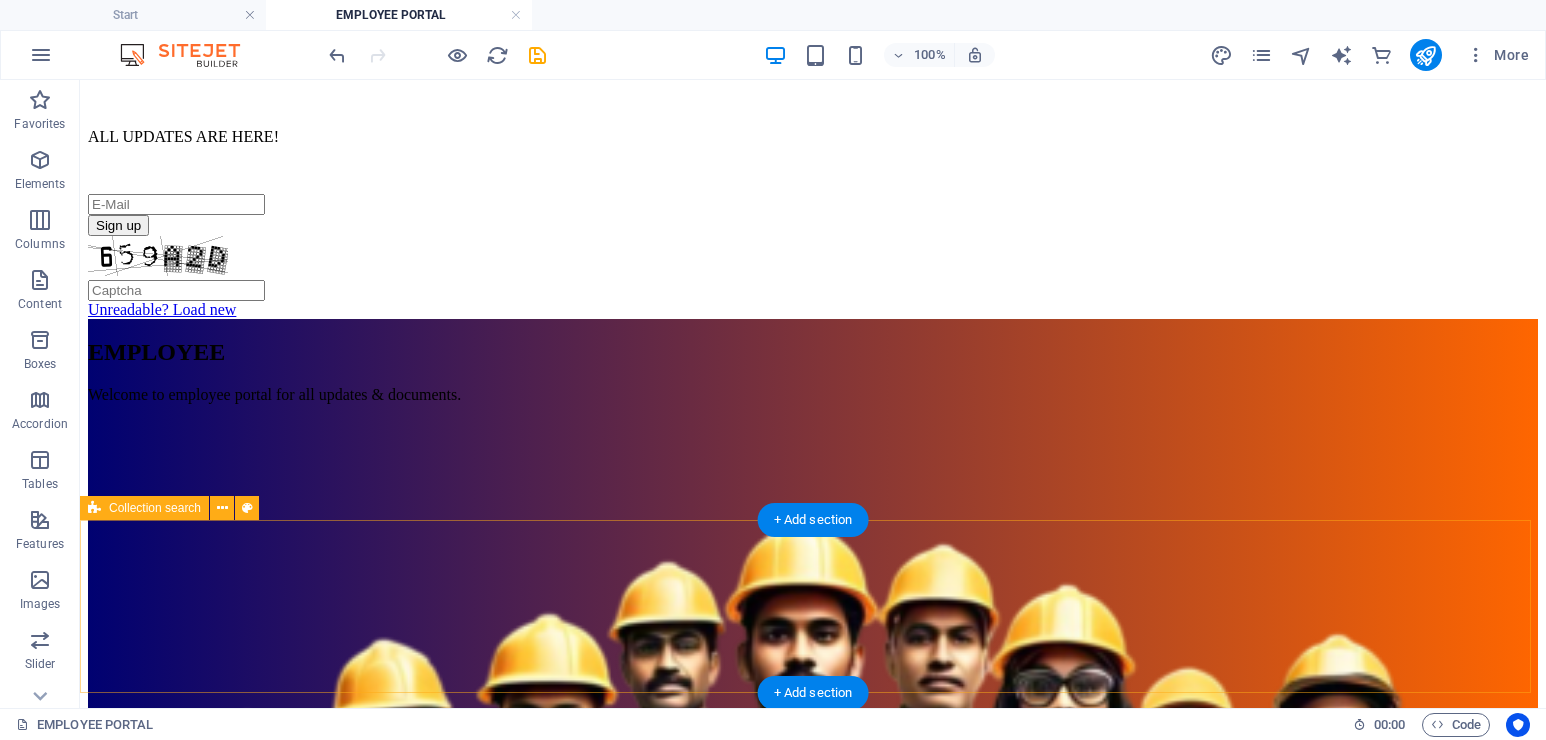 click at bounding box center (813, 2601) 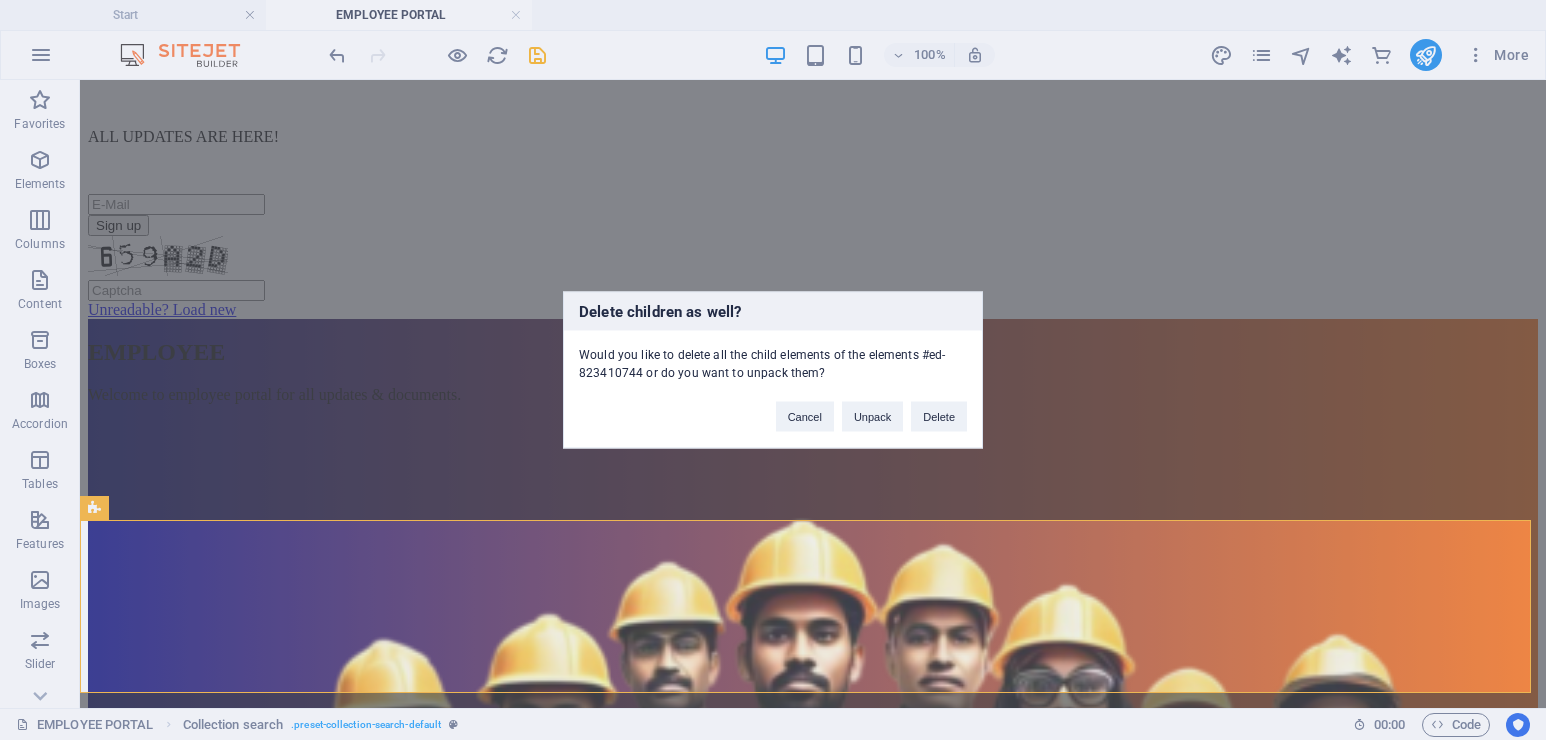 type 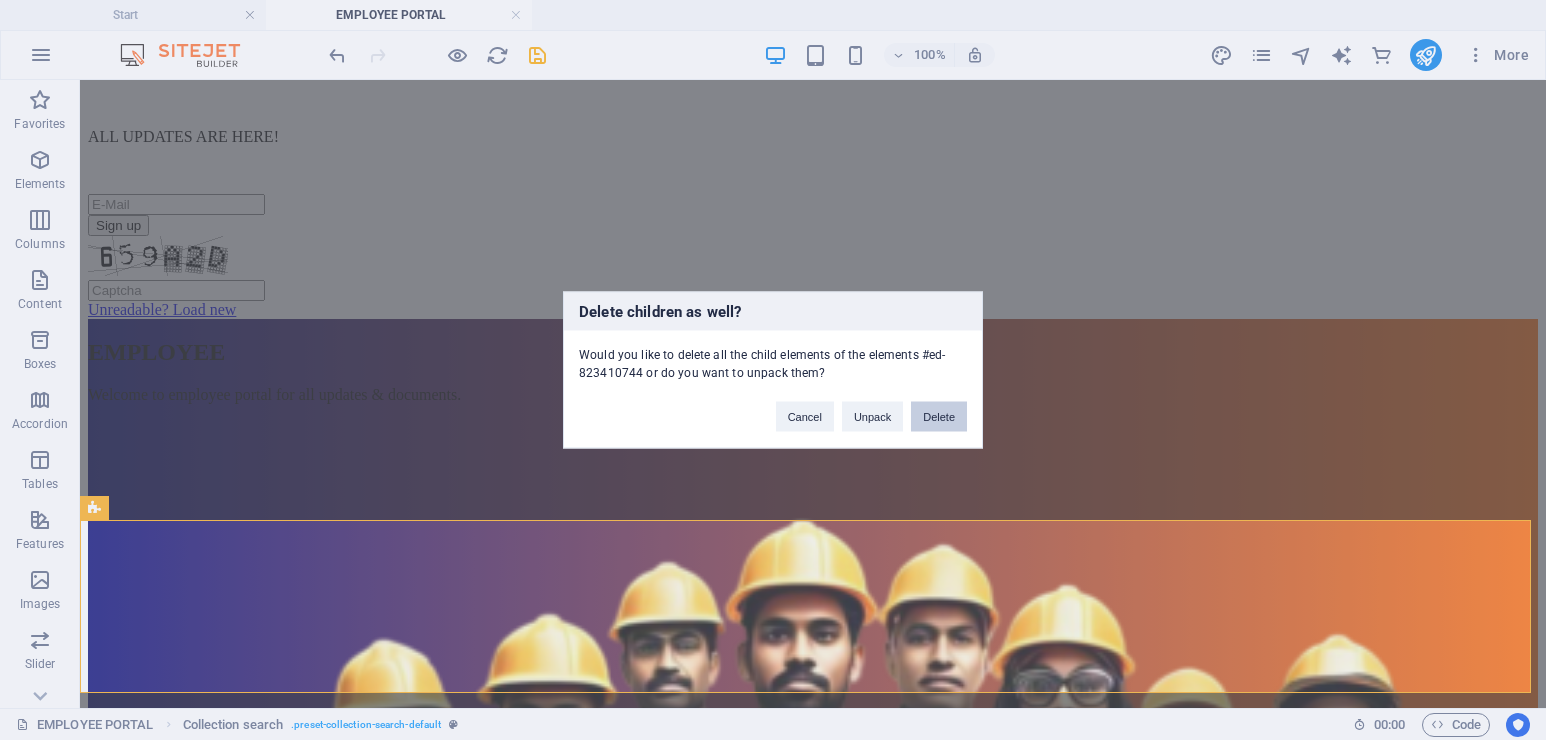 click on "Delete" at bounding box center (939, 417) 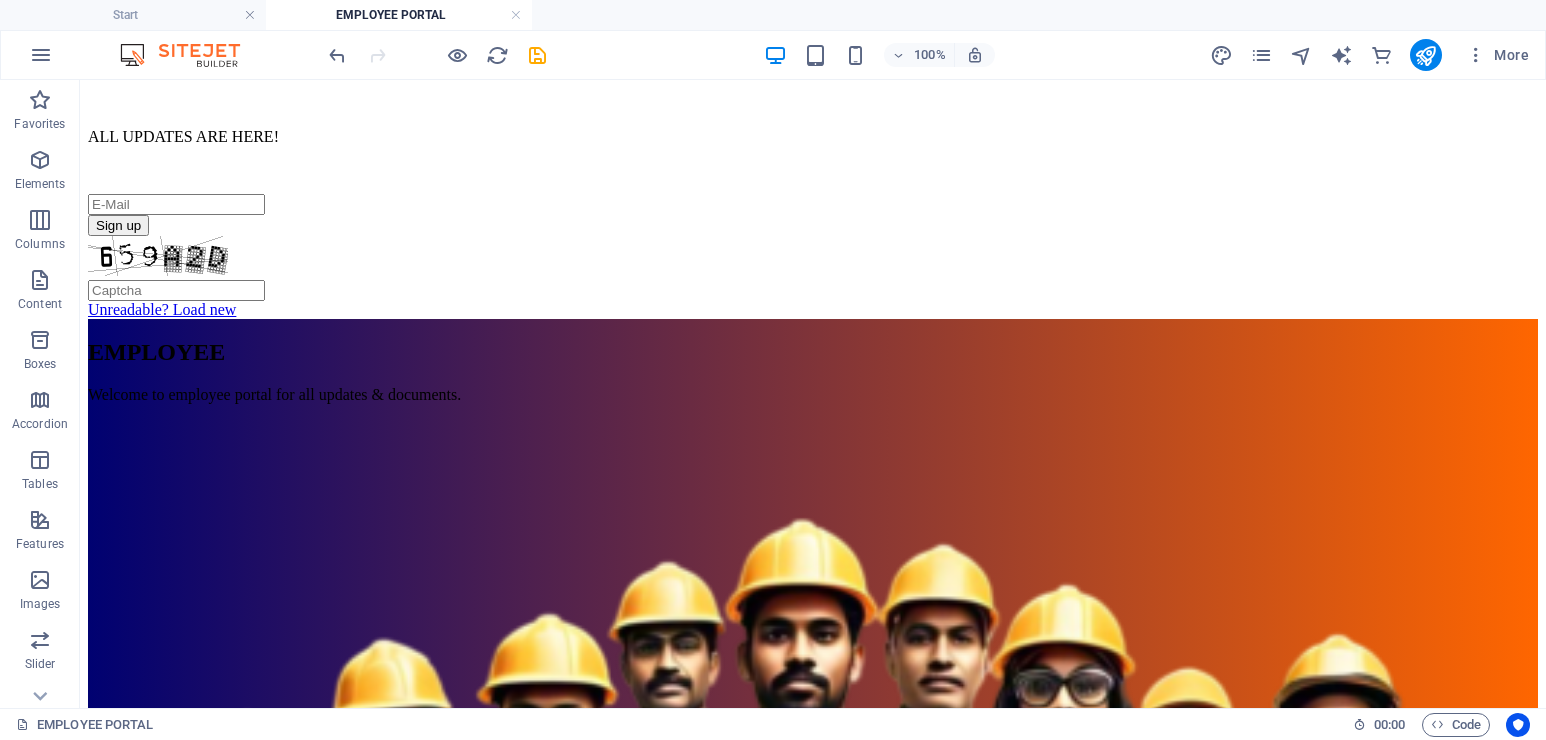 scroll, scrollTop: 517, scrollLeft: 0, axis: vertical 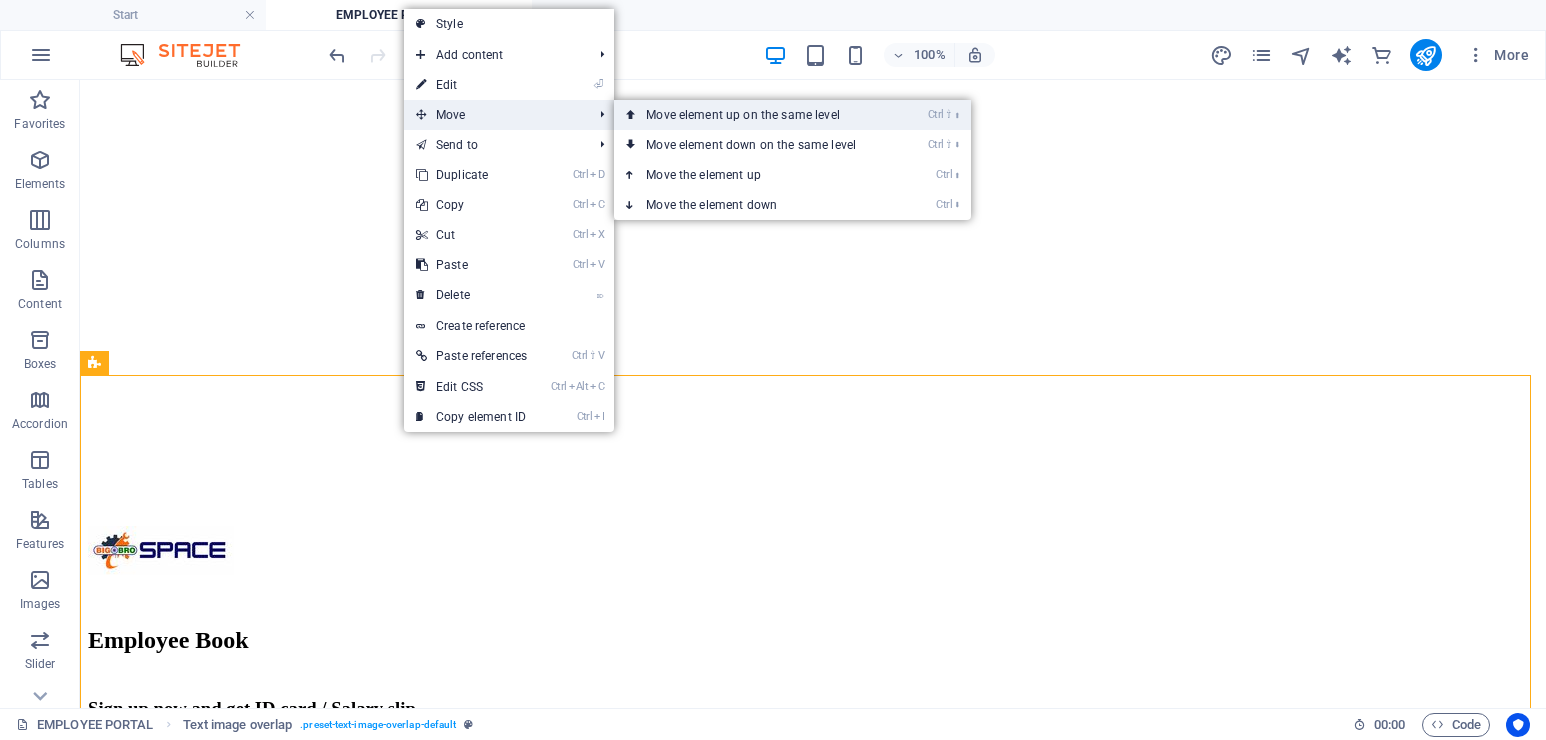 click at bounding box center [631, 115] 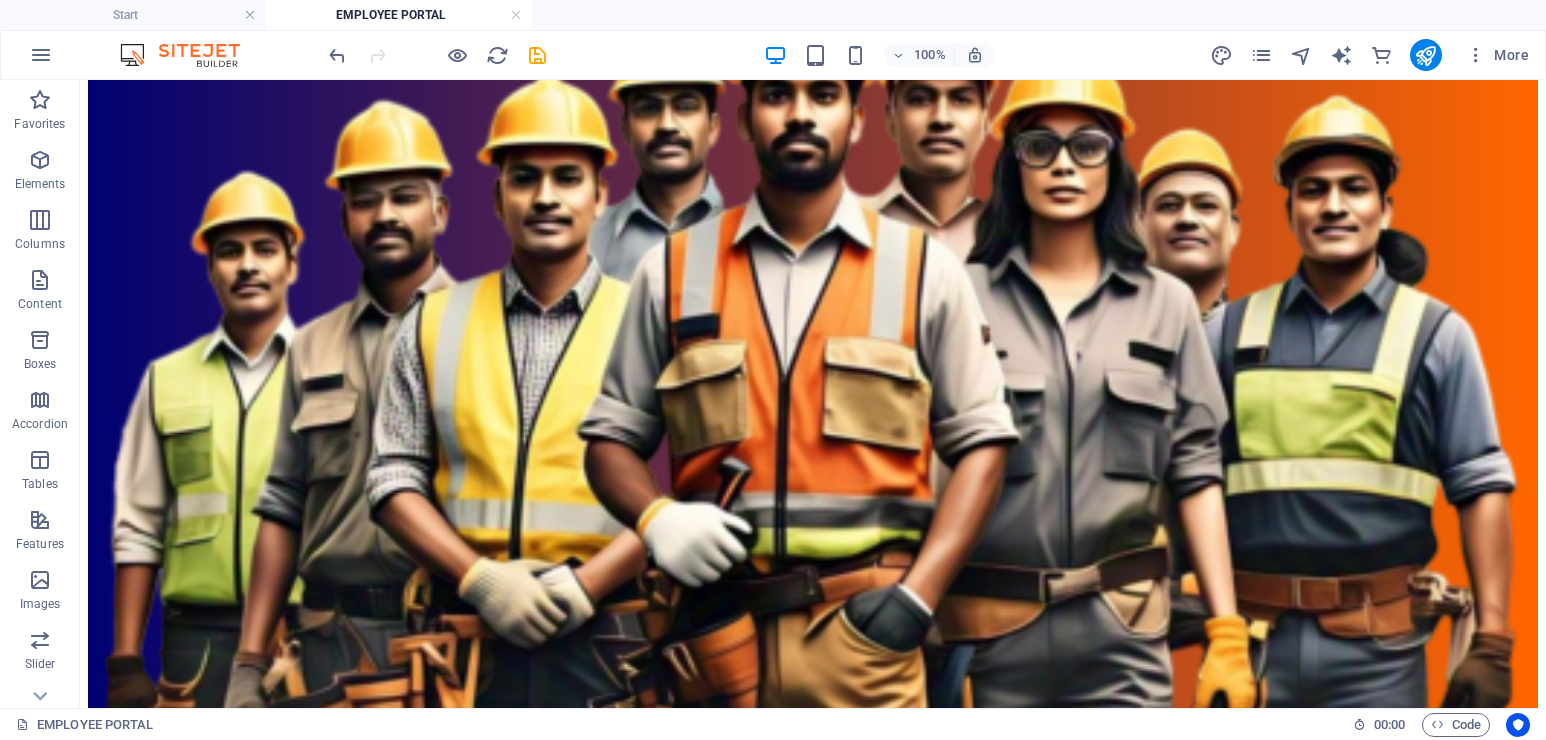 scroll, scrollTop: 510, scrollLeft: 0, axis: vertical 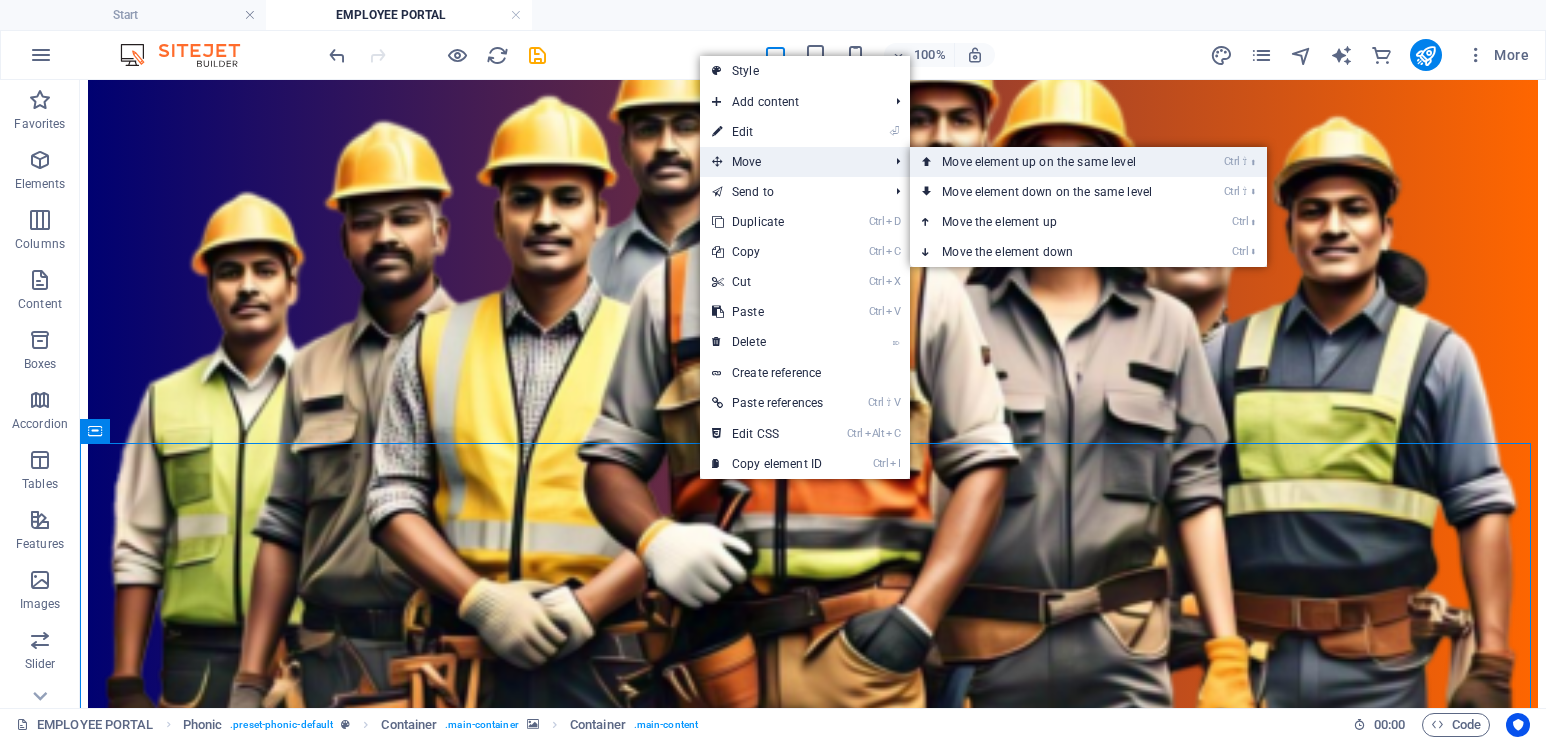 click on "Ctrl ⇧ ⬆  Move element up on the same level" at bounding box center [1051, 162] 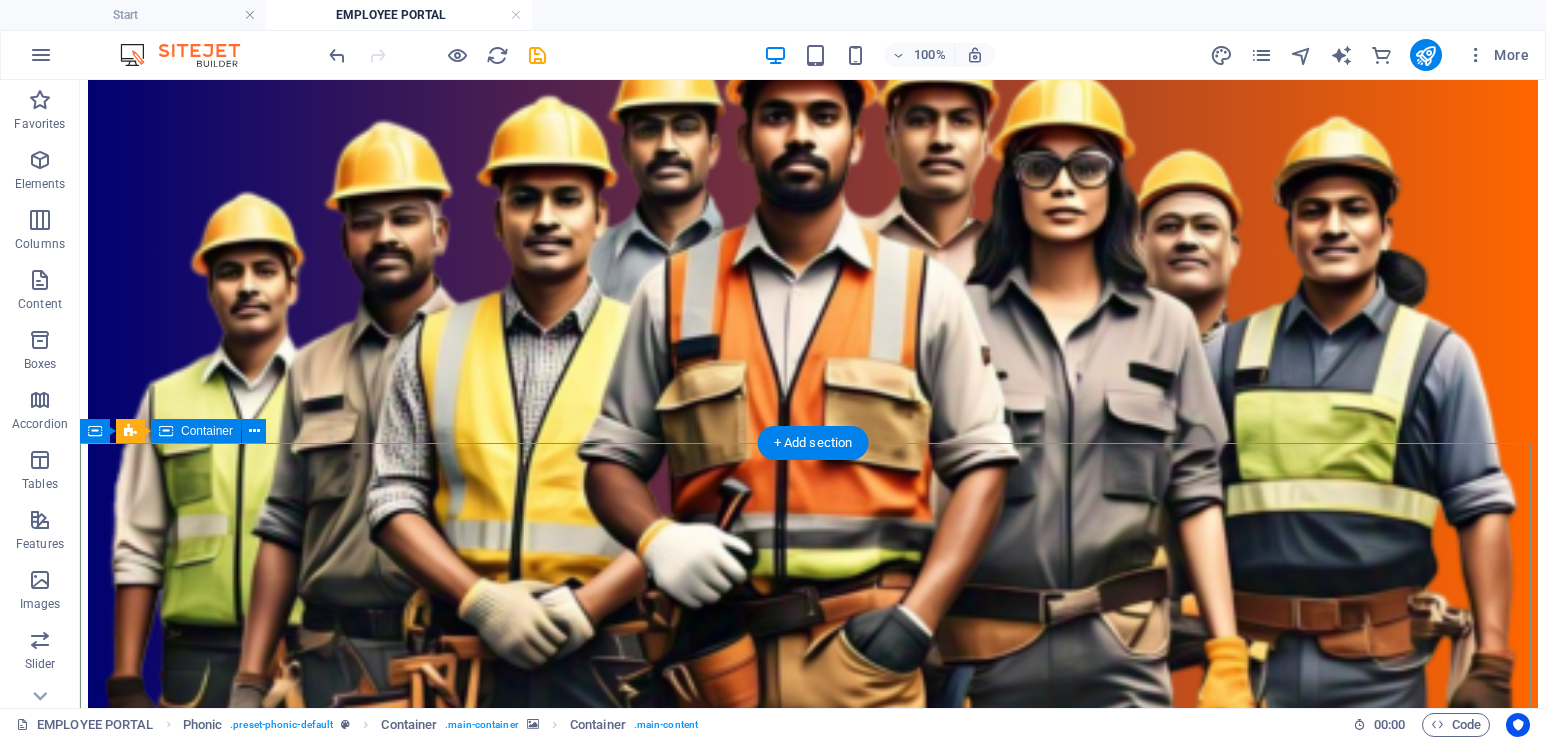 click on "Employee Book Sign up now and get ID card / Salary slip ALL UPDATES ARE HERE! Sign up Unreadable? Load new" at bounding box center (813, 2305) 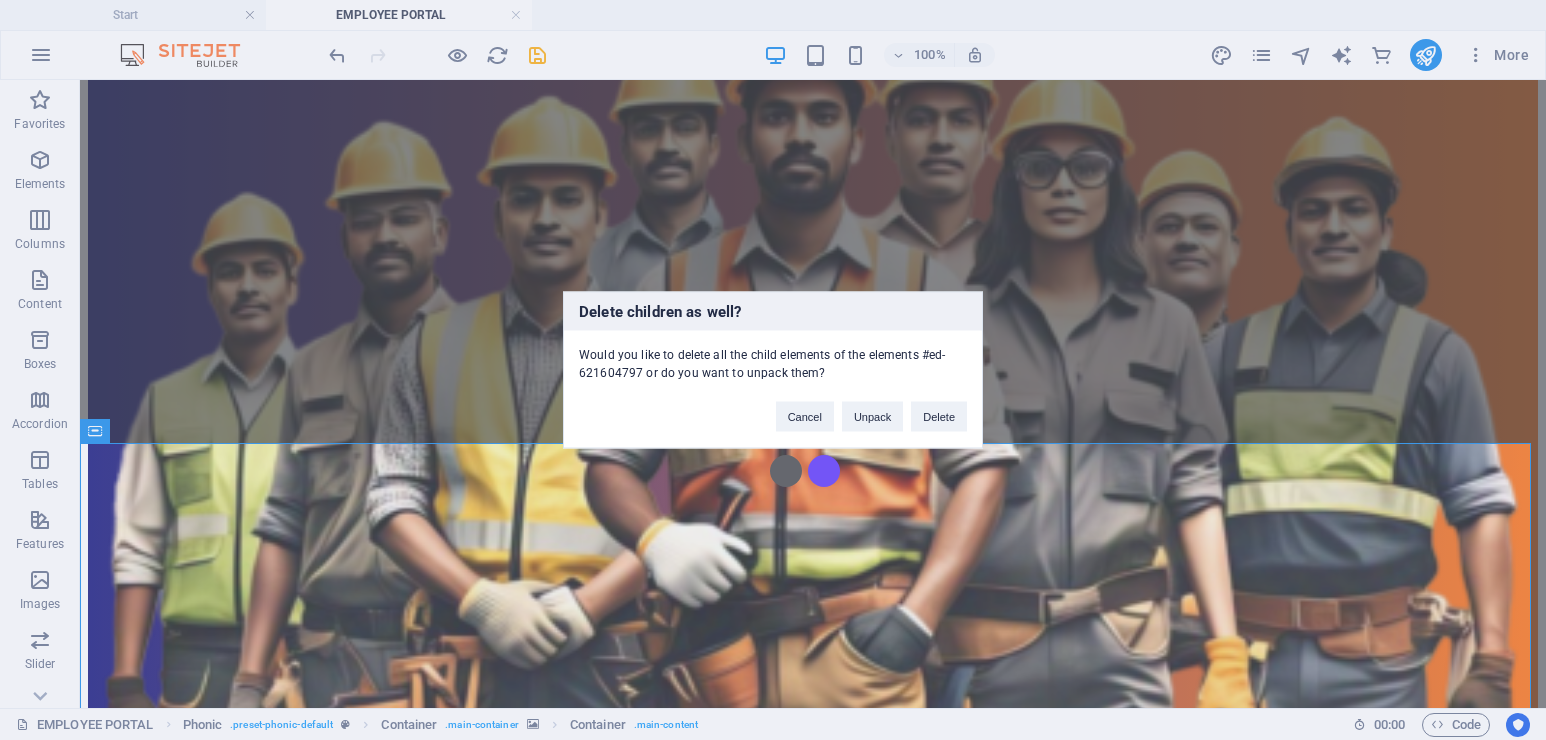 type 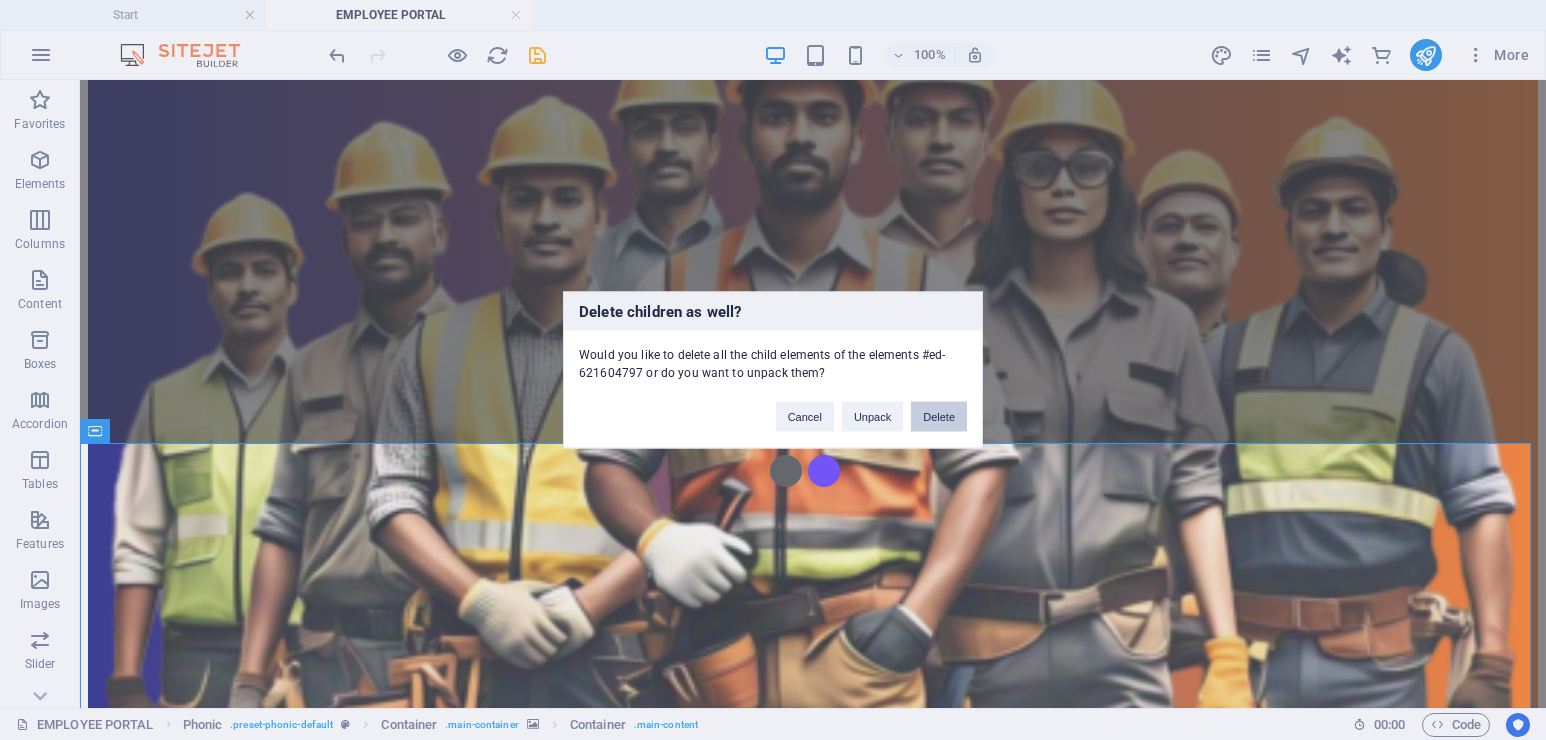 click on "Delete" at bounding box center (939, 417) 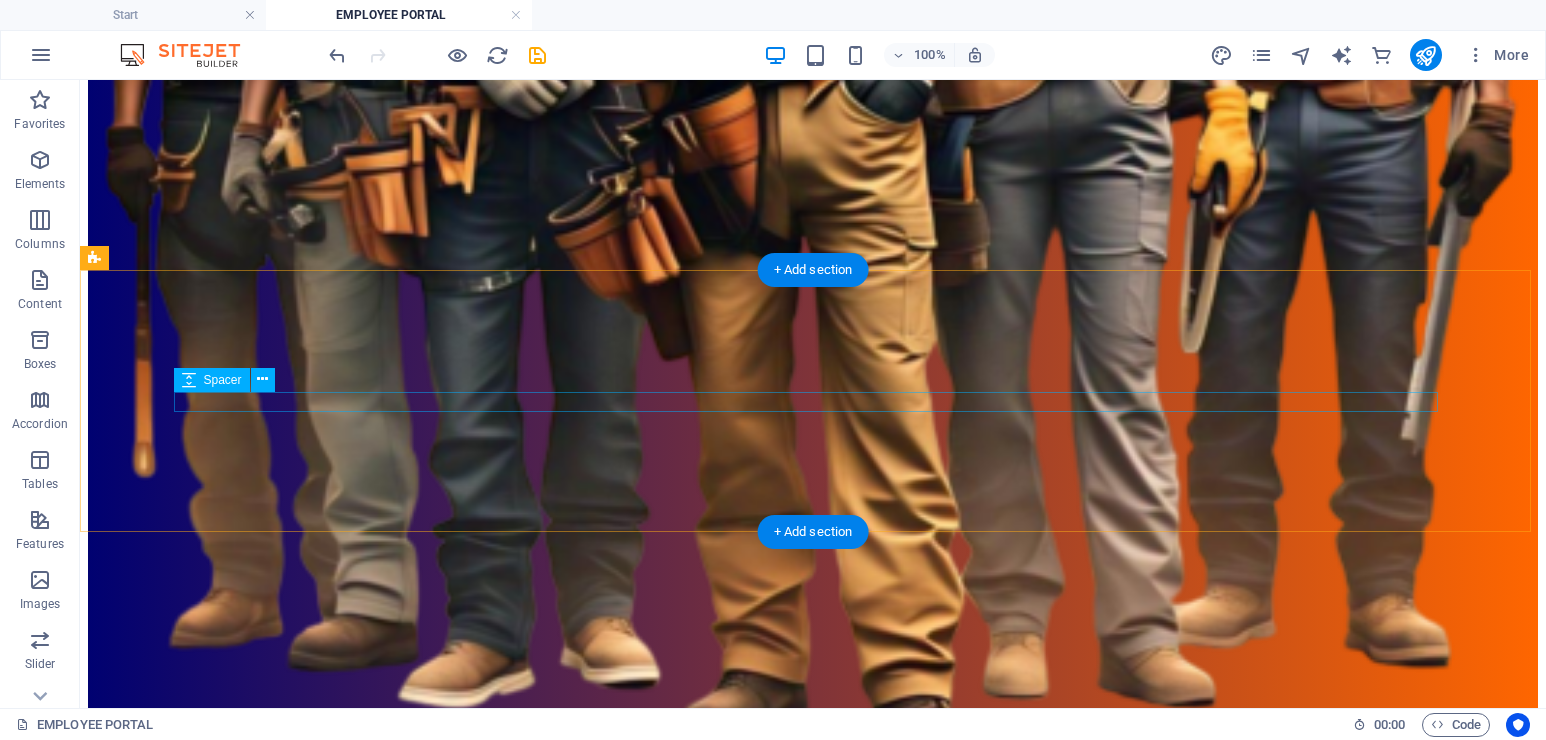 scroll, scrollTop: 510, scrollLeft: 0, axis: vertical 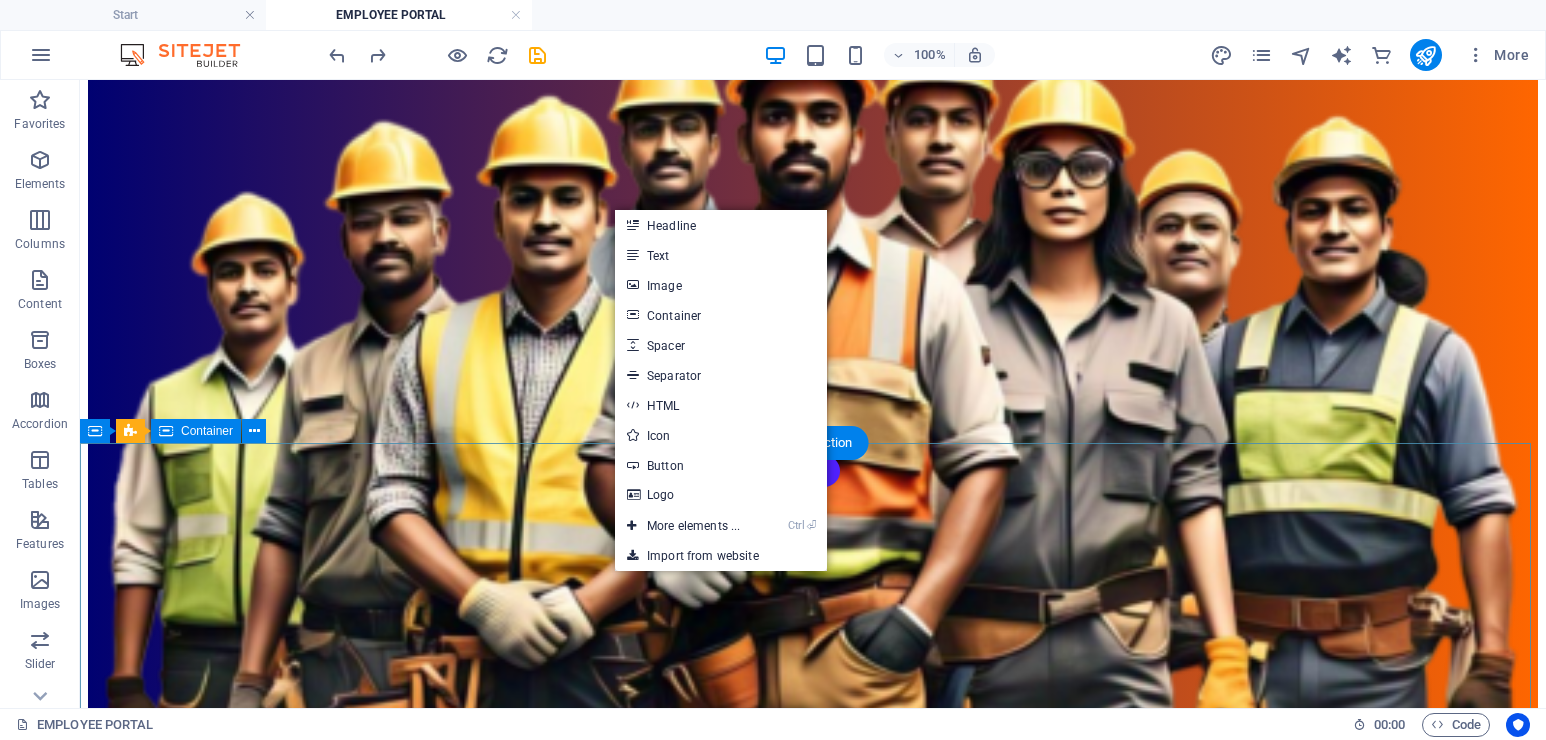 click on "Employee Book Sign up now and get ID card / Salary slip ALL UPDATES ARE HERE! Sign up Unreadable? Load new" at bounding box center (813, 2305) 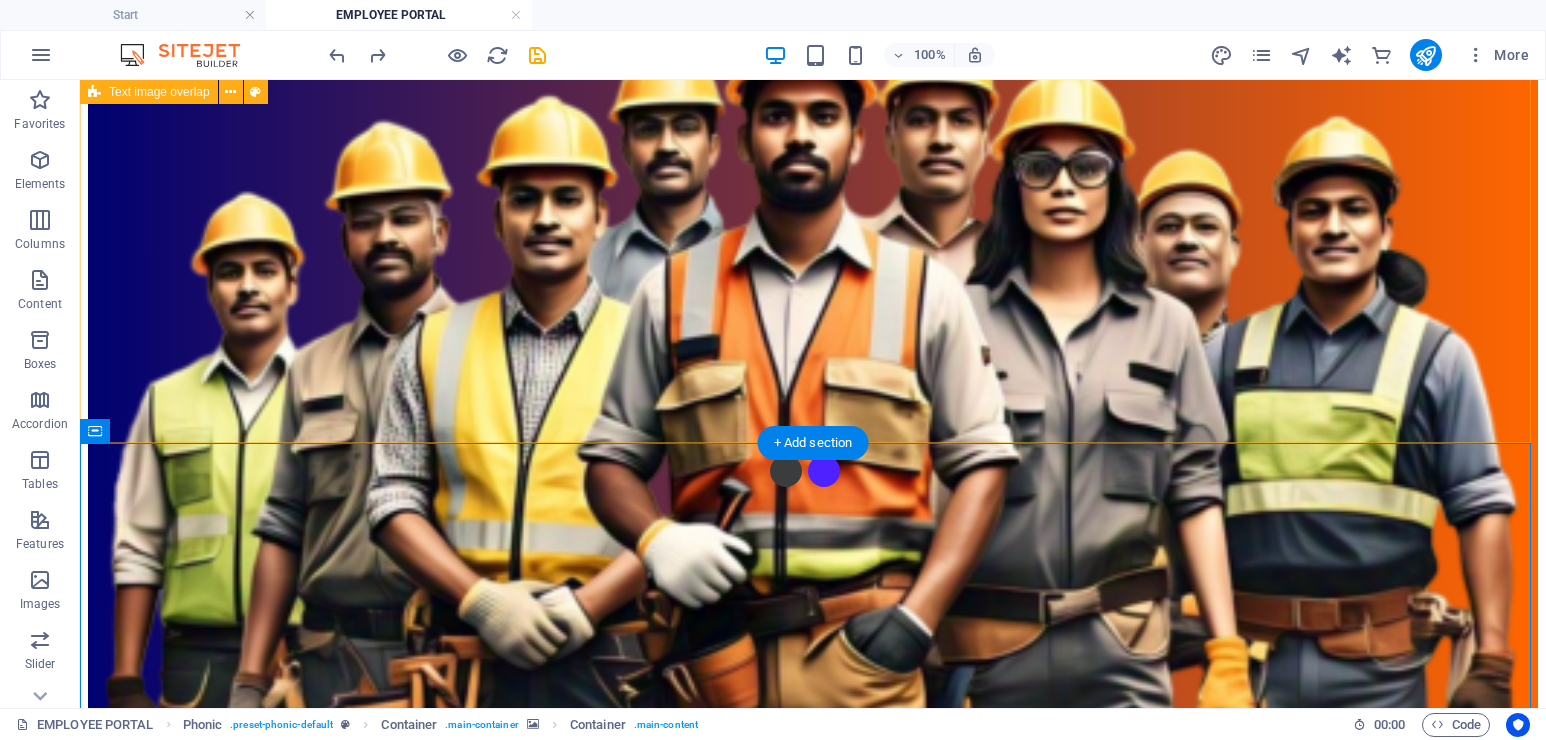 scroll, scrollTop: 0, scrollLeft: 0, axis: both 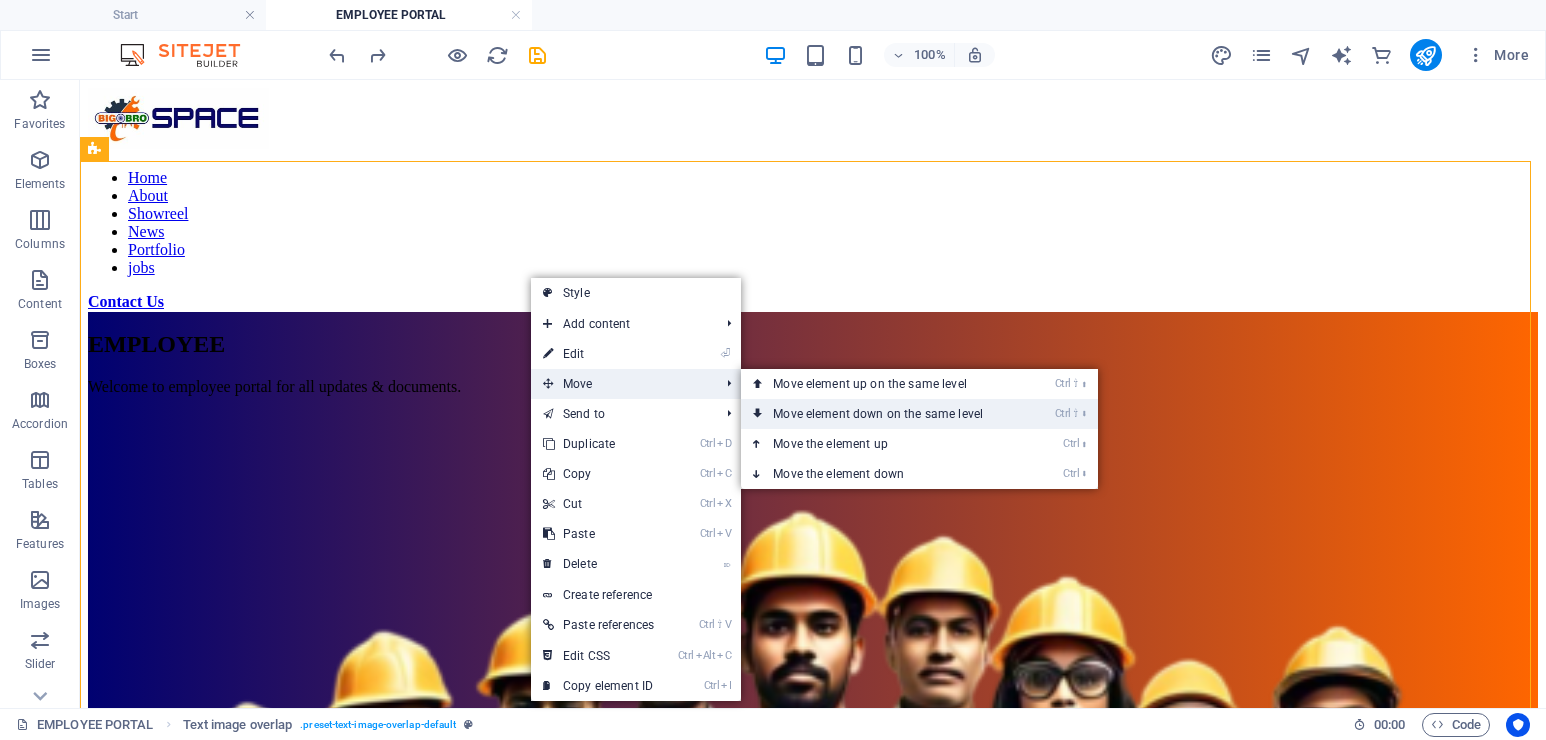 click on "Ctrl ⇧ ⬇  Move element down on the same level" at bounding box center (882, 414) 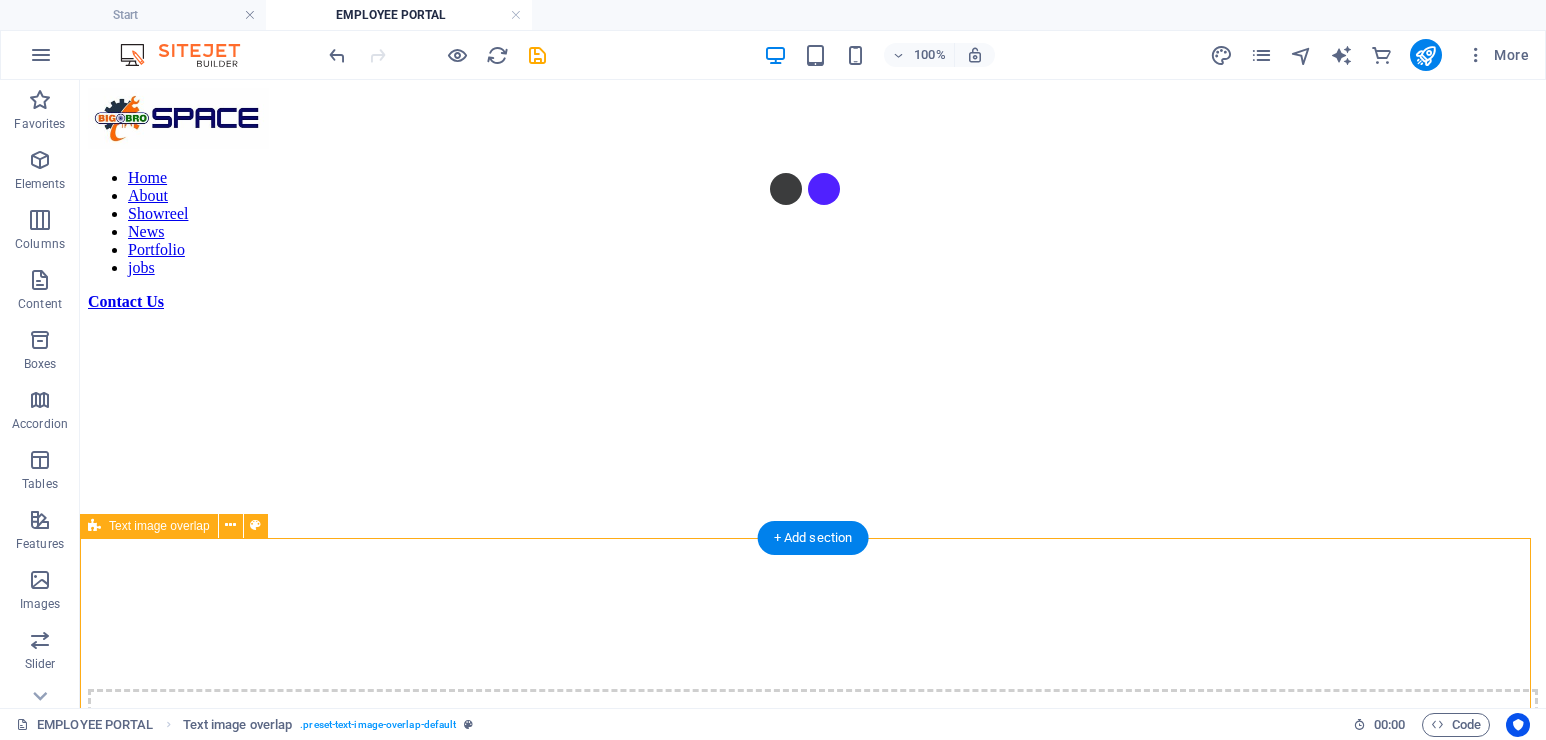 click on "EMPLOYEE Welcome to employee portal for all updates & documents." at bounding box center (813, 1608) 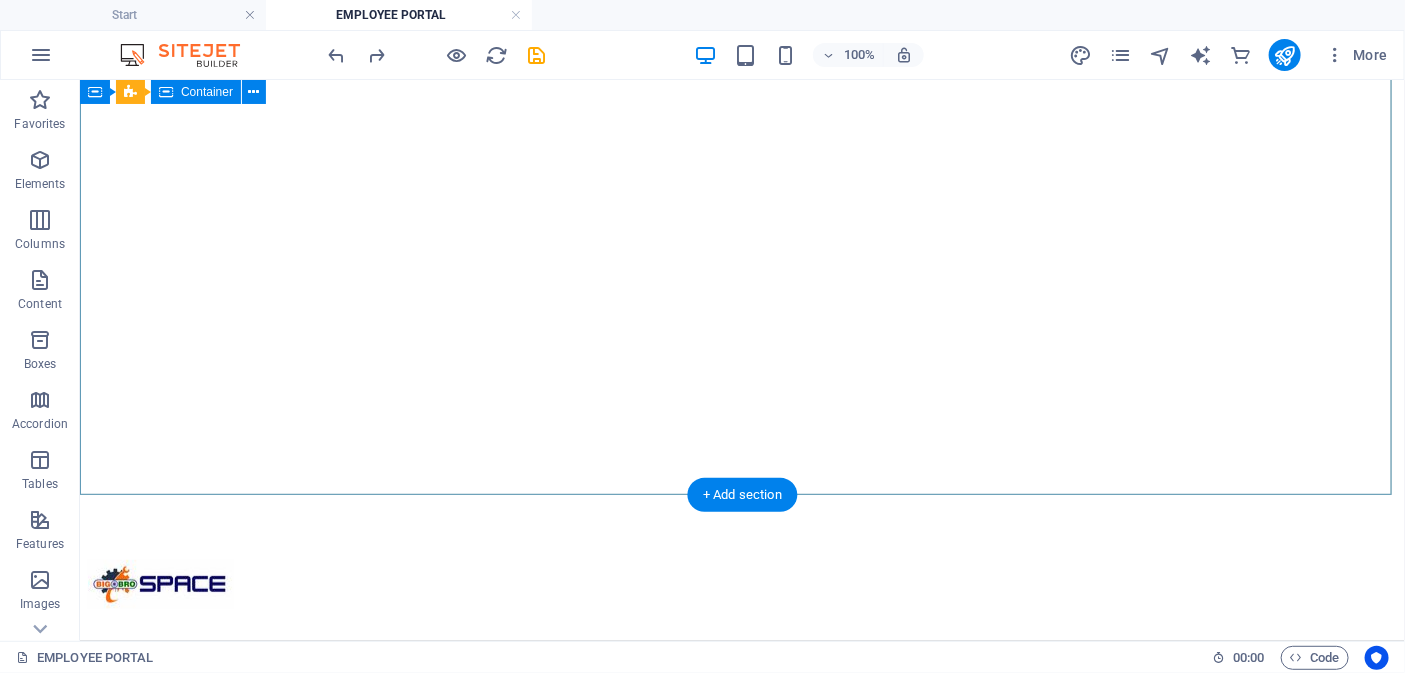 scroll, scrollTop: 0, scrollLeft: 0, axis: both 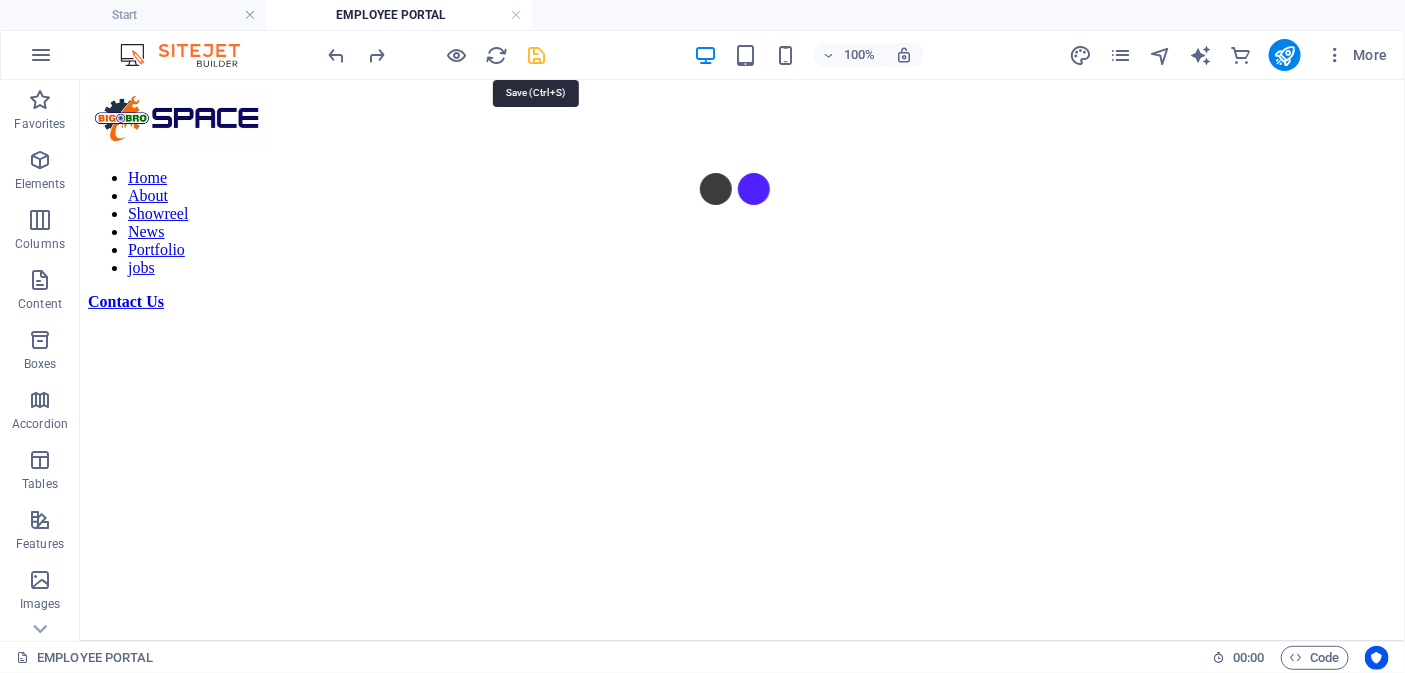 click at bounding box center [537, 55] 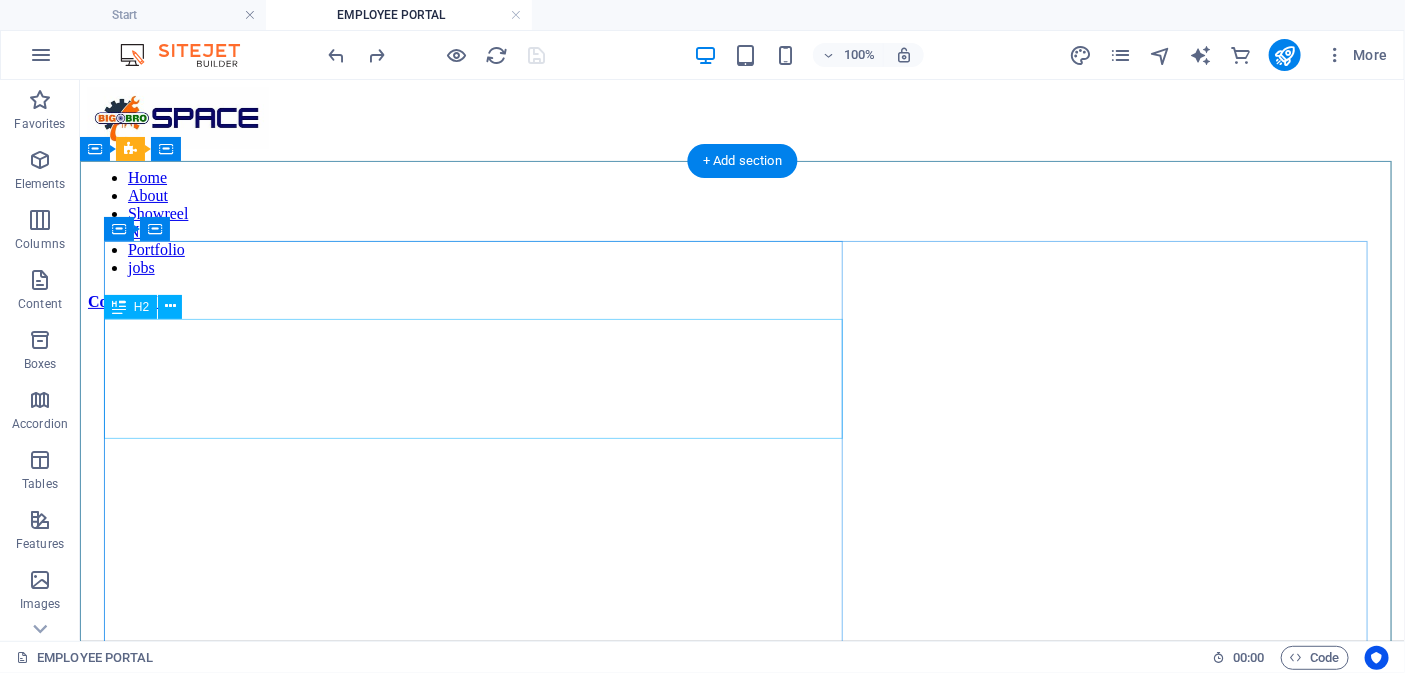 scroll, scrollTop: 490, scrollLeft: 0, axis: vertical 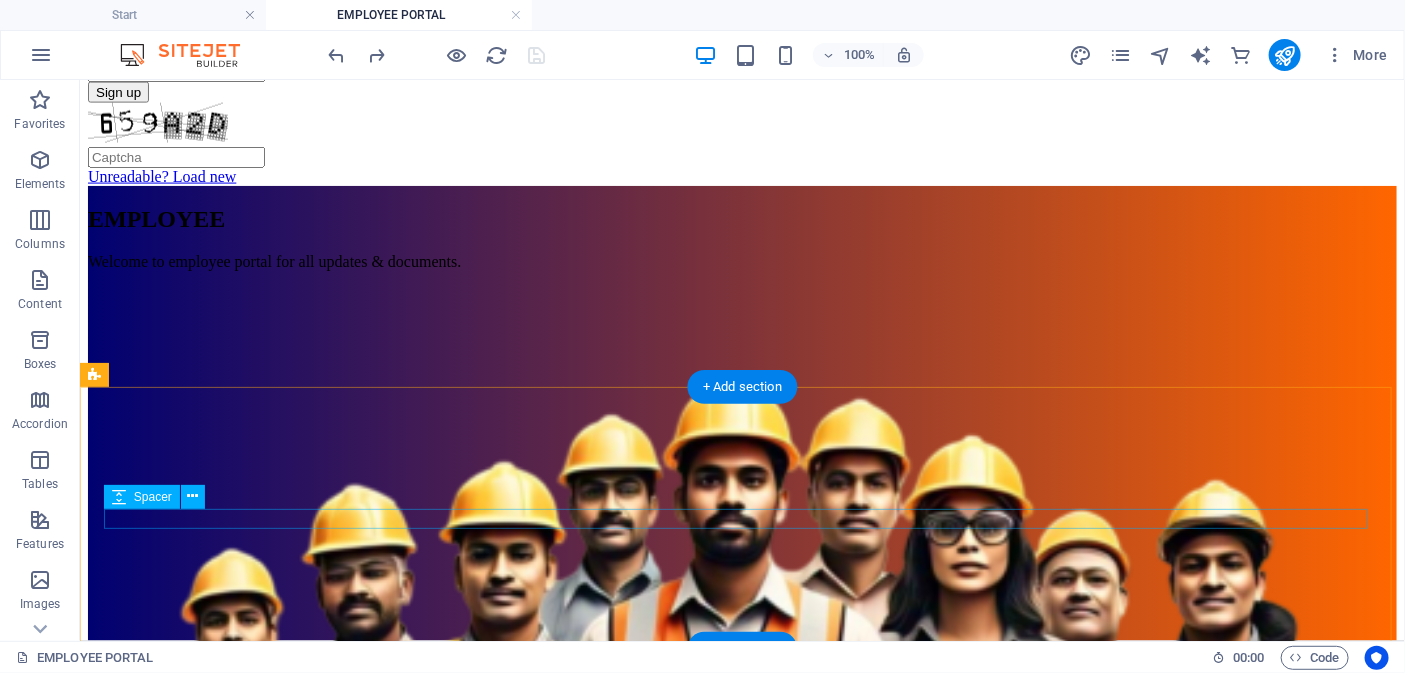 click at bounding box center [741, 1668] 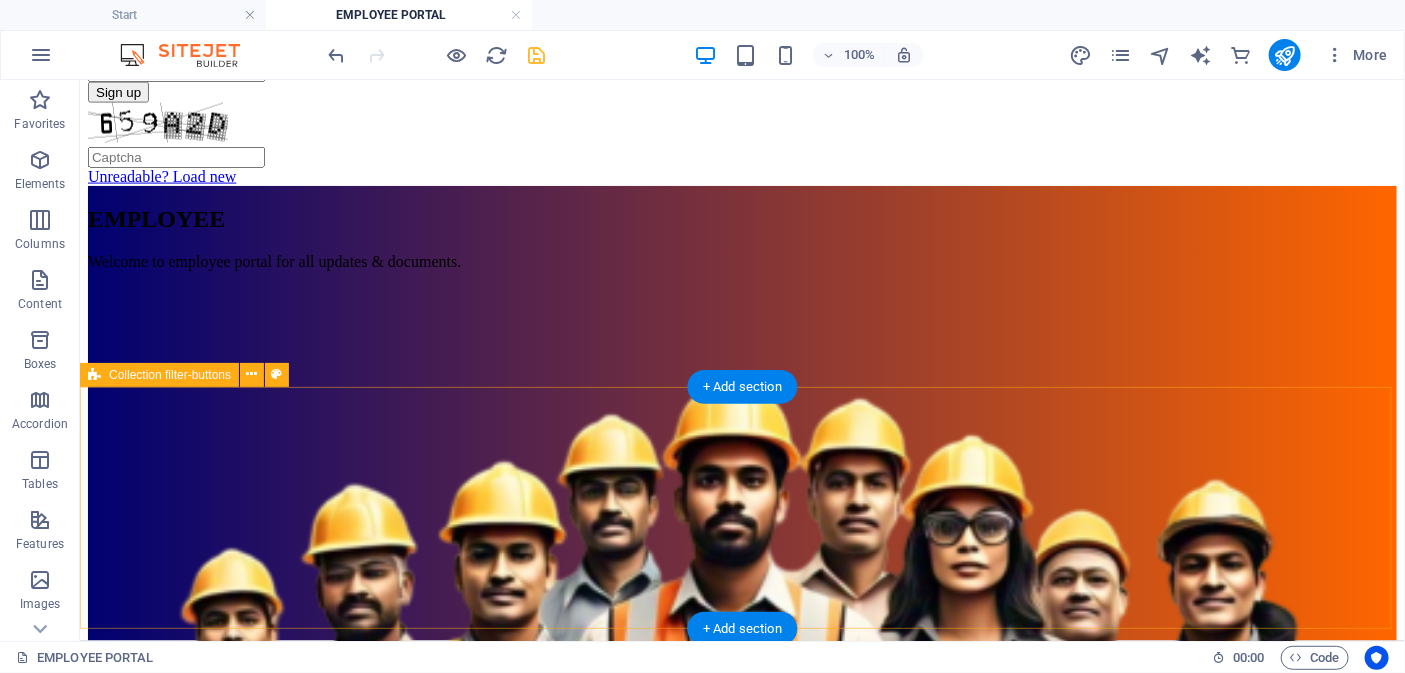 click on "Filter label Category 1 Category 2 All categories" at bounding box center [741, 1665] 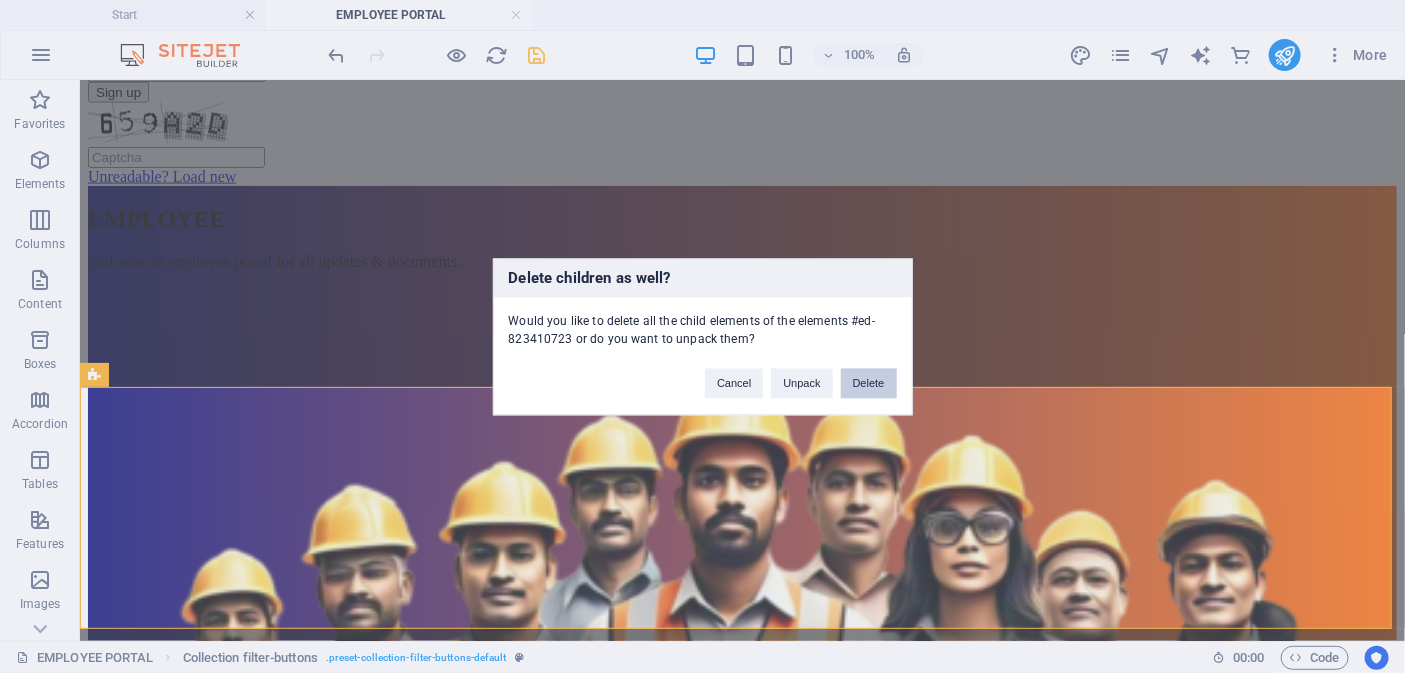 click on "Delete" at bounding box center (869, 383) 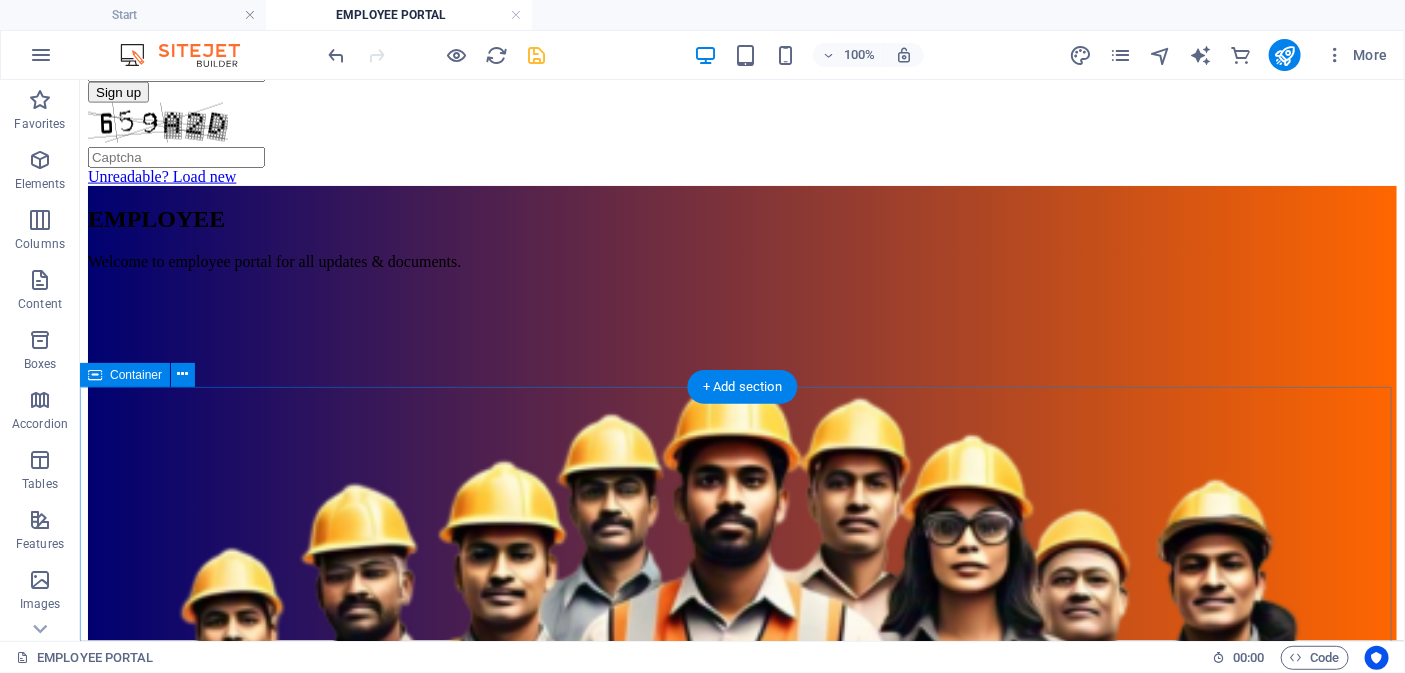 click on "Drop content here or  Add elements  Paste clipboard" at bounding box center (741, 1670) 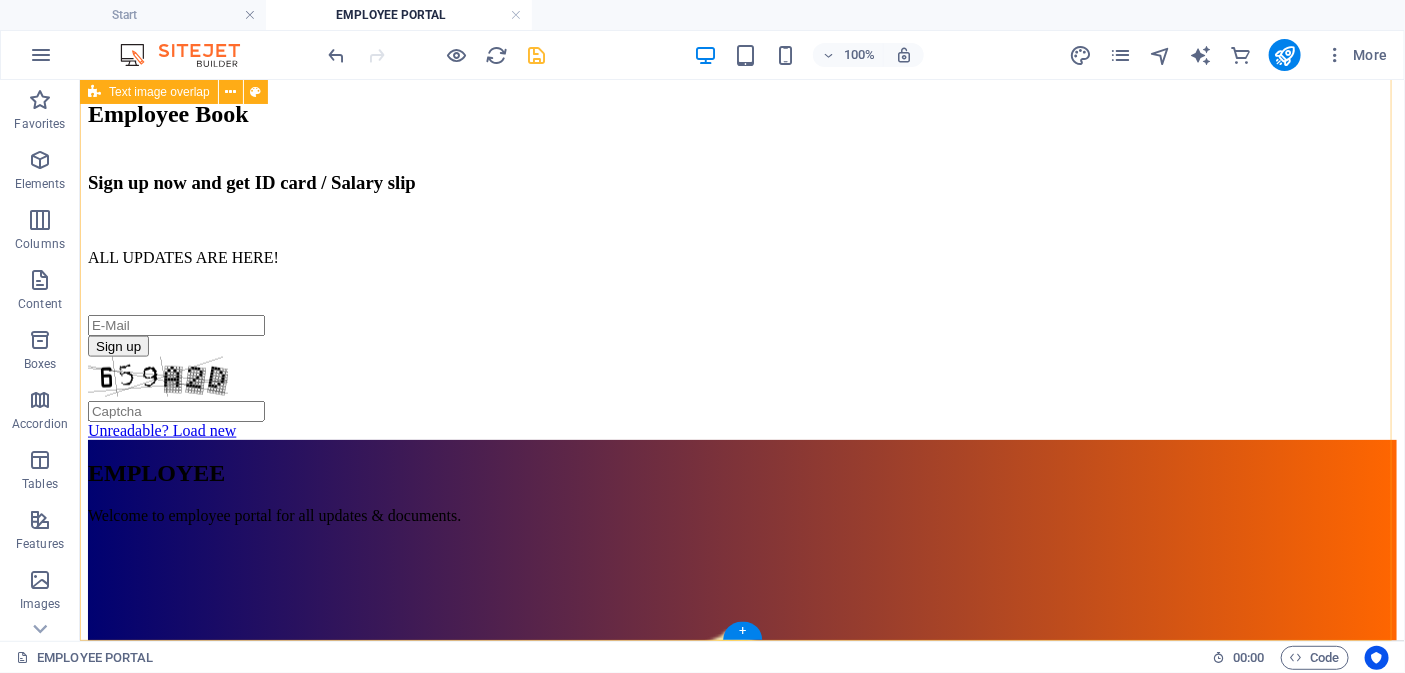 scroll, scrollTop: 454, scrollLeft: 0, axis: vertical 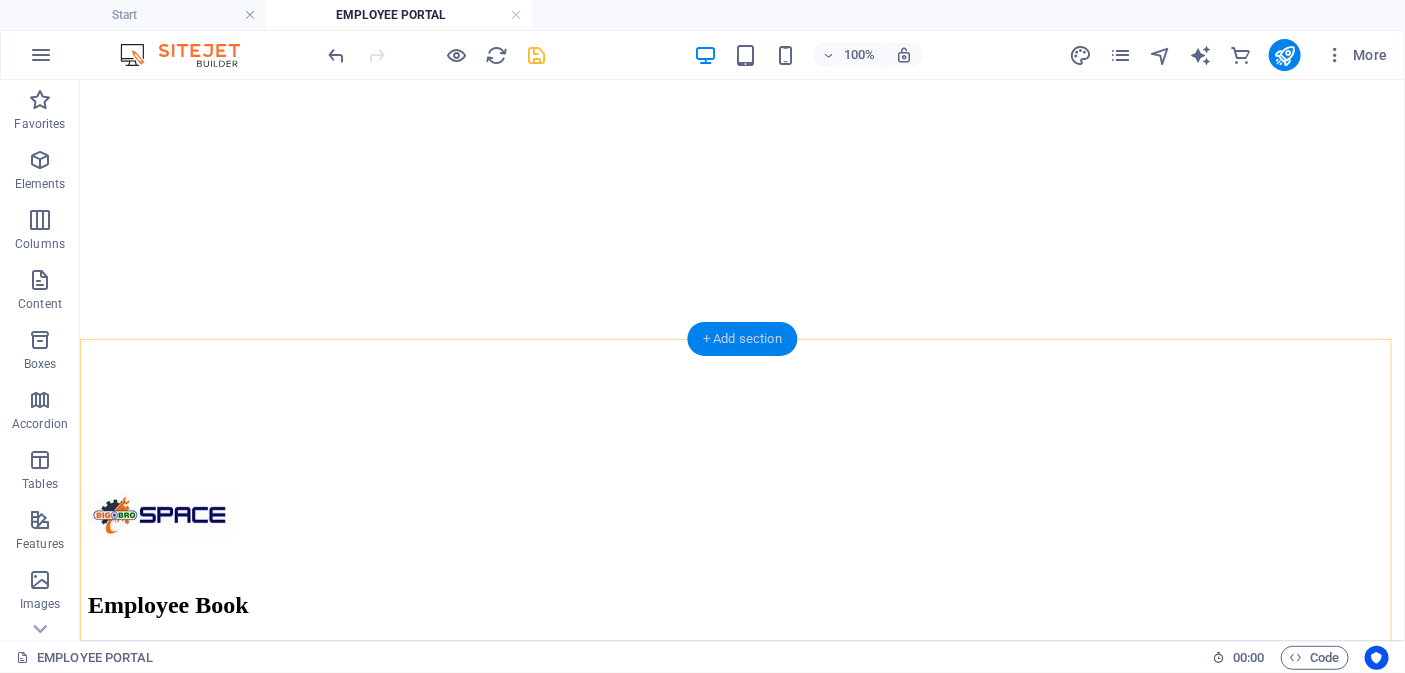drag, startPoint x: 750, startPoint y: 340, endPoint x: 324, endPoint y: 259, distance: 433.63232 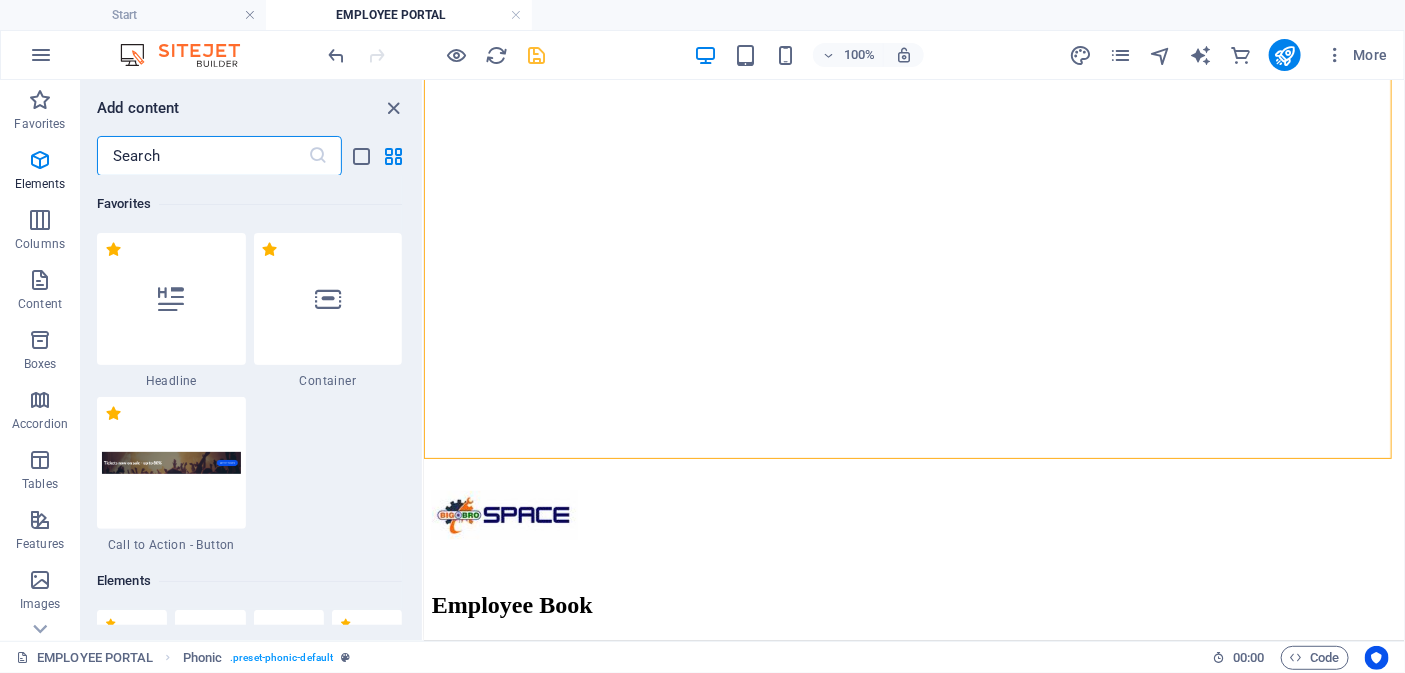 scroll, scrollTop: 3661, scrollLeft: 0, axis: vertical 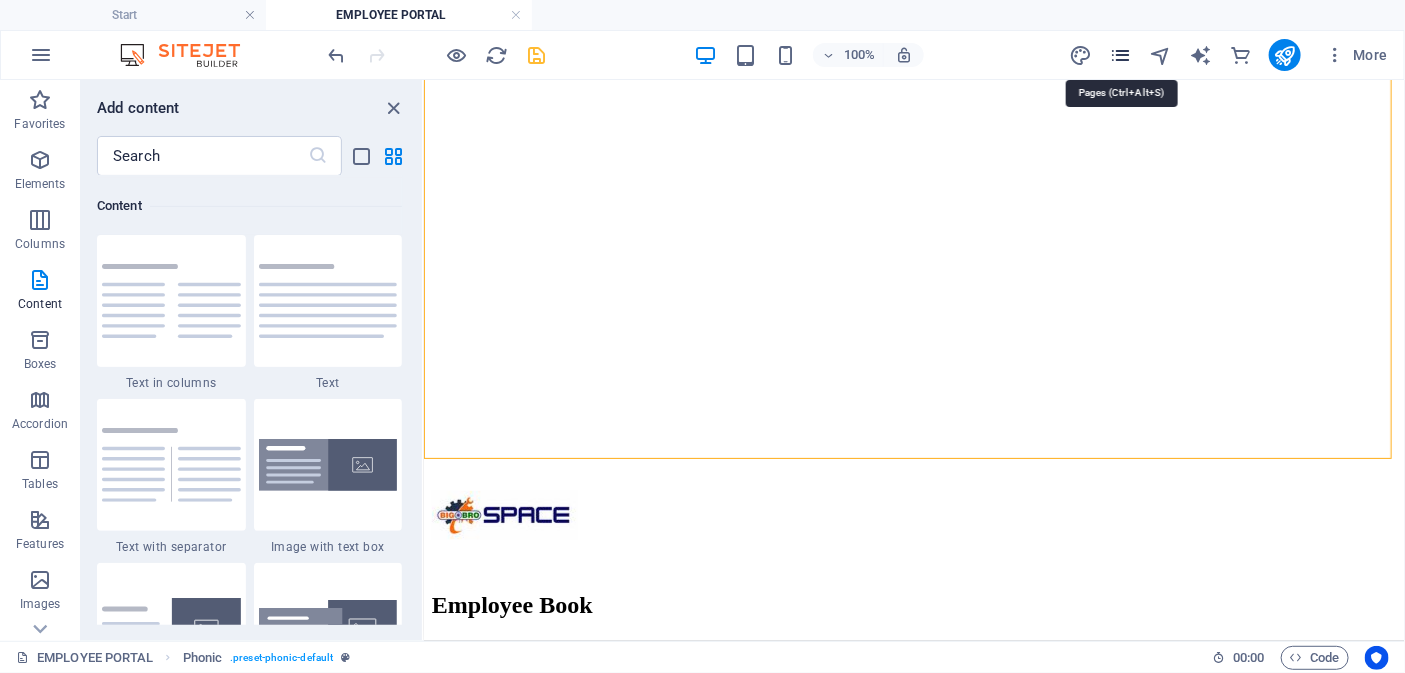 click at bounding box center [1120, 55] 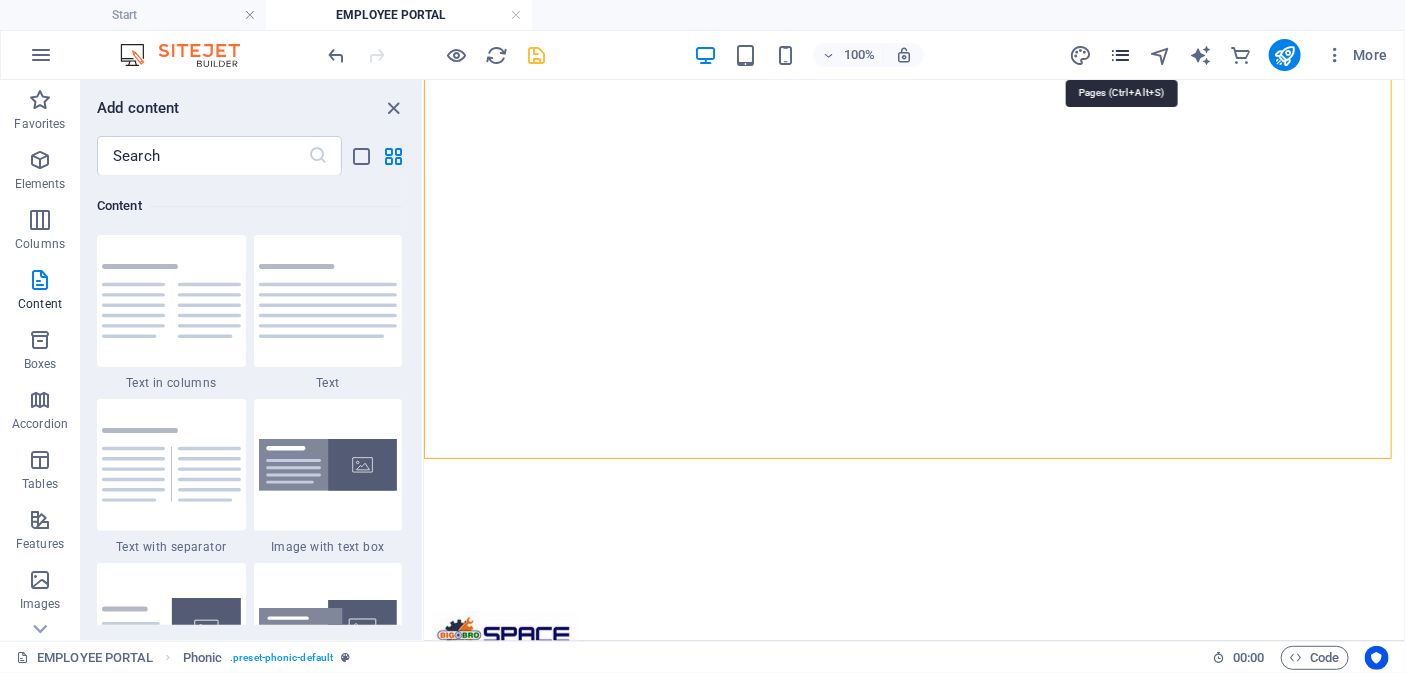 scroll, scrollTop: 340, scrollLeft: 0, axis: vertical 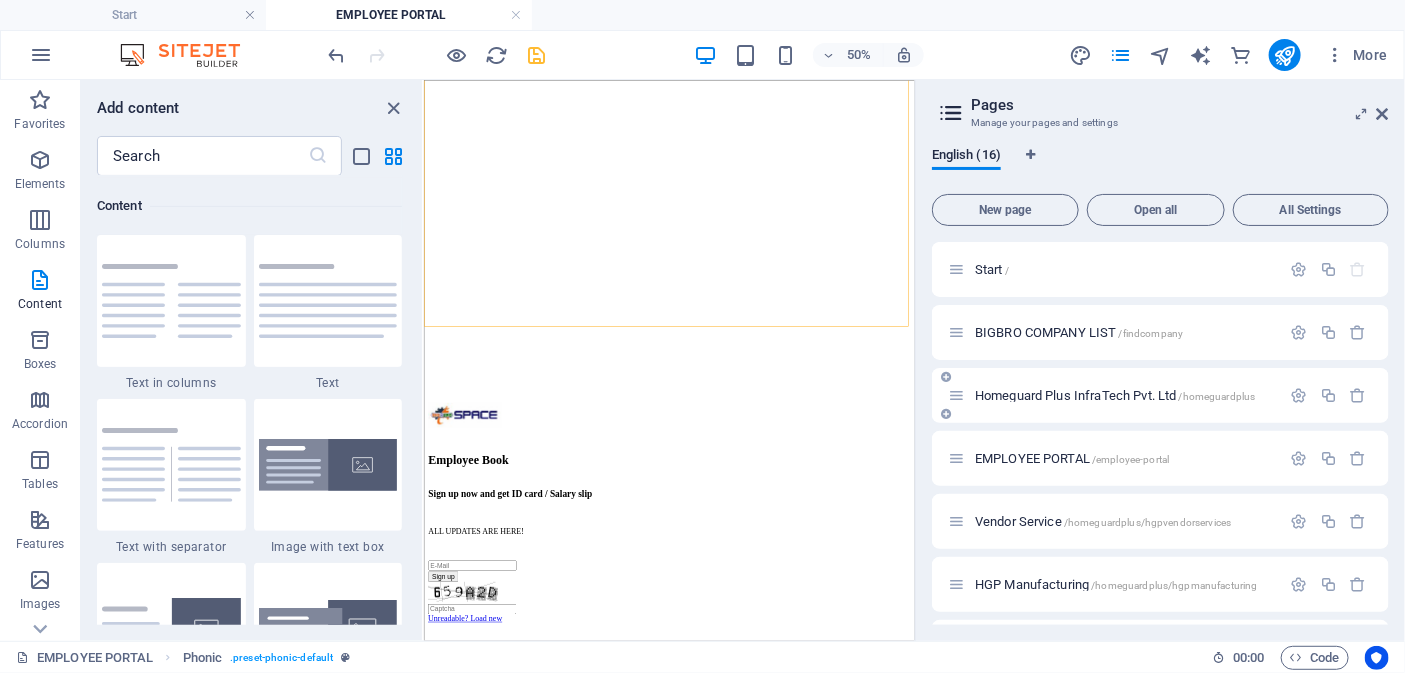 click on "Homeguard Plus InfraTech Pvt. Ltd /homeguardplus" at bounding box center (1115, 395) 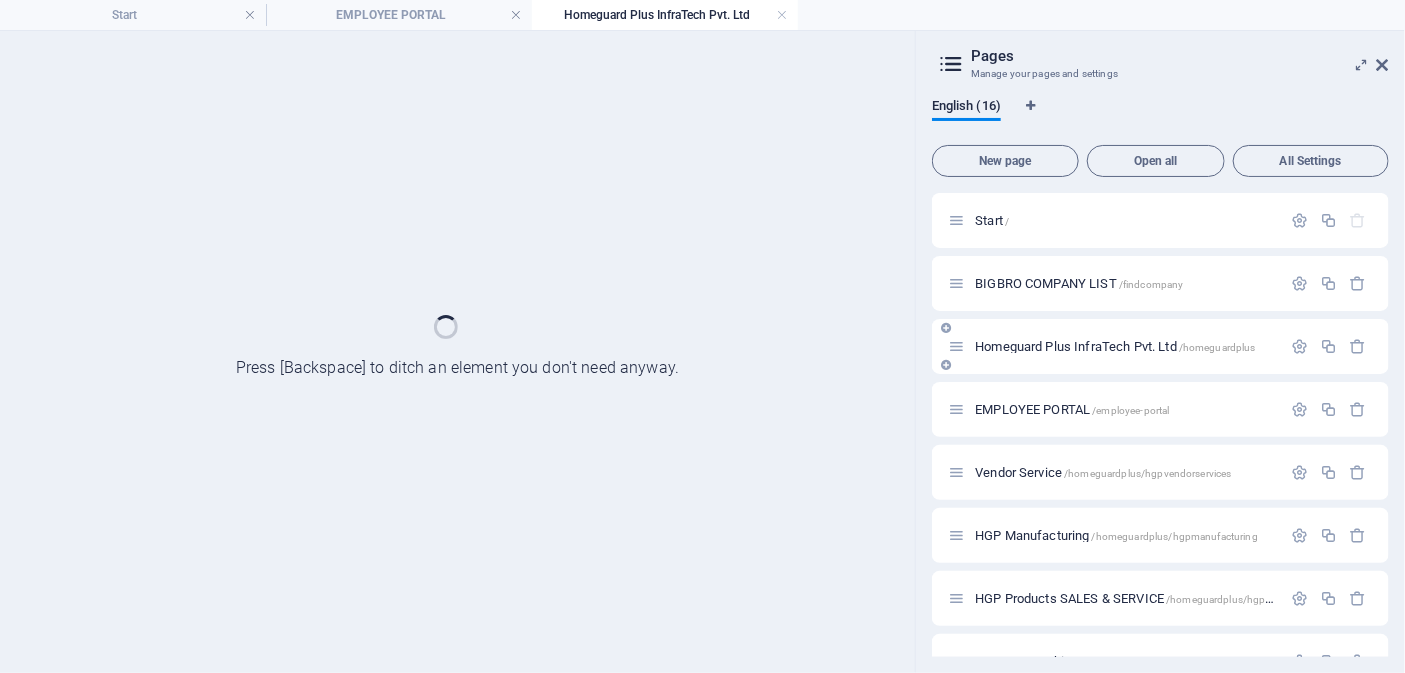 scroll, scrollTop: 0, scrollLeft: 0, axis: both 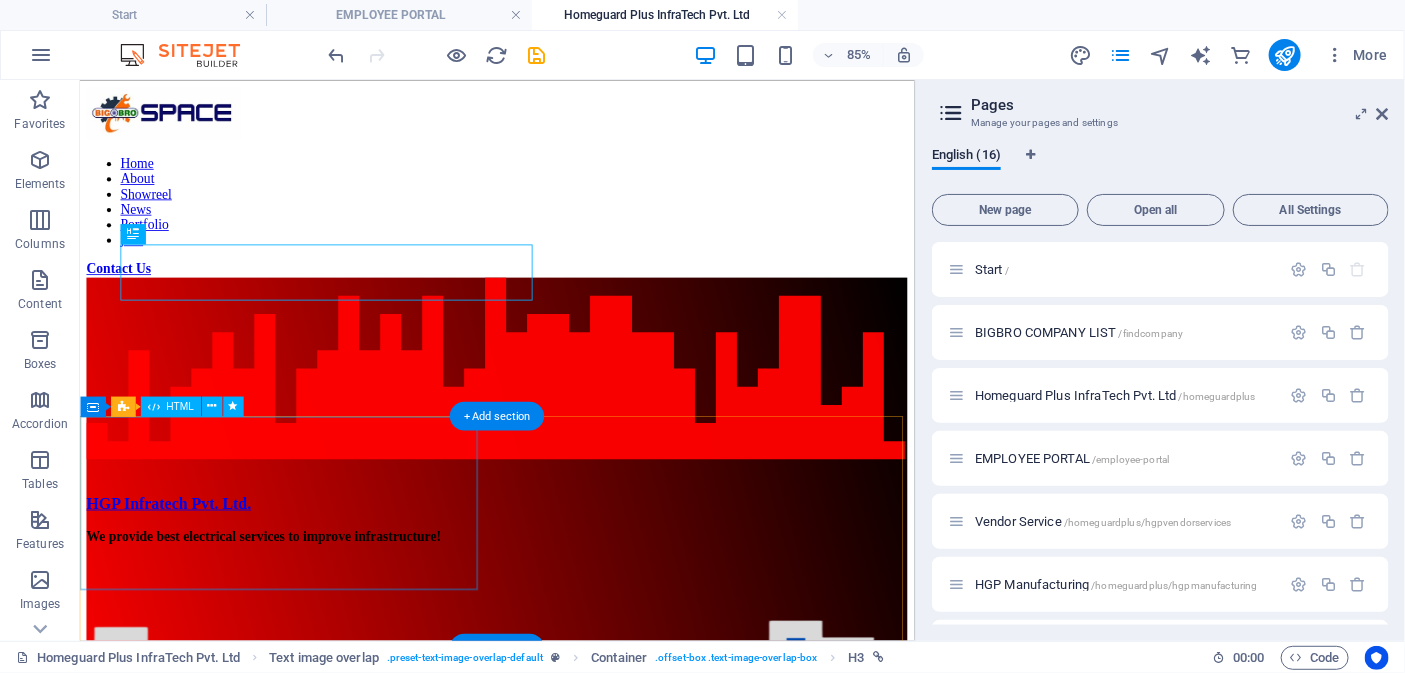 click on "Vendor Service
Manufacturing
Products
Partnership
Client Portal
Project Report
Vendor Licence
Overall Performance
USE PC/Dekstop mode for better experience!" at bounding box center [570, 1205] 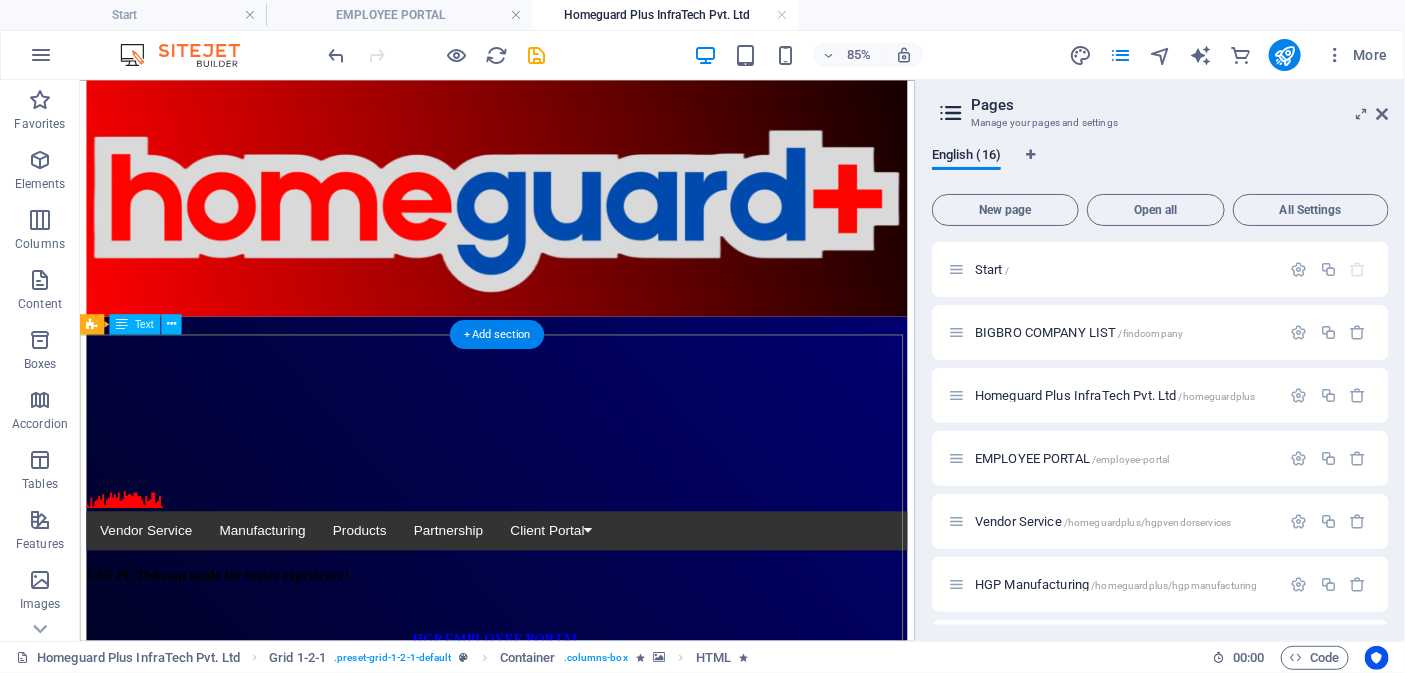 scroll, scrollTop: 1732, scrollLeft: 0, axis: vertical 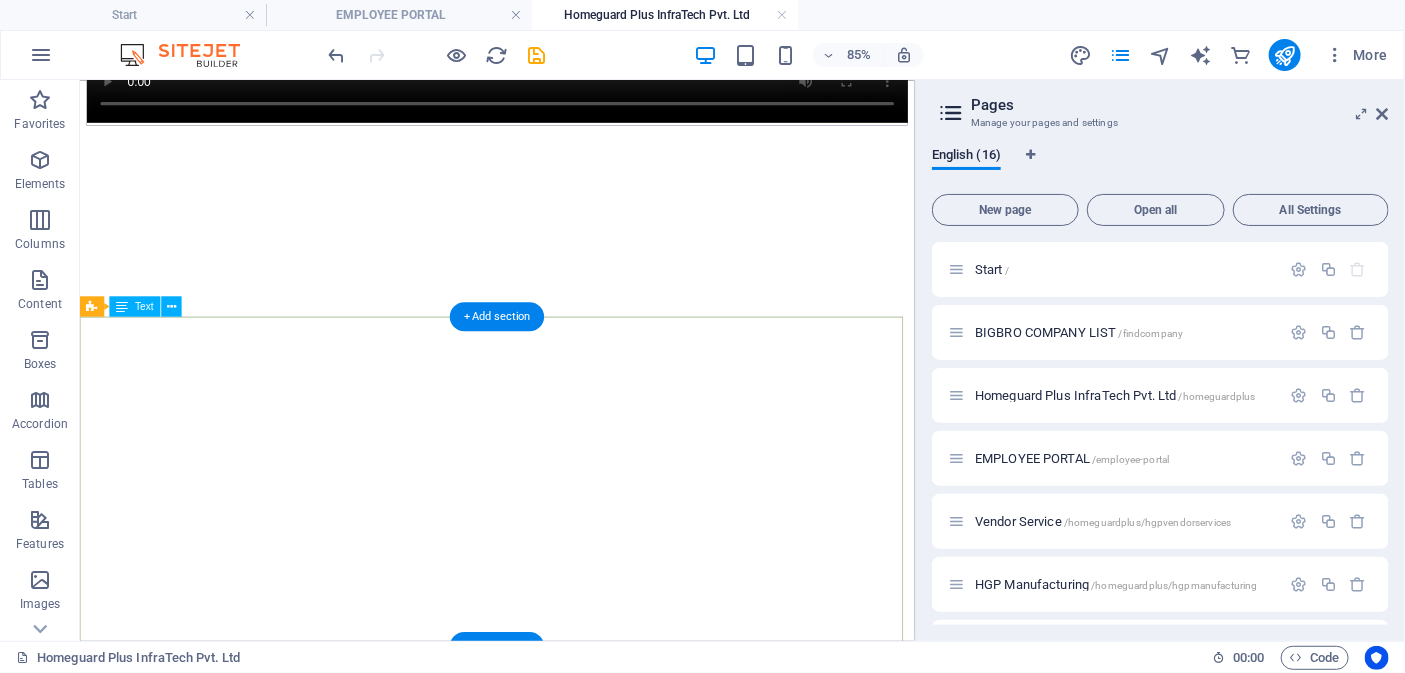 click on "BRANCH BRANCH SERVICE/SALES DEATILS CONTACT PERSON CONTACT KASNA SERVICE + SALES (OFFICE & STORE) [NAME] [PHONE] GHAZIABAD SALES STORE [NAME] 🔒 FARIDABAD SERVICE + SALES (OFFICE & STORE) 🔒 🔒 GURGAON SERVICE OFFICE 🔒 🔒 REWARI (MANUFACTURING) MANUFACTURING CENTRE [NAME] [PHONE]" at bounding box center [570, 3169] 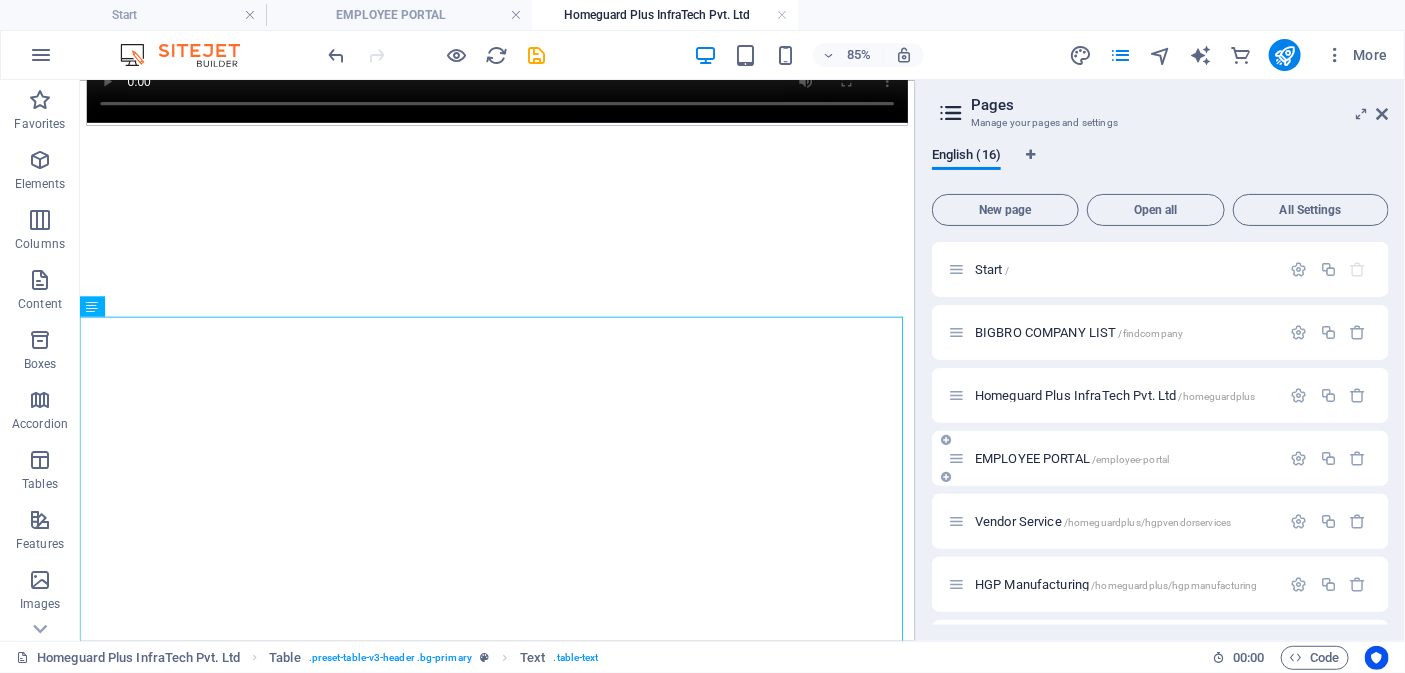 click on "EMPLOYEE PORTAL /employee-portal" at bounding box center [1072, 458] 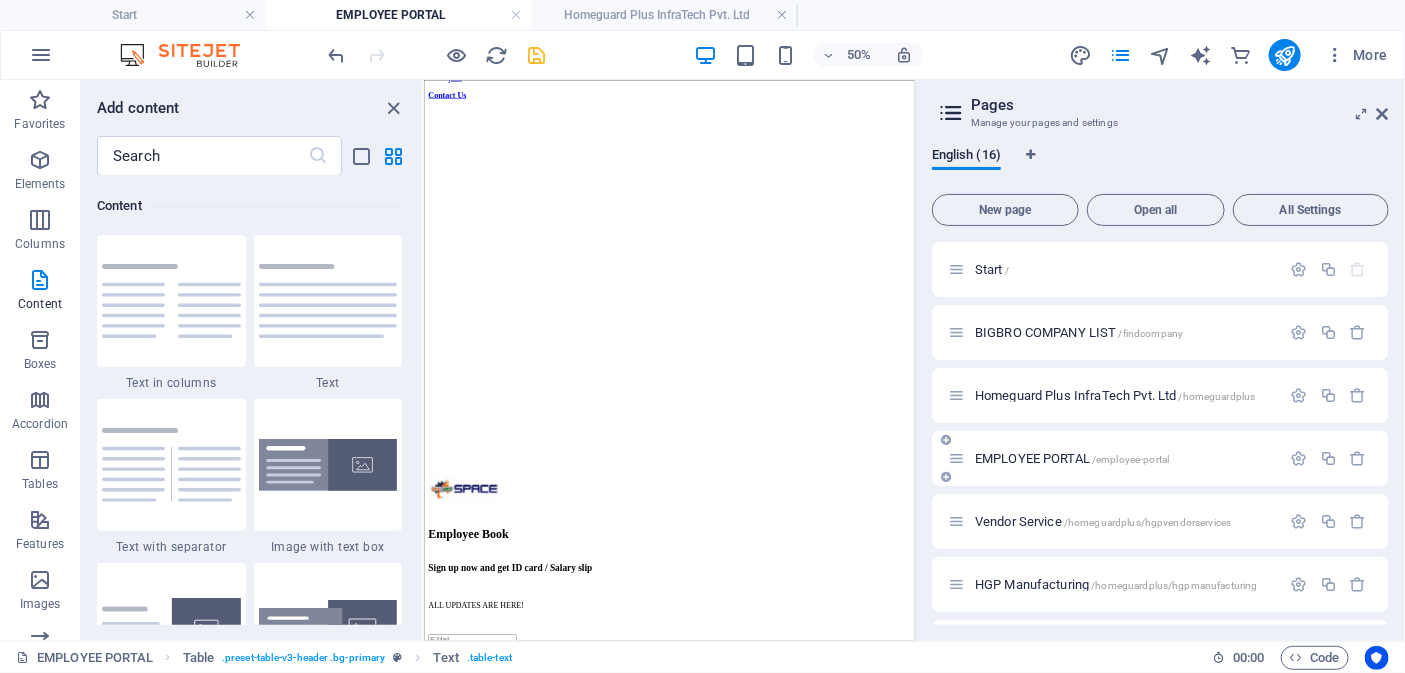 scroll, scrollTop: 0, scrollLeft: 0, axis: both 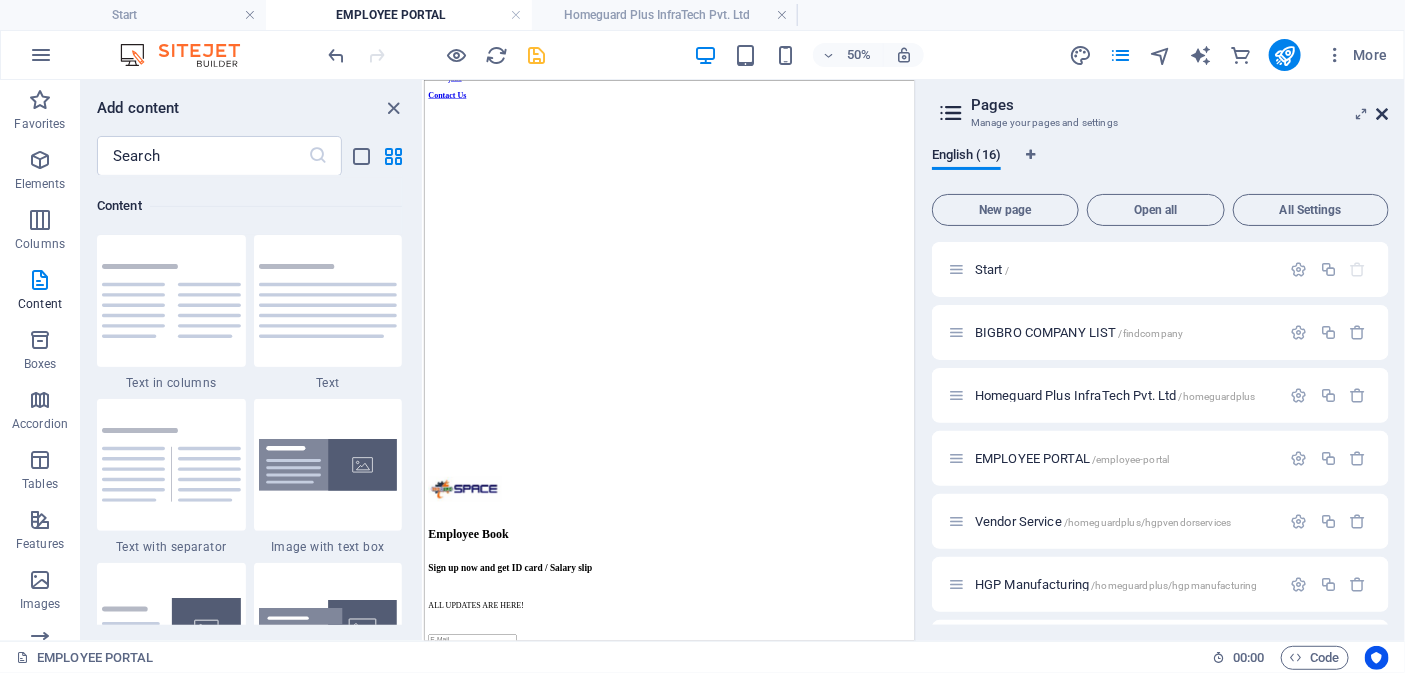 click at bounding box center (1383, 114) 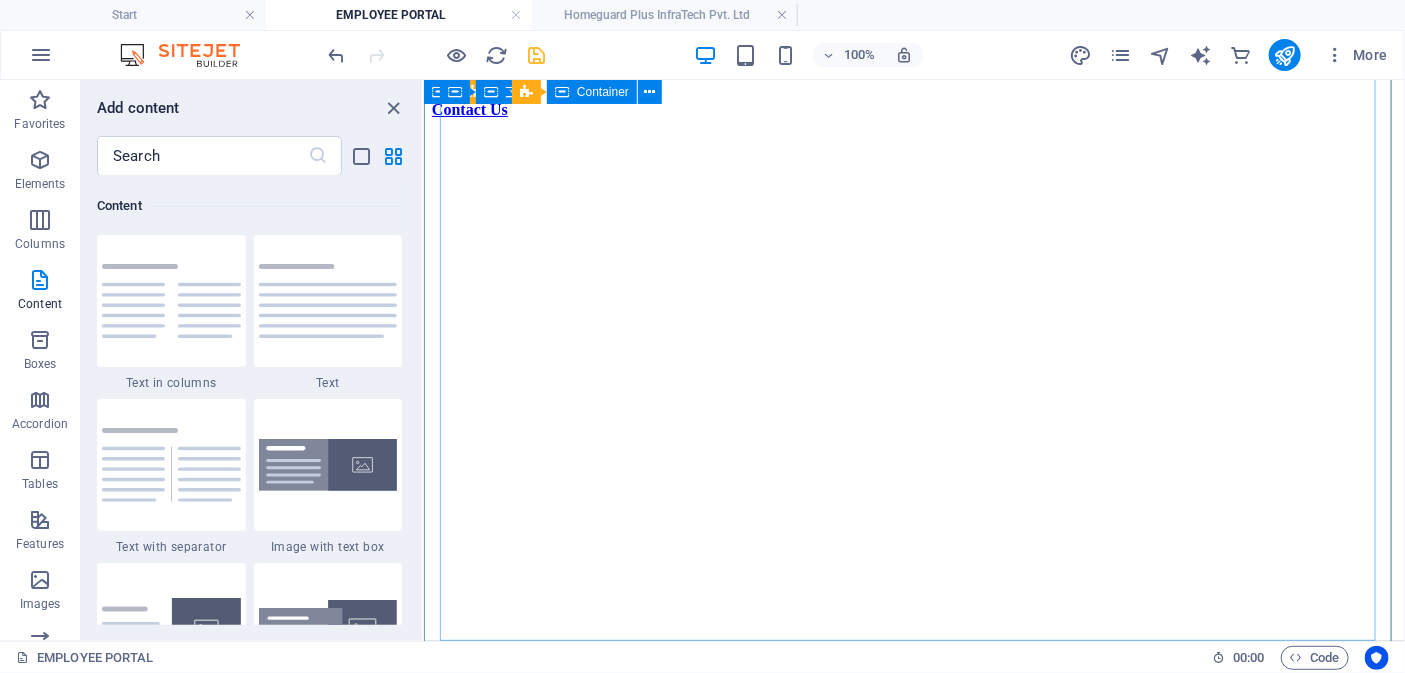 scroll, scrollTop: 683, scrollLeft: 0, axis: vertical 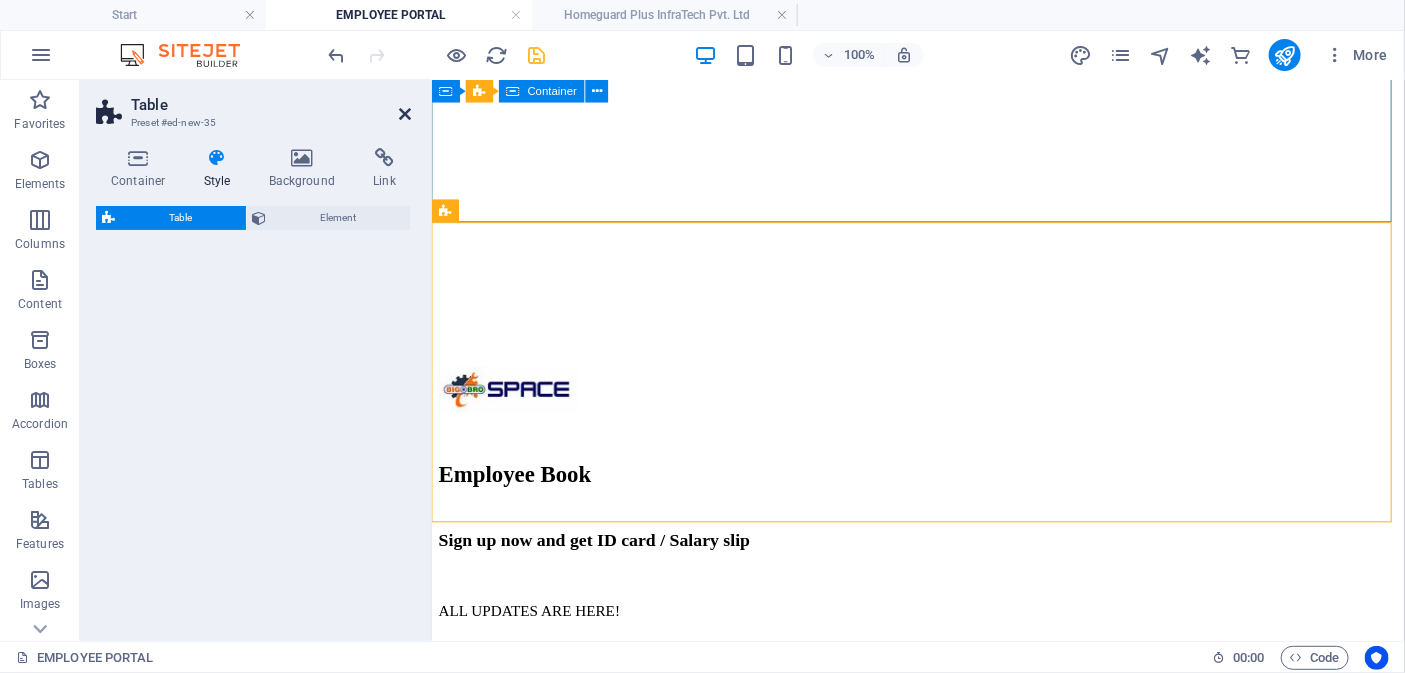 select on "preset-table-v3-border-full" 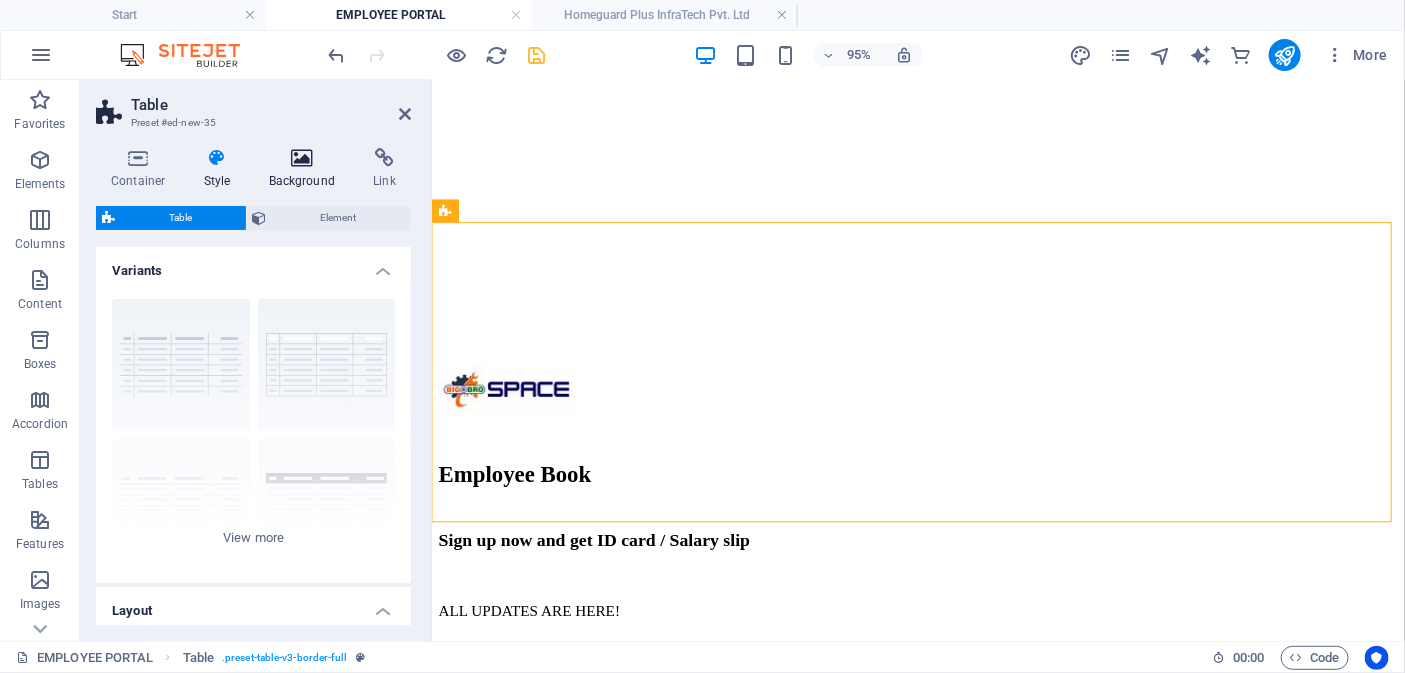click at bounding box center (302, 158) 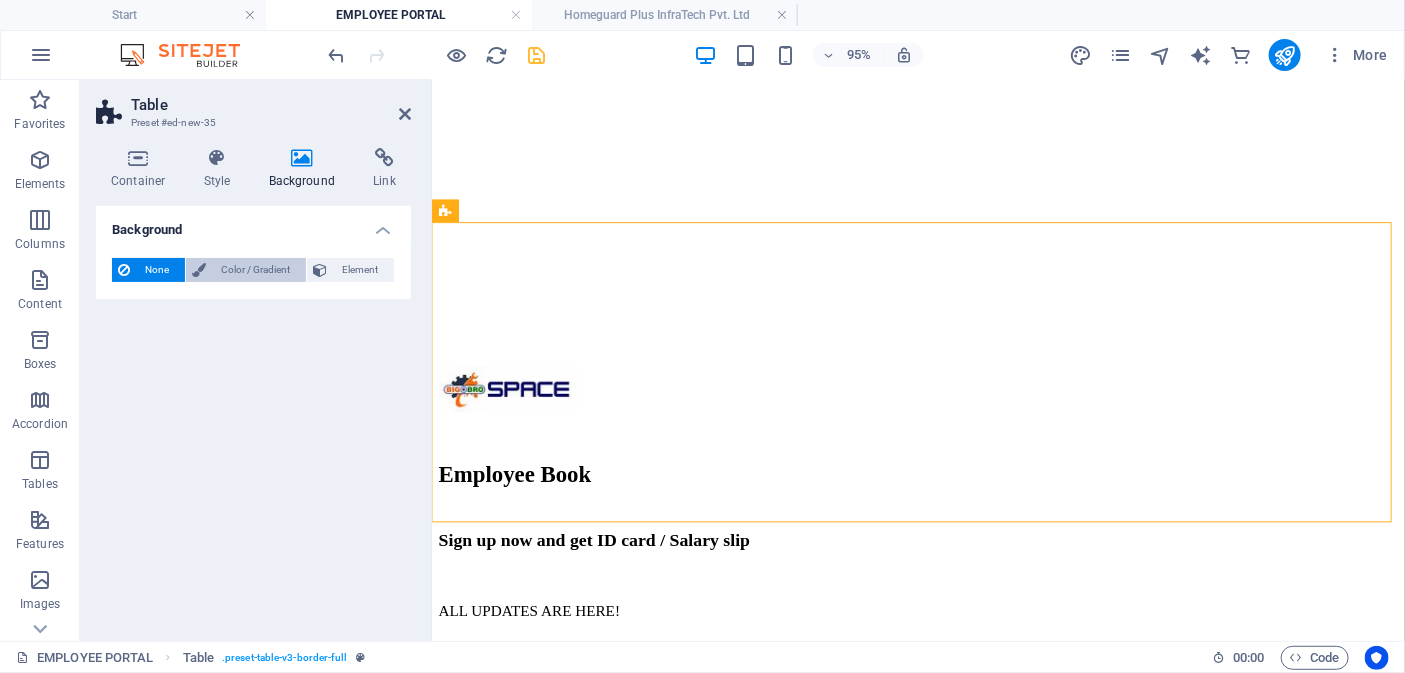 click on "Color / Gradient" at bounding box center (256, 270) 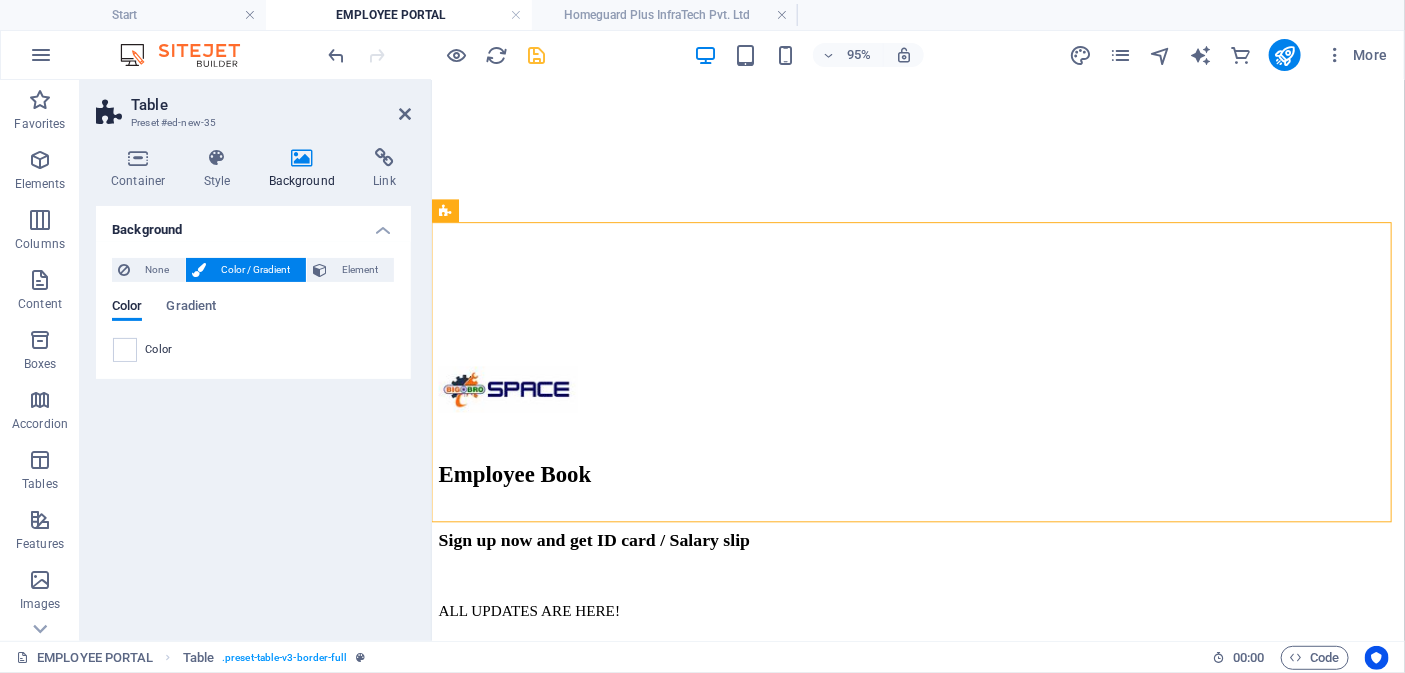 drag, startPoint x: 332, startPoint y: 259, endPoint x: 288, endPoint y: 299, distance: 59.464275 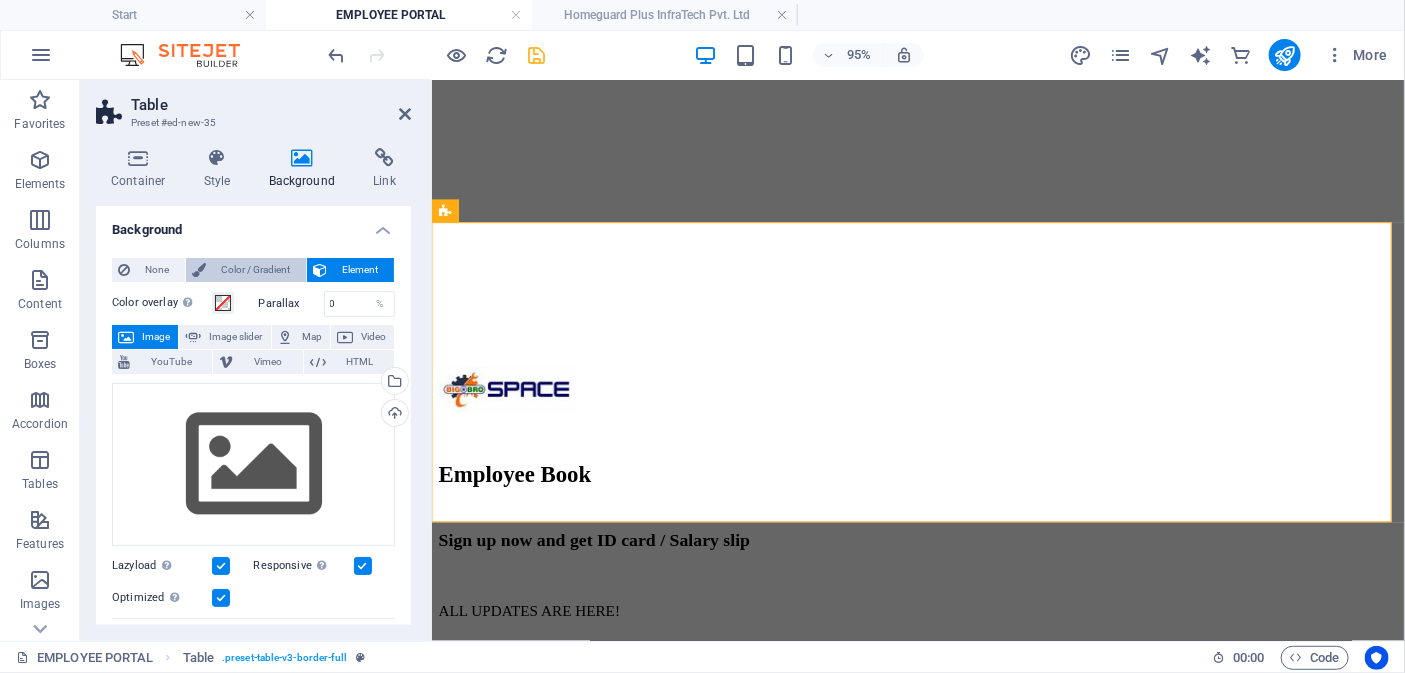 click on "Color / Gradient" at bounding box center [256, 270] 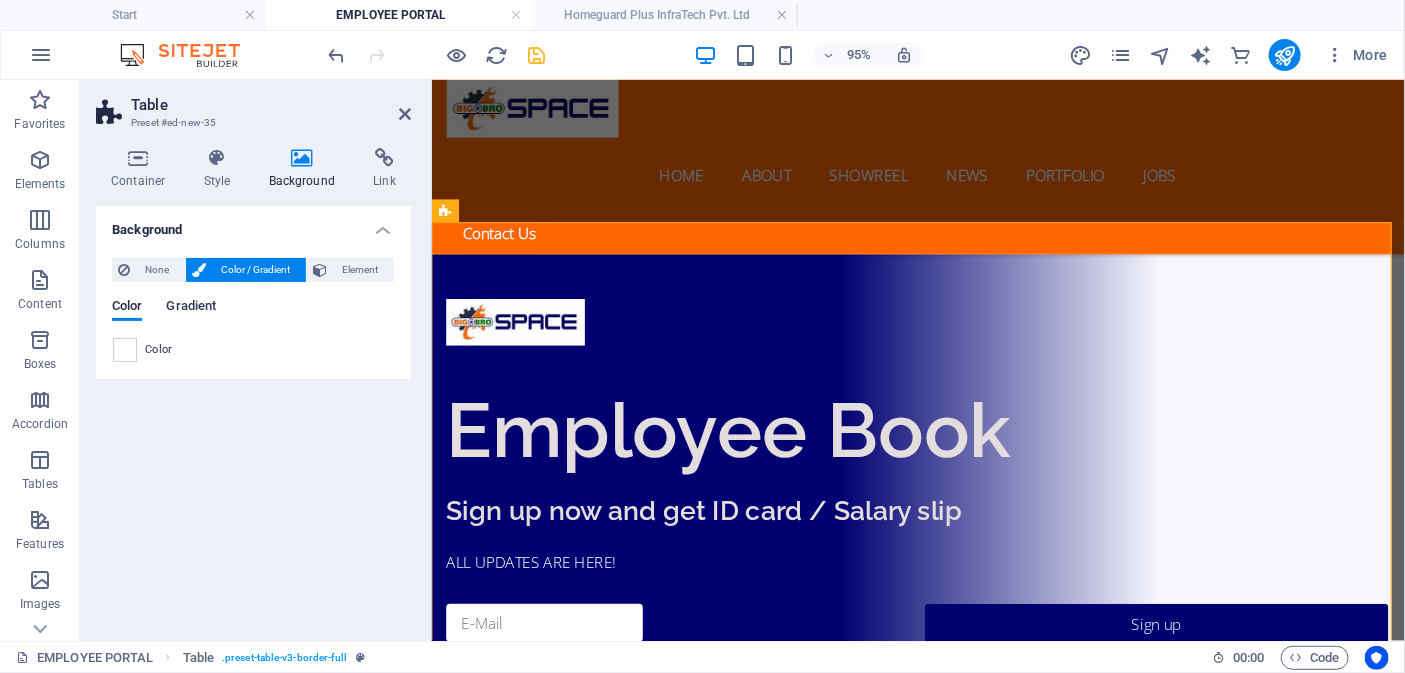 click on "Gradient" at bounding box center (191, 308) 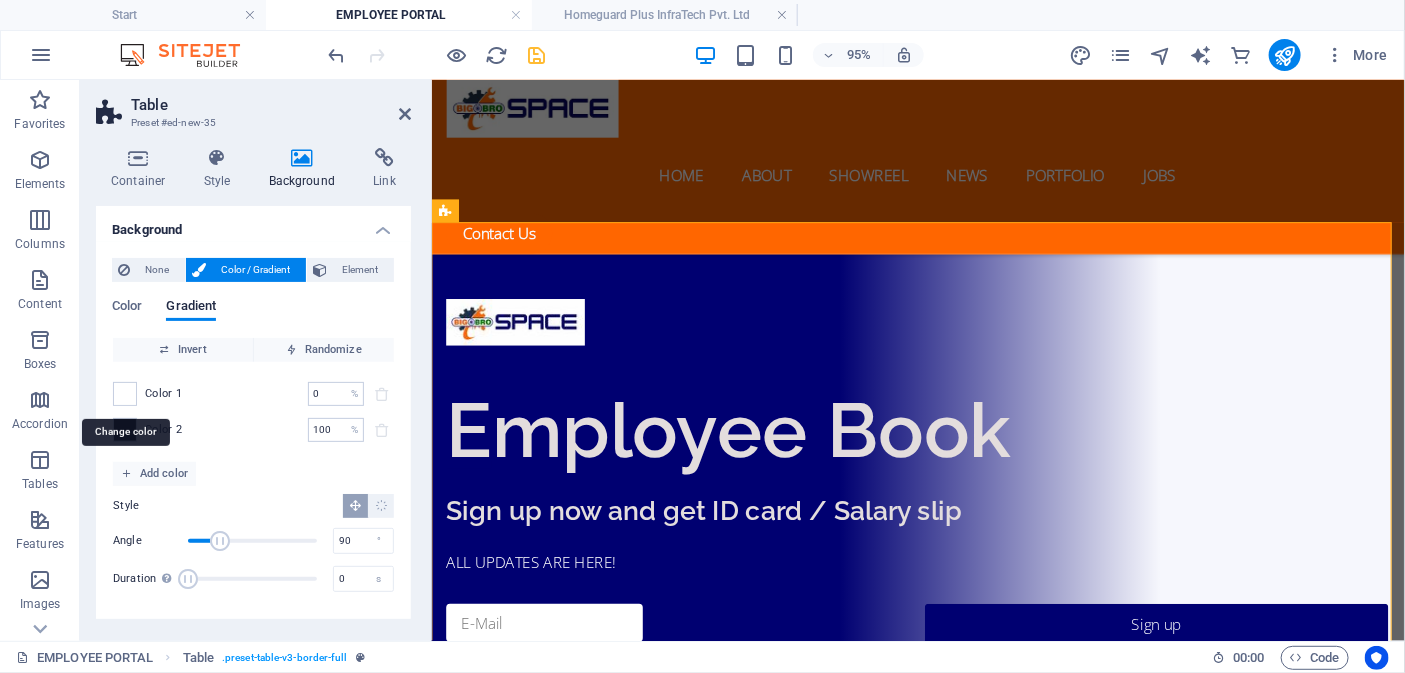 click at bounding box center [125, 394] 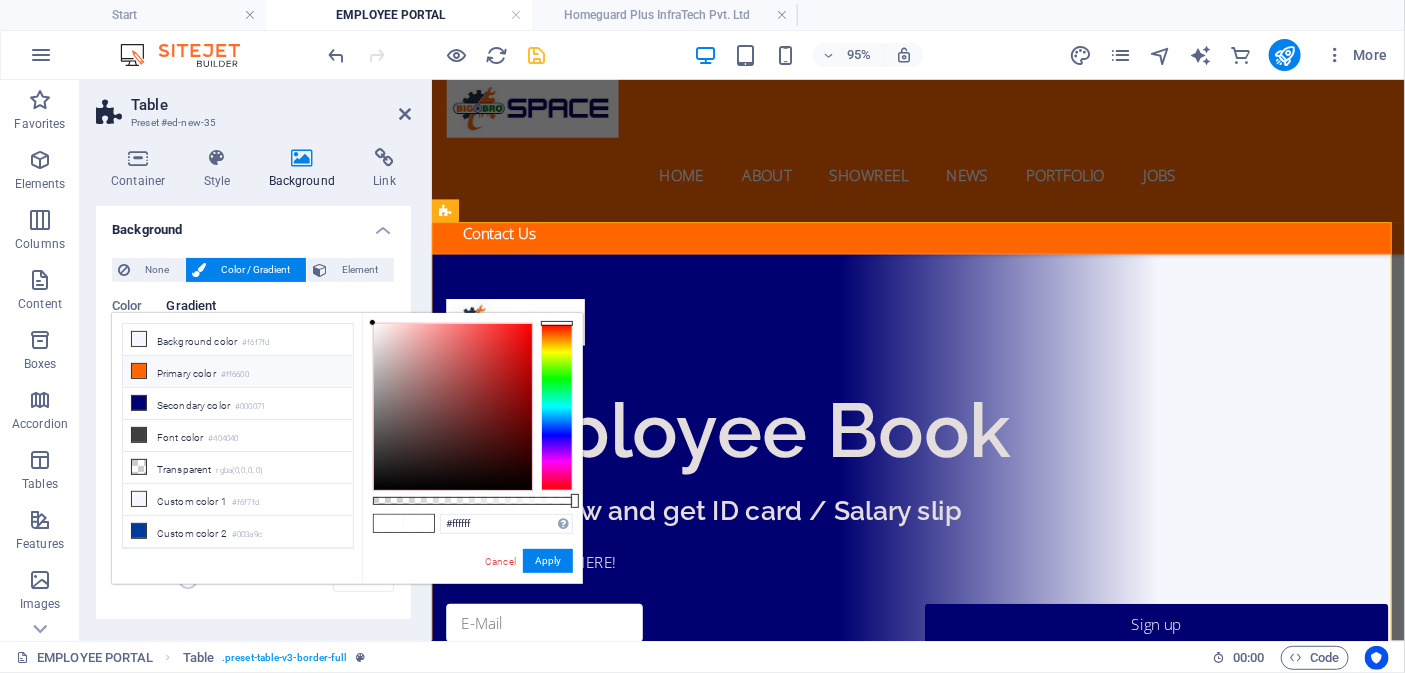 click at bounding box center [139, 371] 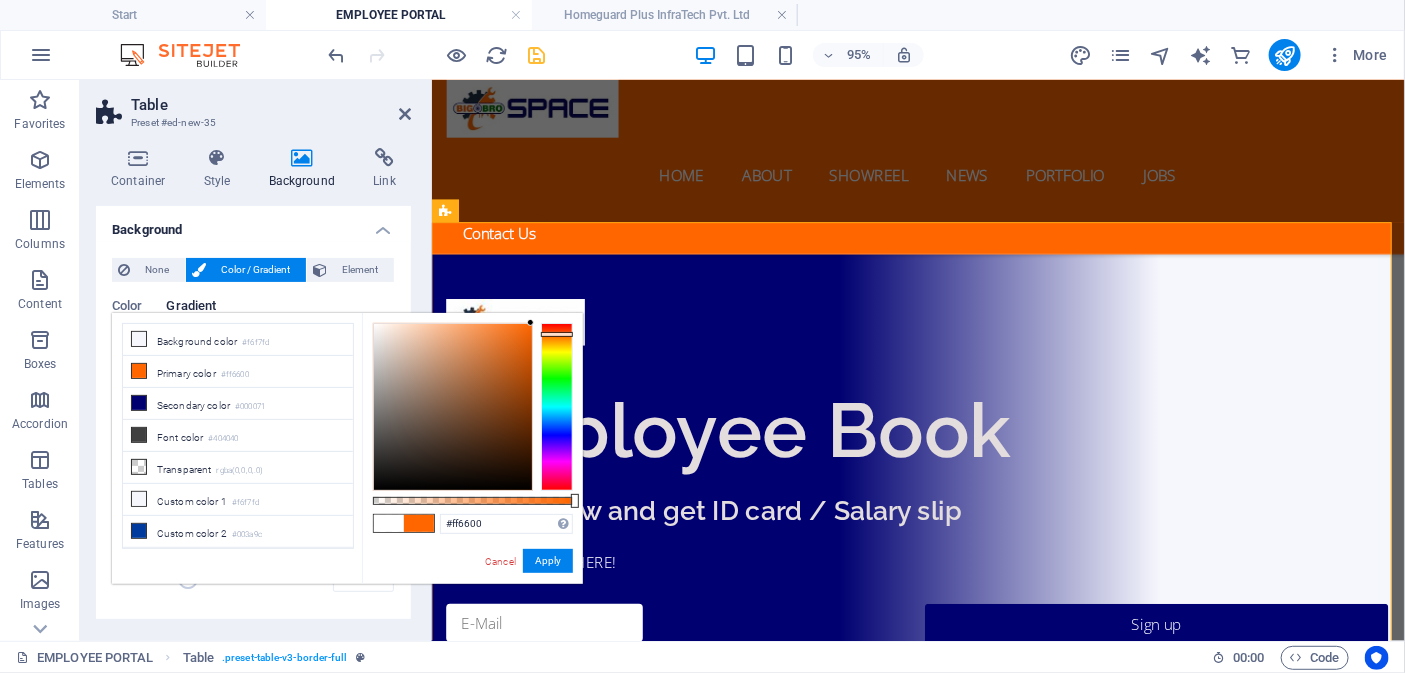 click on "Color Gradient" at bounding box center (253, 318) 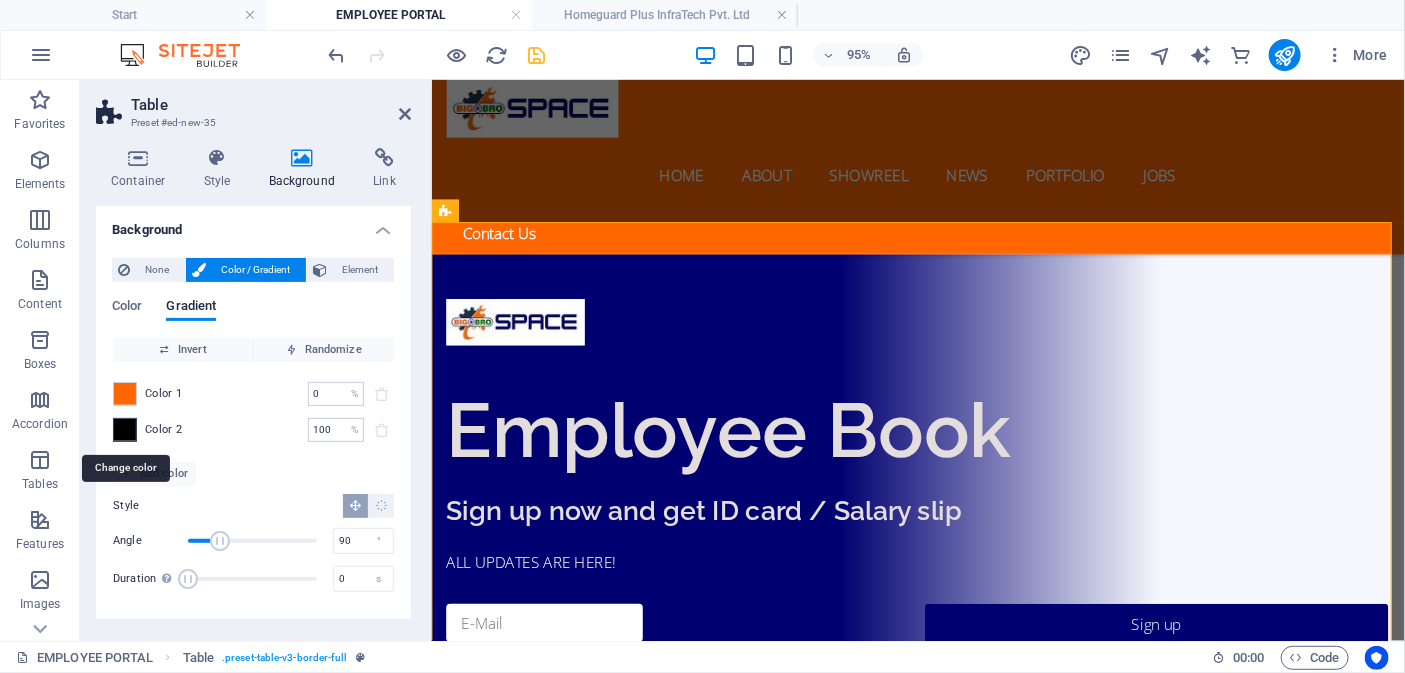 click at bounding box center [125, 430] 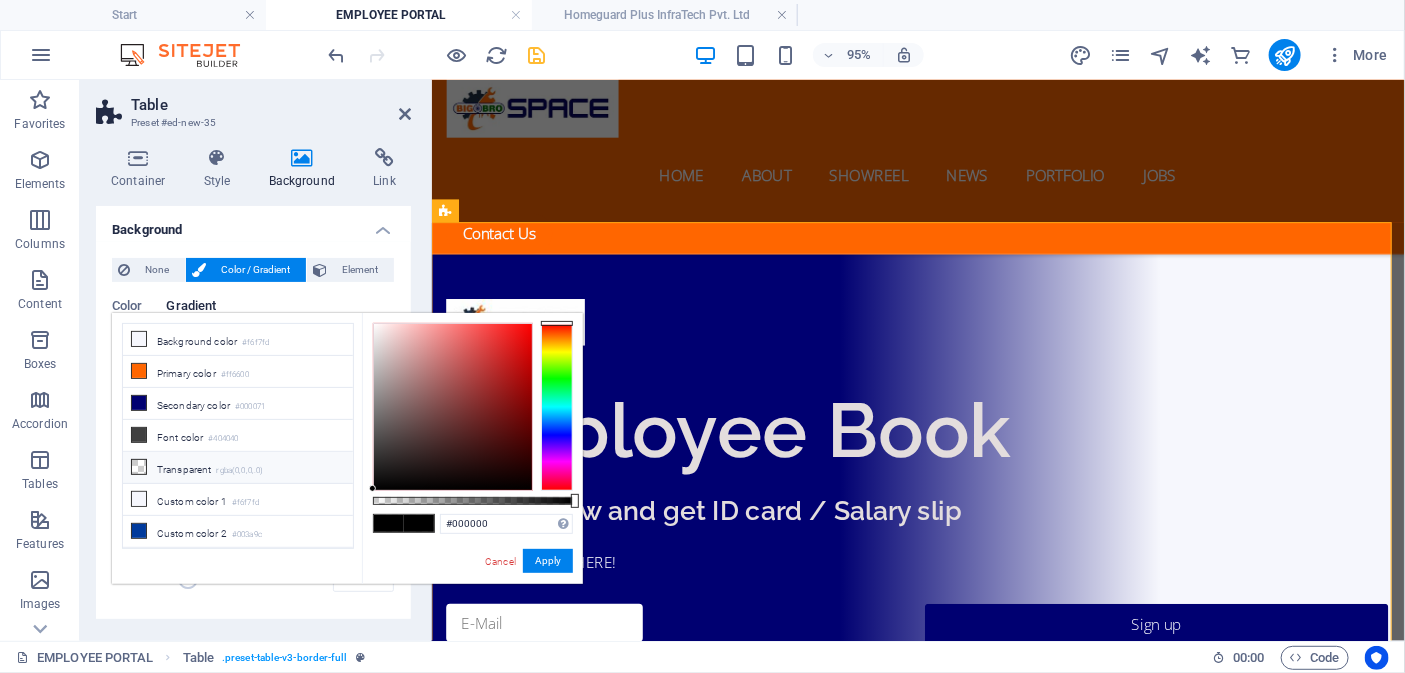 click at bounding box center [139, 467] 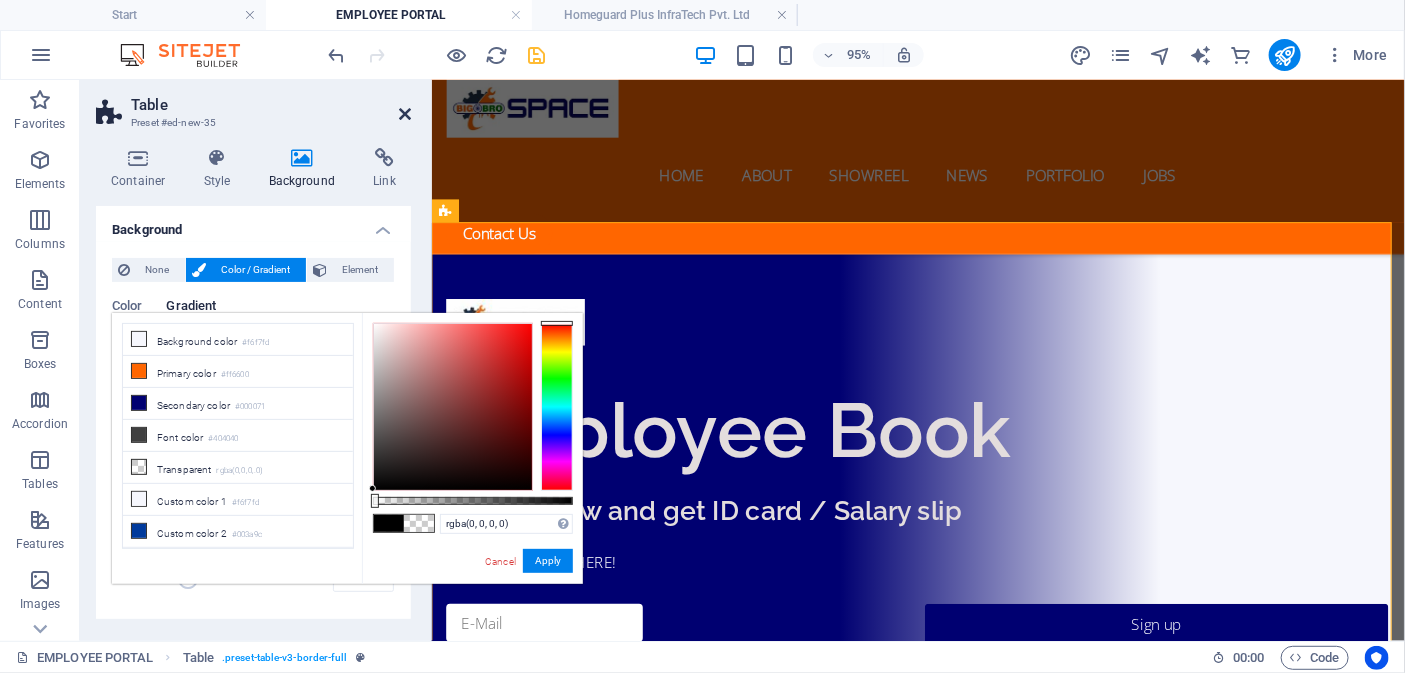 click at bounding box center (405, 114) 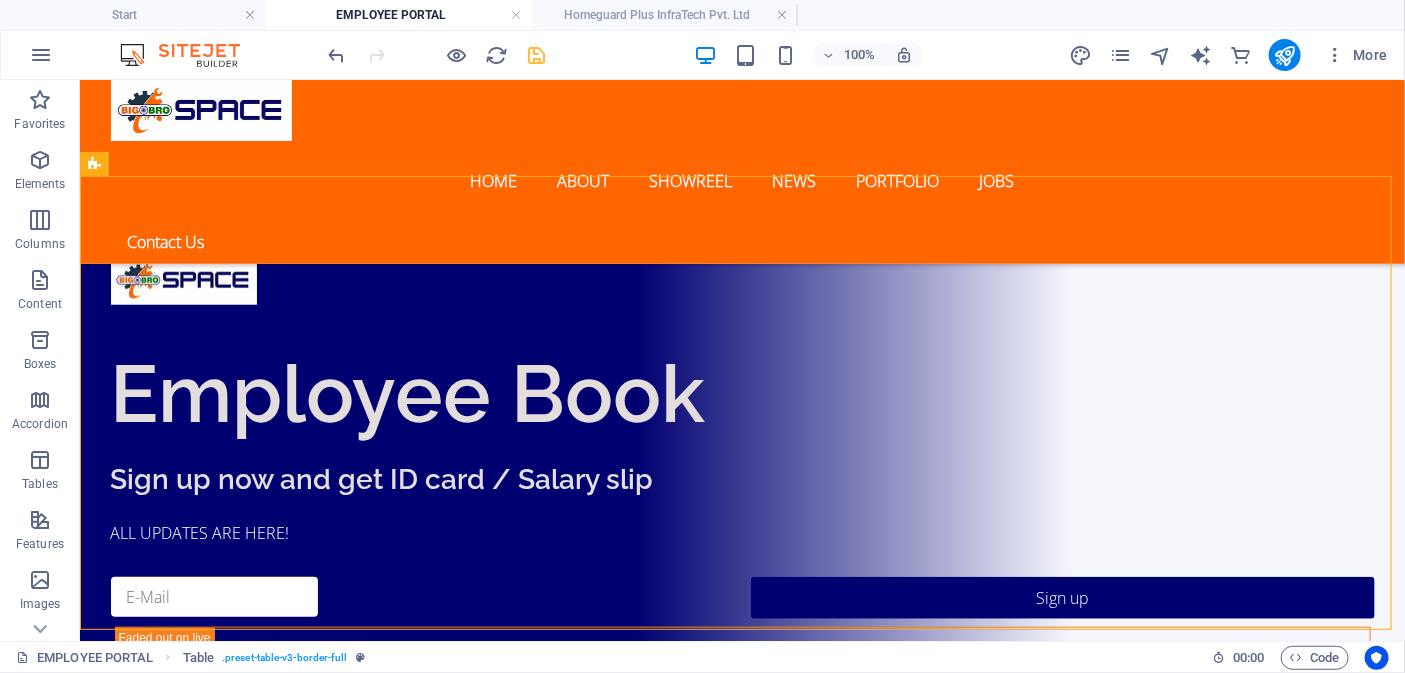 scroll, scrollTop: 610, scrollLeft: 0, axis: vertical 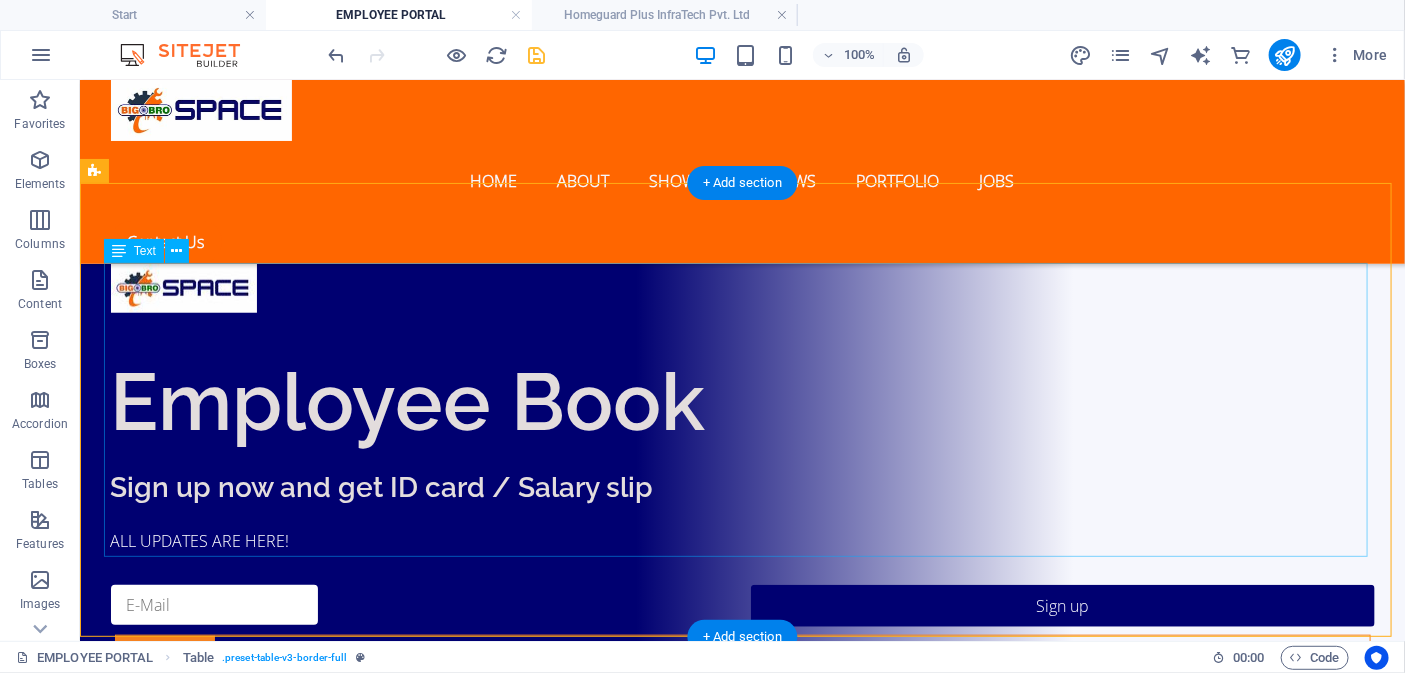 click on "# Lorem Ipsum Dolor 1 Lorem  Ipsum Dolor 2 Lorem Ipsum Dolor 3 Lorem Ipsum Dolor 4 Lorem Ipsum Dolor 5 Lorem Ipsum Dolor" at bounding box center [742, 1085] 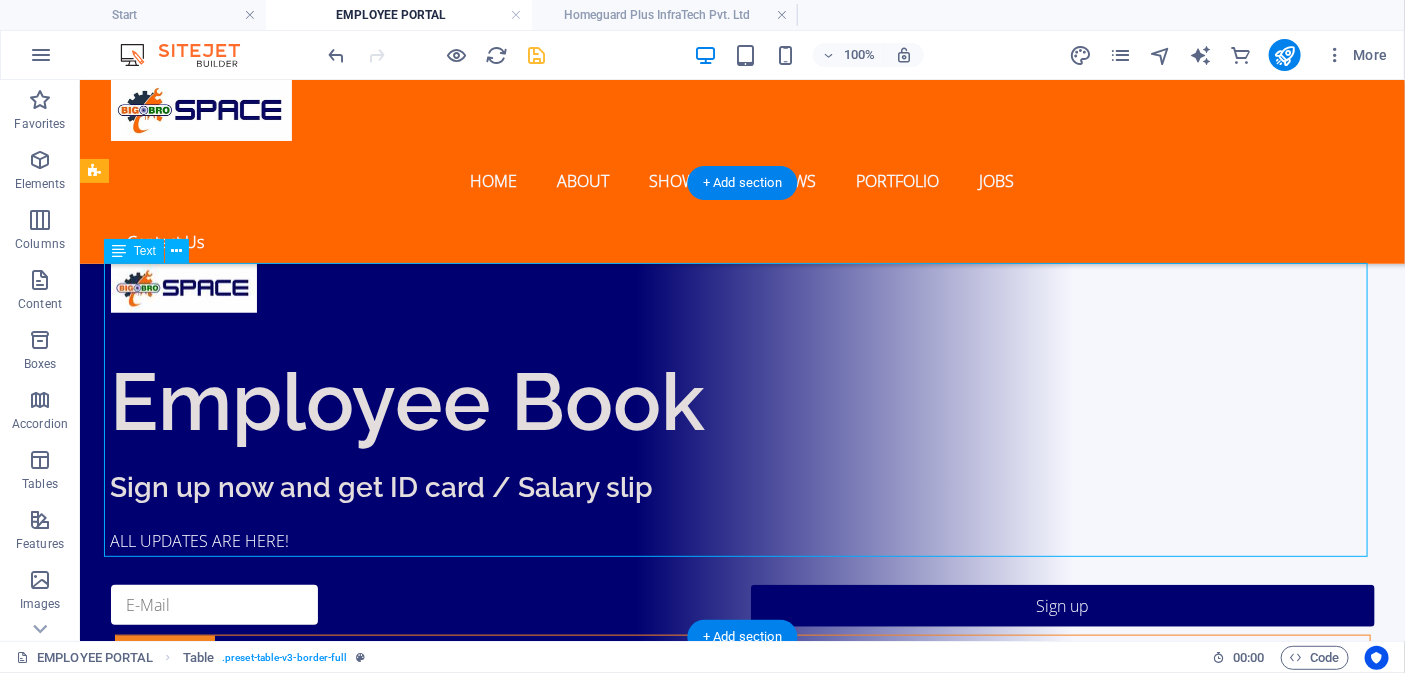 click on "# Lorem Ipsum Dolor 1 Lorem  Ipsum Dolor 2 Lorem Ipsum Dolor 3 Lorem Ipsum Dolor 4 Lorem Ipsum Dolor 5 Lorem Ipsum Dolor" at bounding box center [742, 1085] 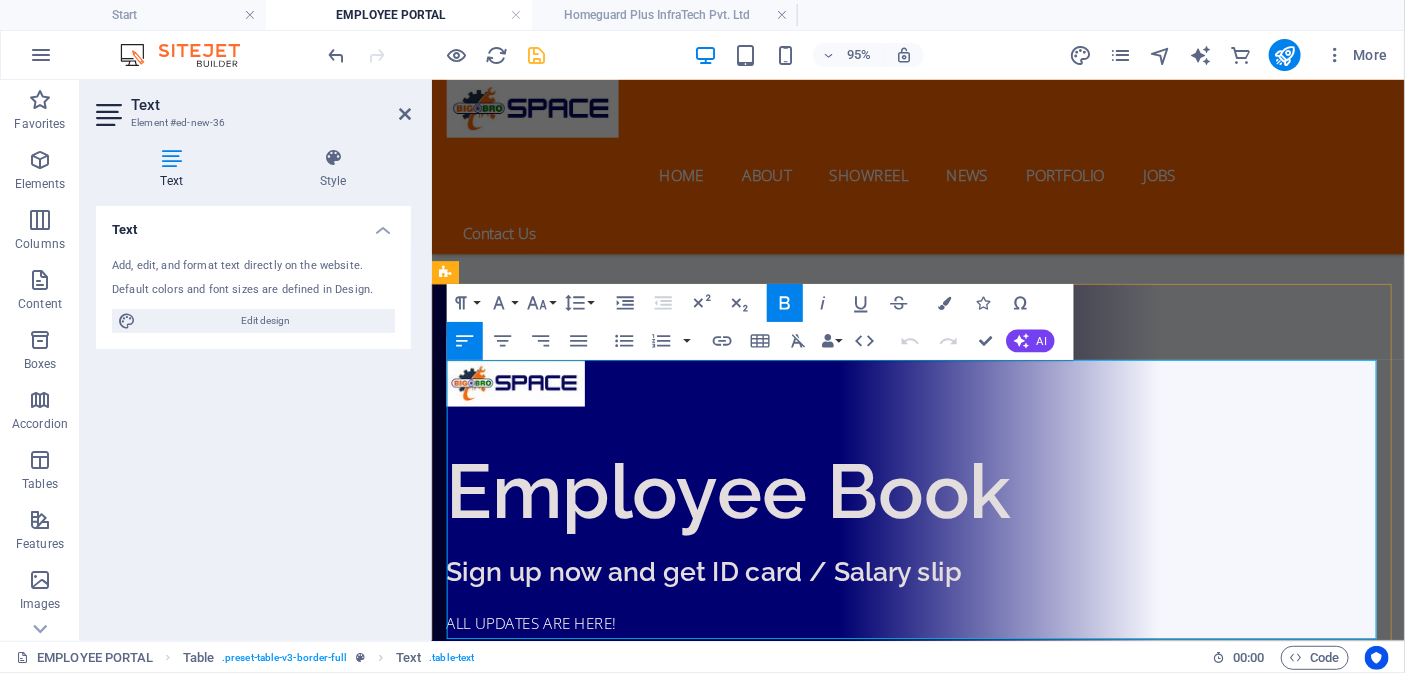 click on "#" at bounding box center [512, 1074] 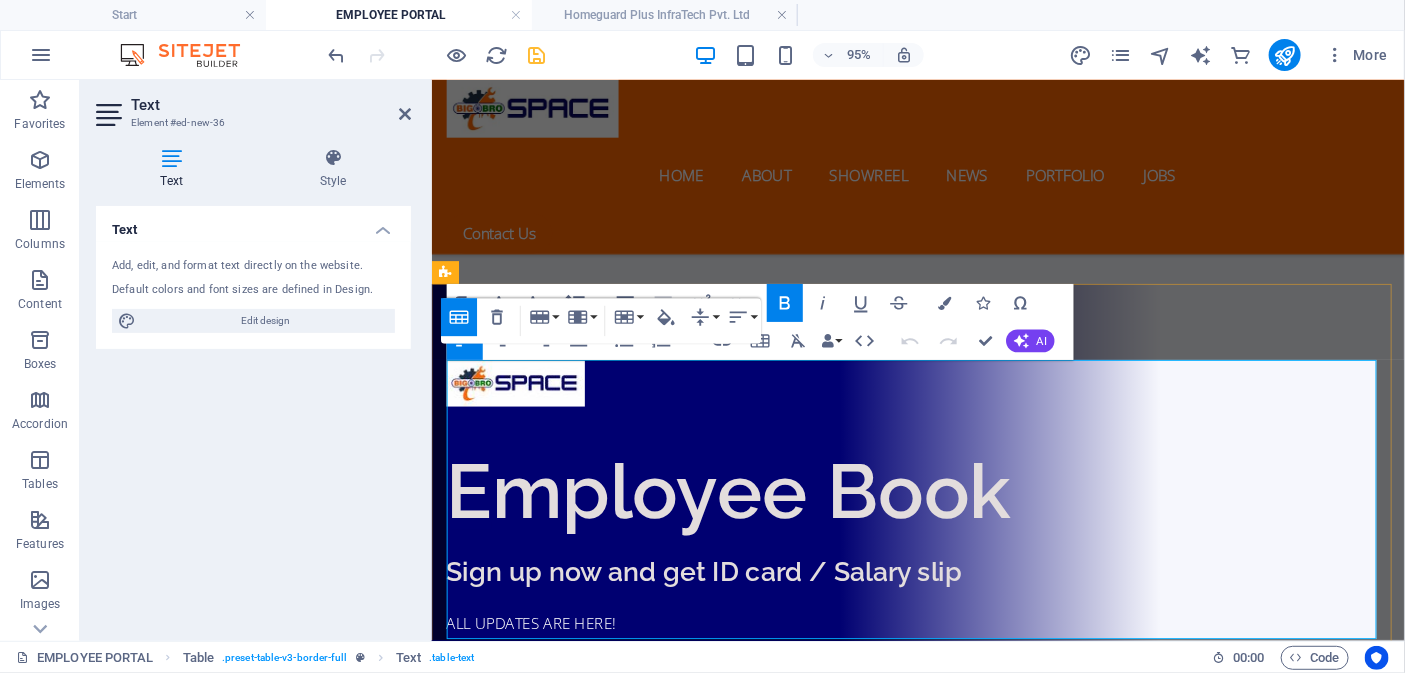 click on "1" at bounding box center [512, 1123] 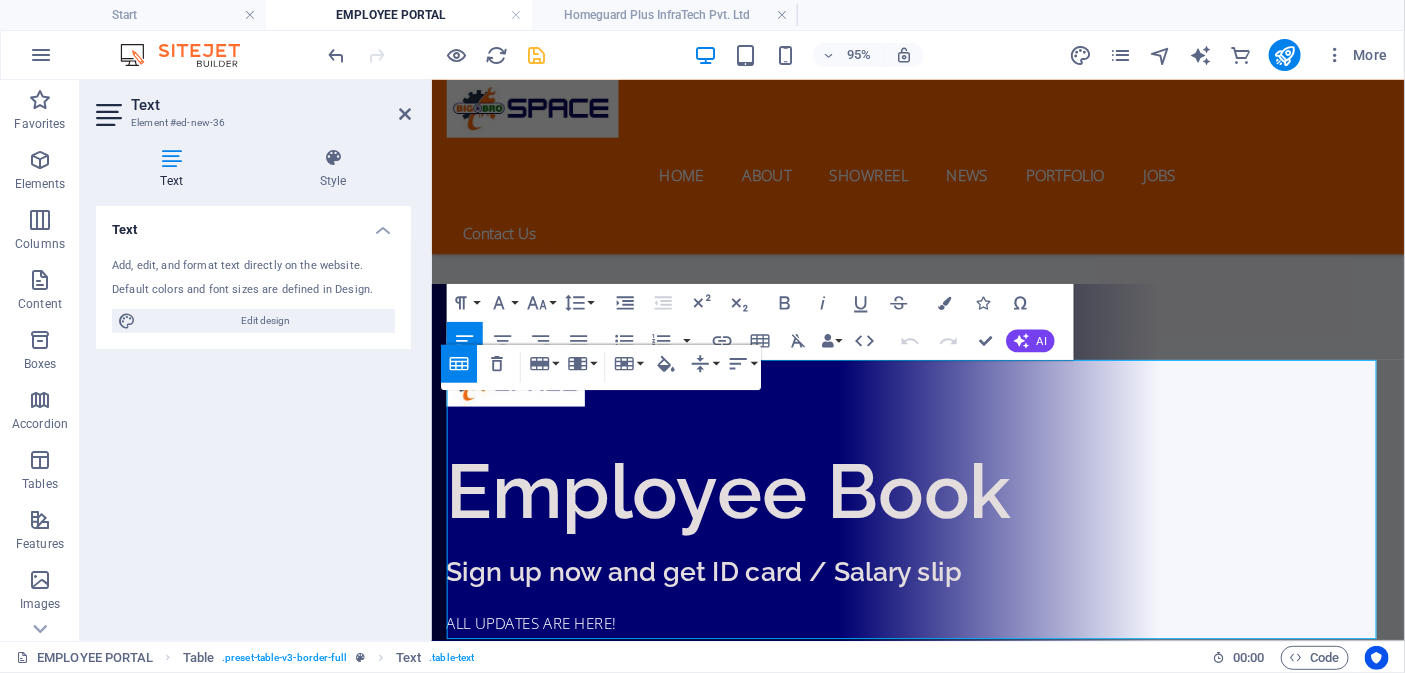 click on "Text Add, edit, and format text directly on the website. Default colors and font sizes are defined in Design. Edit design Alignment Left aligned Centered Right aligned" at bounding box center [253, 415] 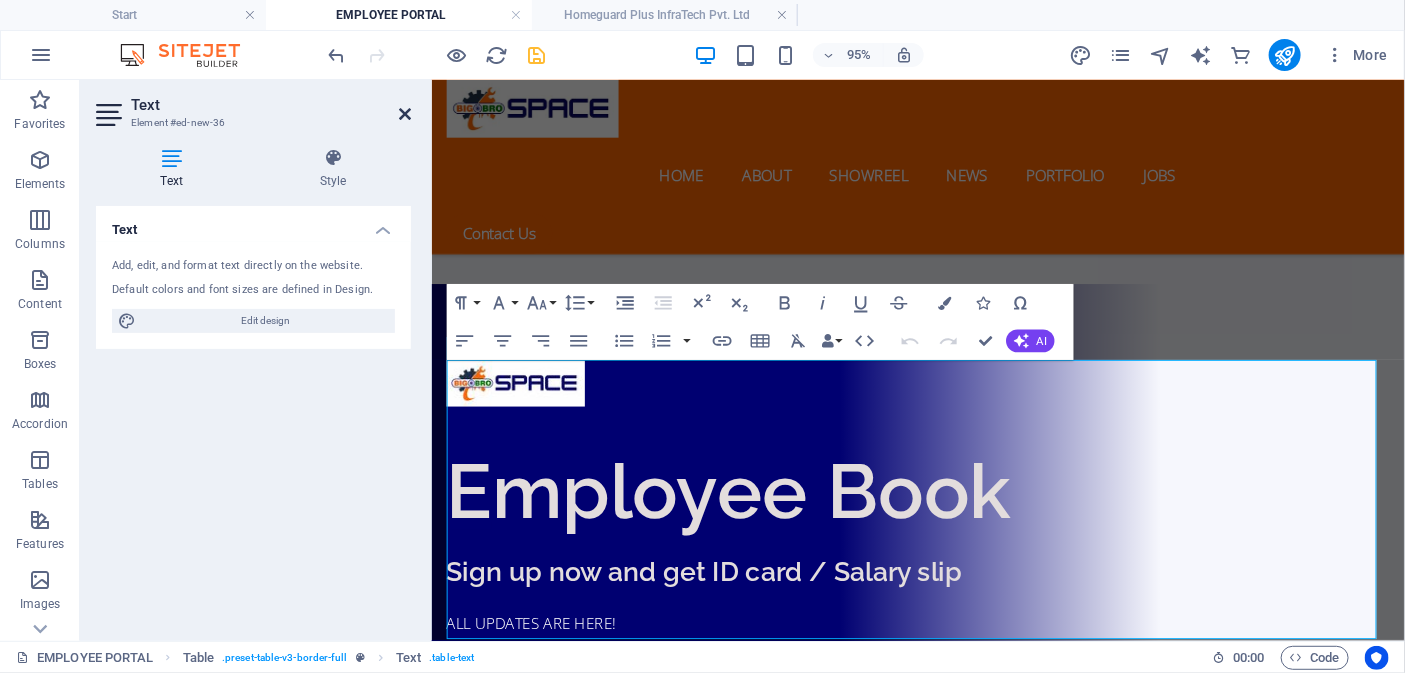 click at bounding box center [405, 114] 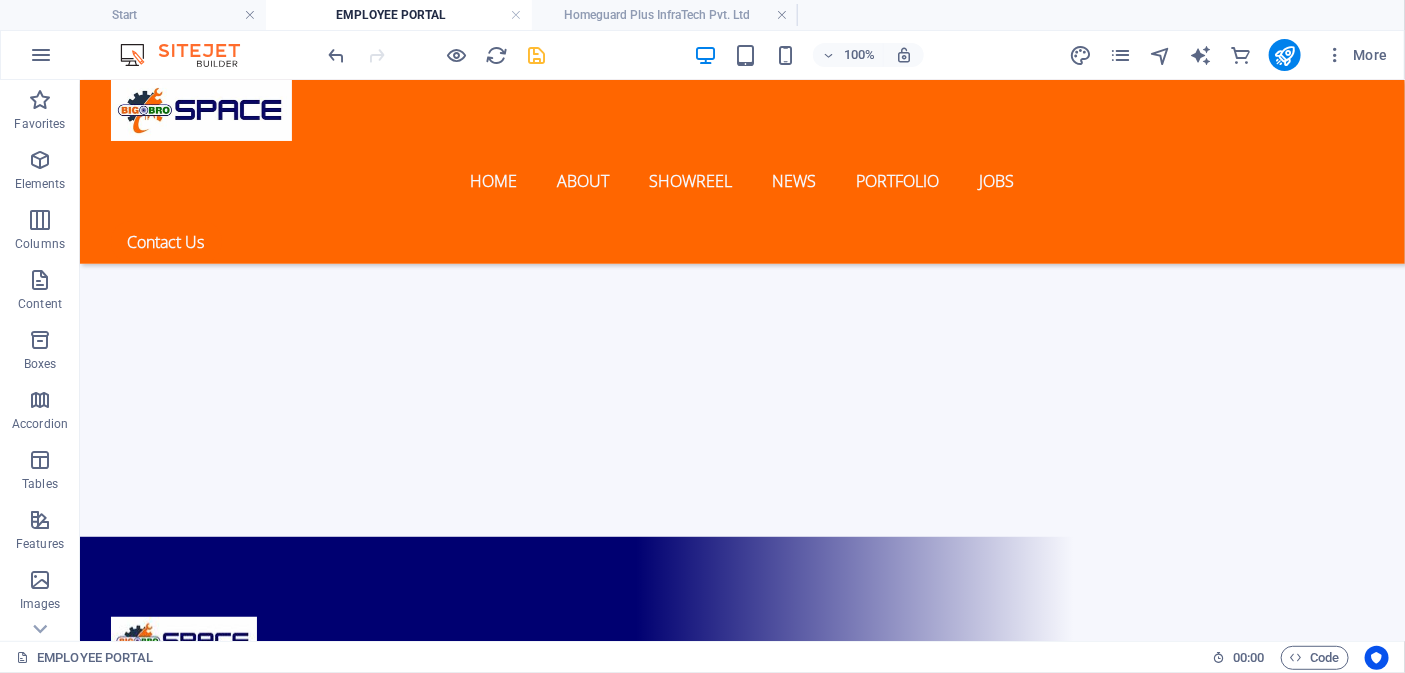 scroll, scrollTop: 173, scrollLeft: 0, axis: vertical 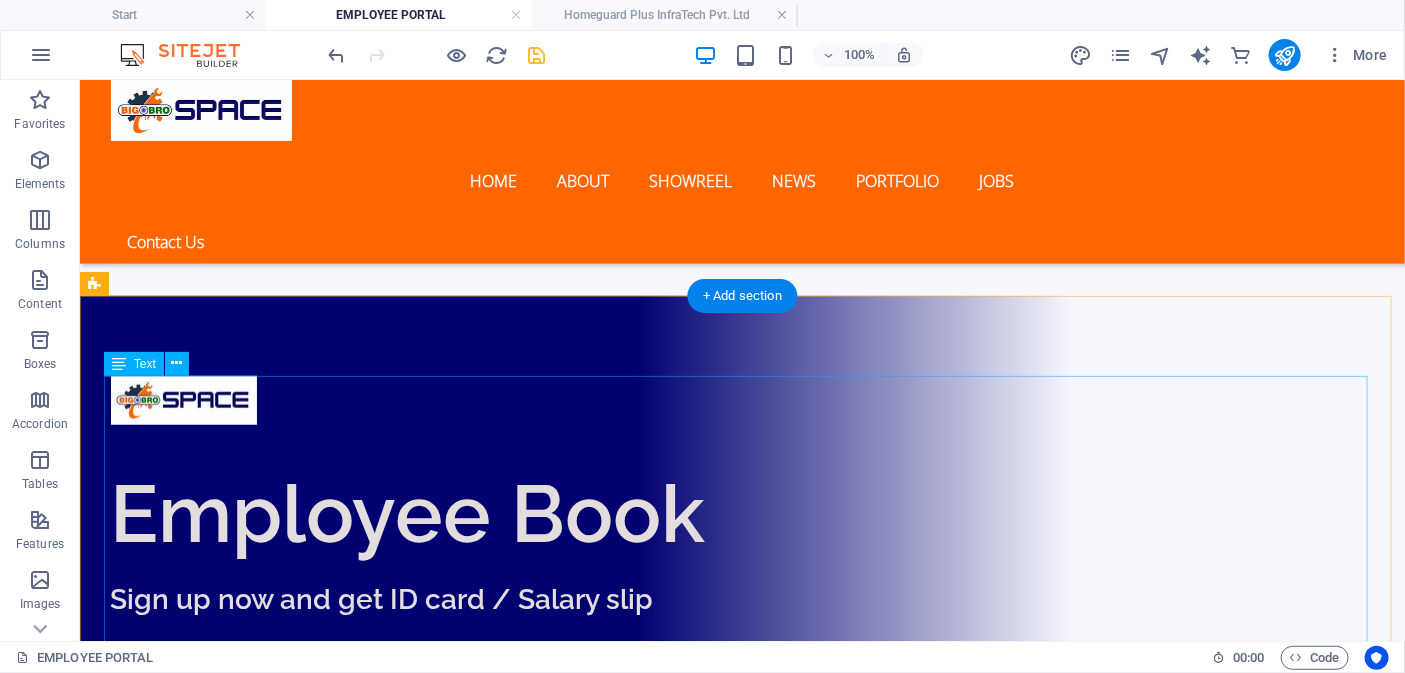 click on "# Lorem Ipsum Dolor 1 Lorem  Ipsum Dolor 2 Lorem Ipsum Dolor 3 Lorem Ipsum Dolor 4 Lorem Ipsum Dolor 5 Lorem Ipsum Dolor" at bounding box center [742, 1197] 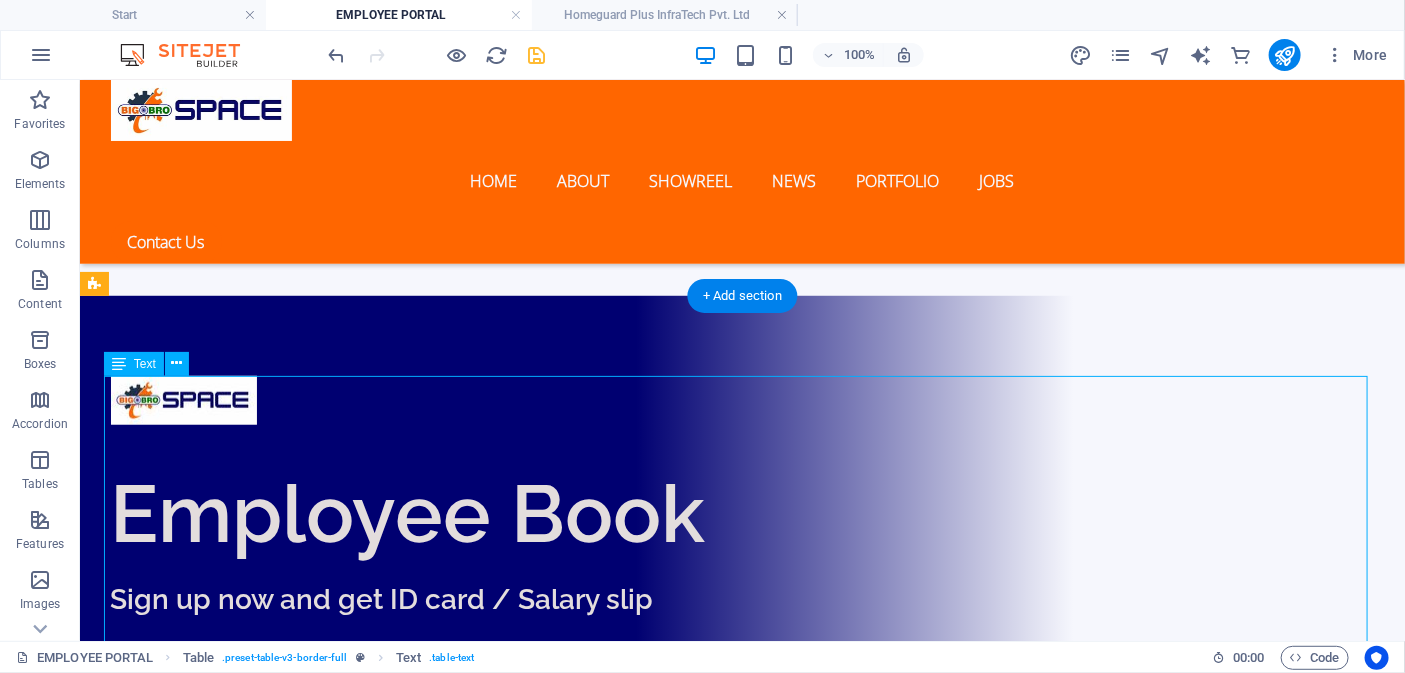 click on "# Lorem Ipsum Dolor 1 Lorem  Ipsum Dolor 2 Lorem Ipsum Dolor 3 Lorem Ipsum Dolor 4 Lorem Ipsum Dolor 5 Lorem Ipsum Dolor" at bounding box center (742, 1197) 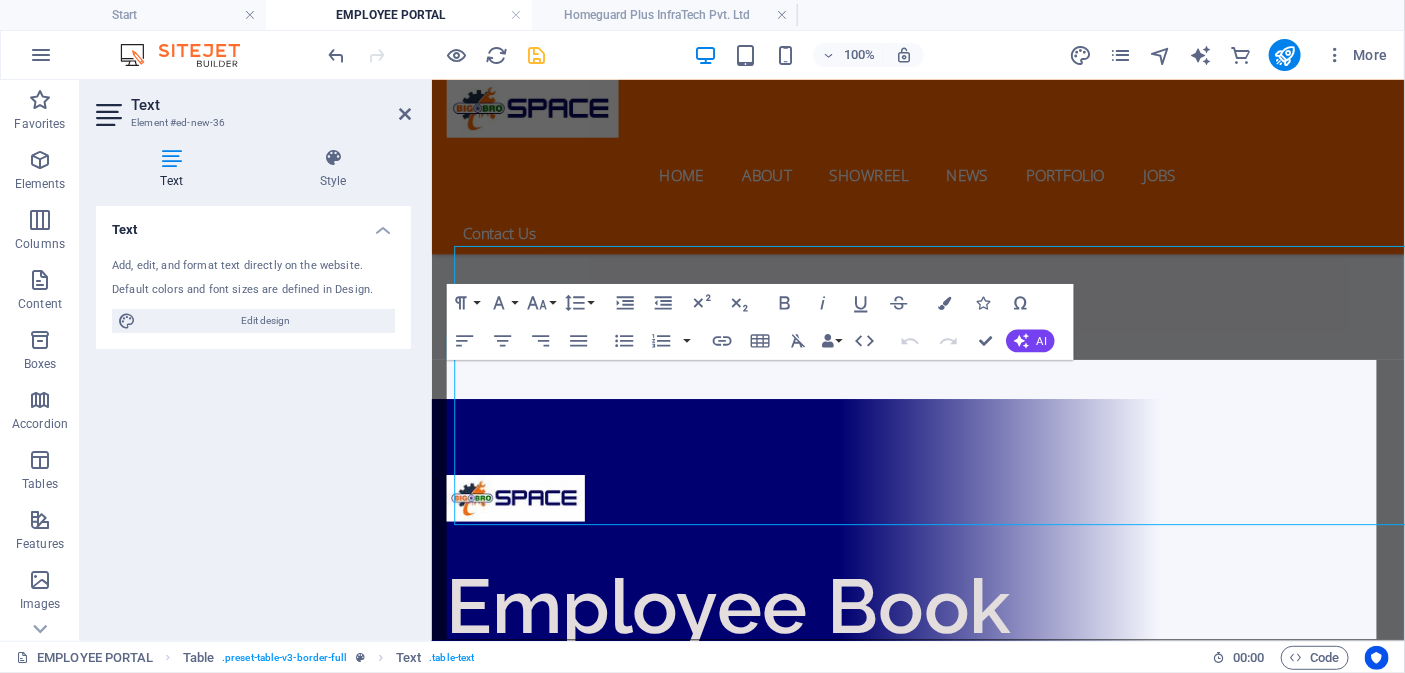 scroll, scrollTop: 619, scrollLeft: 0, axis: vertical 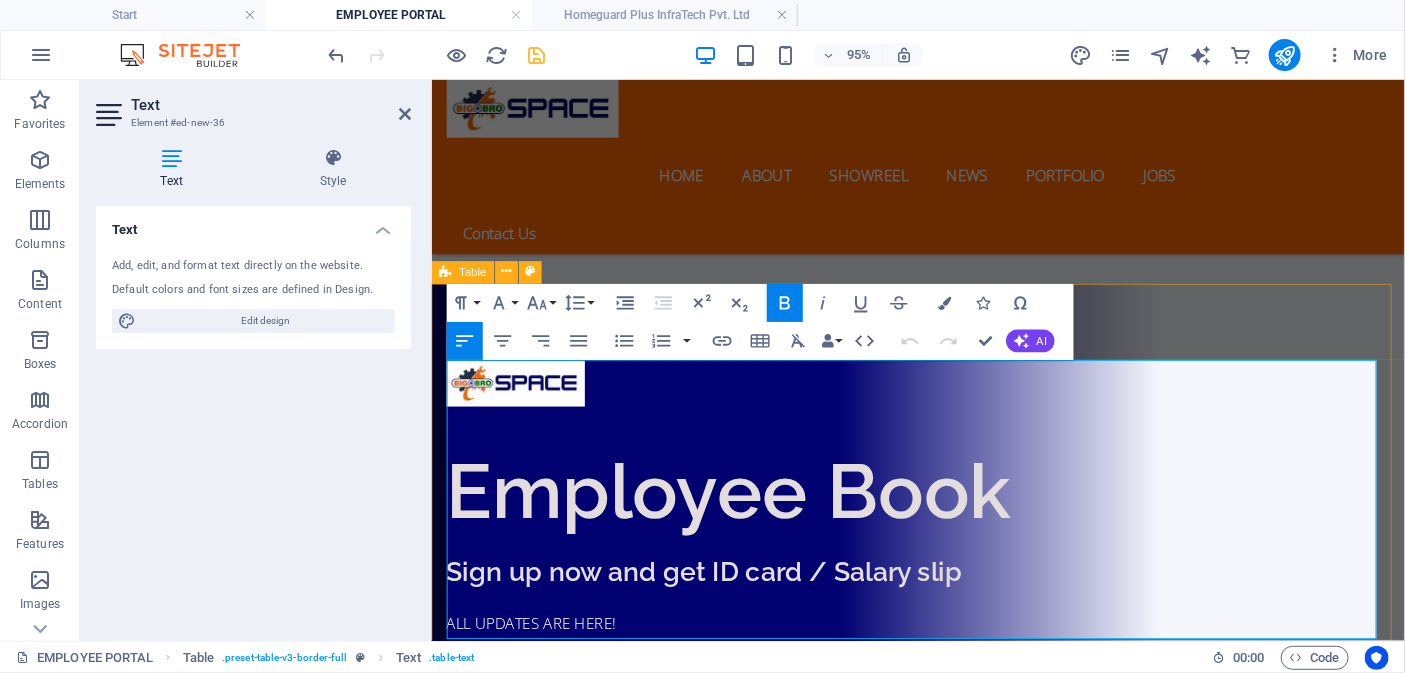 click on "# Lorem Ipsum Dolor 1 Lorem  Ipsum Dolor 2 Lorem Ipsum Dolor 3 Lorem Ipsum Dolor 4 Lorem Ipsum Dolor 5 Lorem Ipsum Dolor" at bounding box center (943, 1196) 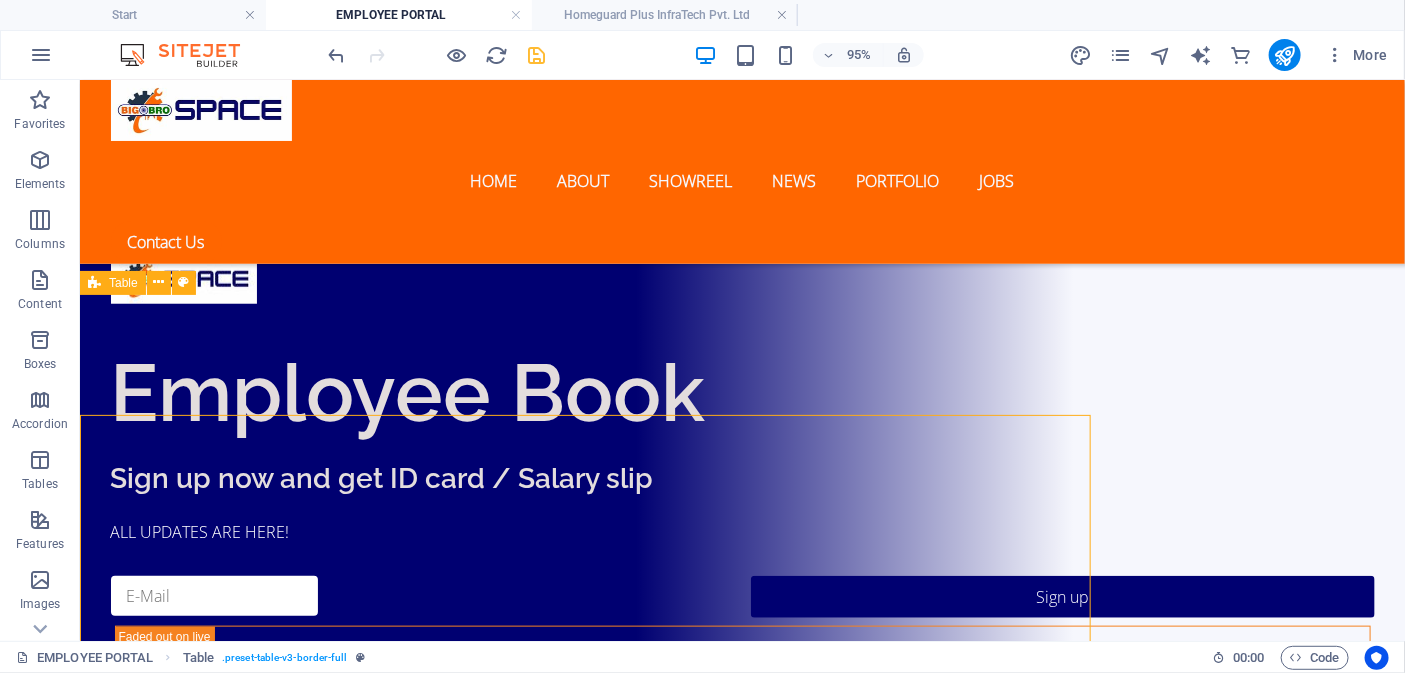 scroll, scrollTop: 499, scrollLeft: 0, axis: vertical 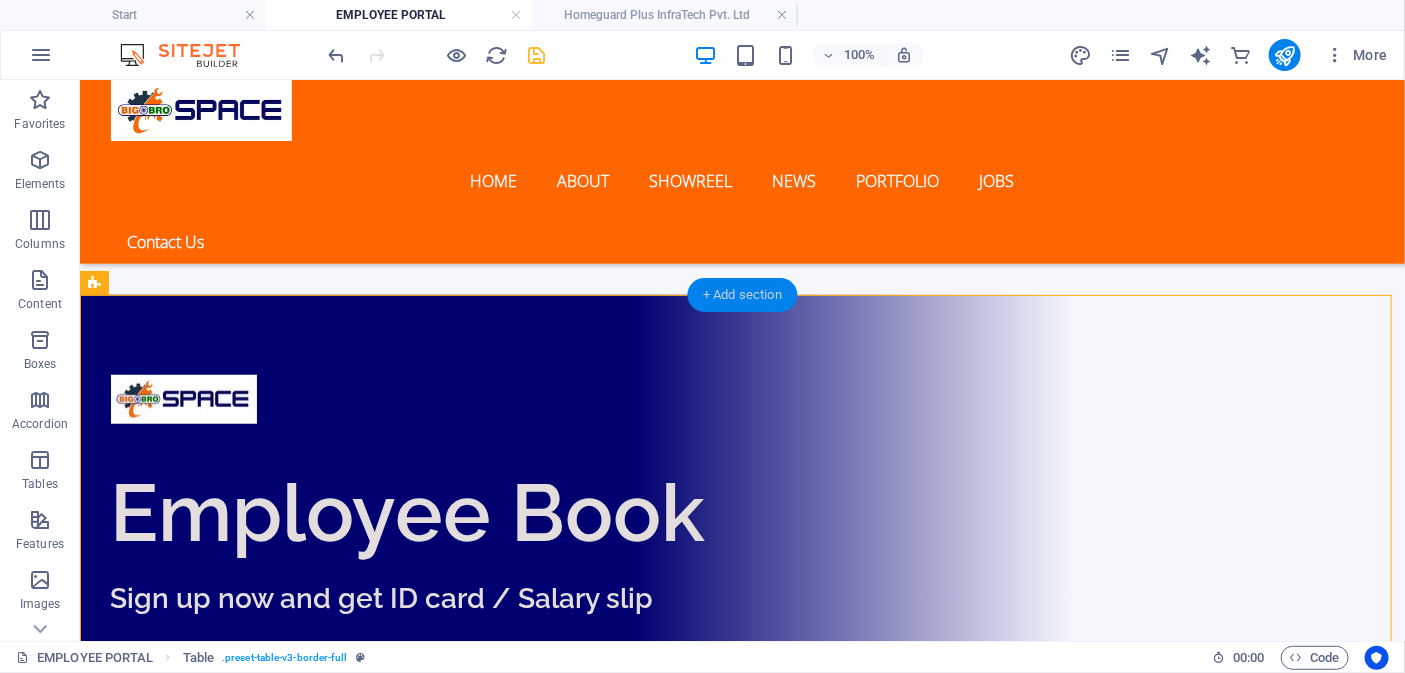 click on "+ Add section" at bounding box center [742, 295] 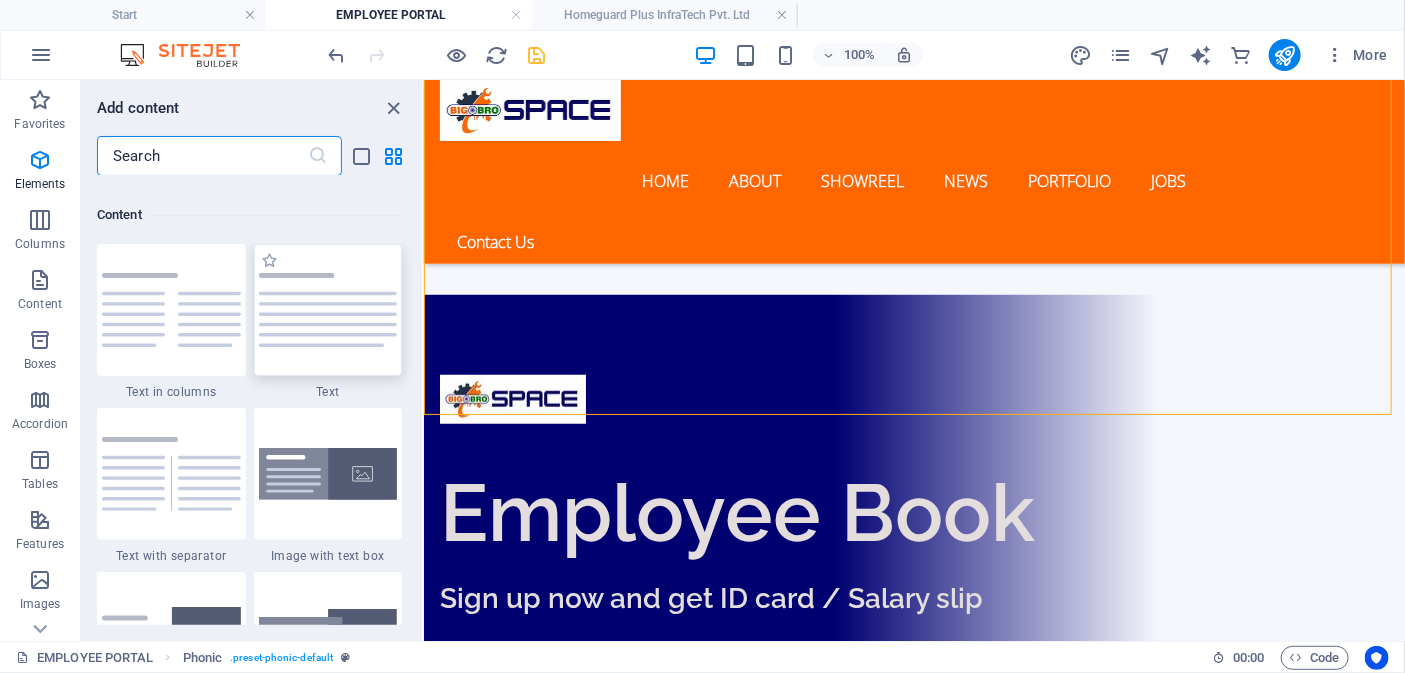 scroll, scrollTop: 3661, scrollLeft: 0, axis: vertical 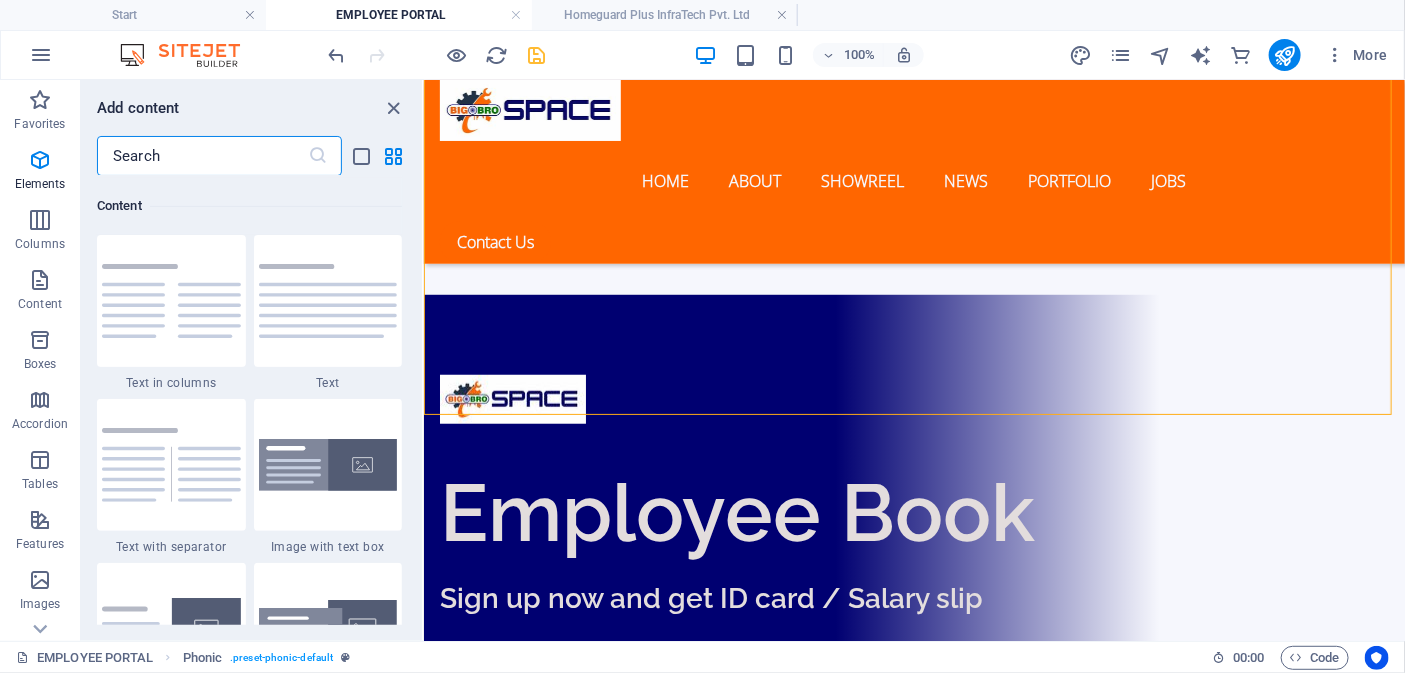 click at bounding box center [202, 156] 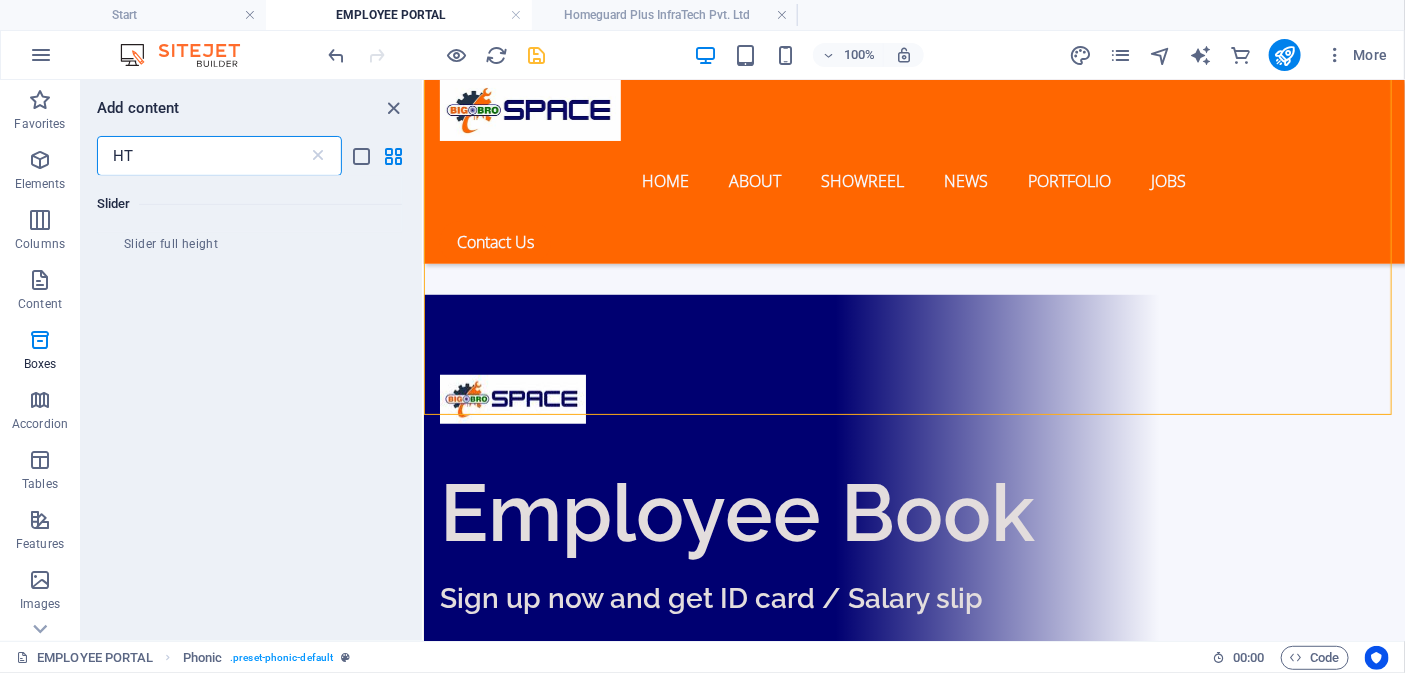 scroll, scrollTop: 0, scrollLeft: 0, axis: both 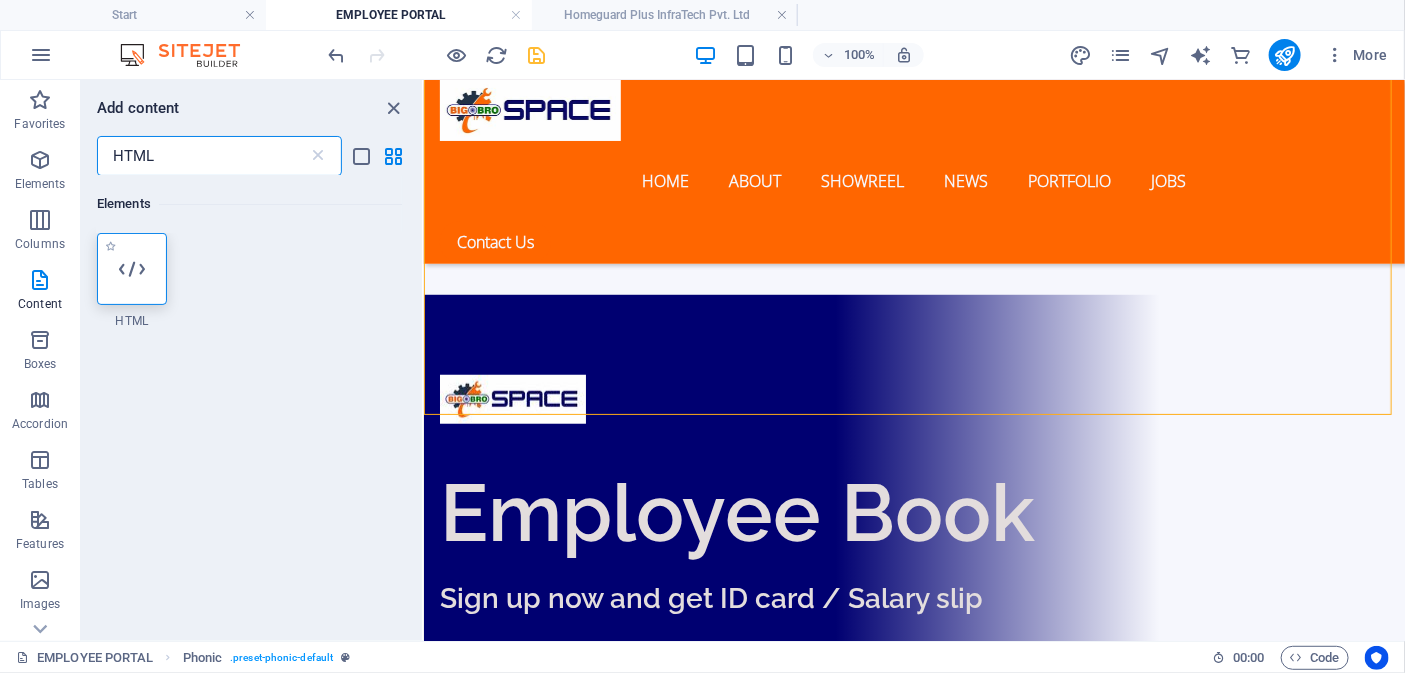 type on "HTML" 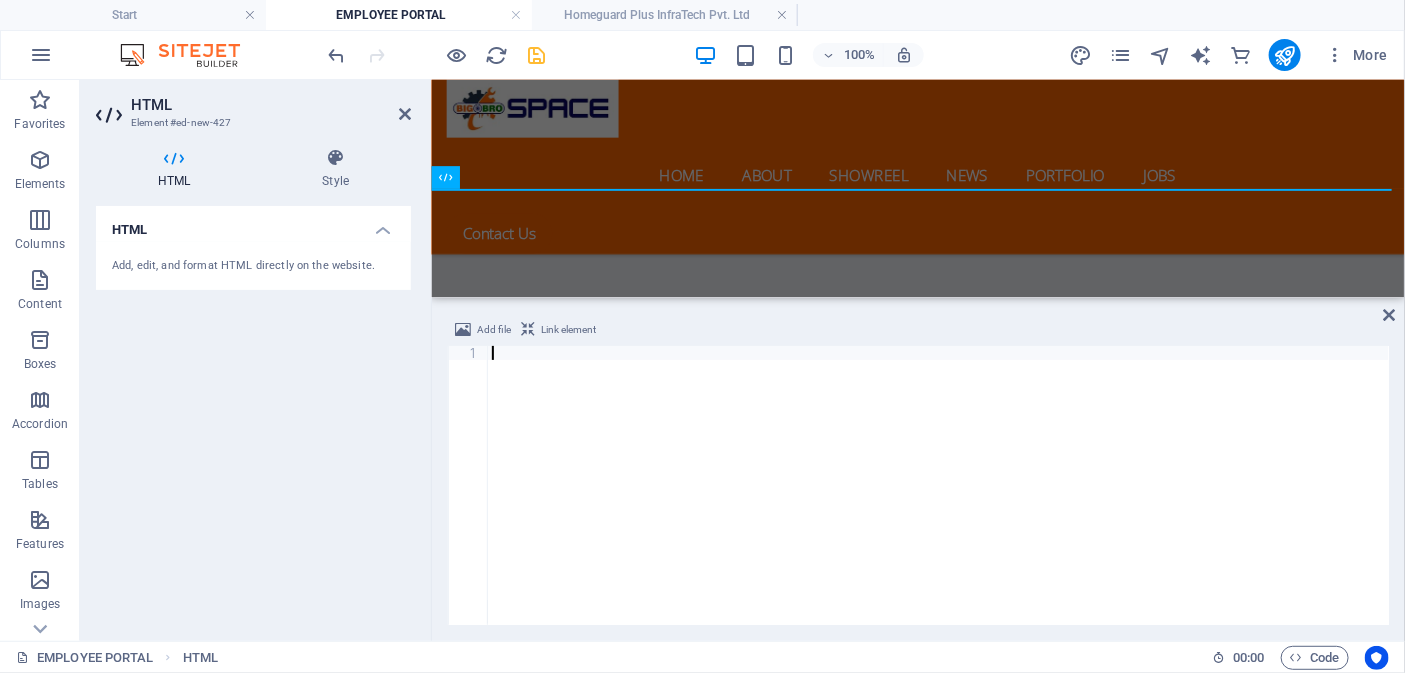 scroll, scrollTop: 719, scrollLeft: 0, axis: vertical 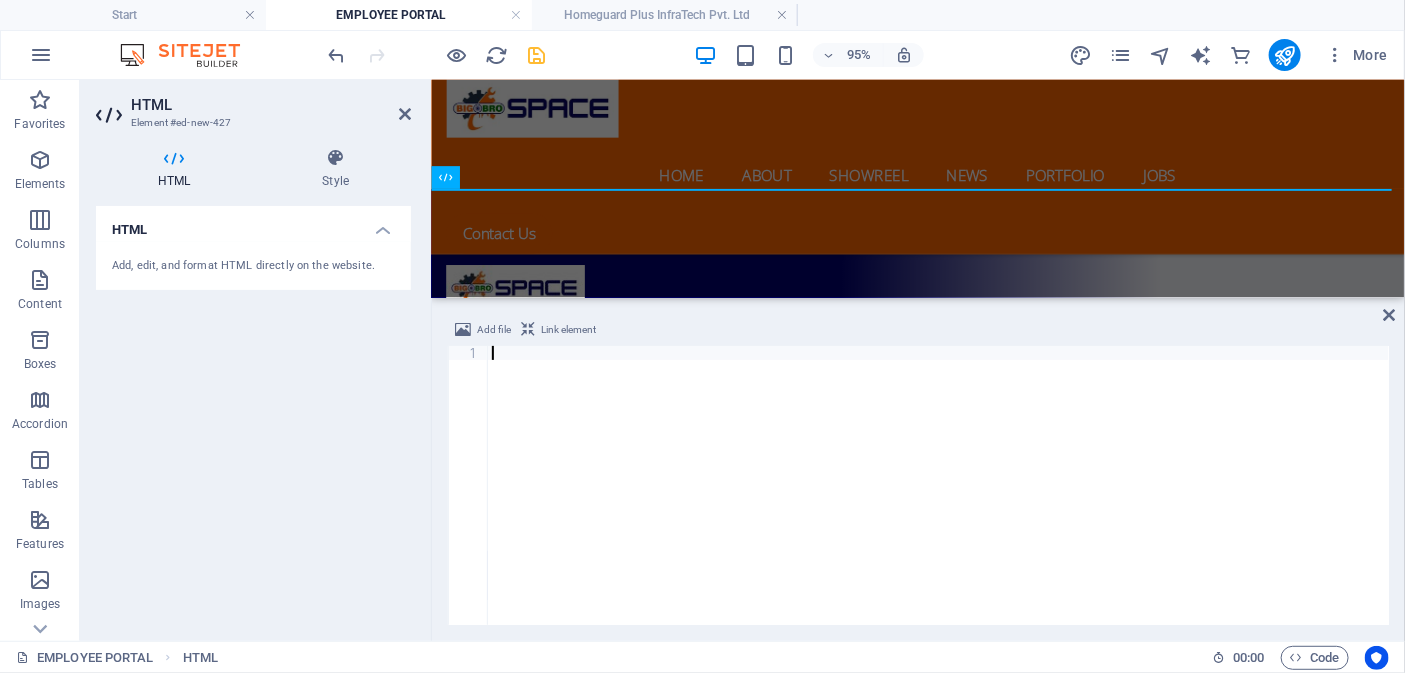type on "</html>" 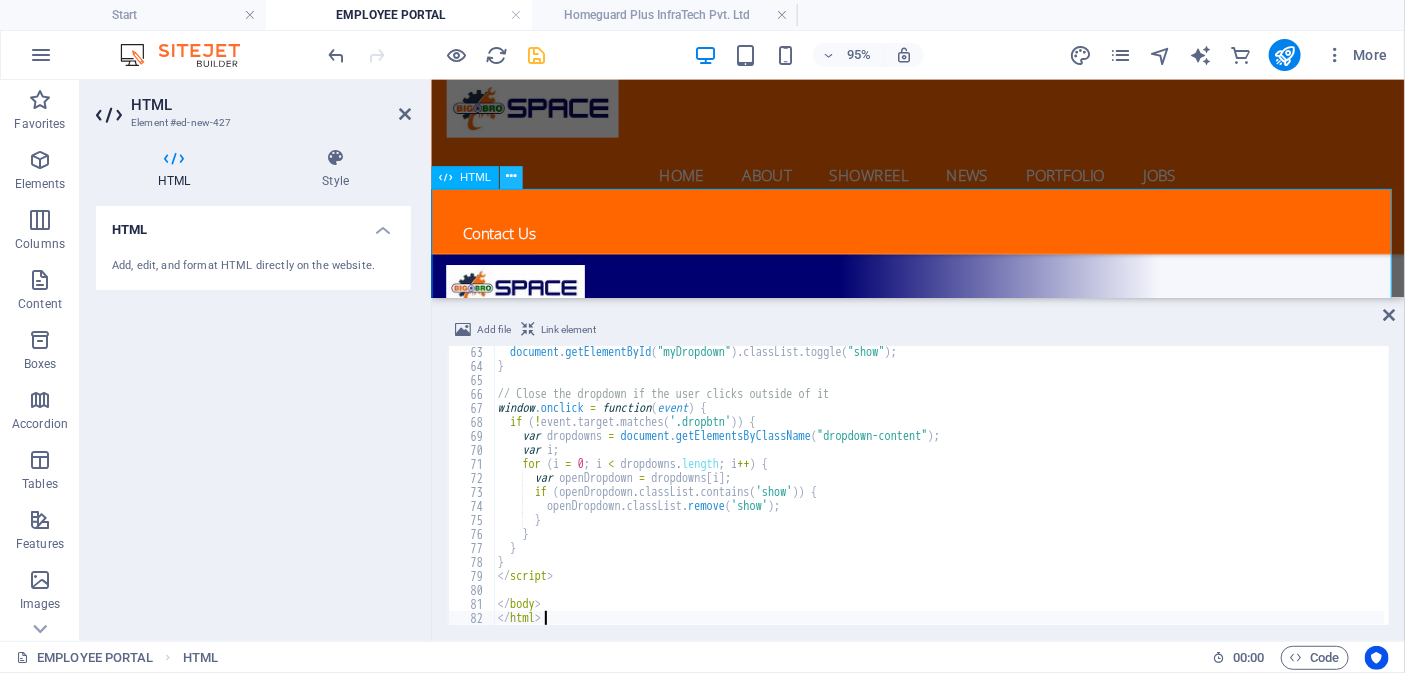 click at bounding box center [511, 178] 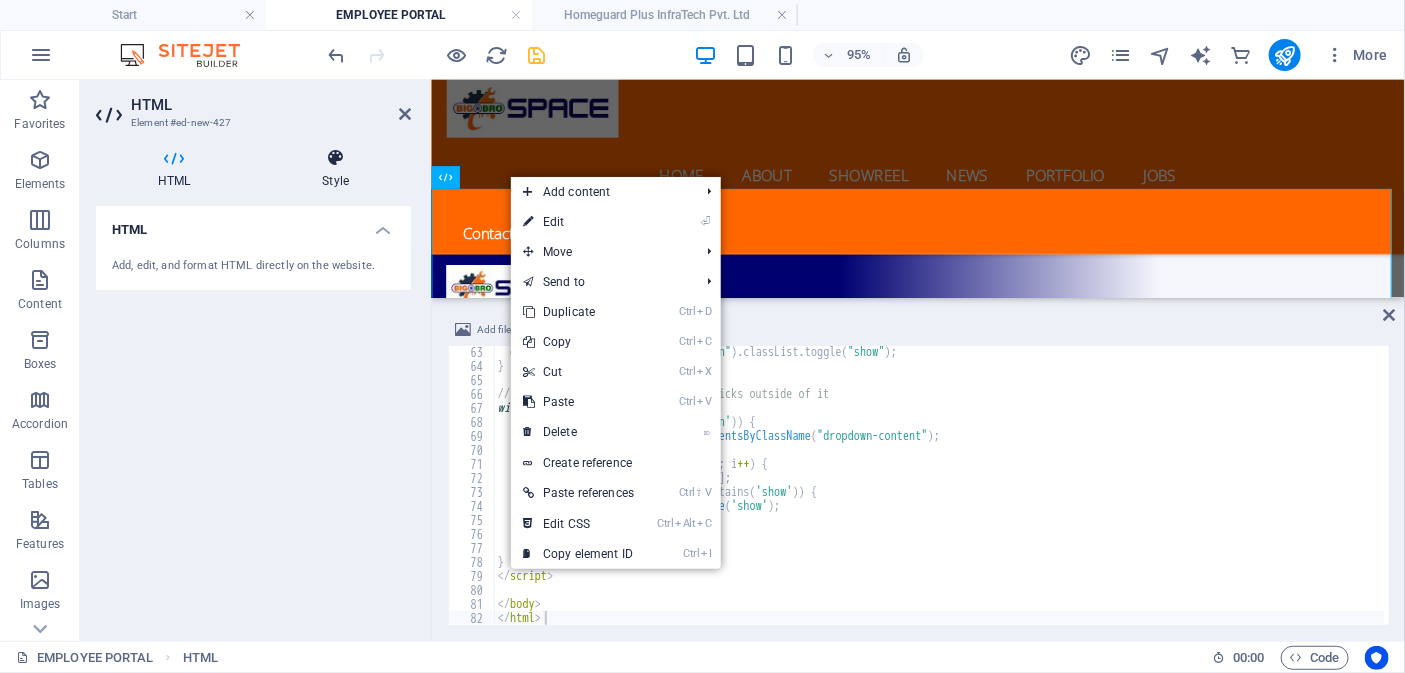 click at bounding box center (335, 158) 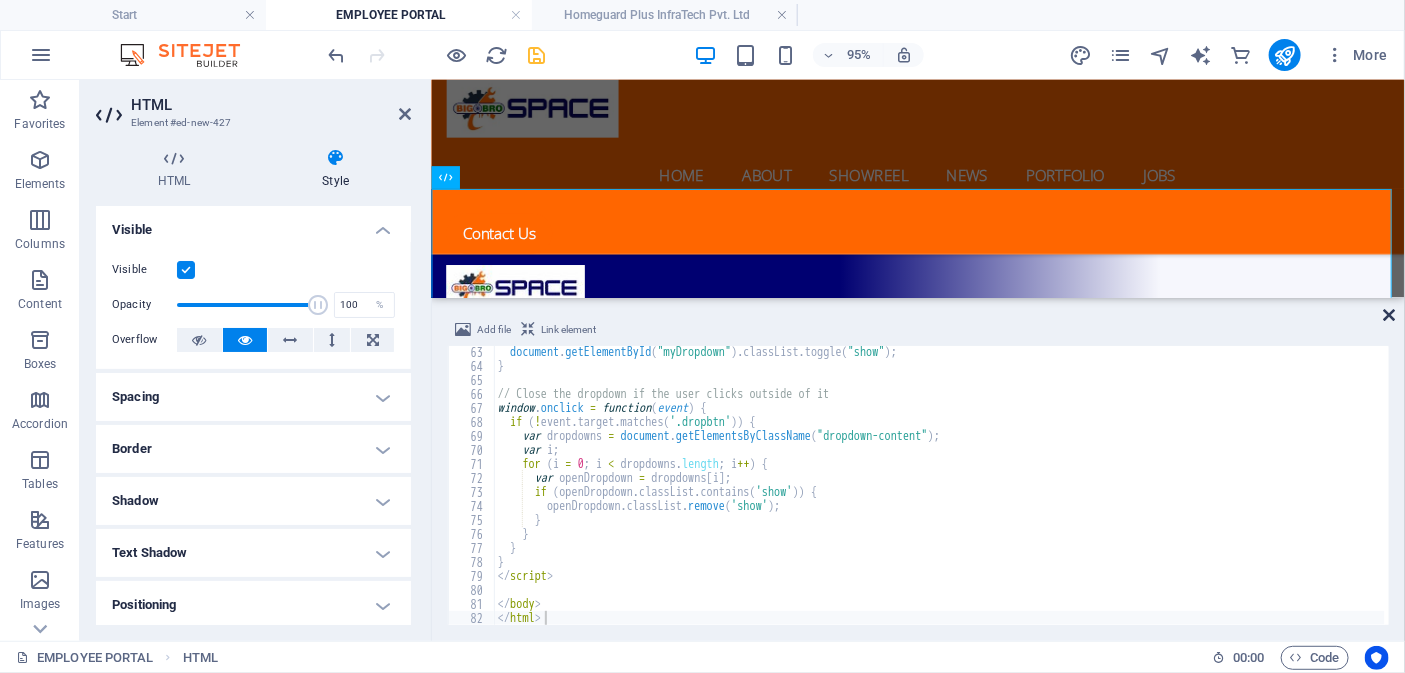 click at bounding box center [1390, 315] 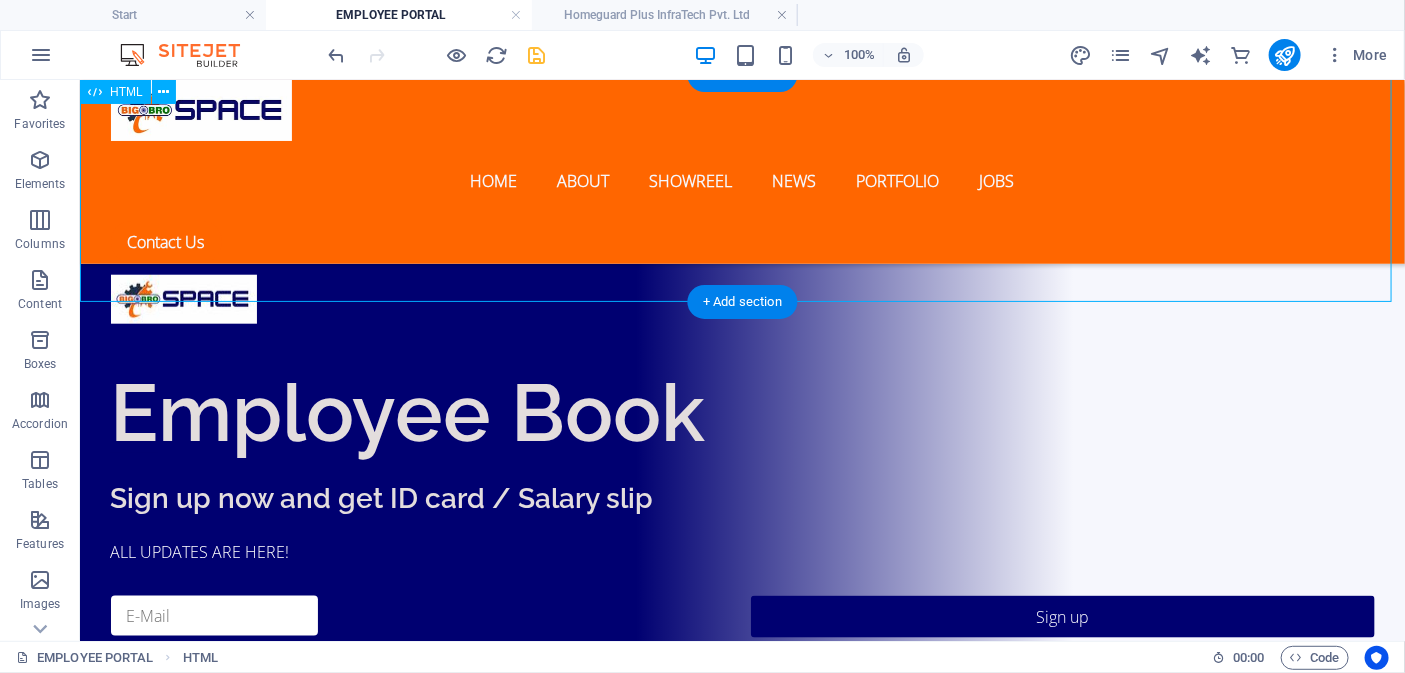click on "CURRENT MONTH RECORD
Click on Employee ID to open your attendence and work report.
Employee ID
O6HGP123016" at bounding box center [741, 982] 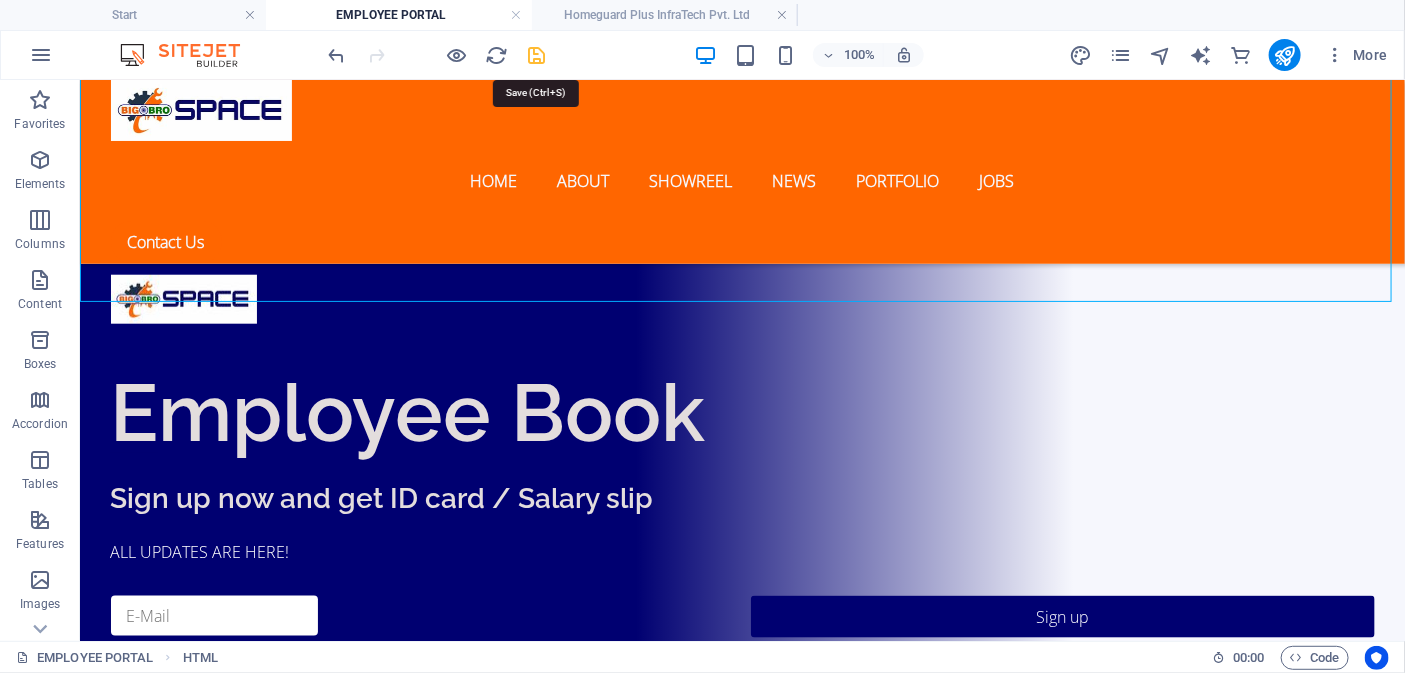 click at bounding box center (537, 55) 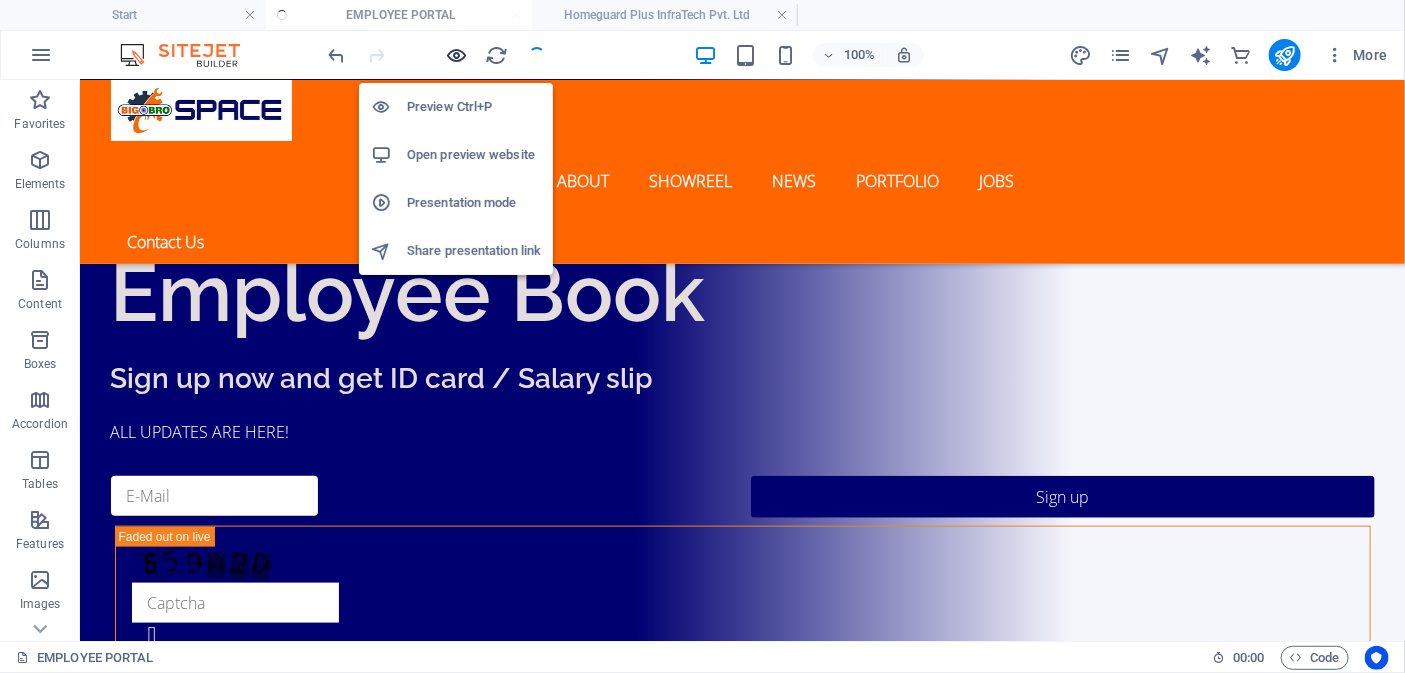 click at bounding box center [457, 55] 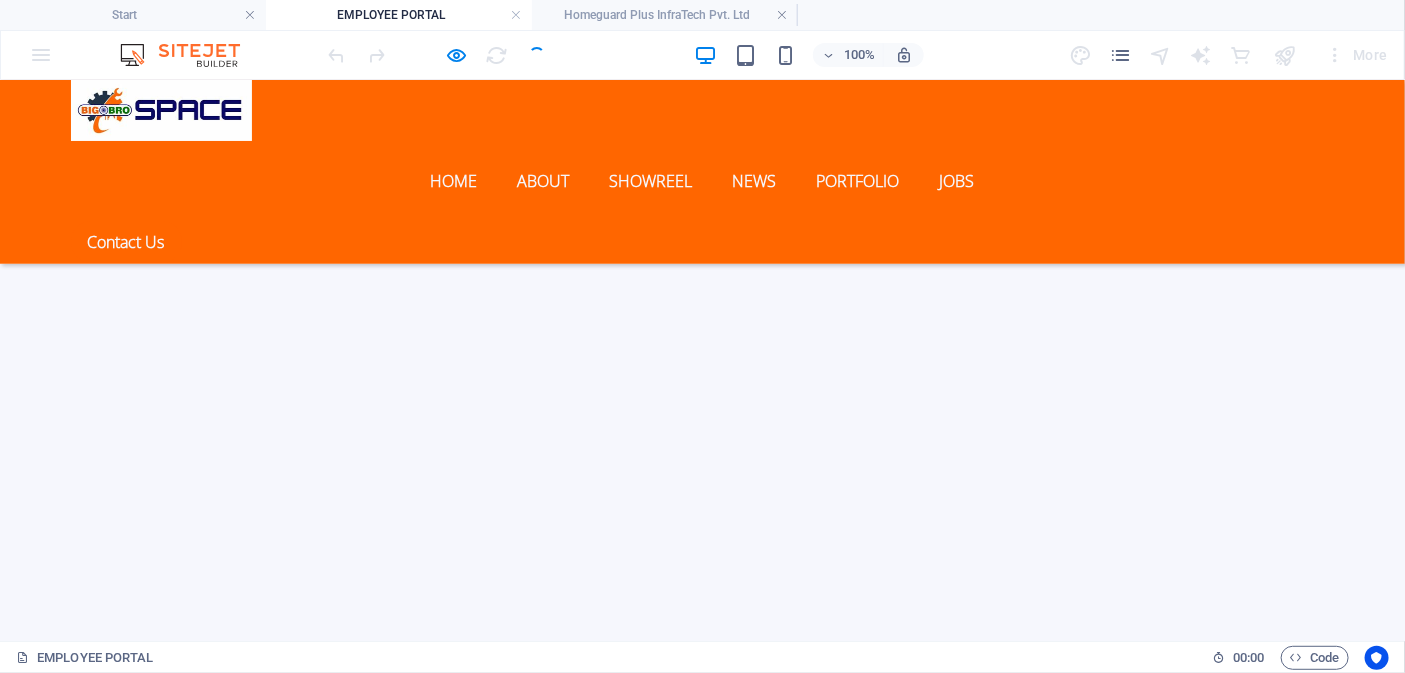 scroll, scrollTop: 981, scrollLeft: 0, axis: vertical 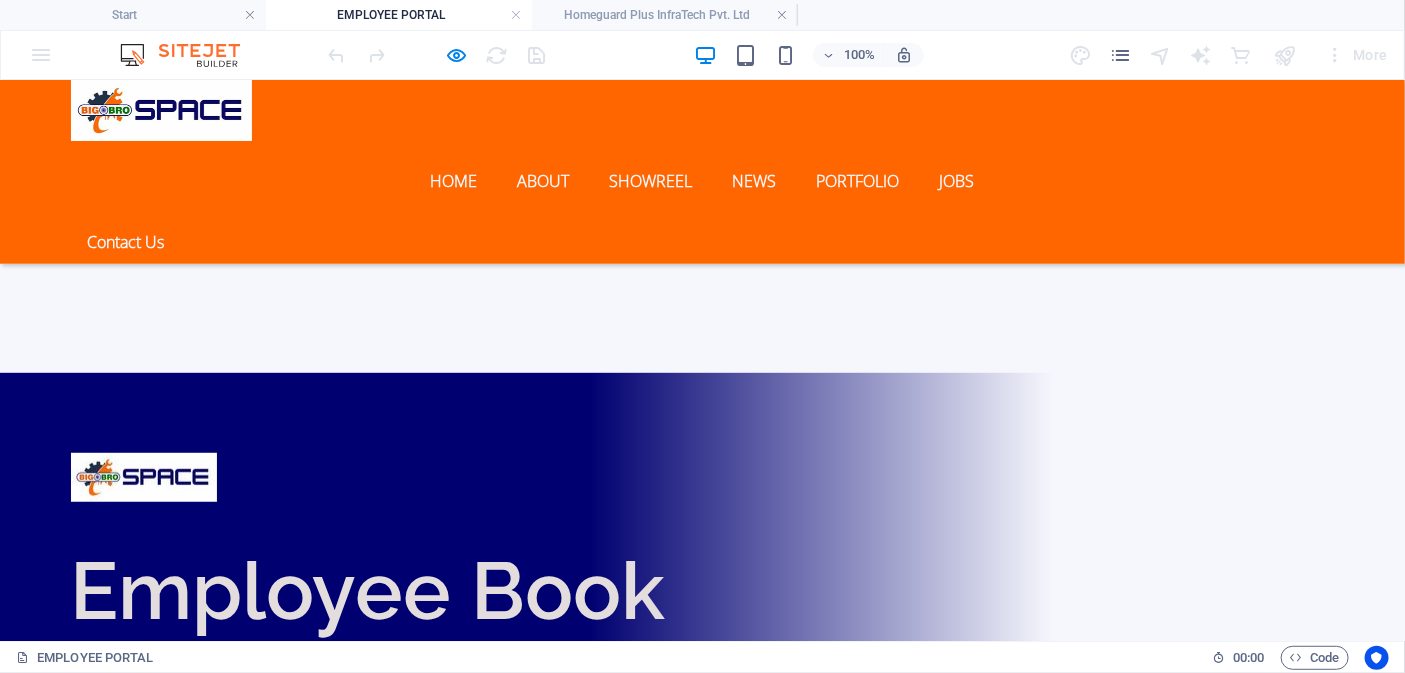 click on "Employee ID" at bounding box center [61, 1079] 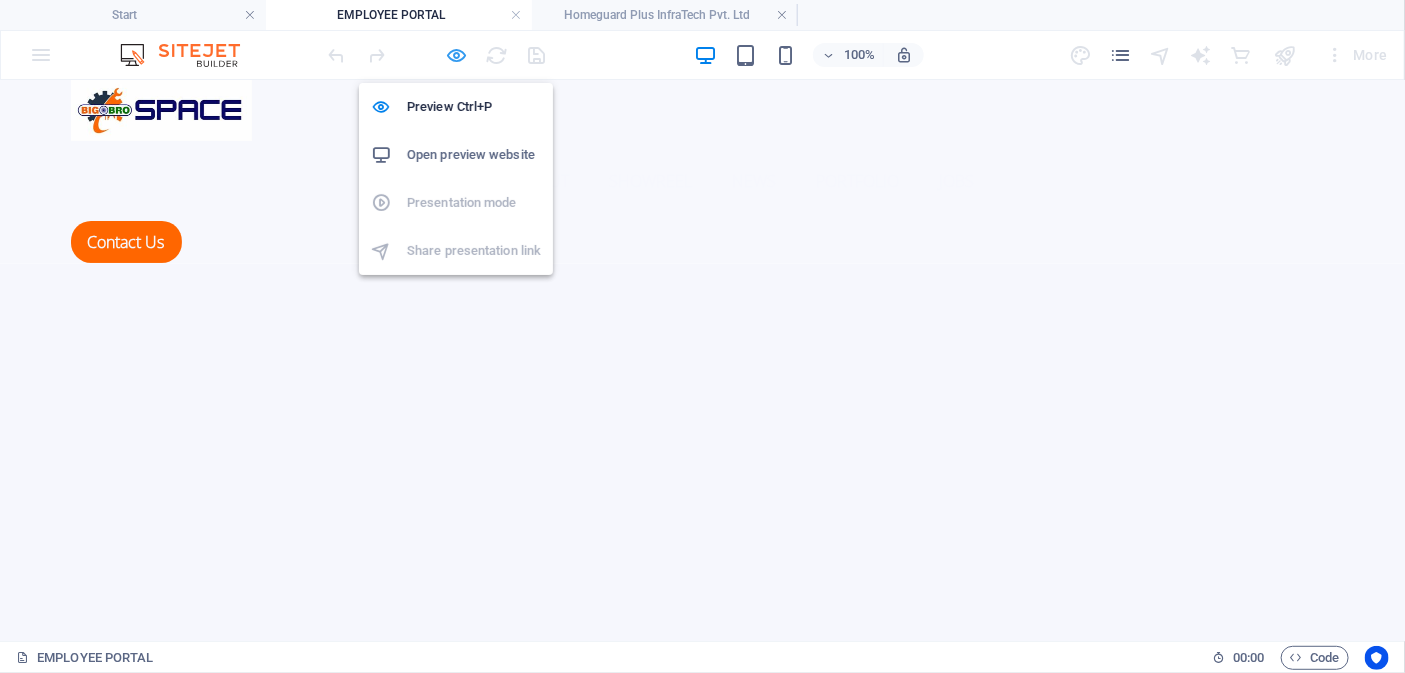 click at bounding box center (457, 55) 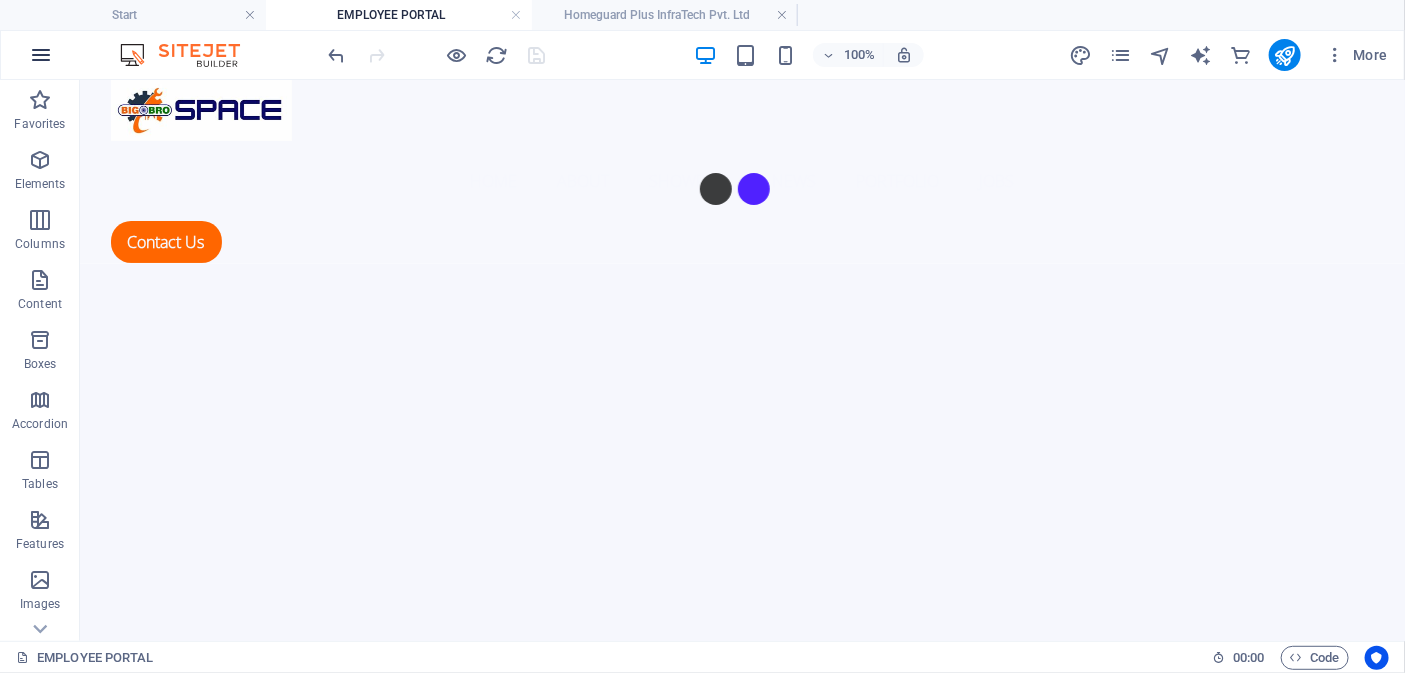 click at bounding box center (41, 55) 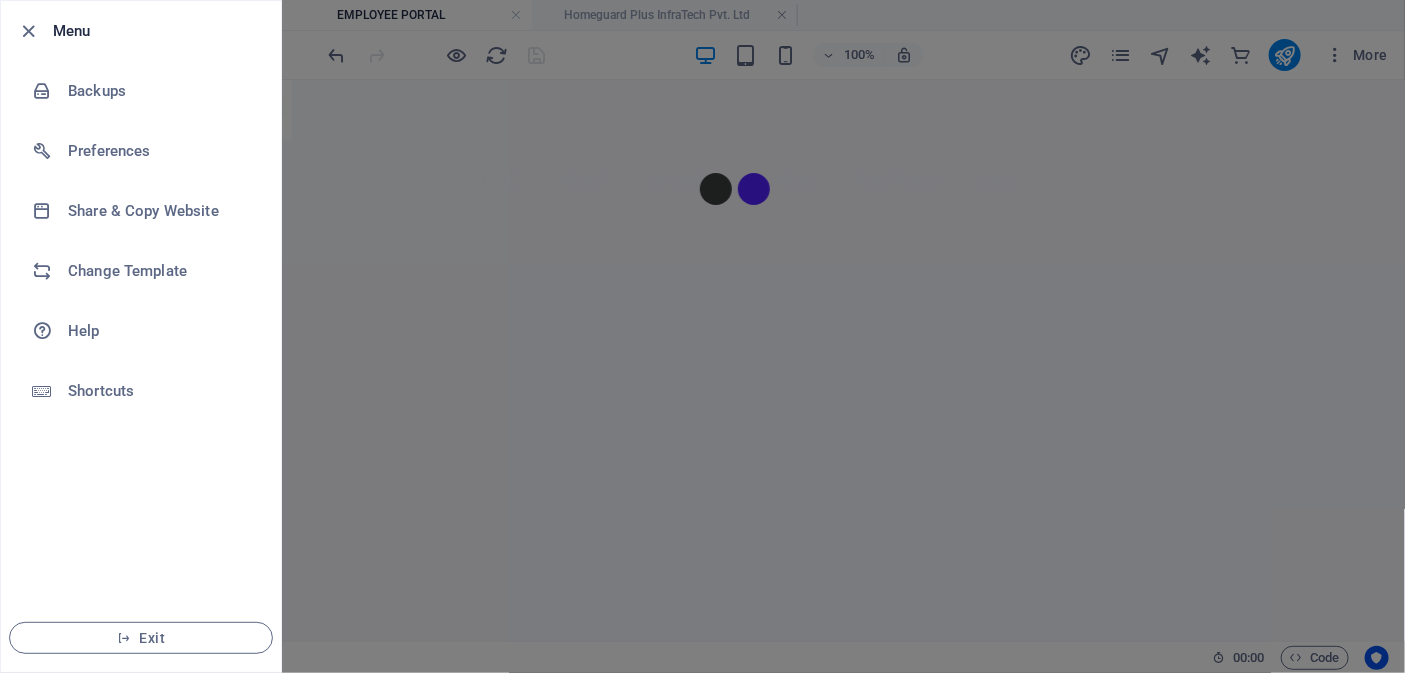 click at bounding box center [702, 336] 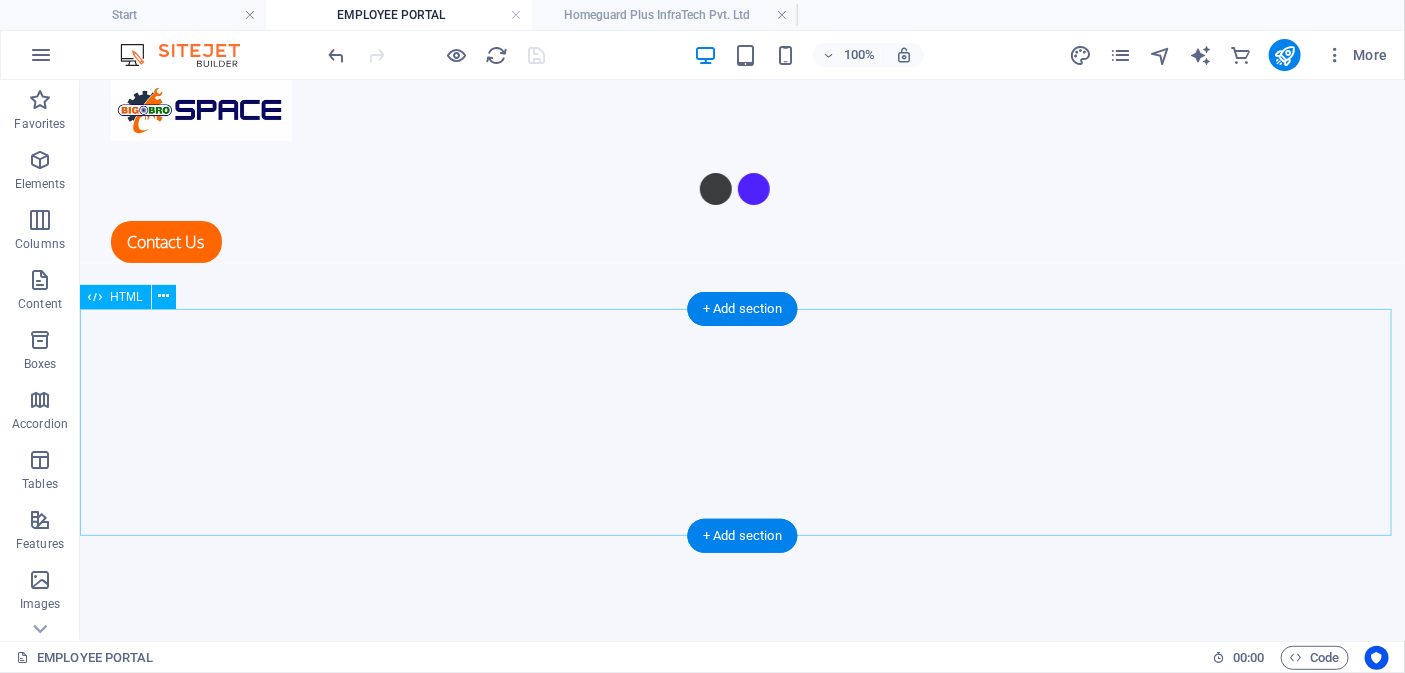 scroll, scrollTop: 490, scrollLeft: 0, axis: vertical 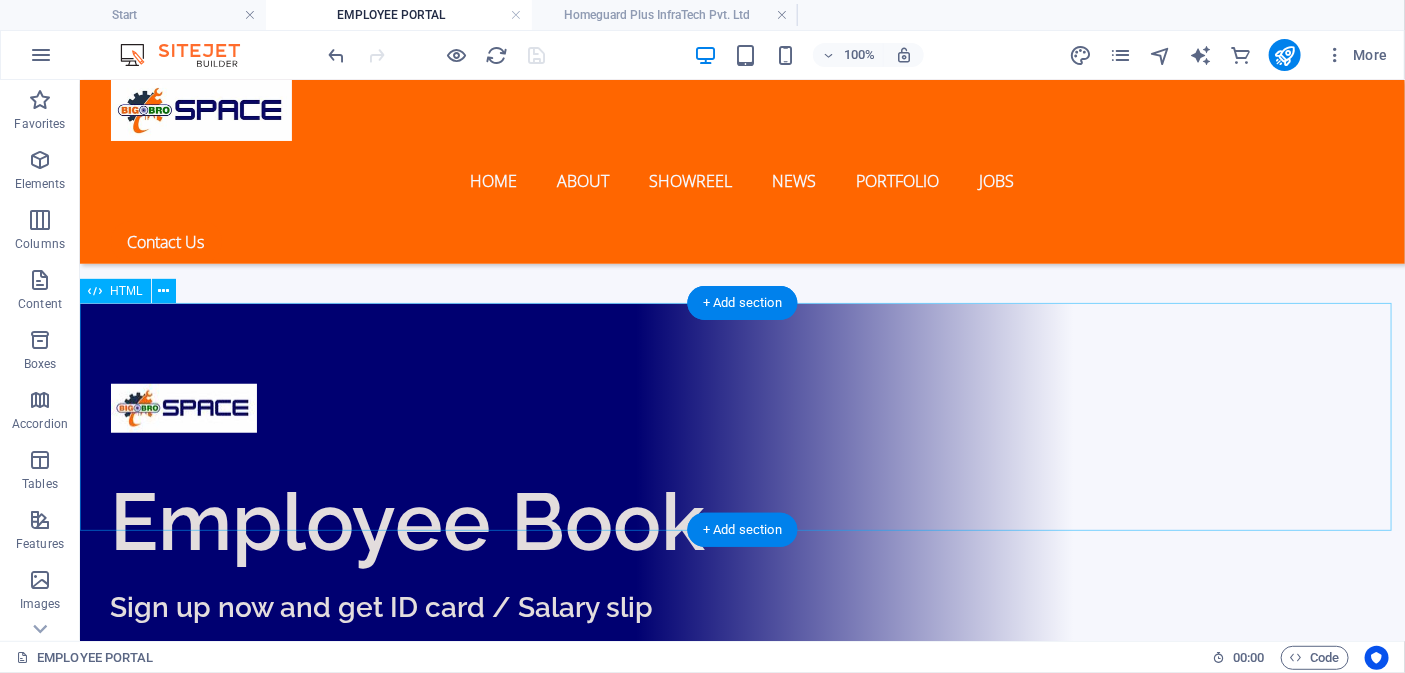click on "CURRENT MONTH RECORD
Click on Employee ID to open your attendence and work report.
Employee ID
O6HGP123016" at bounding box center [741, 1091] 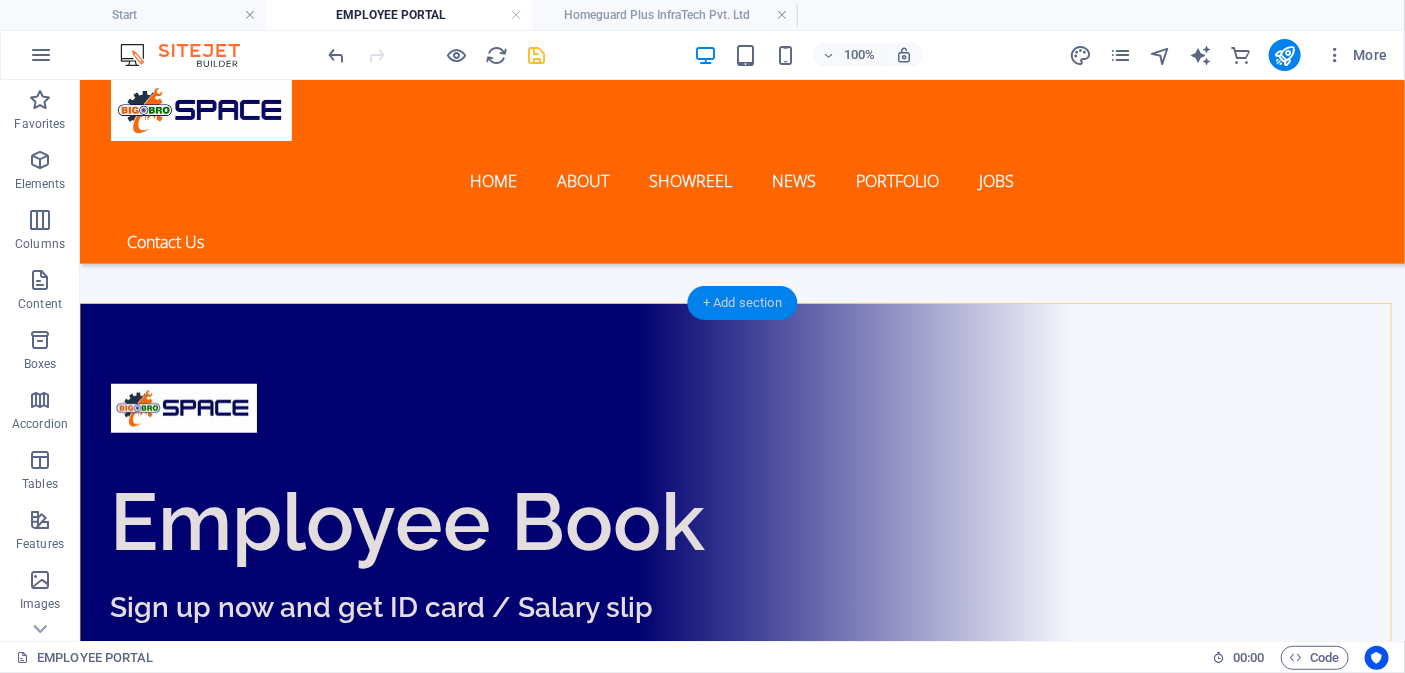 click on "+ Add section" at bounding box center [742, 303] 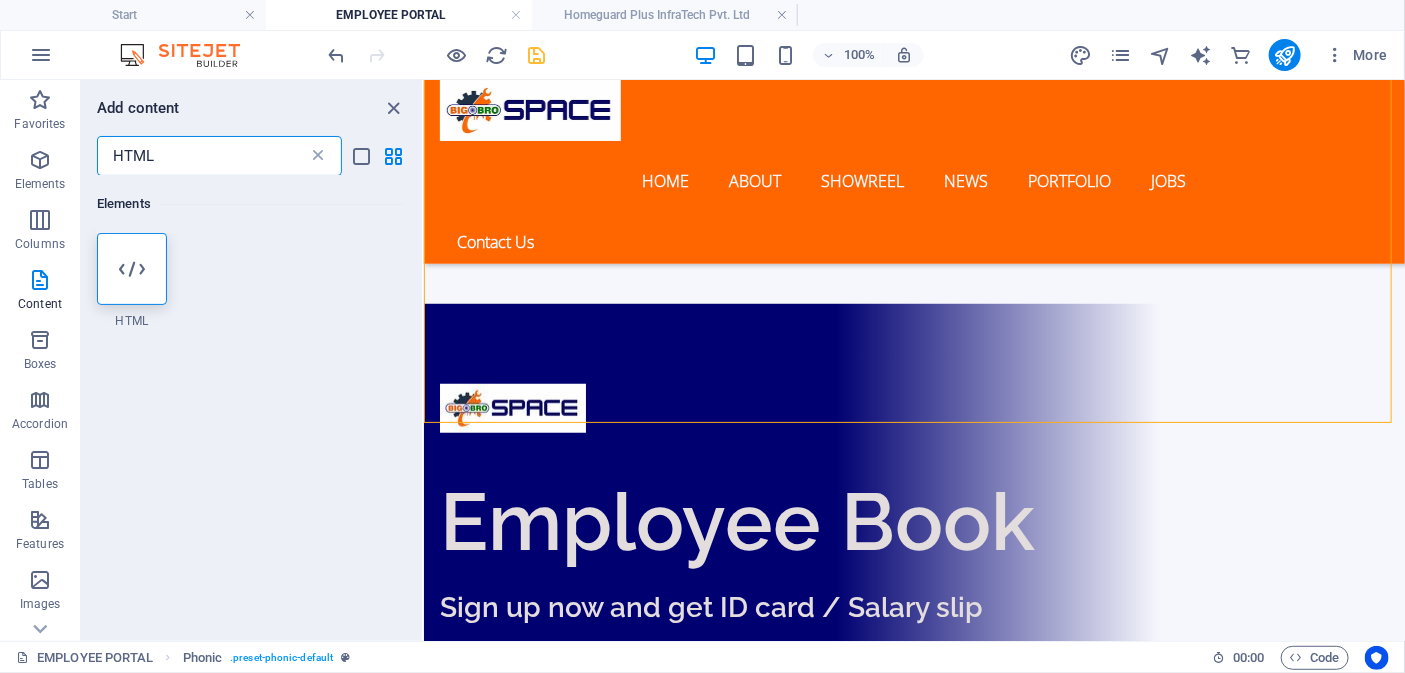 click at bounding box center (318, 156) 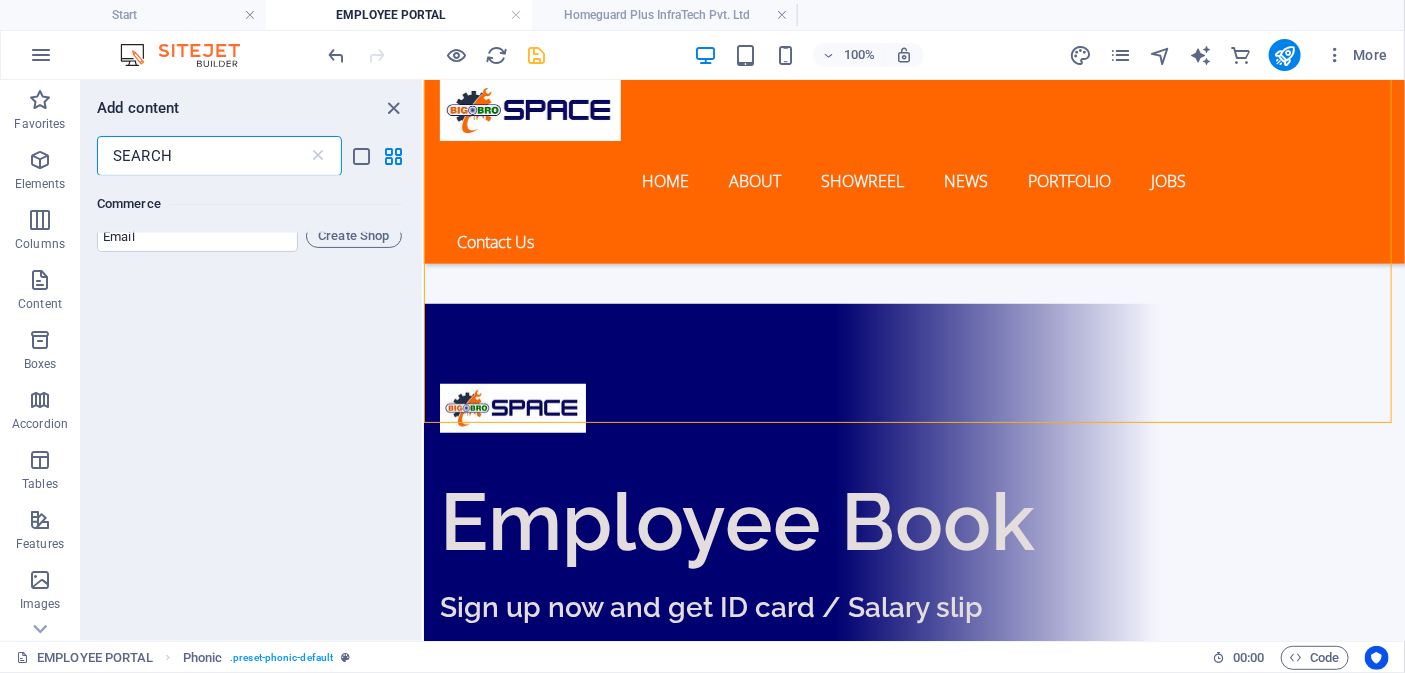 scroll, scrollTop: 101, scrollLeft: 0, axis: vertical 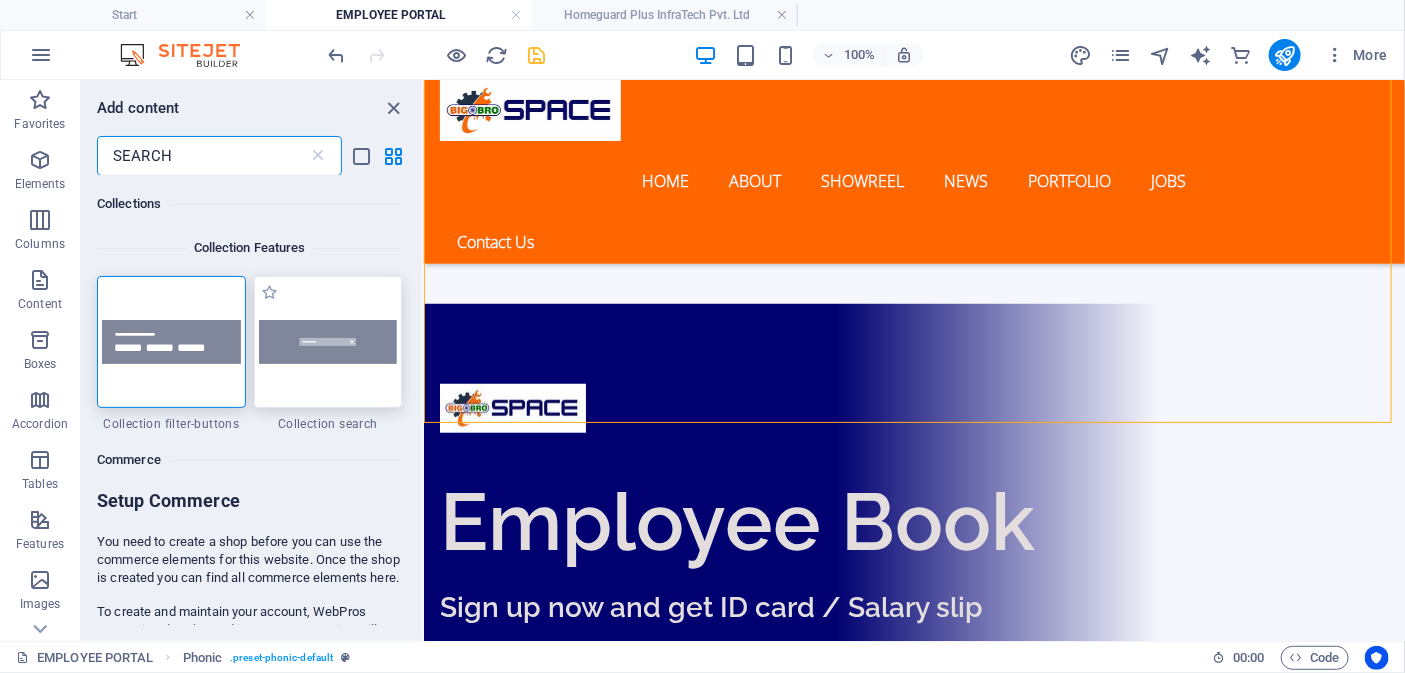 type on "SEARCH" 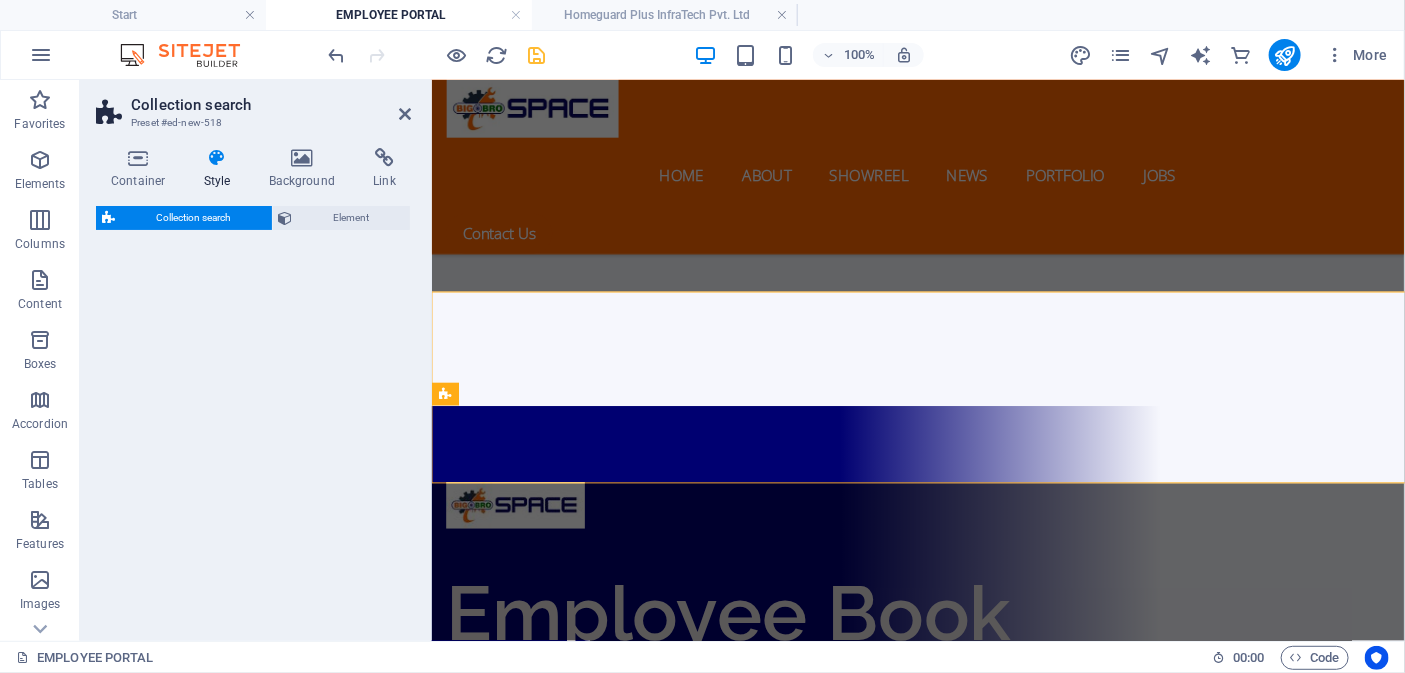 select on "px" 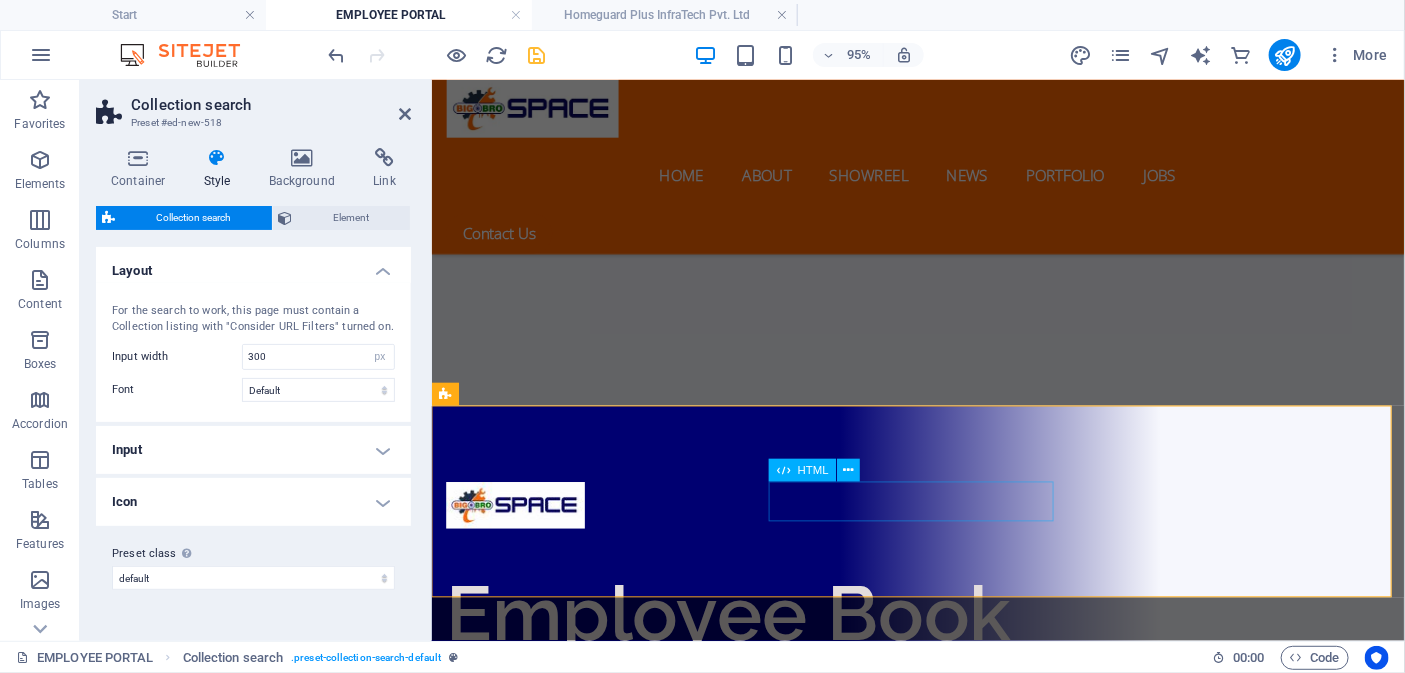 click at bounding box center (943, 1199) 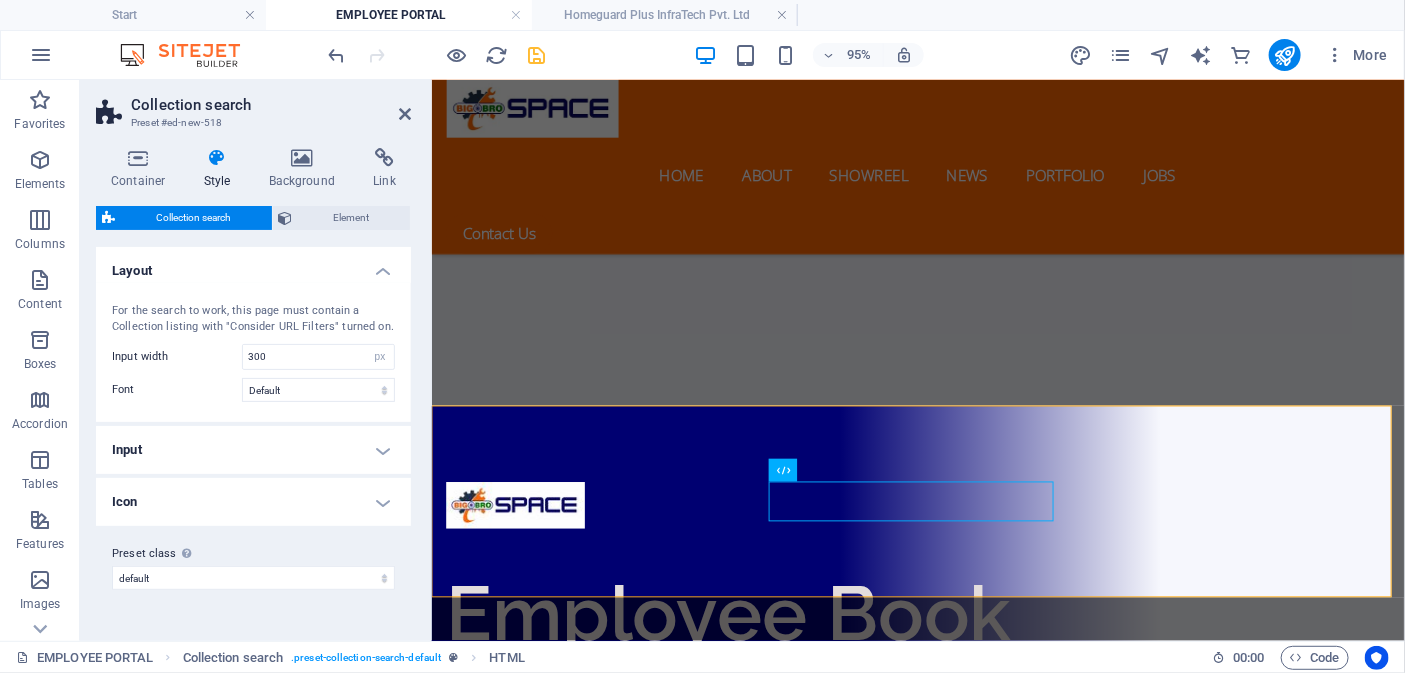 click on "Input" at bounding box center (253, 450) 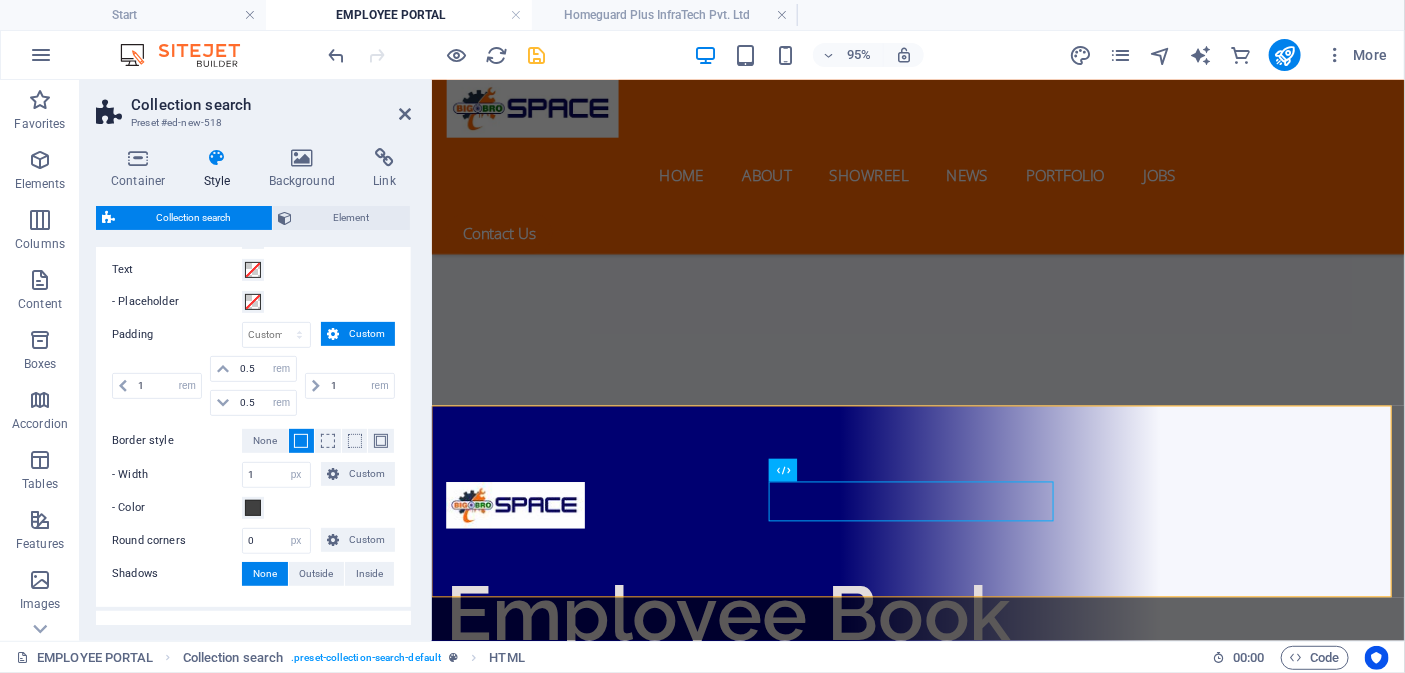 scroll, scrollTop: 0, scrollLeft: 0, axis: both 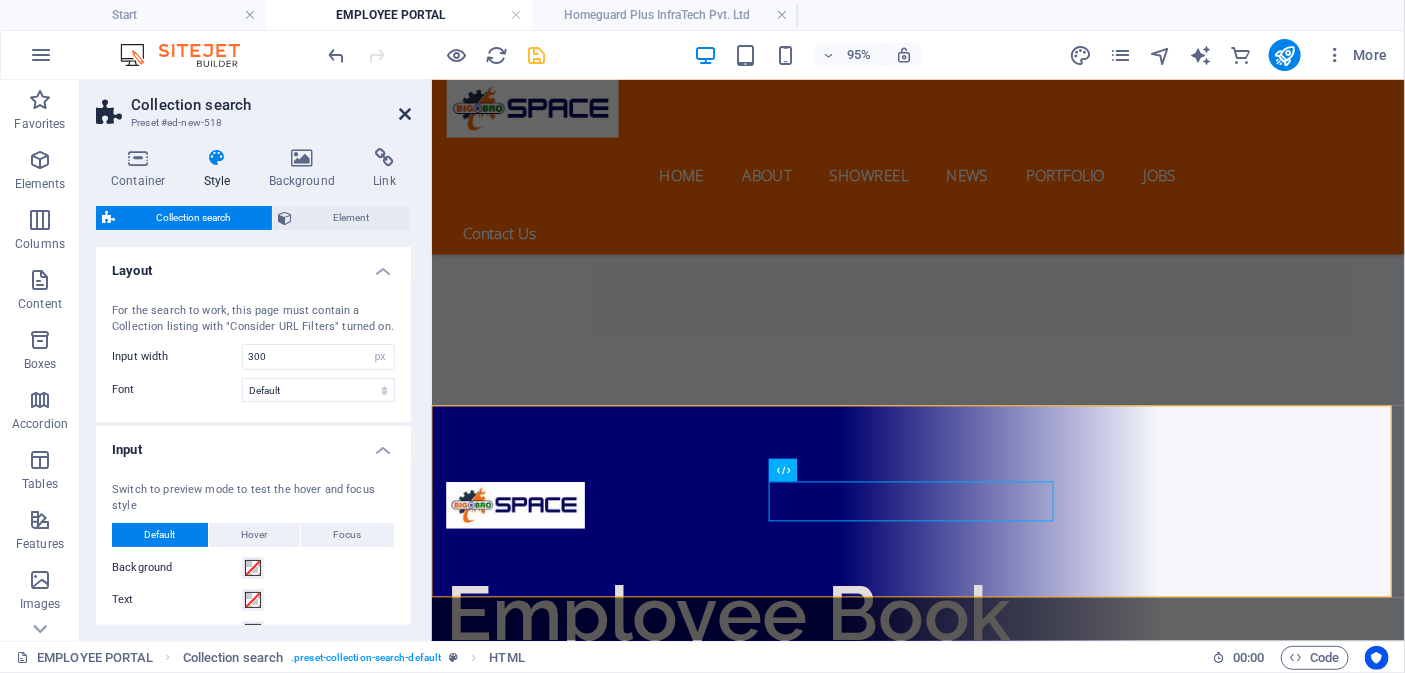 click at bounding box center [405, 114] 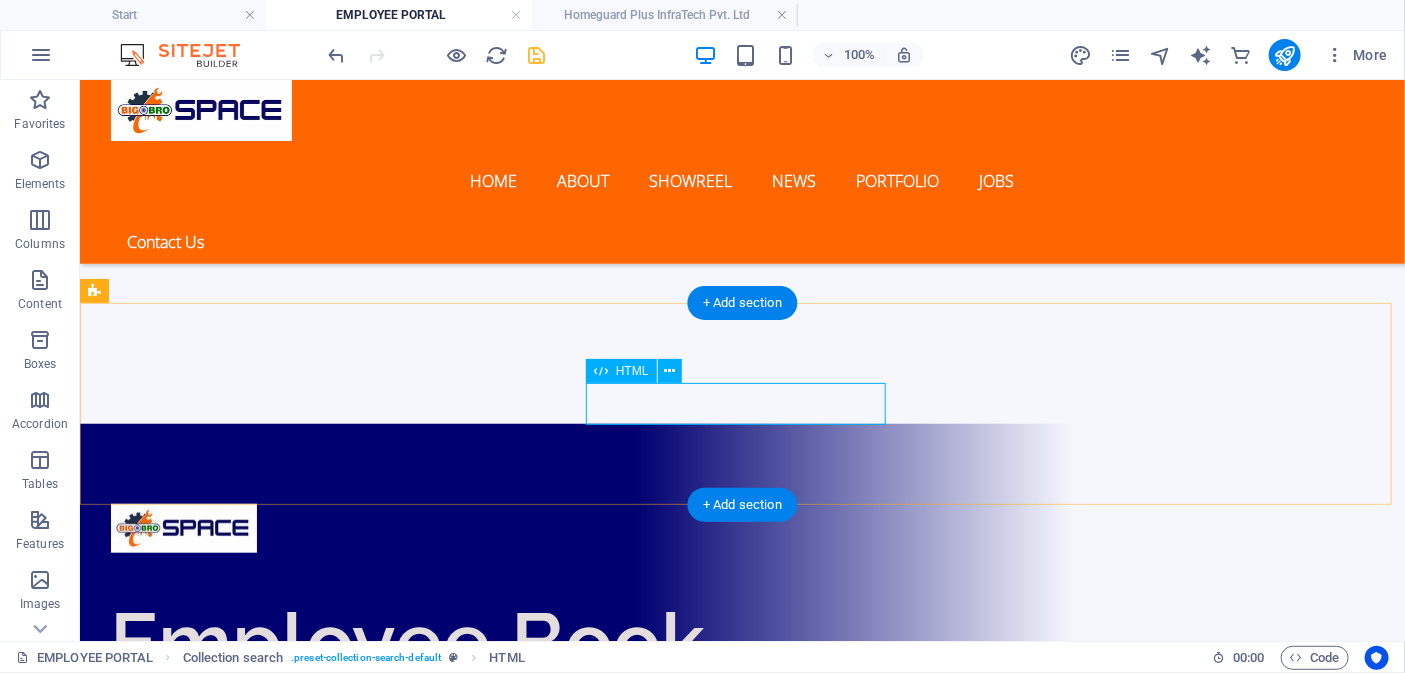 click at bounding box center (742, 1199) 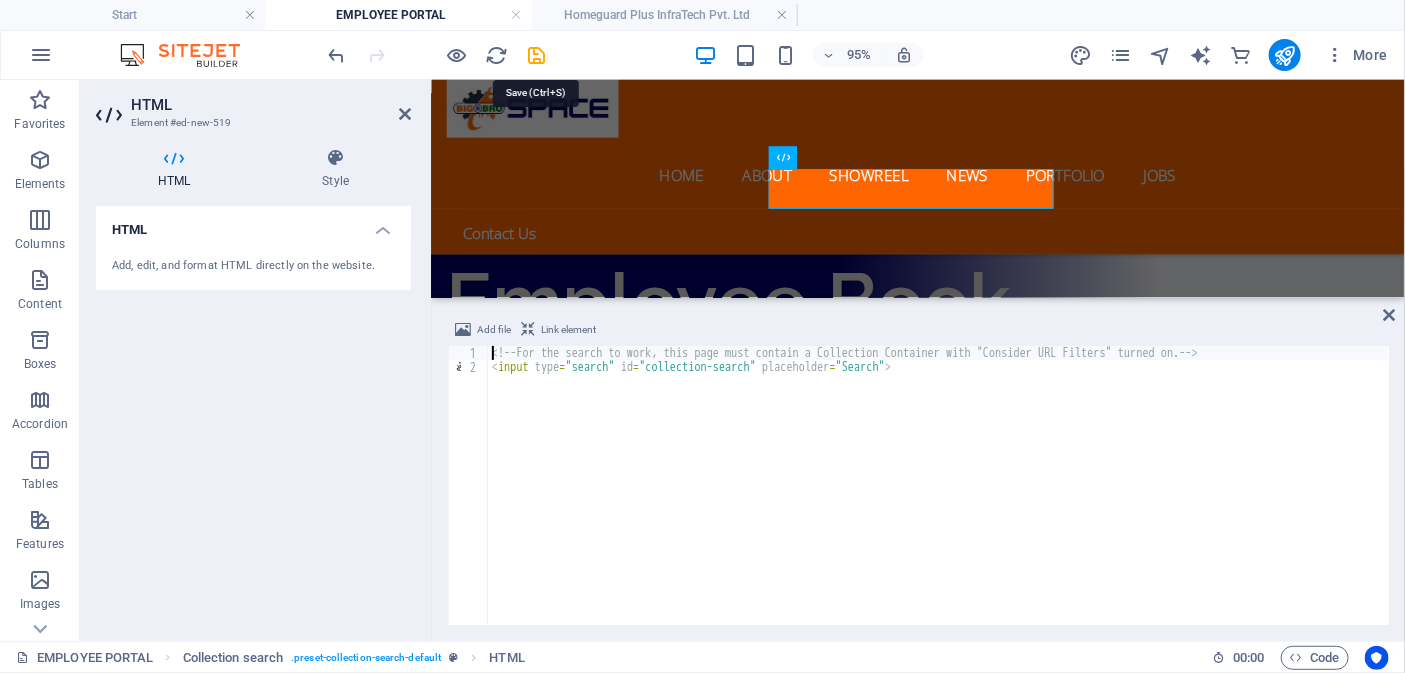 click at bounding box center [537, 55] 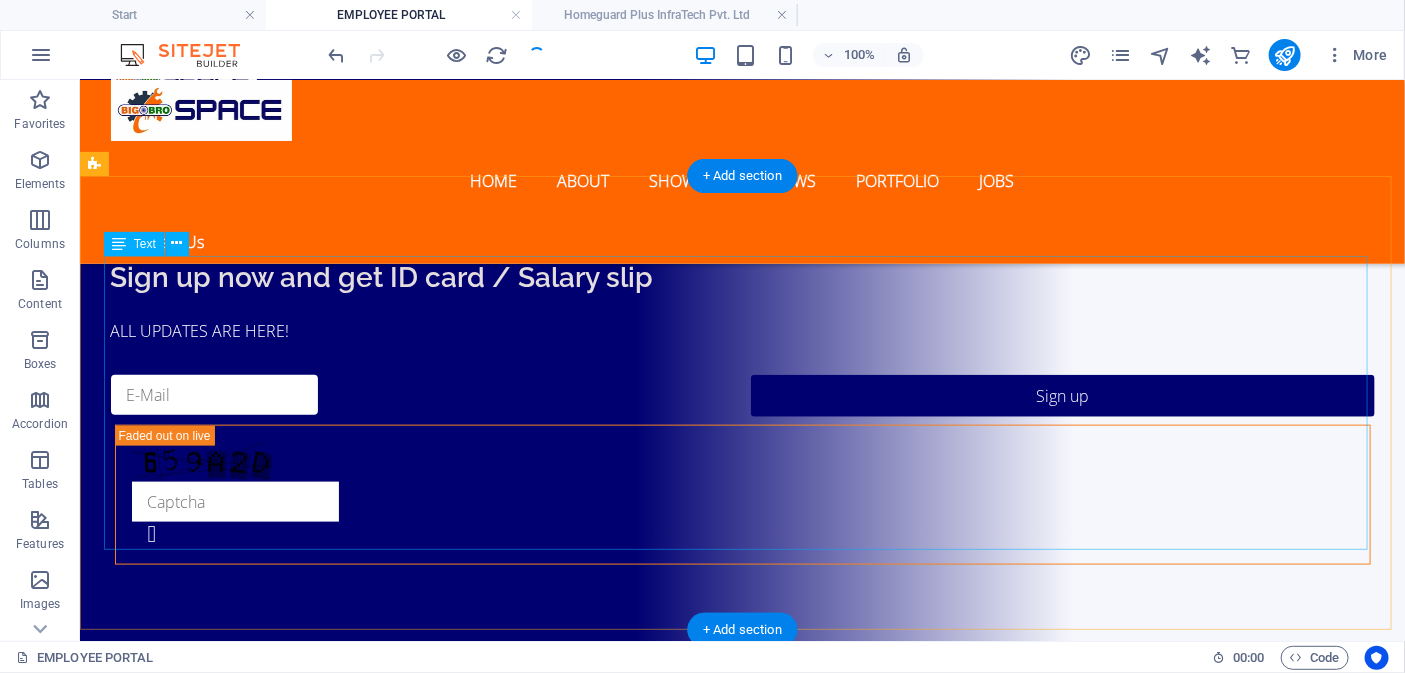 scroll, scrollTop: 329, scrollLeft: 0, axis: vertical 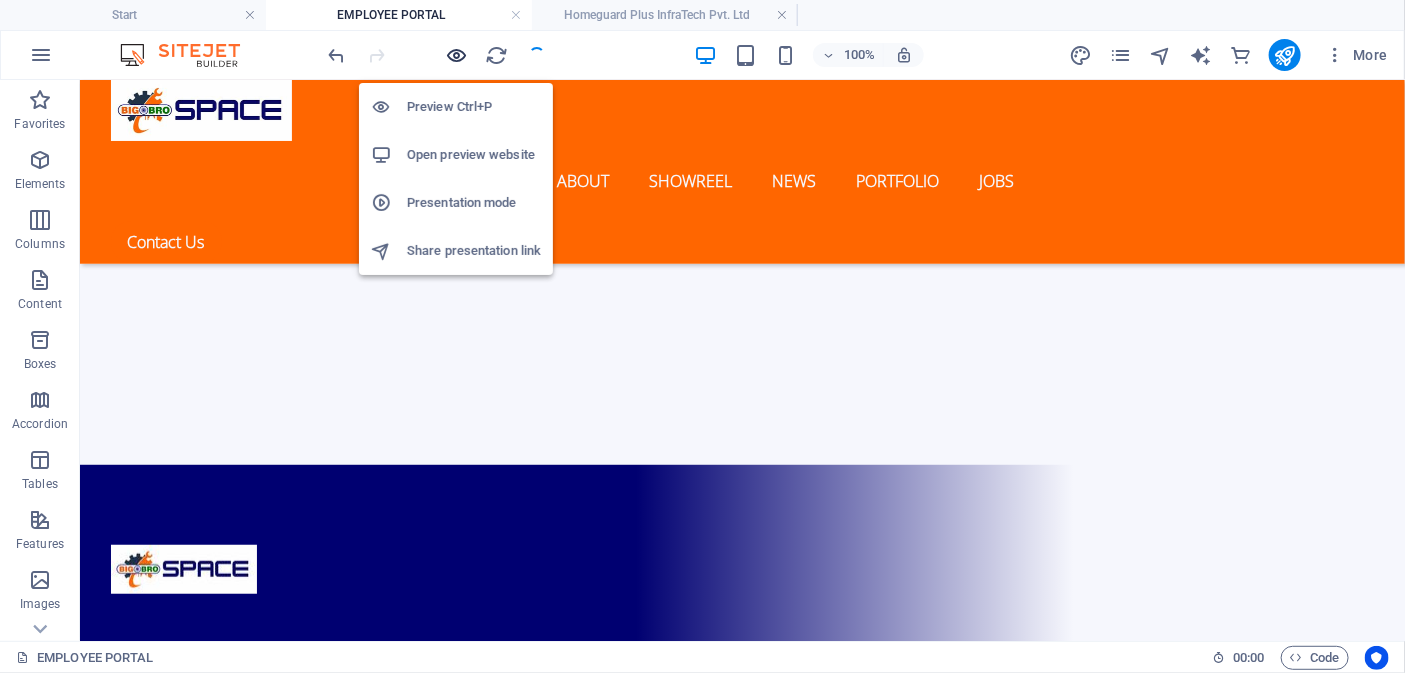 click at bounding box center (457, 55) 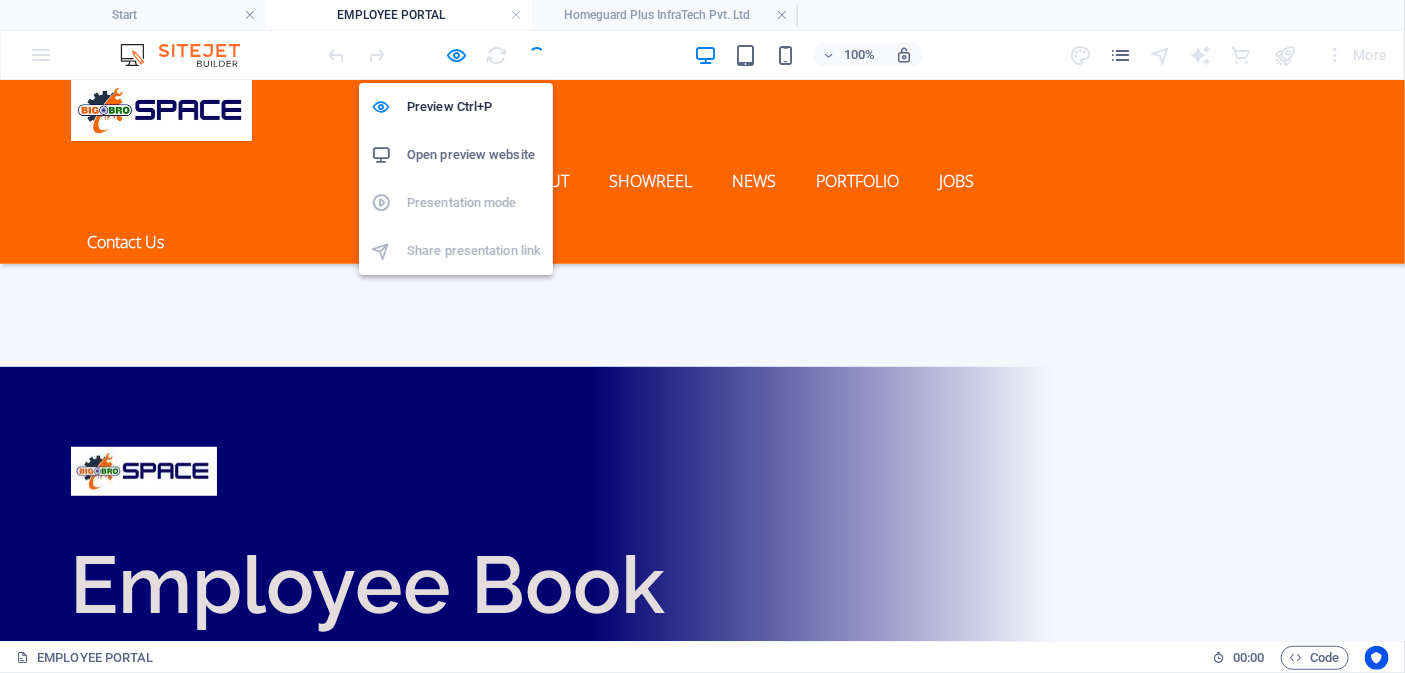click on "Open preview website" at bounding box center [474, 155] 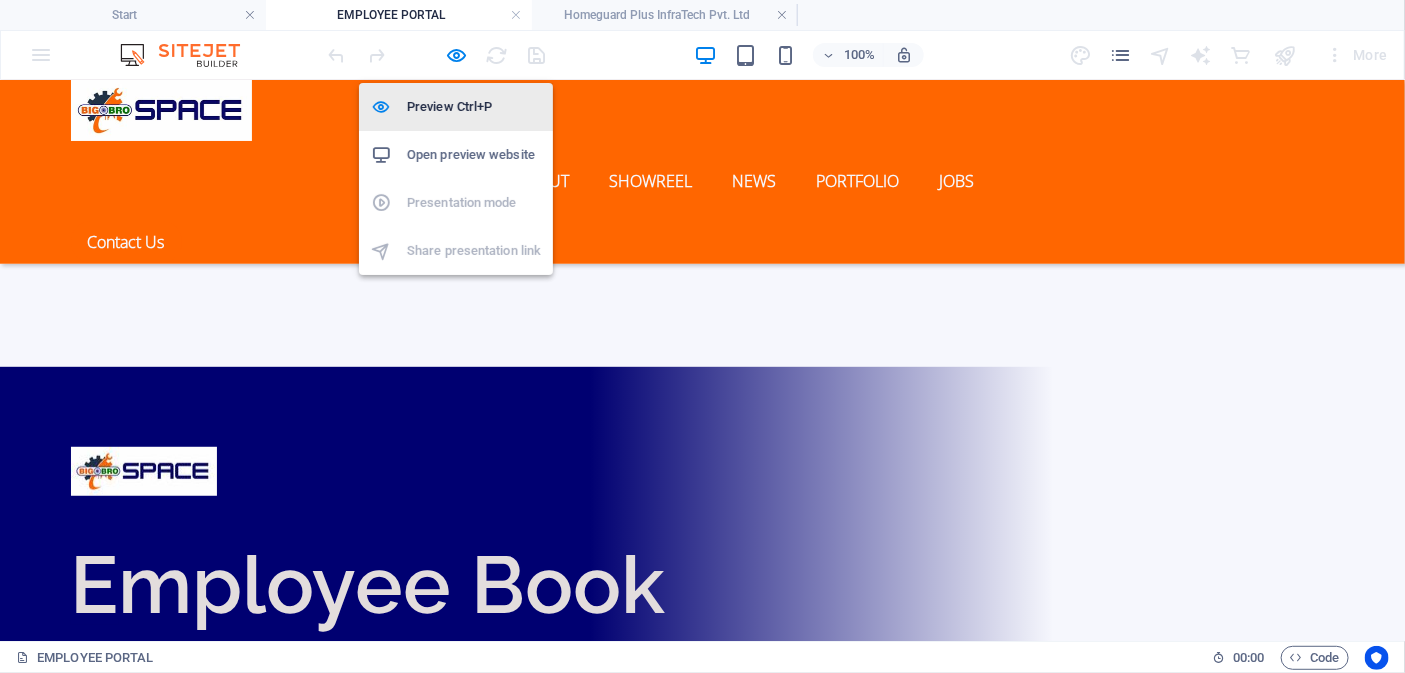 click on "Preview Ctrl+P" at bounding box center (474, 107) 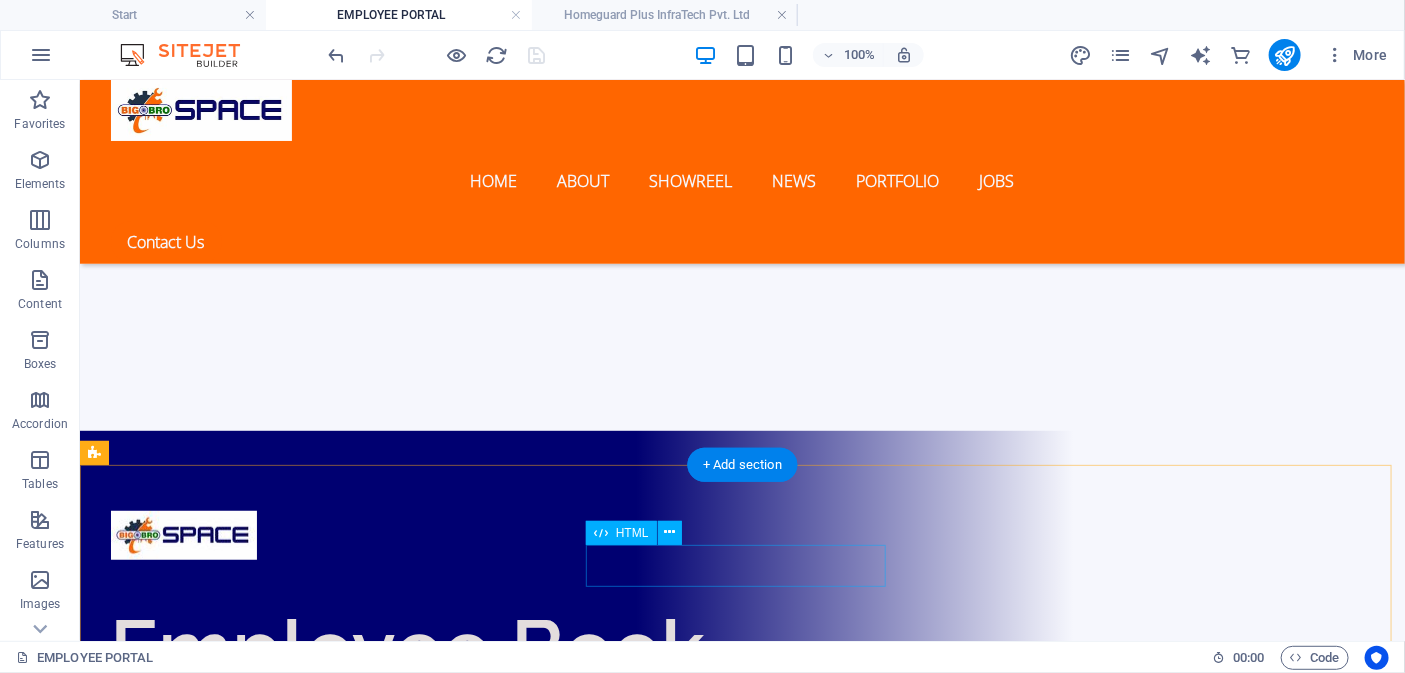 click at bounding box center (742, 1206) 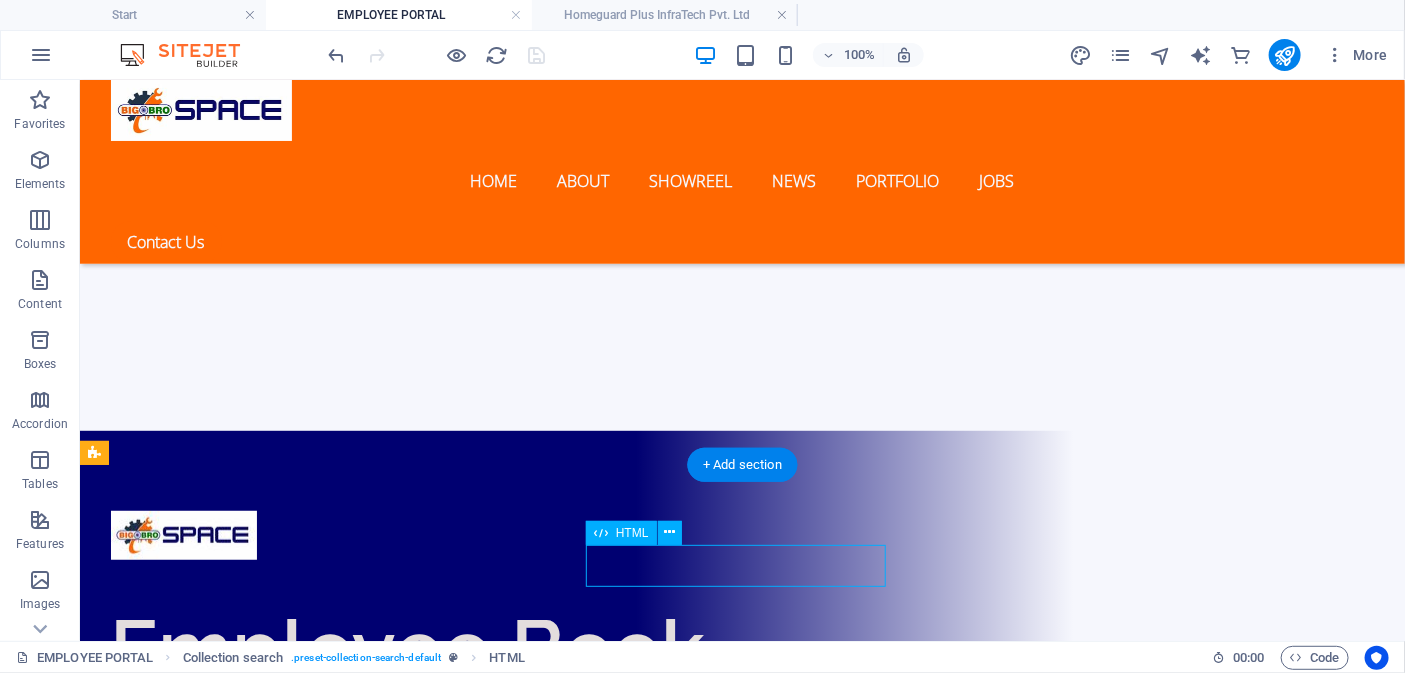 click at bounding box center (742, 1206) 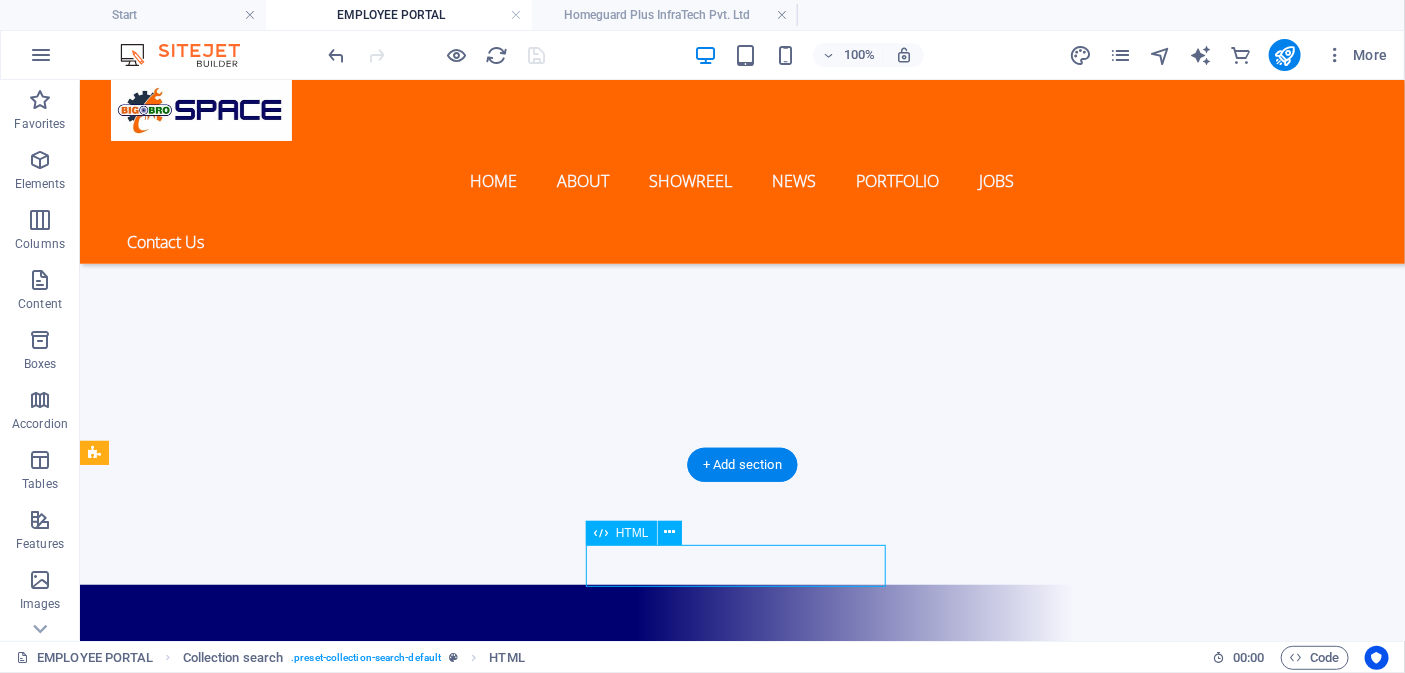 scroll, scrollTop: 820, scrollLeft: 0, axis: vertical 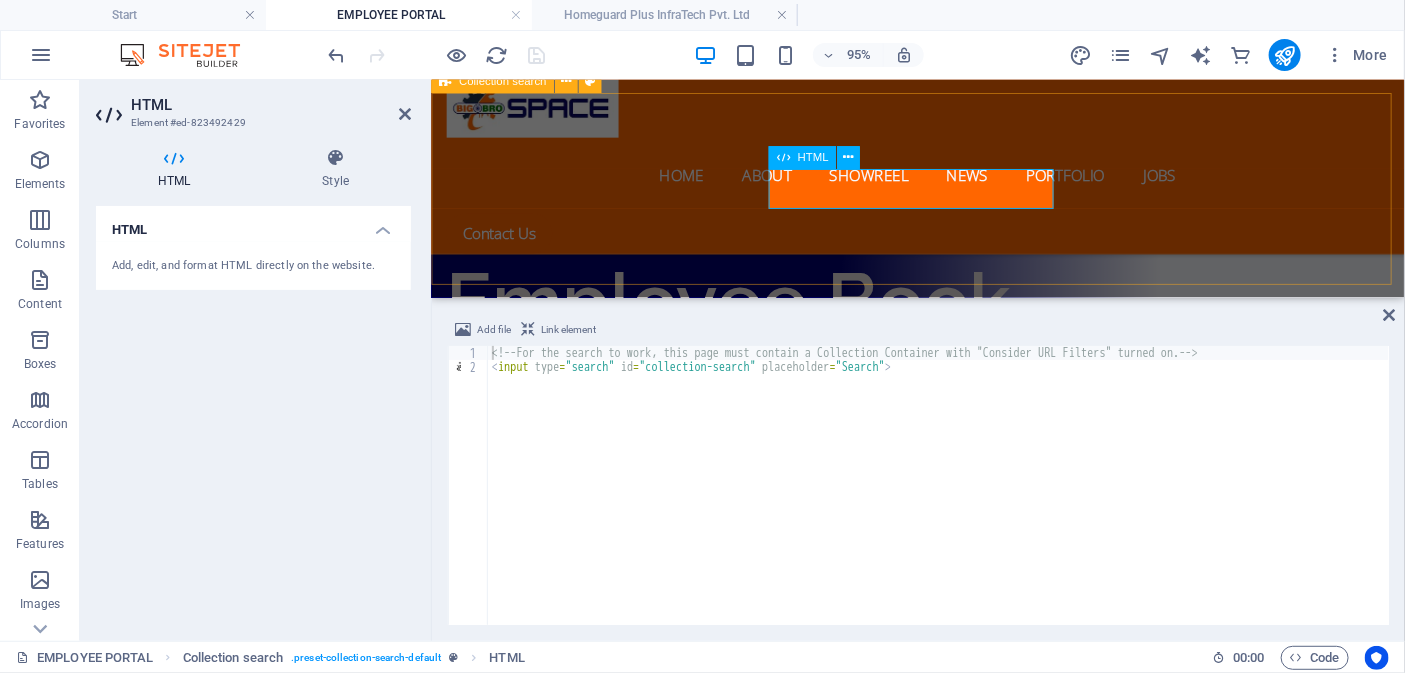 click at bounding box center (943, 869) 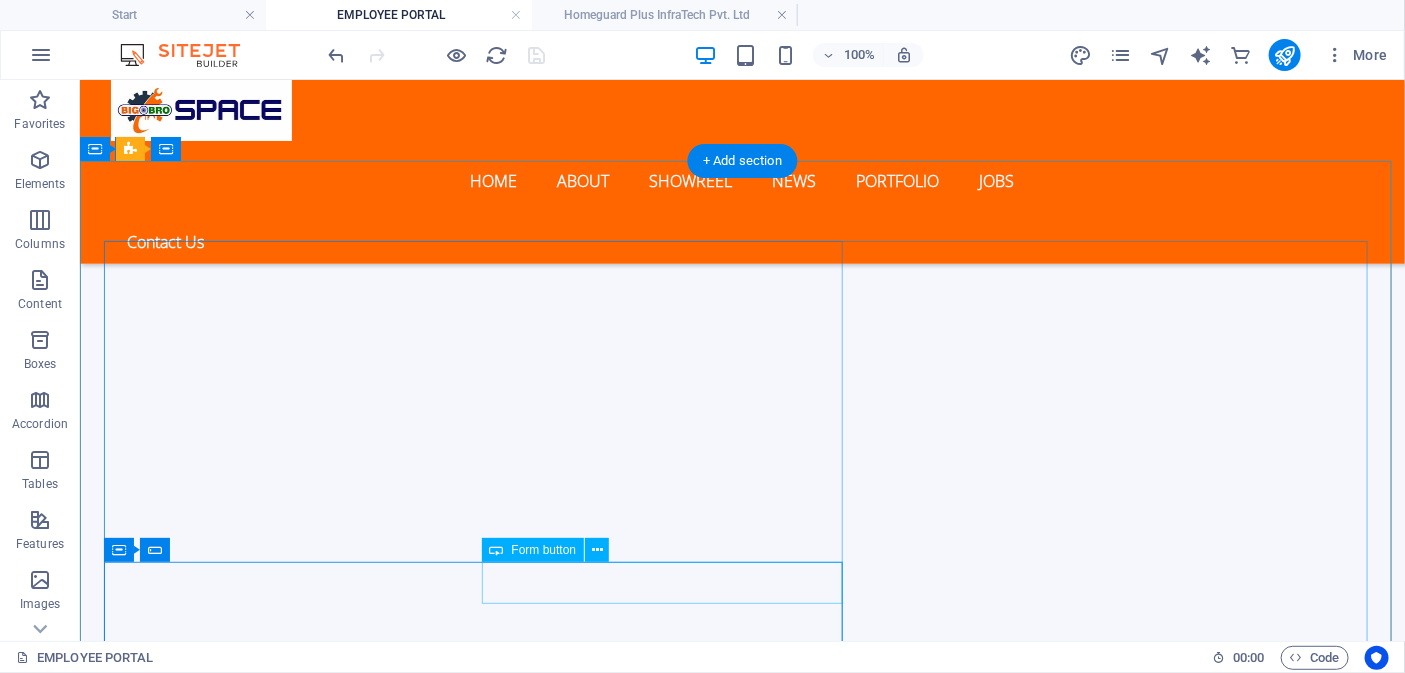 scroll, scrollTop: 490, scrollLeft: 0, axis: vertical 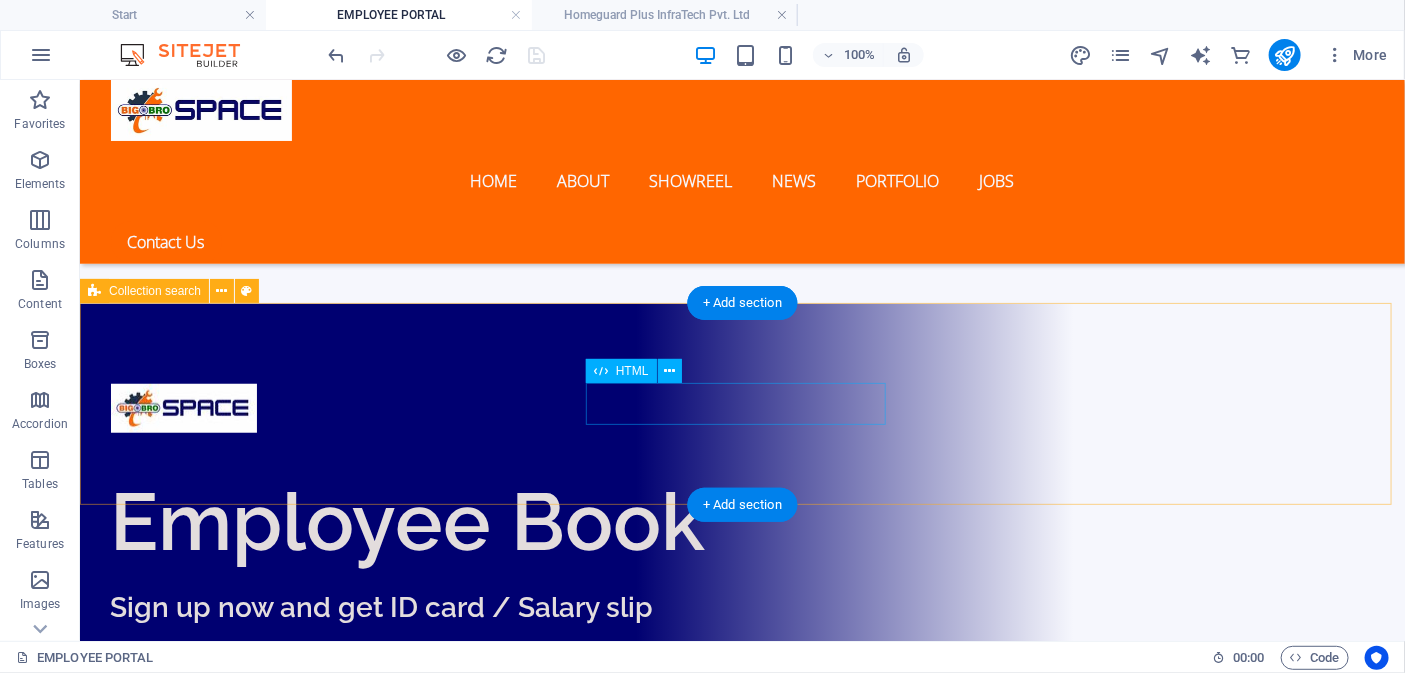 click on "EMPLOYEE" at bounding box center (742, 1079) 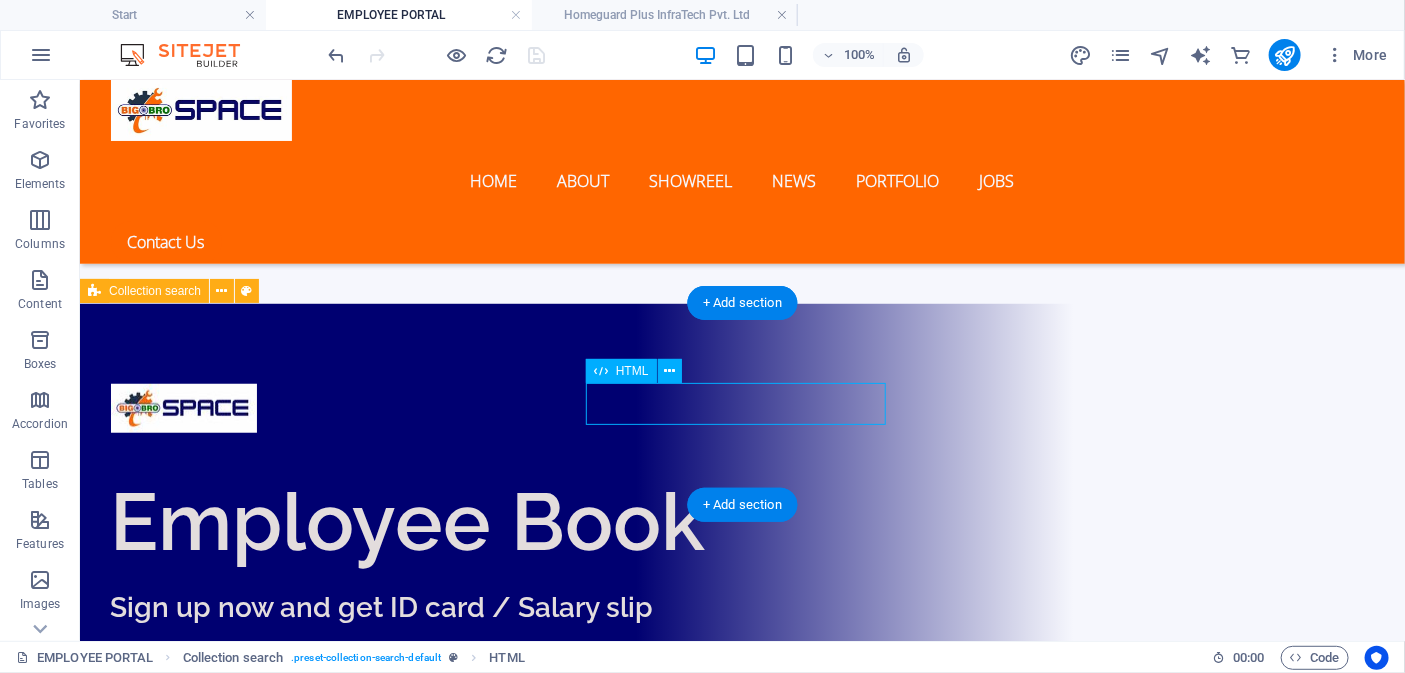 click on "EMPLOYEE" at bounding box center (742, 1079) 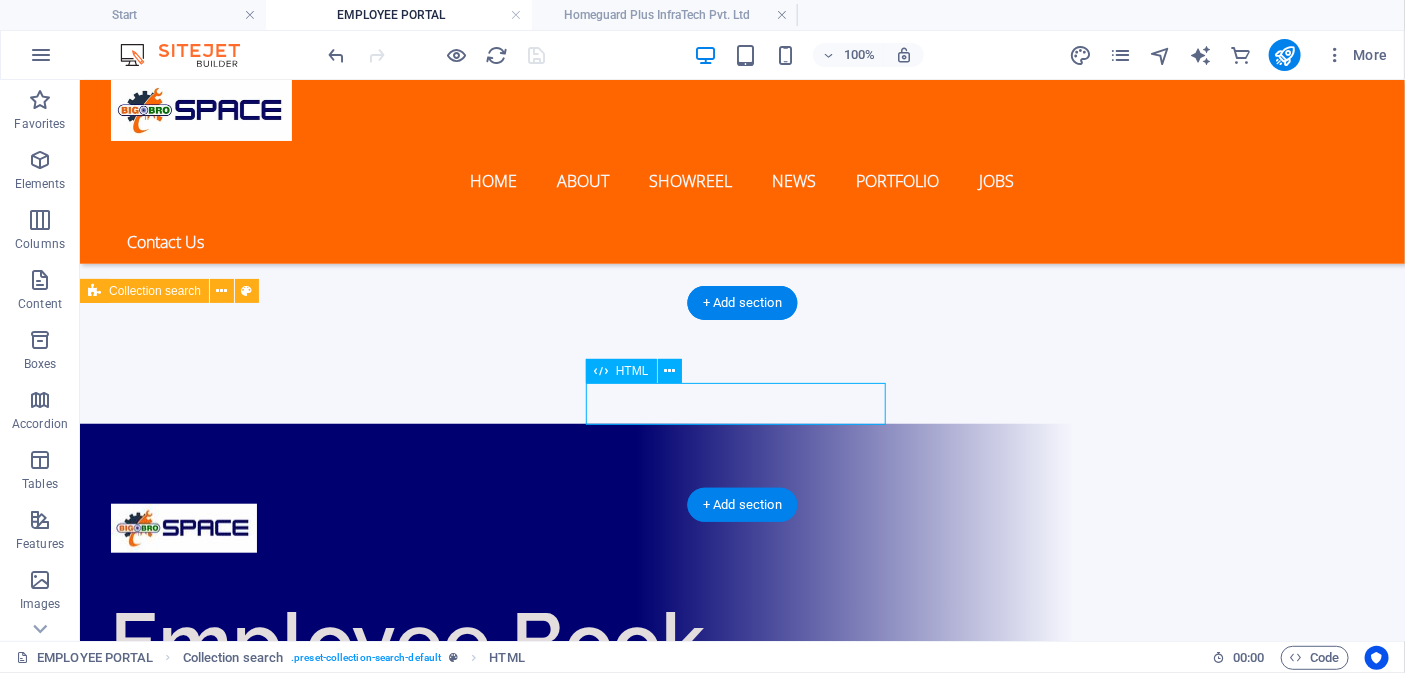 scroll, scrollTop: 820, scrollLeft: 0, axis: vertical 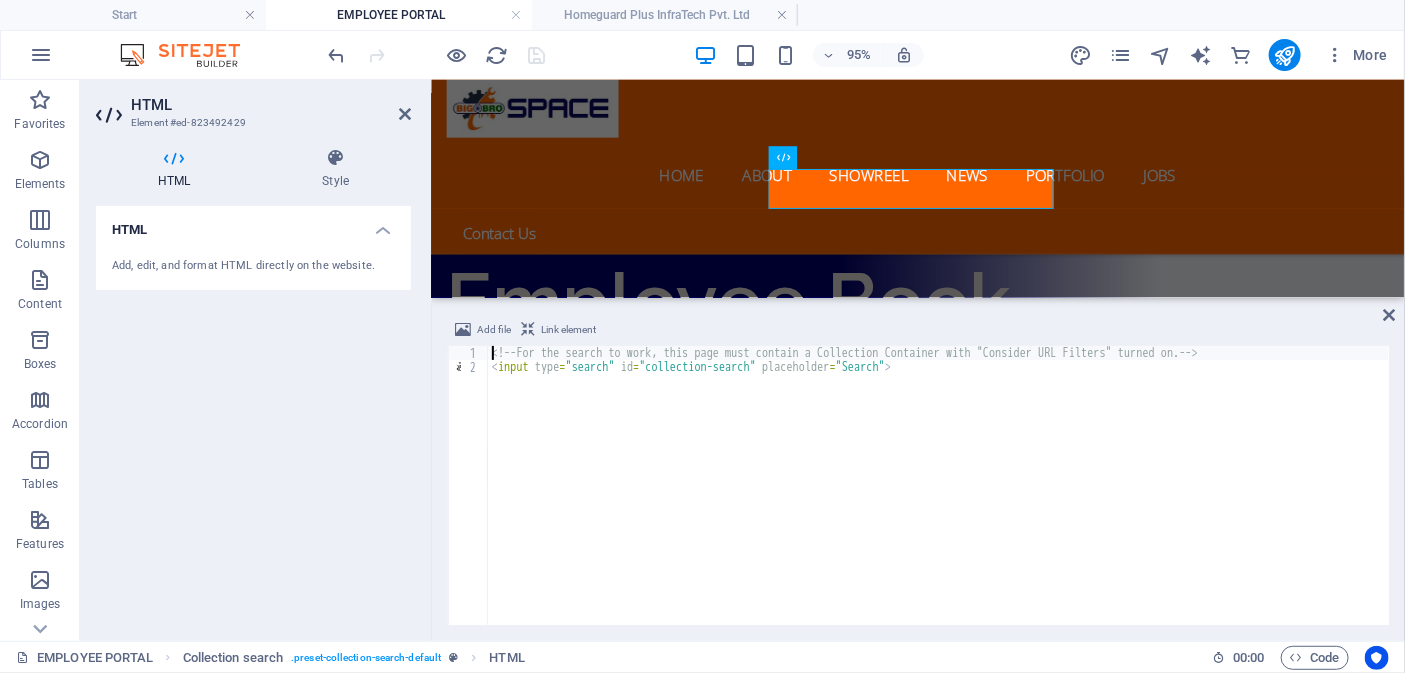 click on "HTML Element #ed-823492429" at bounding box center [253, 106] 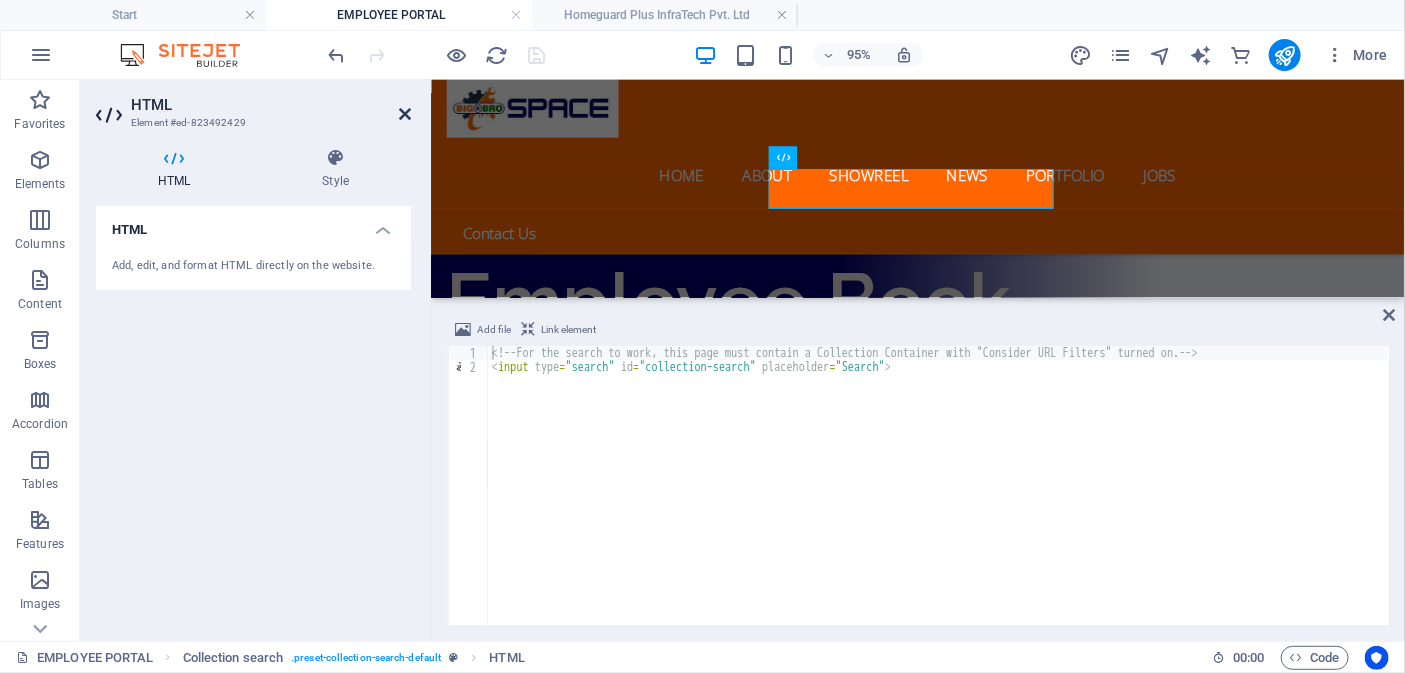 click at bounding box center [405, 114] 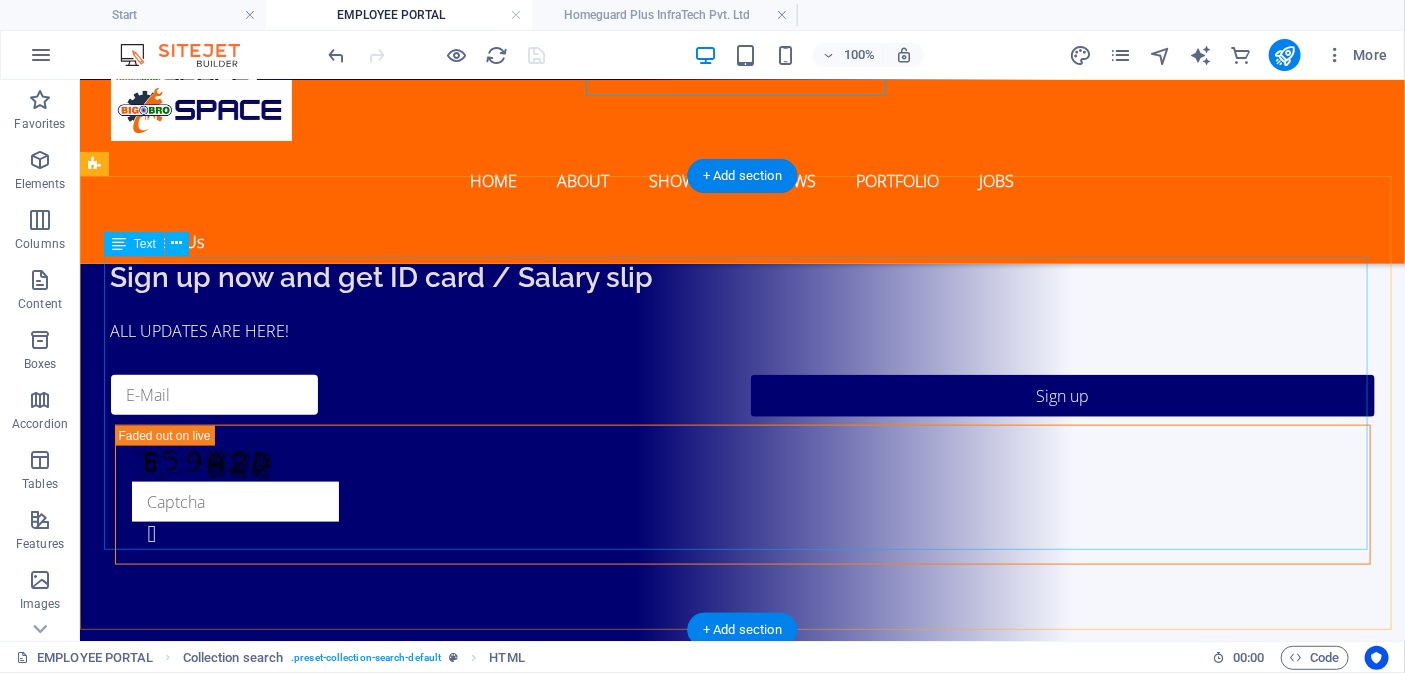 scroll, scrollTop: 329, scrollLeft: 0, axis: vertical 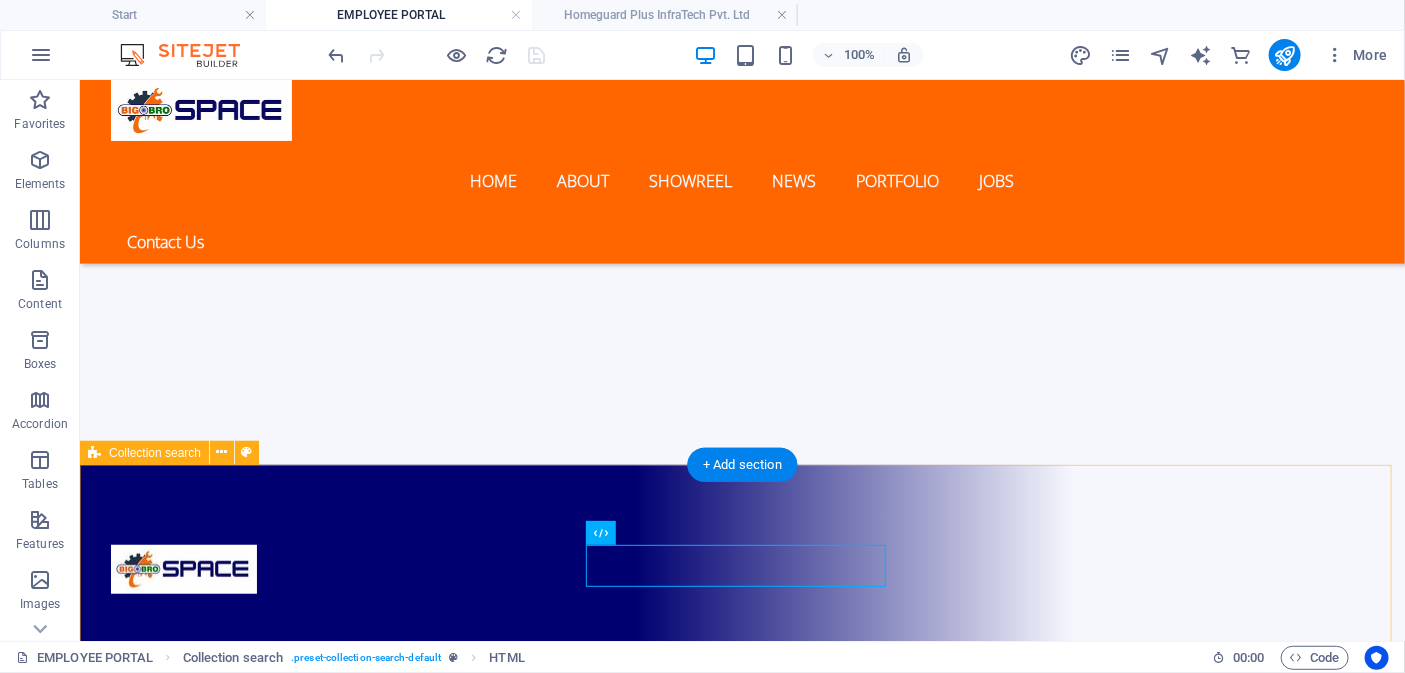 click on "EMPLOYEE" at bounding box center (741, 1246) 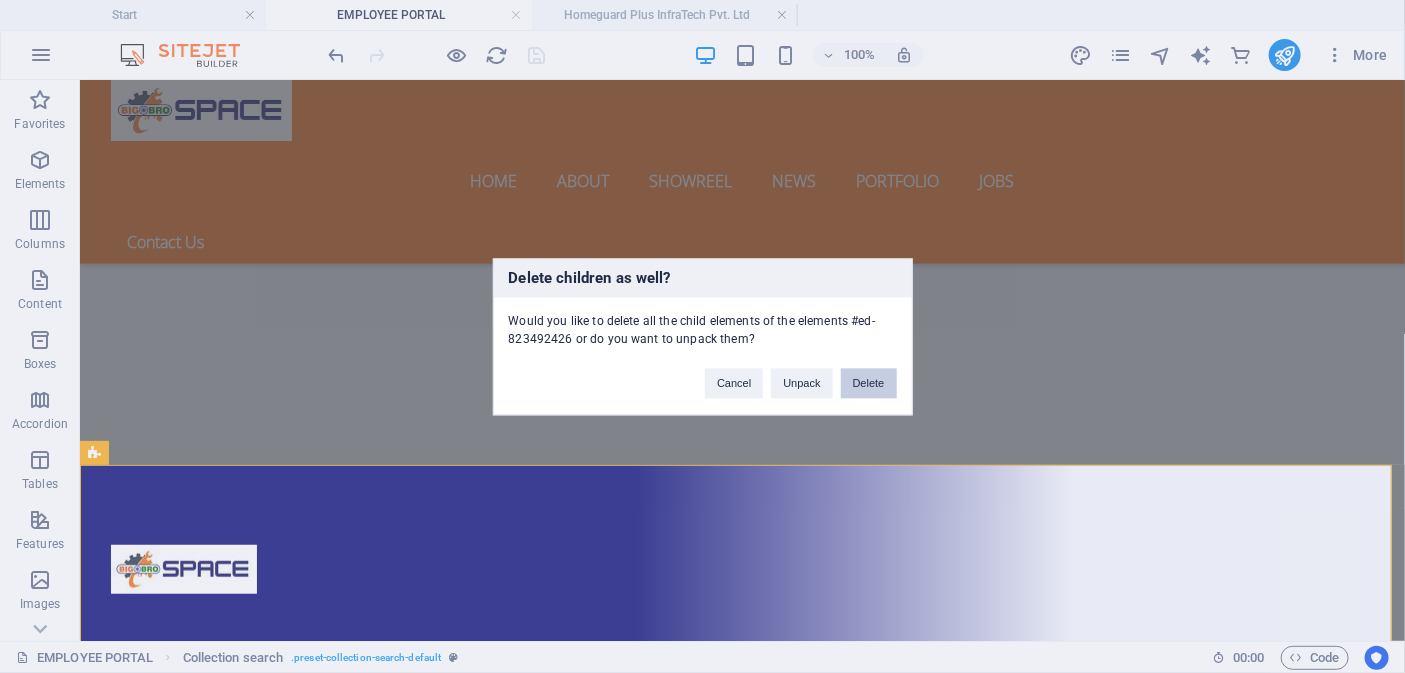 click on "Delete" at bounding box center (869, 383) 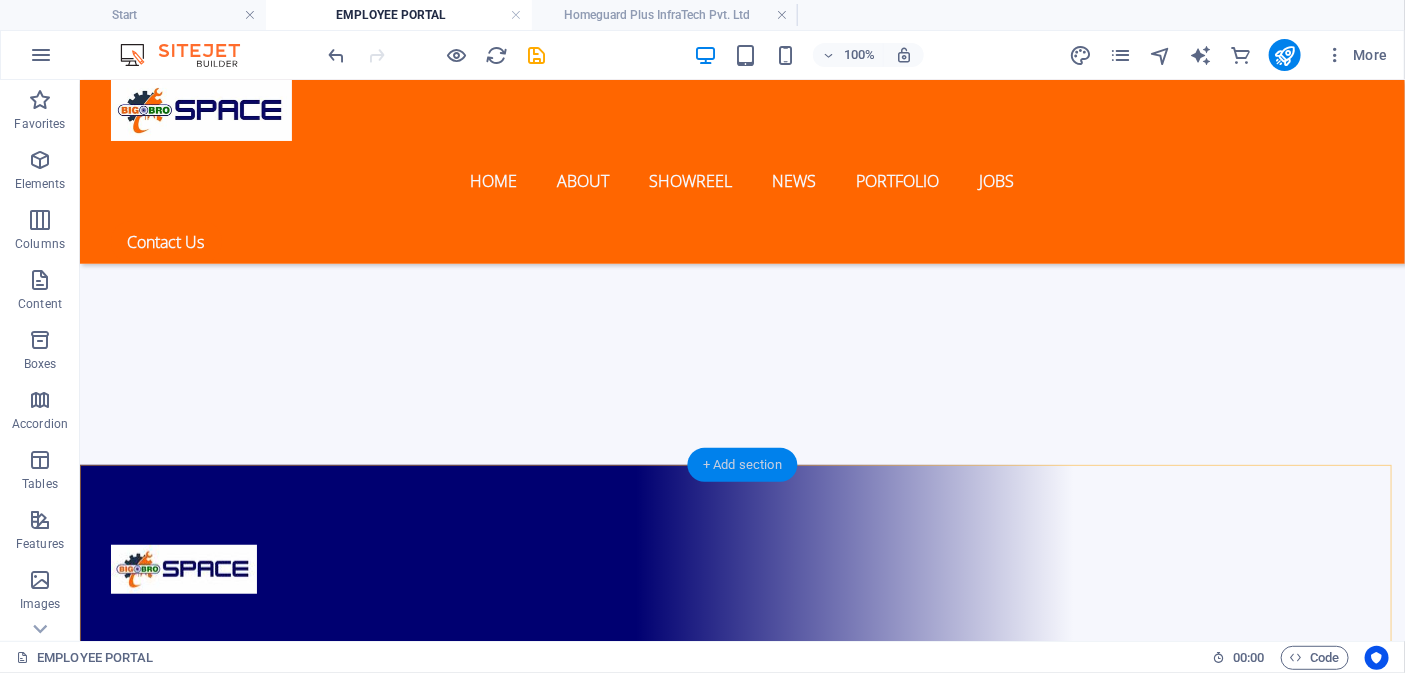 drag, startPoint x: 730, startPoint y: 464, endPoint x: 306, endPoint y: 384, distance: 431.48117 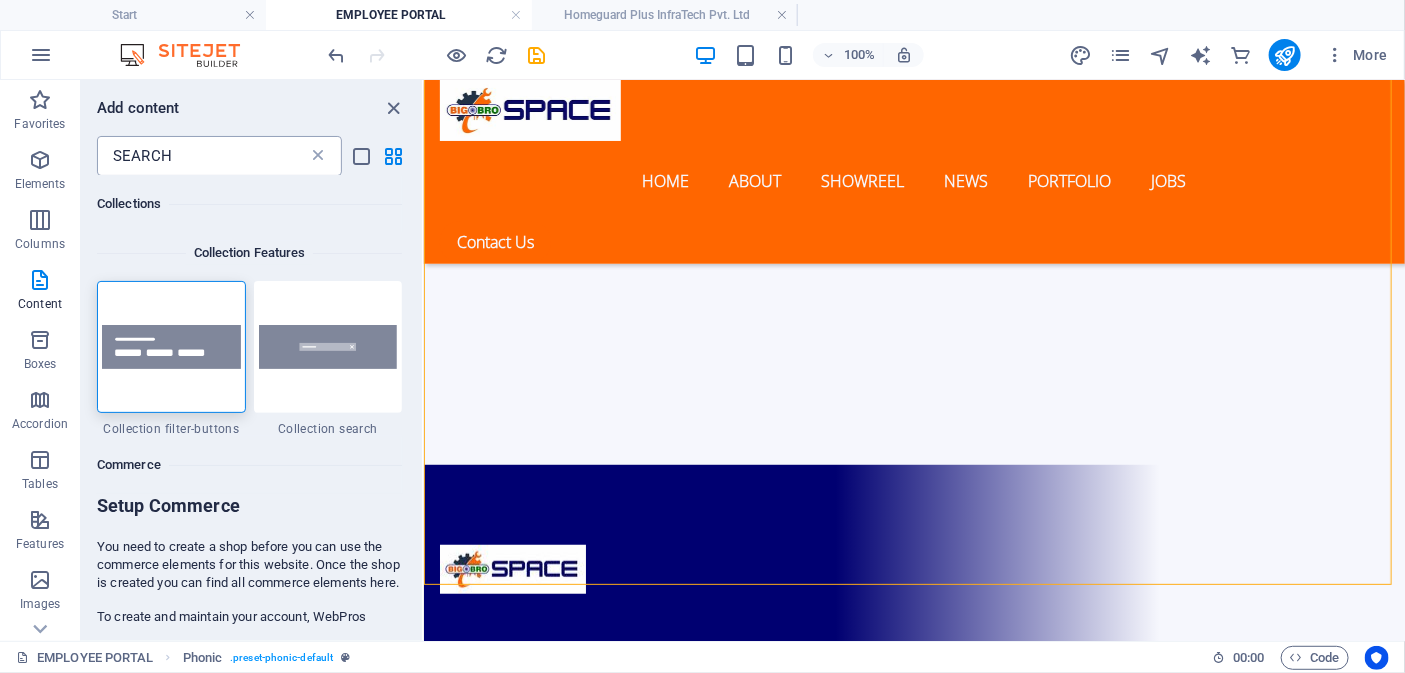 click at bounding box center (318, 156) 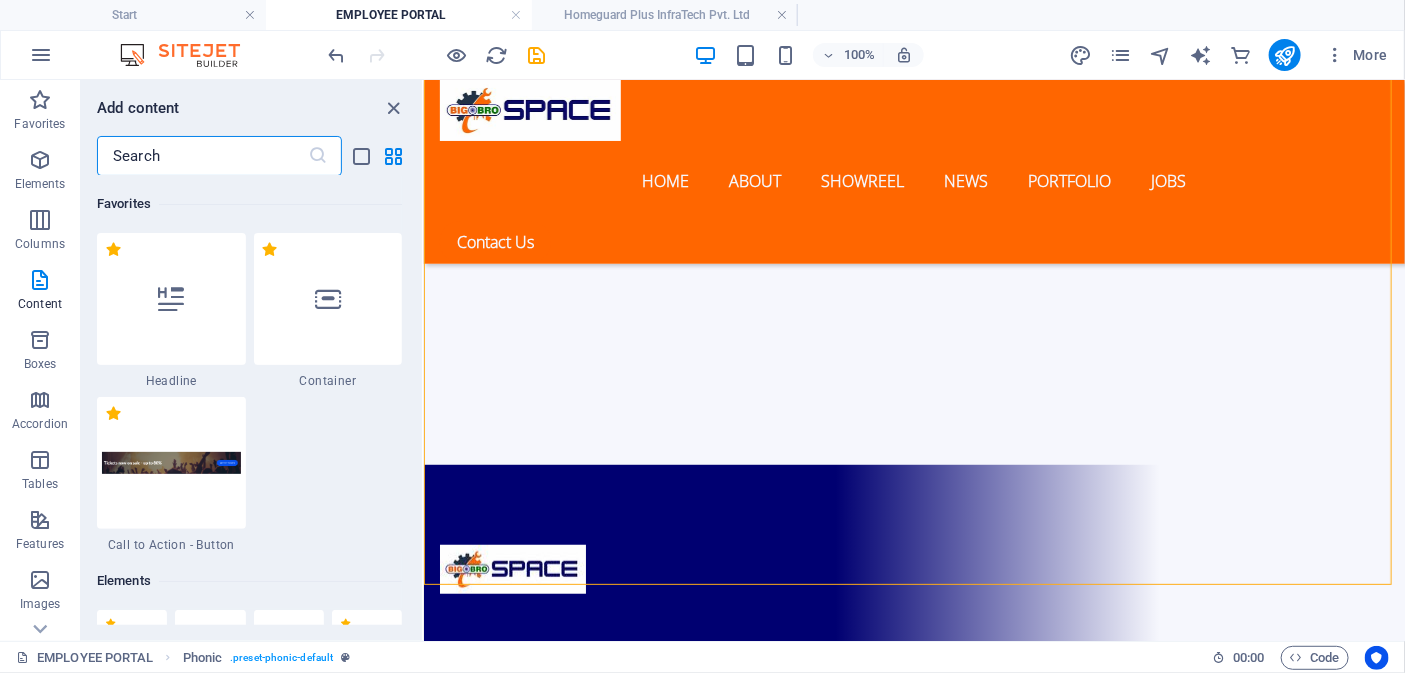 click at bounding box center (202, 156) 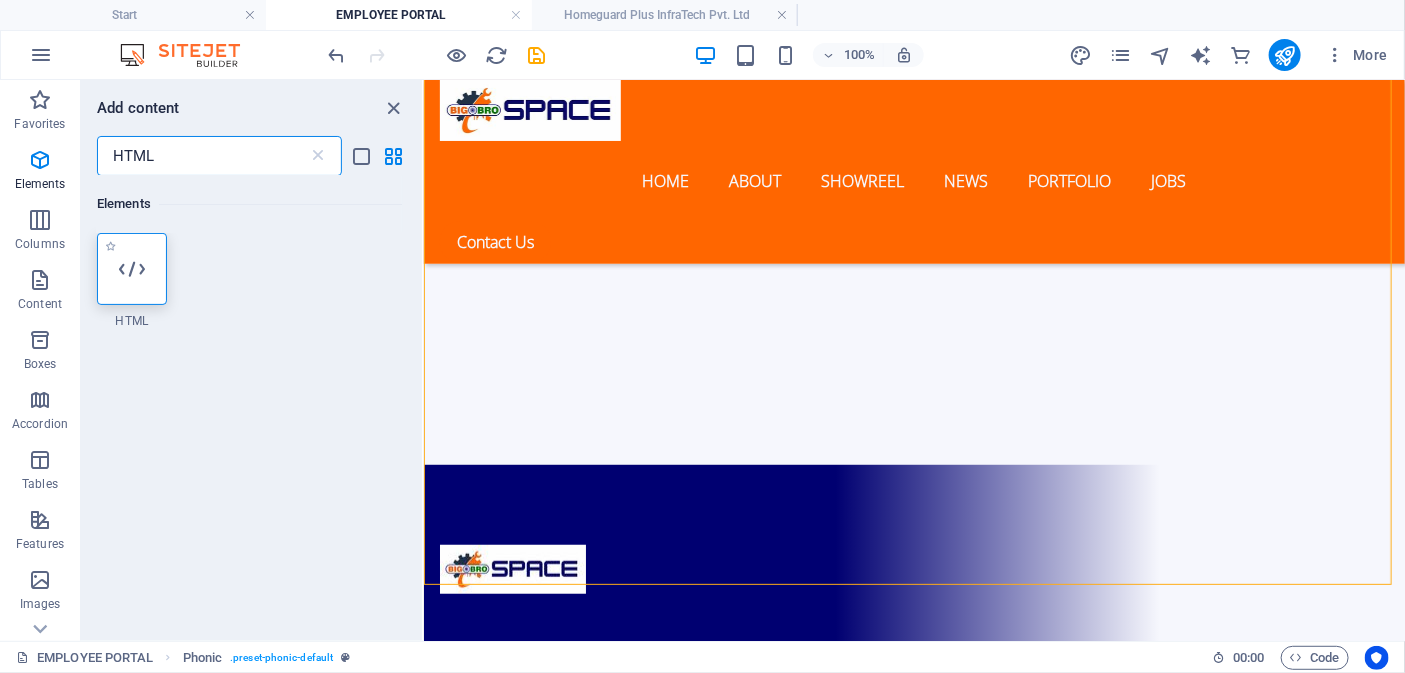 type on "HTML" 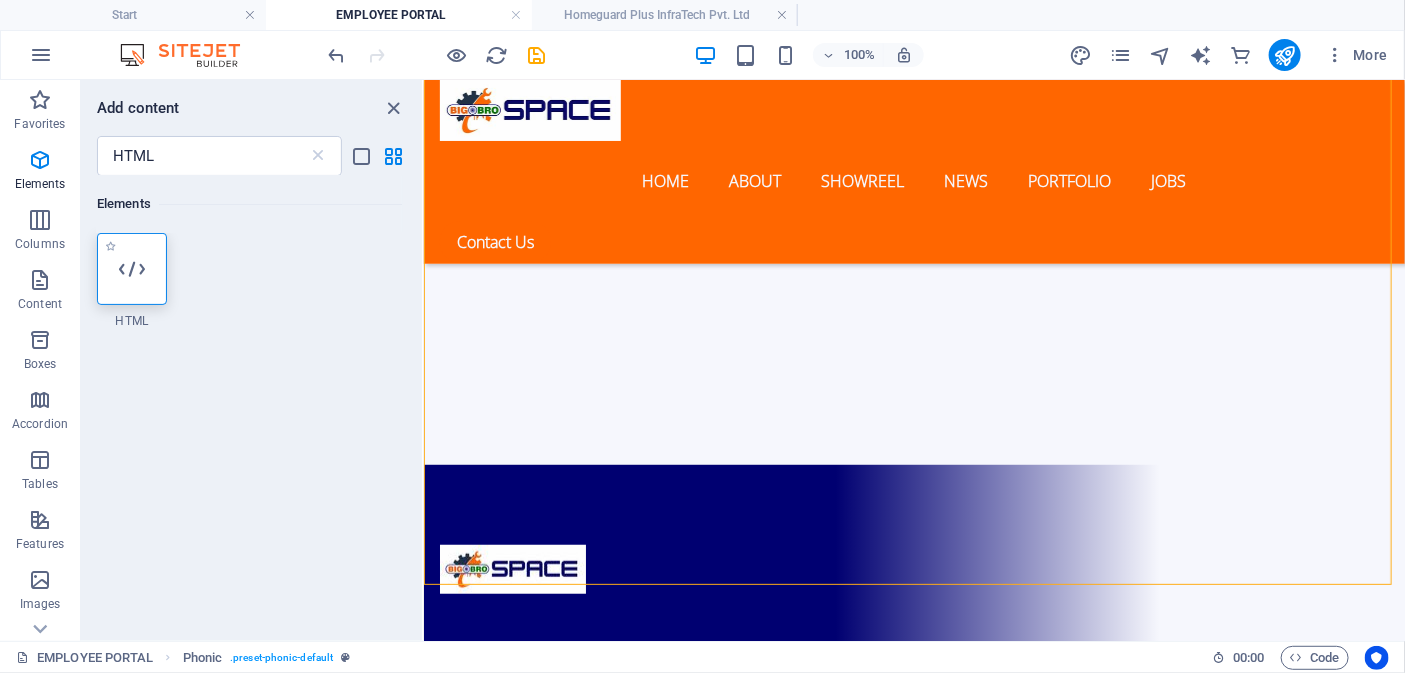 click at bounding box center [132, 269] 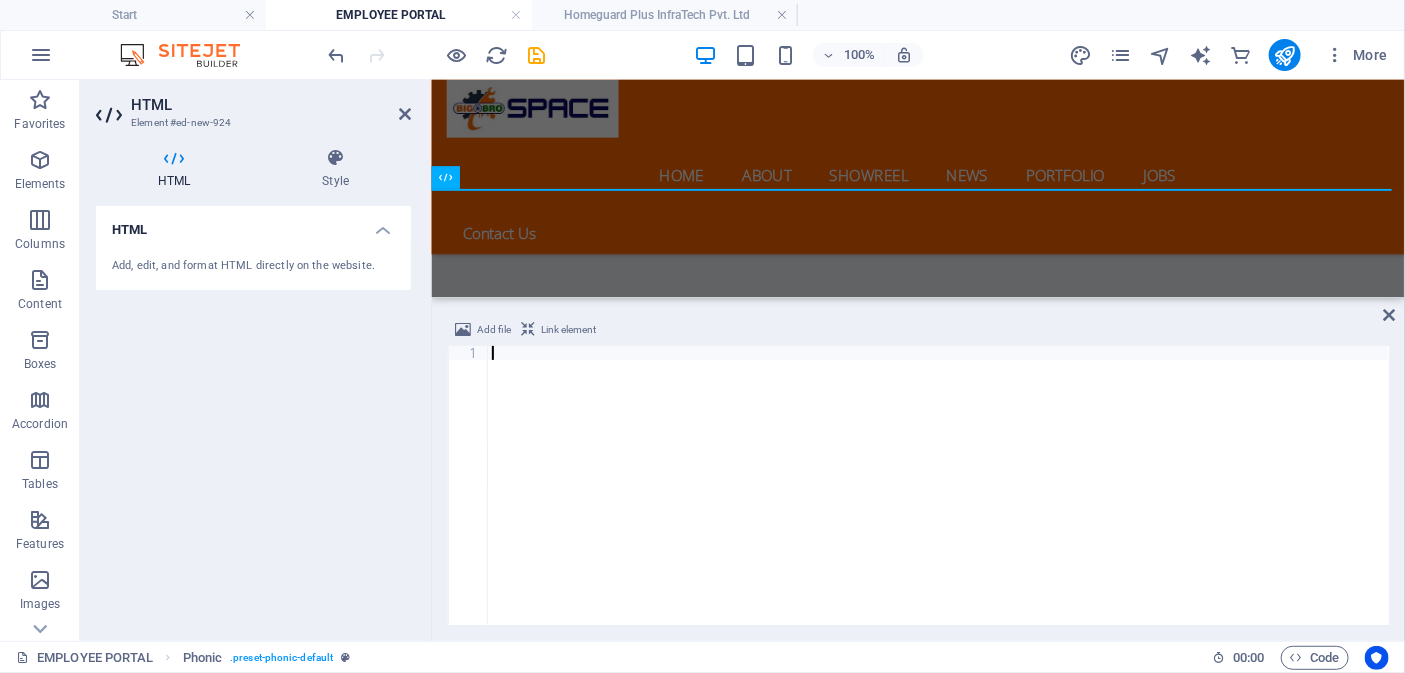 scroll, scrollTop: 719, scrollLeft: 0, axis: vertical 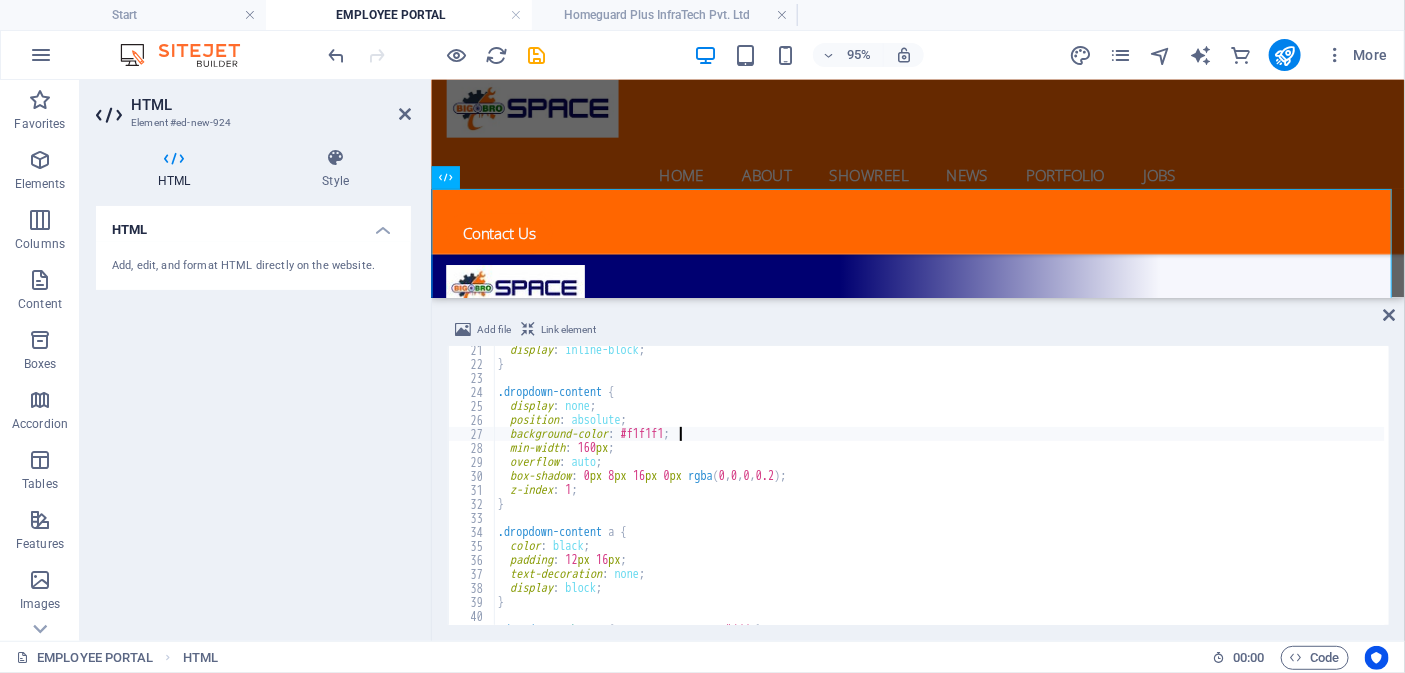 click on "display :   inline-block ; } .dropdown-content   {    display :   none ;    position :   absolute ;    background-color :   #f1f1f1 ;    min-width :   160 px ;    overflow :   auto ;    box-shadow :   0 px   8 px   16 px   0 px   rgba ( 0 , 0 , 0 , 0.2 ) ;    z-index :   1 ; } .dropdown-content   a   {    color :   black ;    padding :   12 px   16 px ;    text-decoration :   none ;    display :   block ; } .dropdown   a :hover   { background-color :   #ddd ; }" at bounding box center [939, 496] 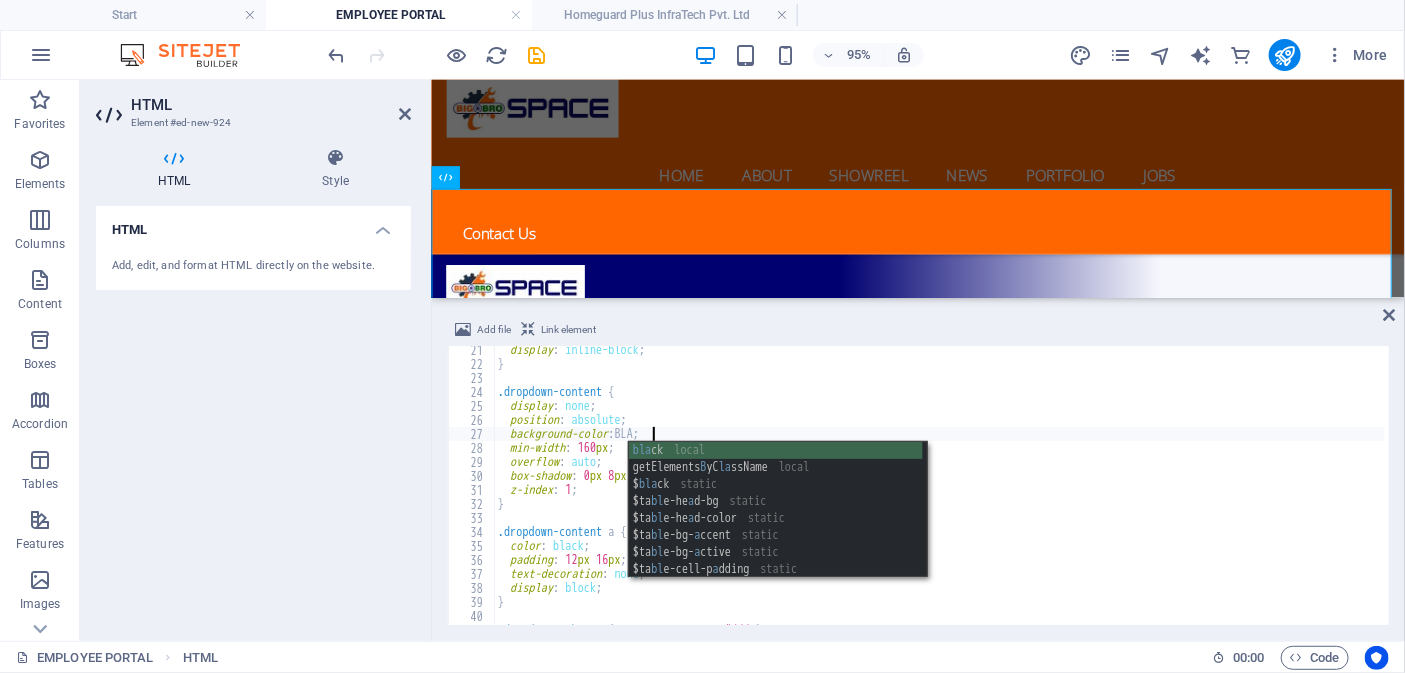 scroll, scrollTop: 0, scrollLeft: 12, axis: horizontal 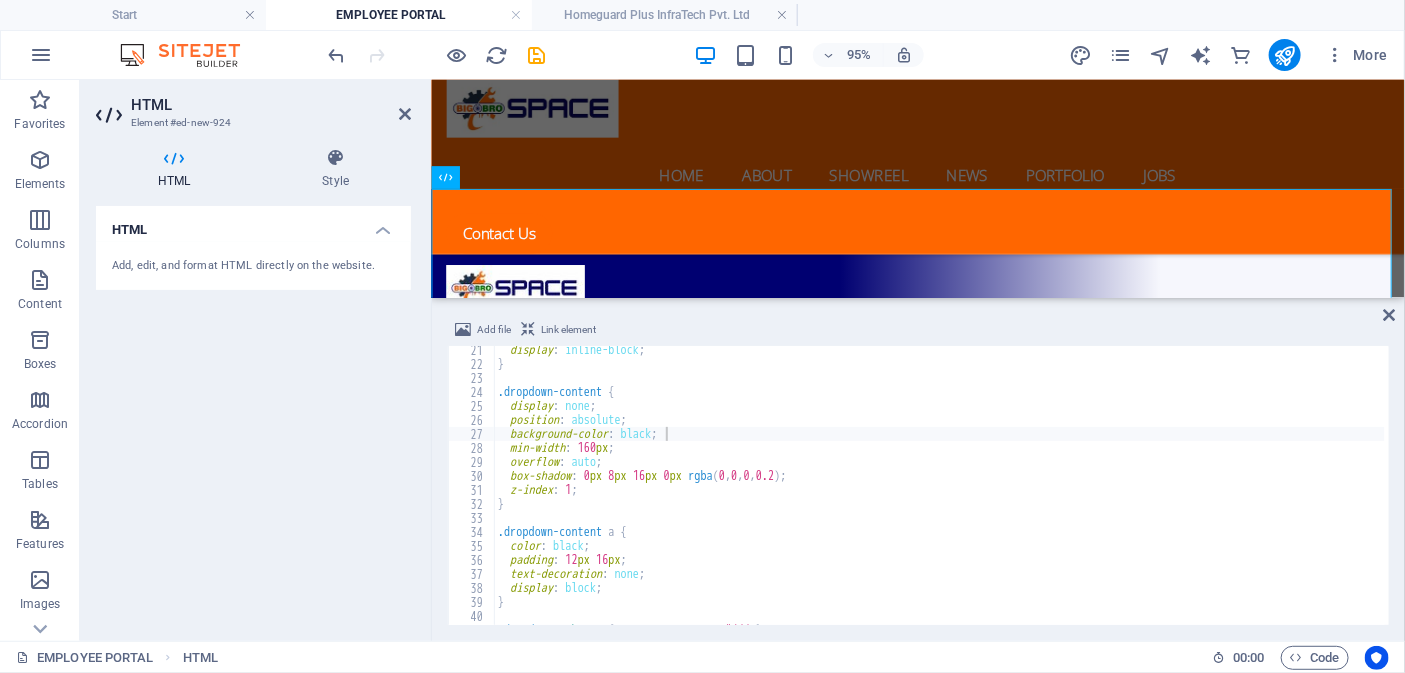 click on "HTML Add, edit, and format HTML directly on the website." at bounding box center [253, 415] 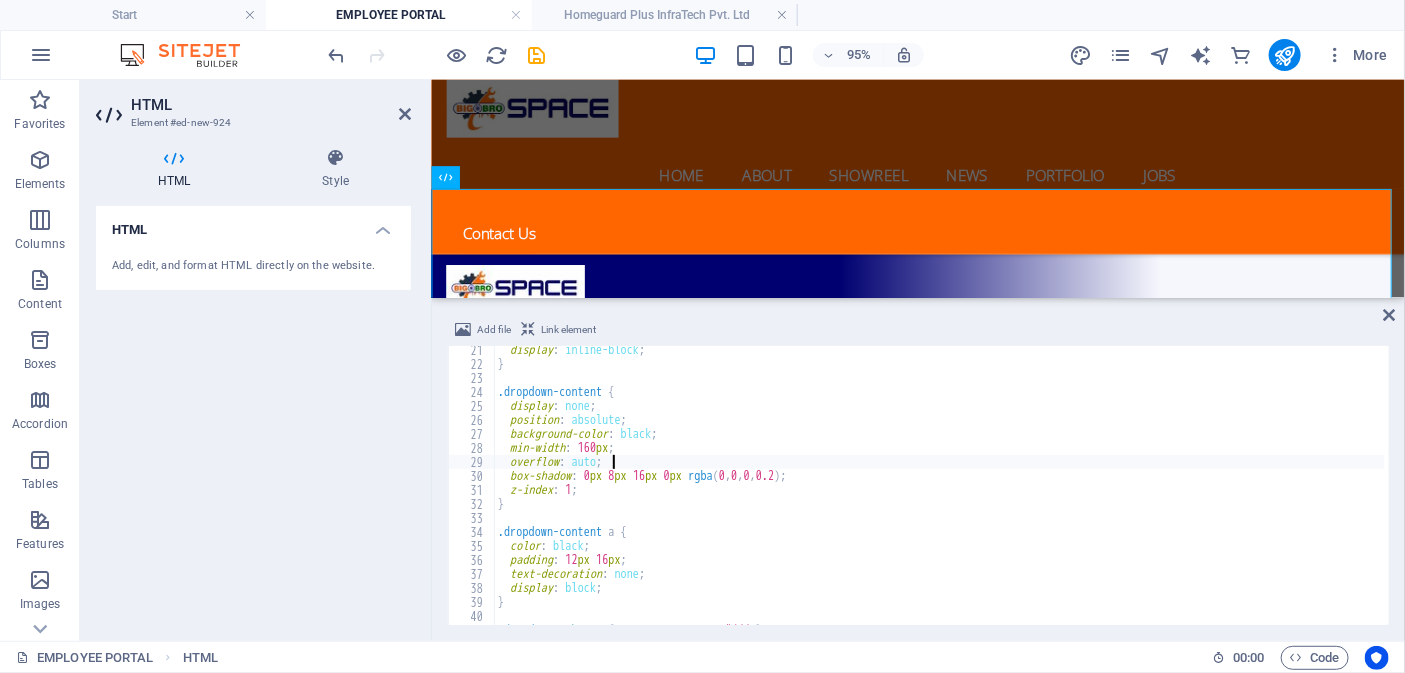 scroll, scrollTop: 0, scrollLeft: 8, axis: horizontal 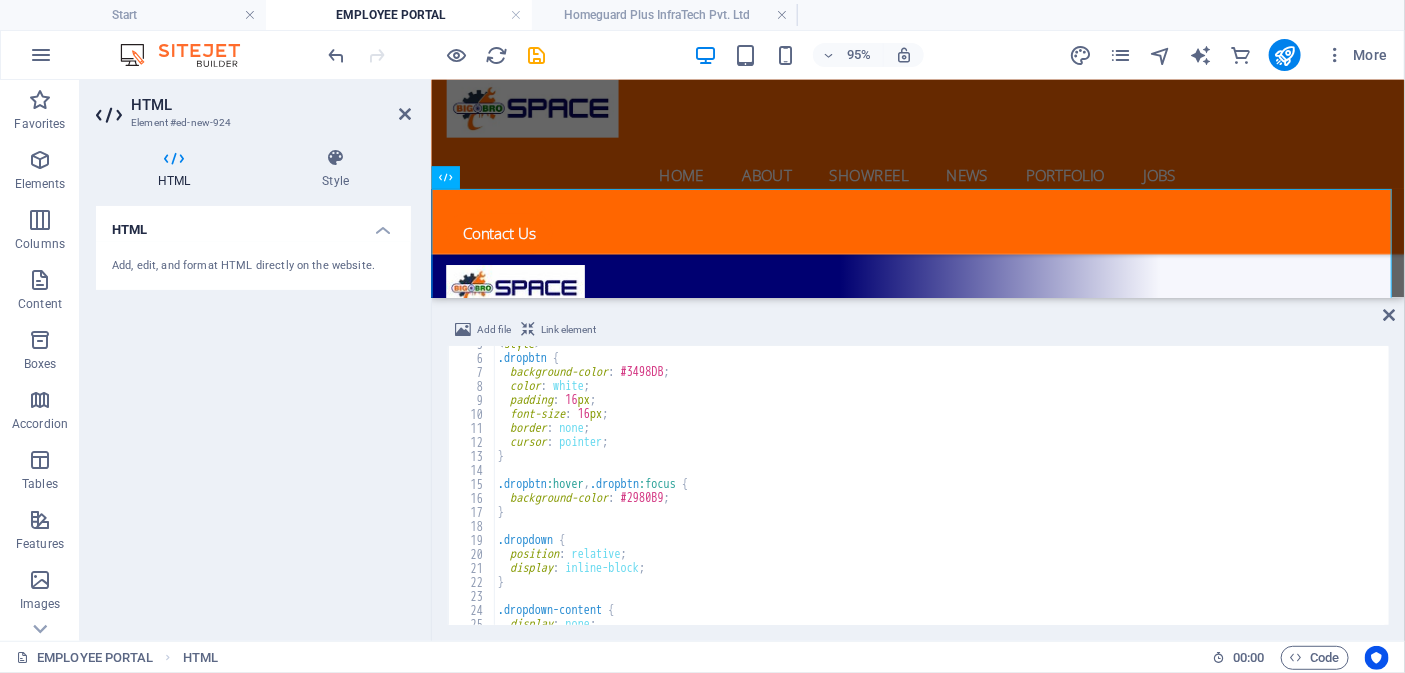 click on "< style > .dropbtn   {    background-color :   #3498DB ;    color :   white ;    padding :   16 px ;    font-size :   16 px ;    border :   none ;    cursor :   pointer ; } .dropbtn :hover ,  .dropbtn :focus   {    background-color :   #2980B9 ; } .dropdown   {    position :   relative ;    display :   inline-block ; } .dropdown-content   {    display :   none ;" at bounding box center [939, 490] 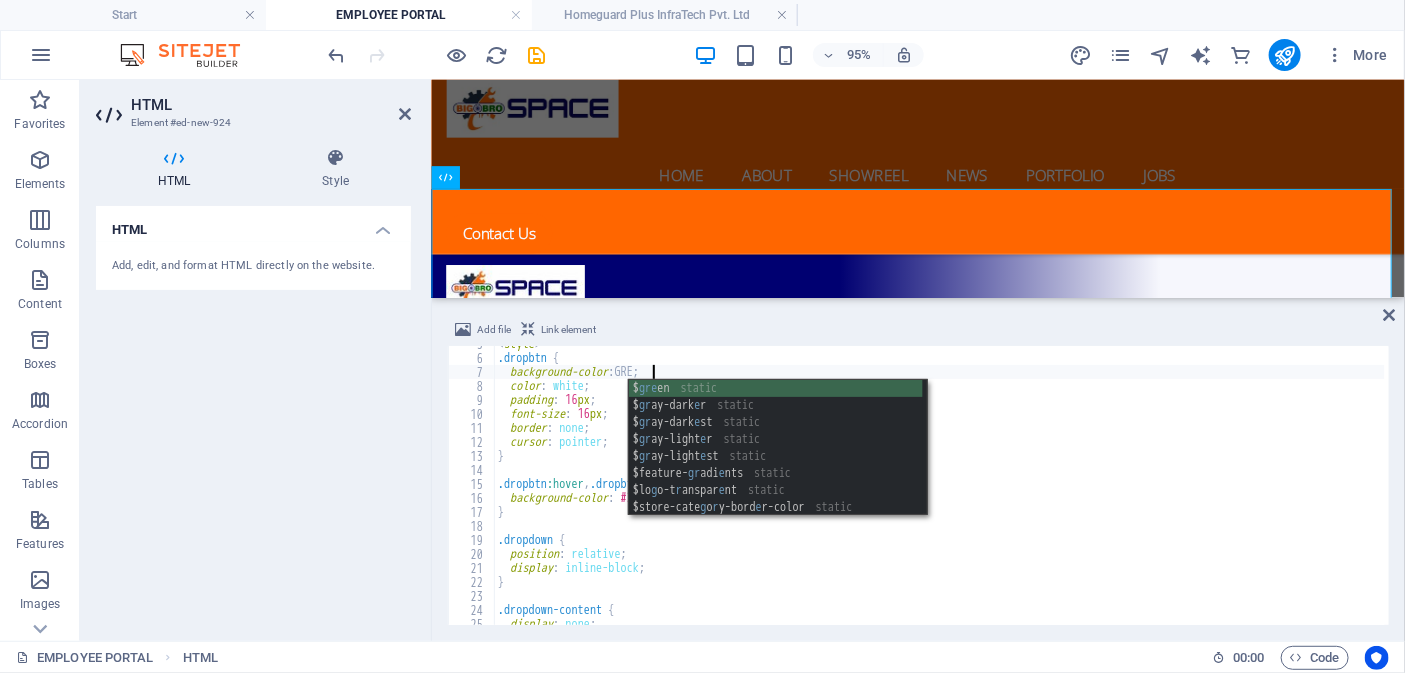 scroll, scrollTop: 0, scrollLeft: 12, axis: horizontal 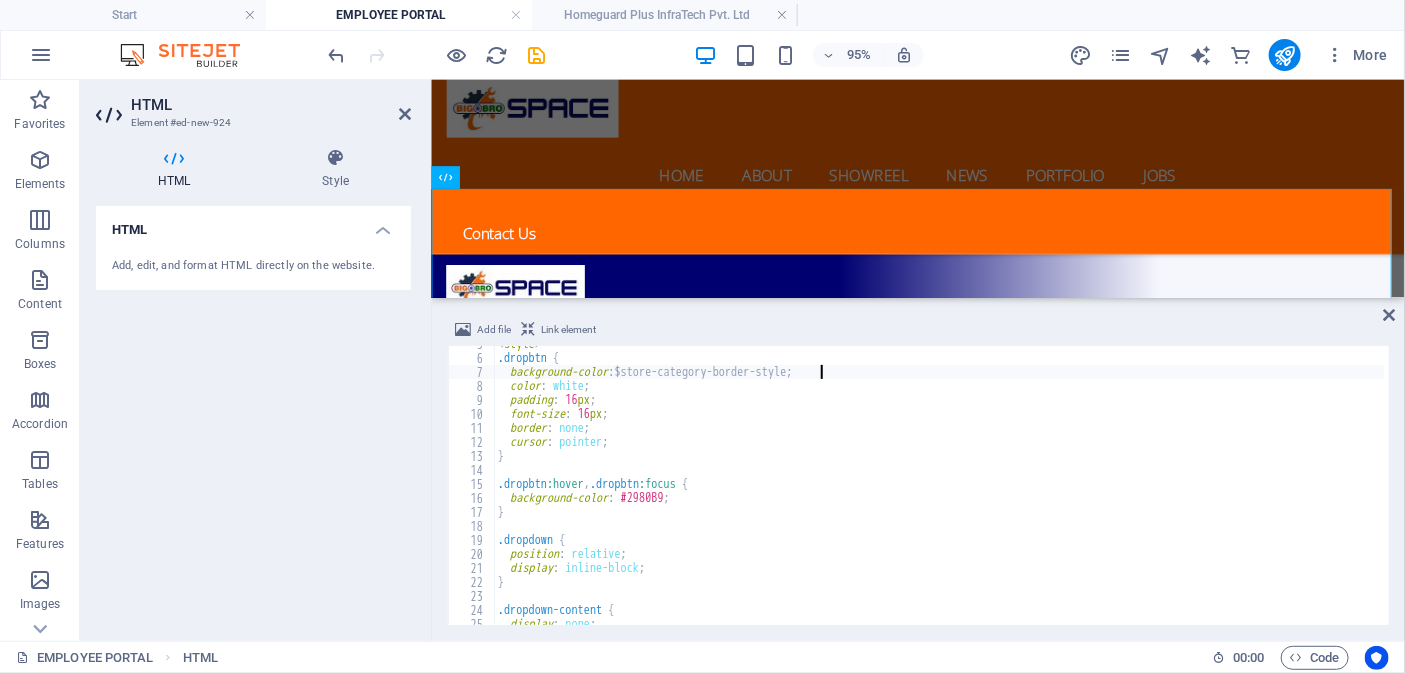 click on "< style > .dropbtn   {    background-color :  $store-category-border-style ;    color :   white ;    padding :   16 px ;    font-size :   16 px ;    border :   none ;    cursor :   pointer ; } .dropbtn :hover ,  .dropbtn :focus   {    background-color :   #2980B9 ; } .dropdown   {    position :   relative ;    display :   inline-block ; } .dropdown-content   {    display :   none ;" at bounding box center (939, 490) 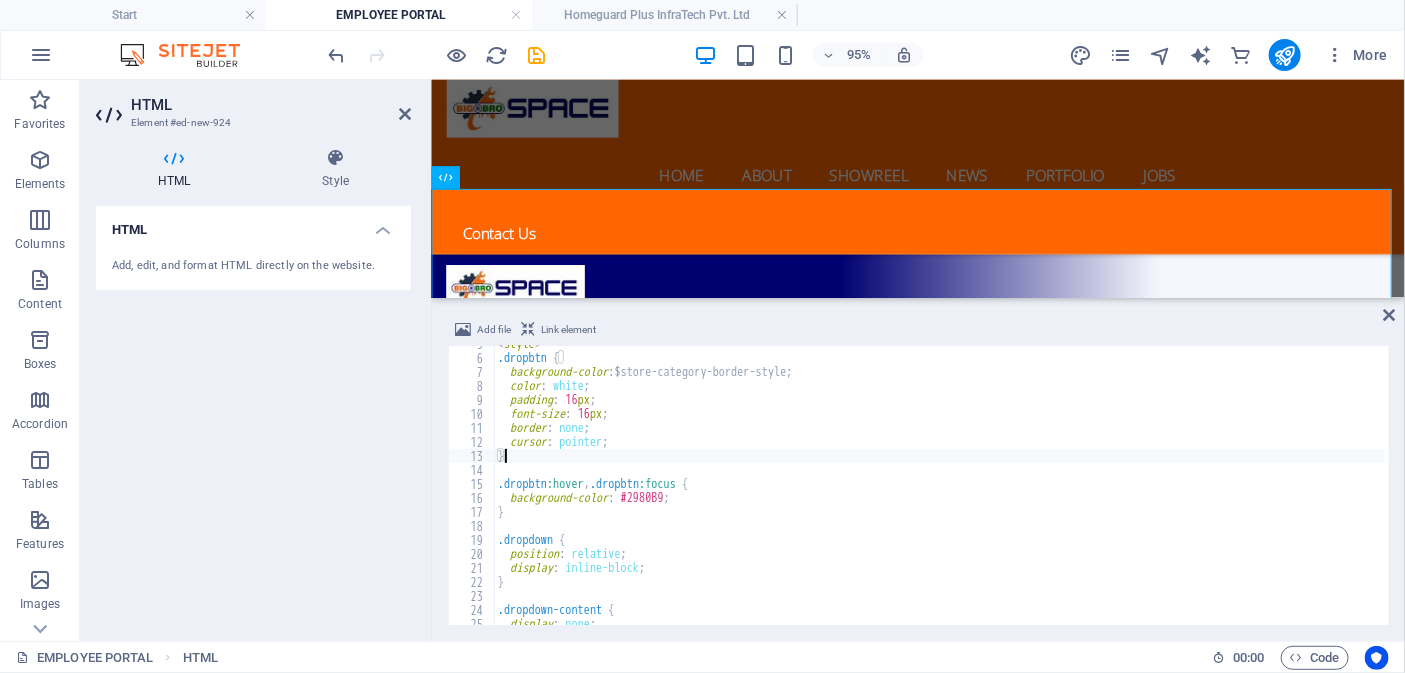 scroll, scrollTop: 0, scrollLeft: 0, axis: both 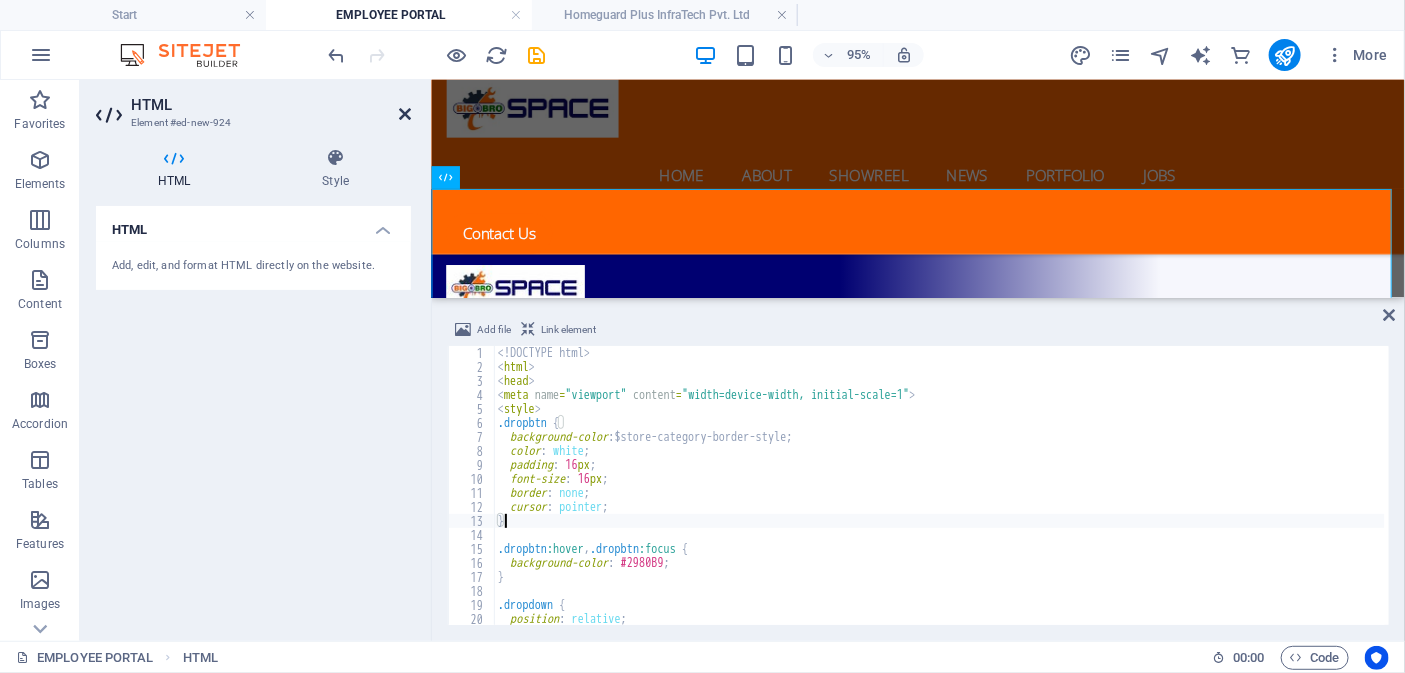 type on "}" 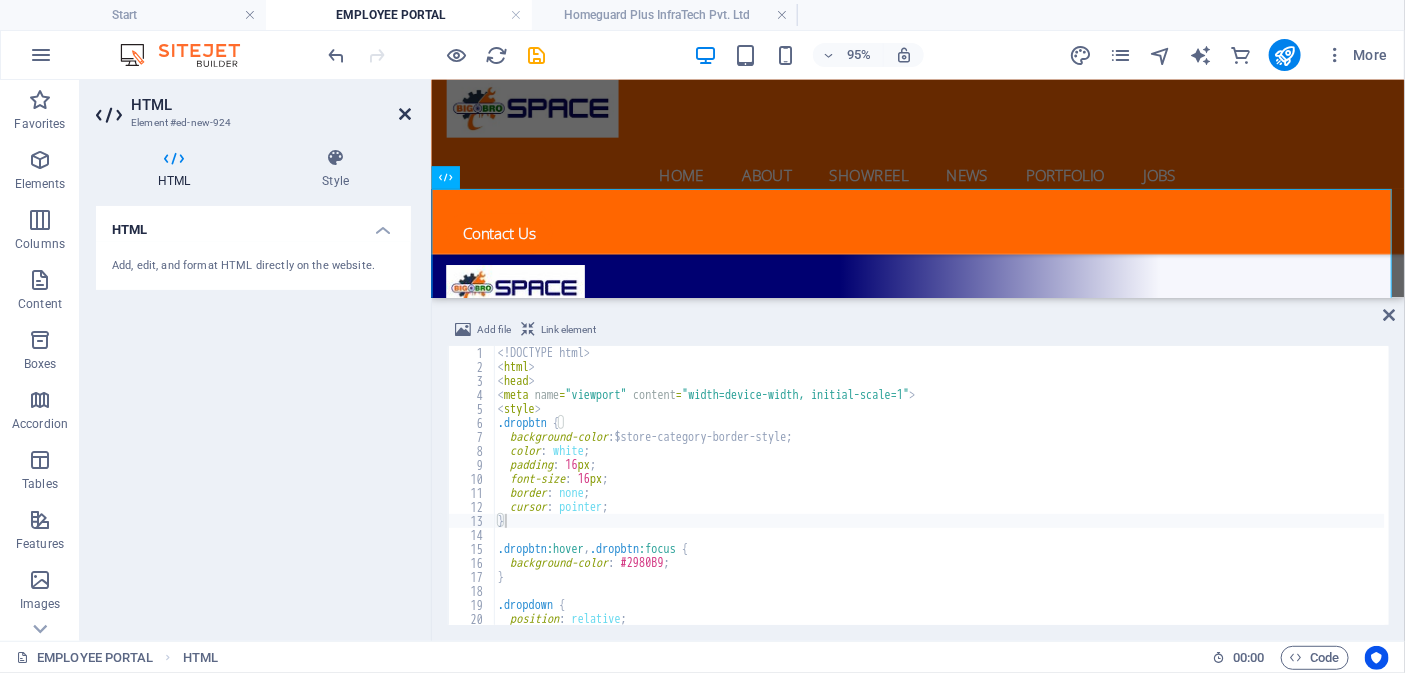 click at bounding box center [405, 114] 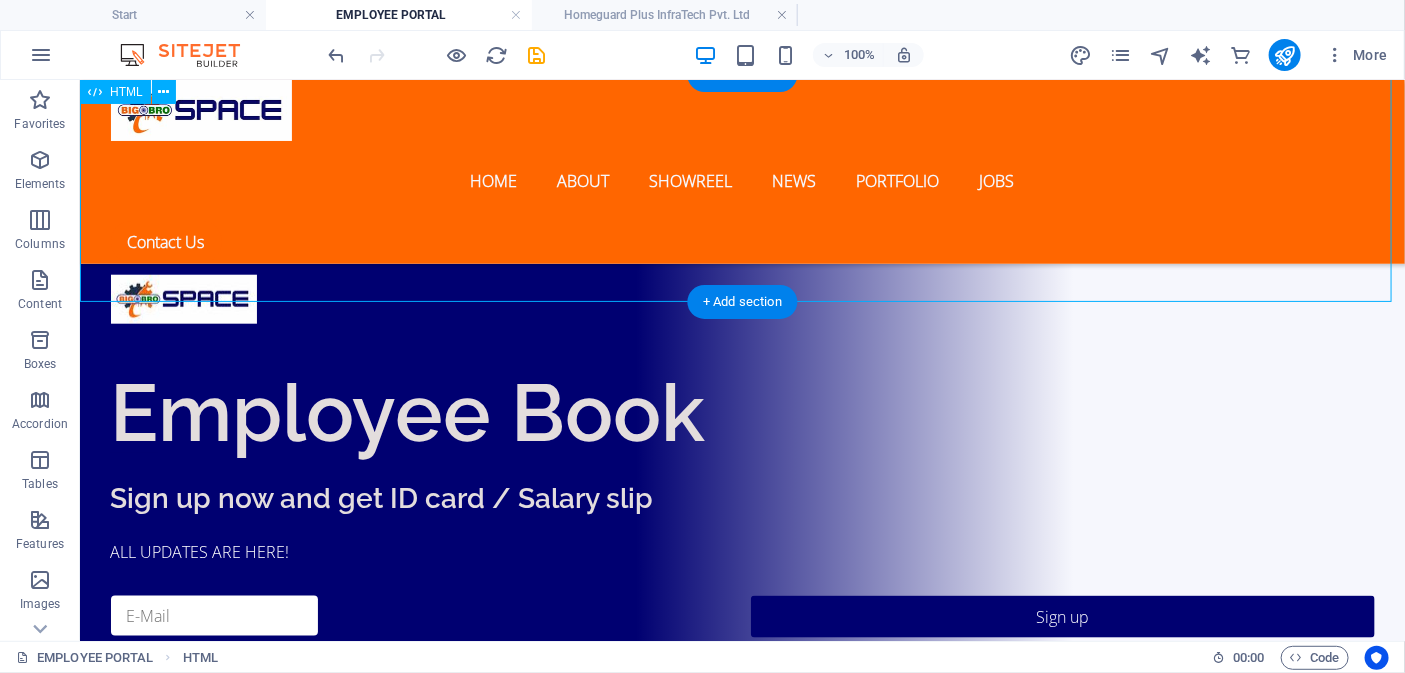 click on "CURRENT MONTH RECORD
Click on Employee ID to open your attendence and work report.
Employee ID
O6HGP123016" at bounding box center [741, 982] 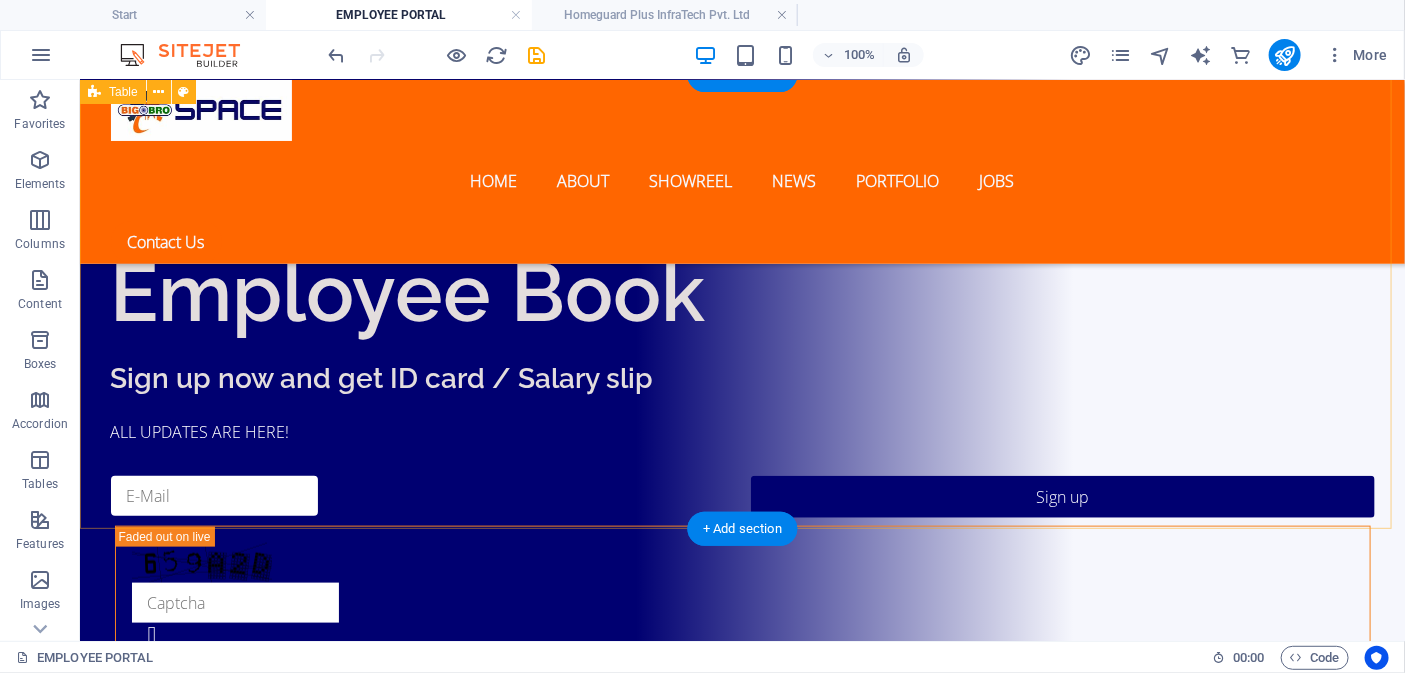 scroll, scrollTop: 228, scrollLeft: 0, axis: vertical 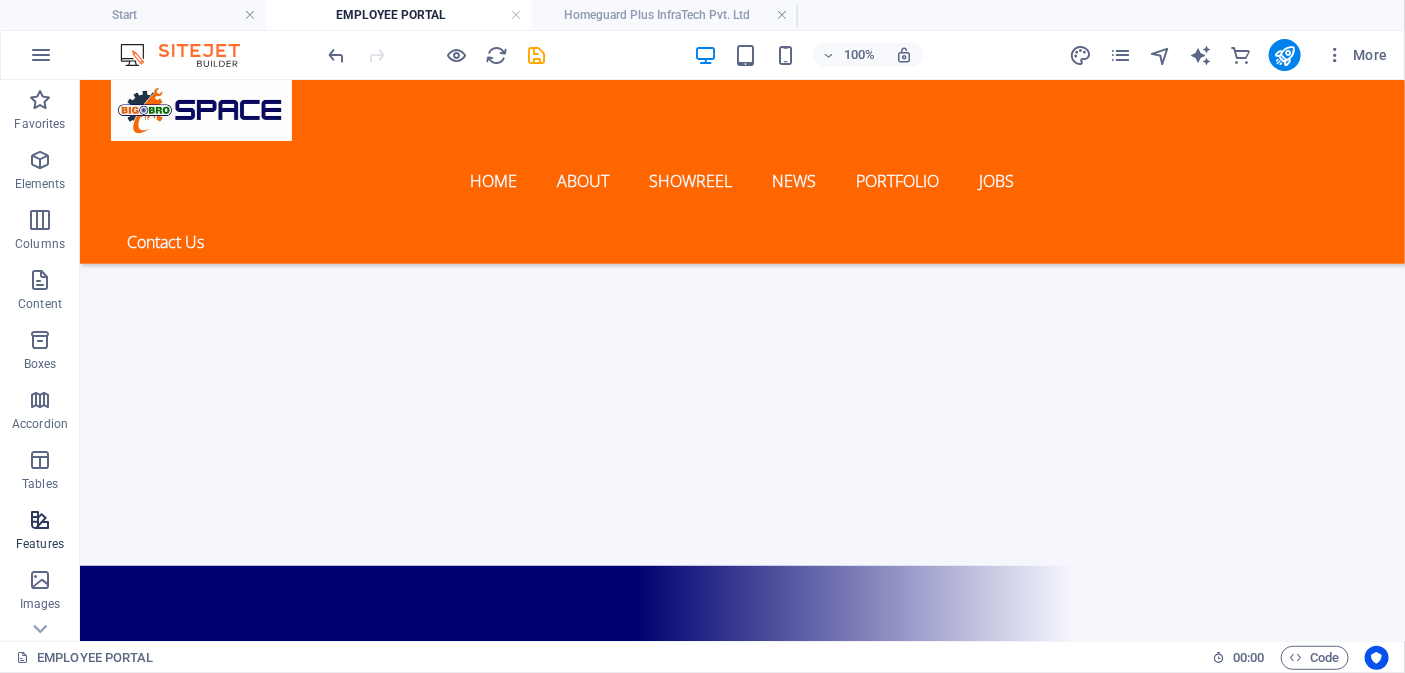 click on "Features" at bounding box center [40, 544] 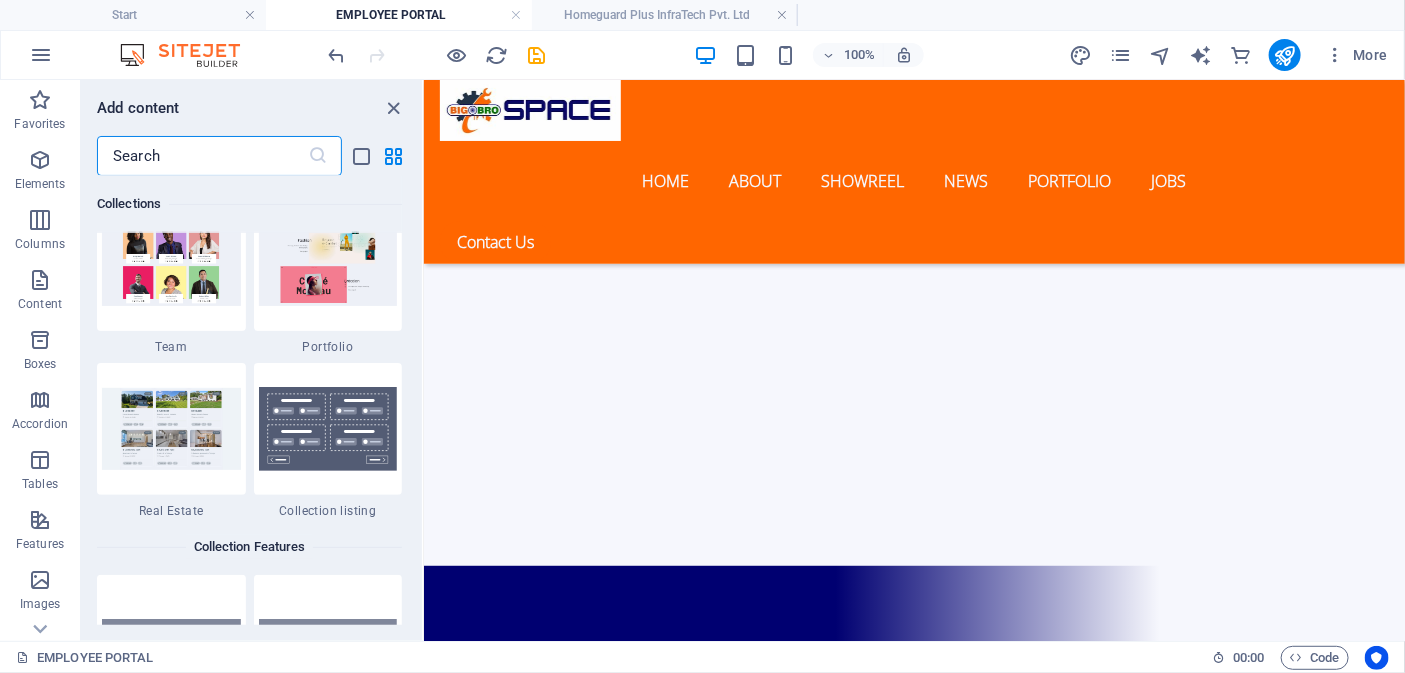 scroll, scrollTop: 19273, scrollLeft: 0, axis: vertical 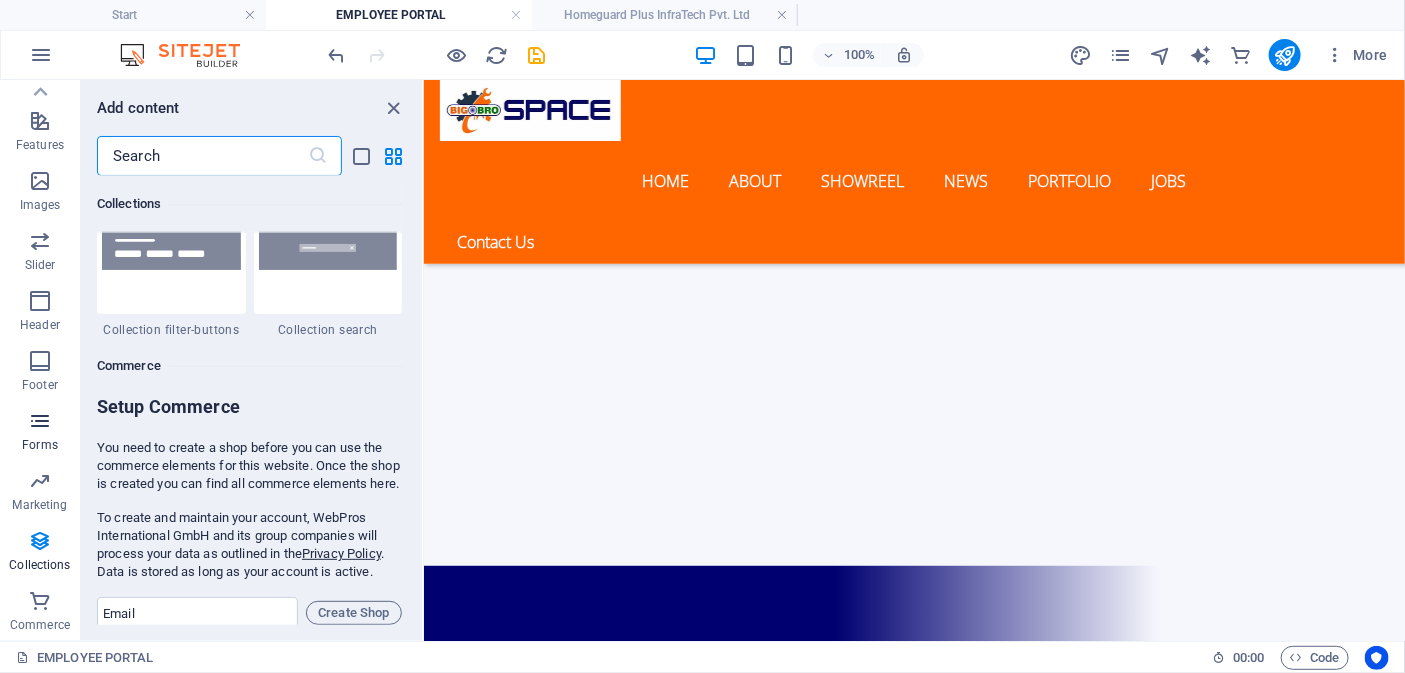 click at bounding box center [40, 421] 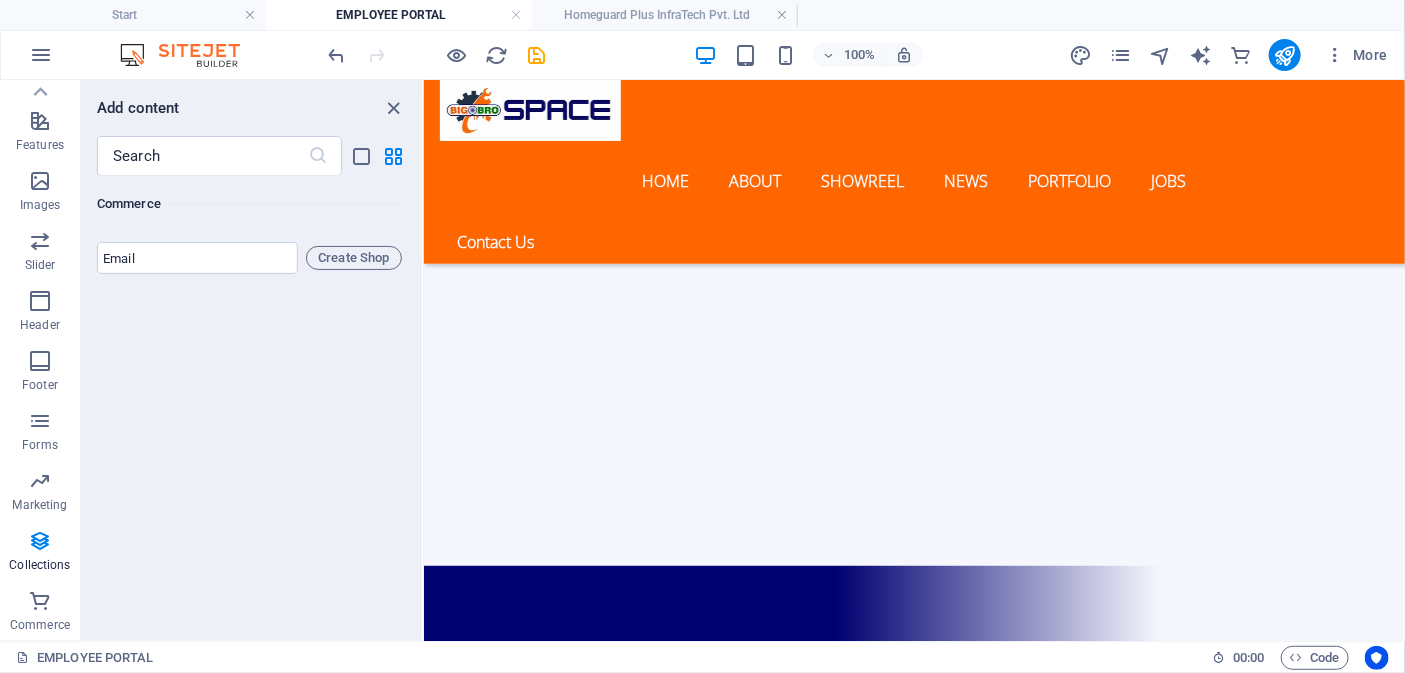 scroll, scrollTop: 19664, scrollLeft: 0, axis: vertical 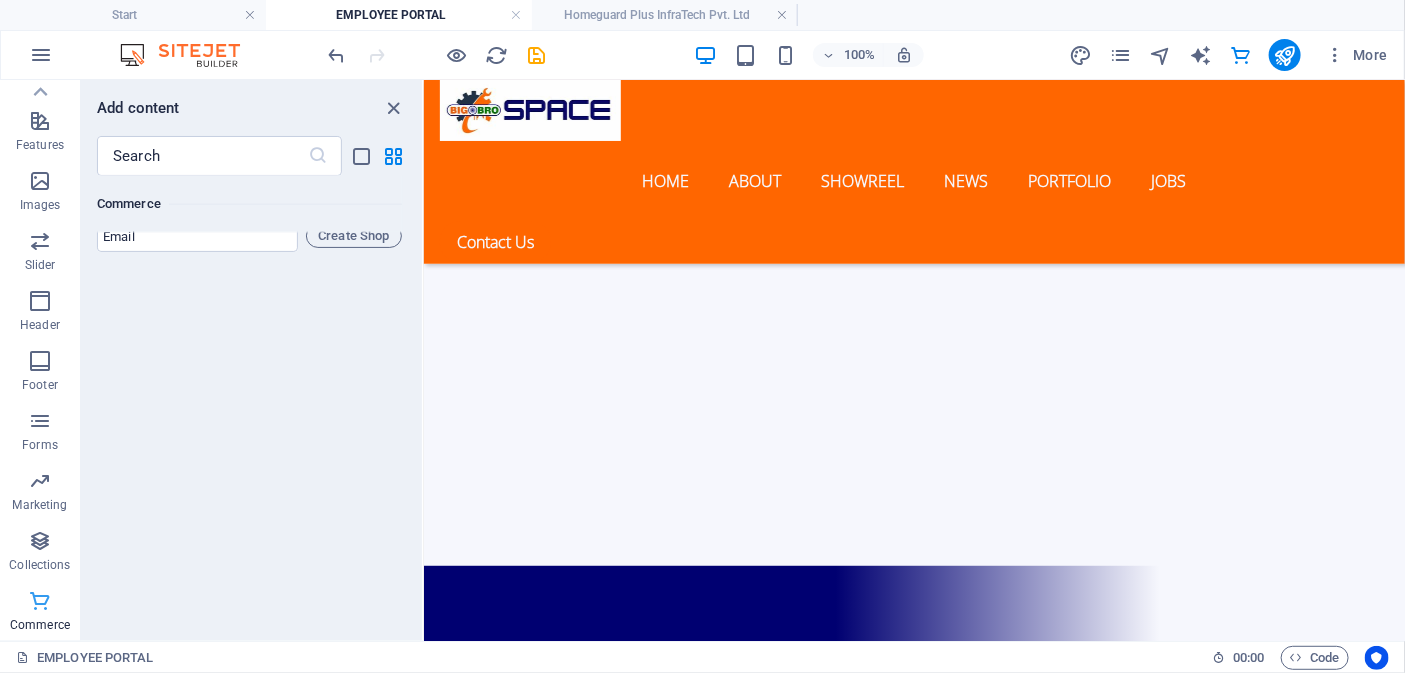 click at bounding box center [40, 601] 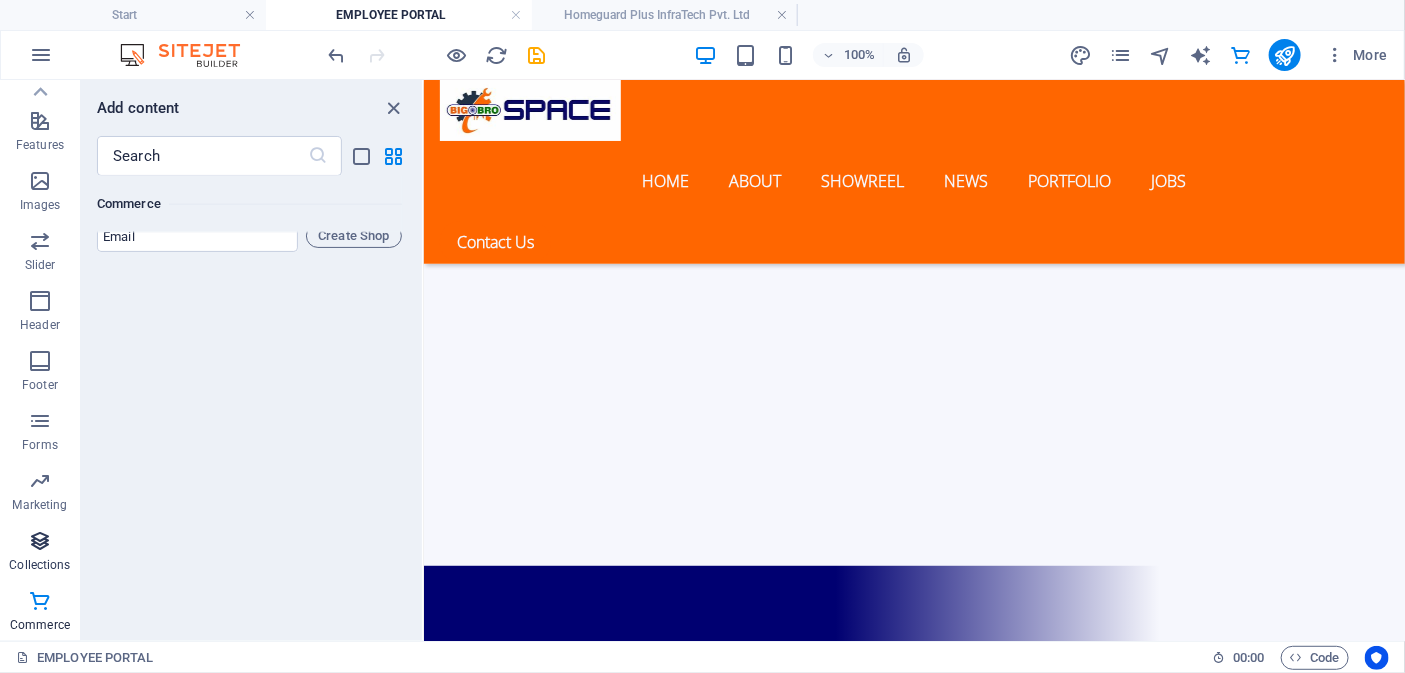 click at bounding box center [40, 541] 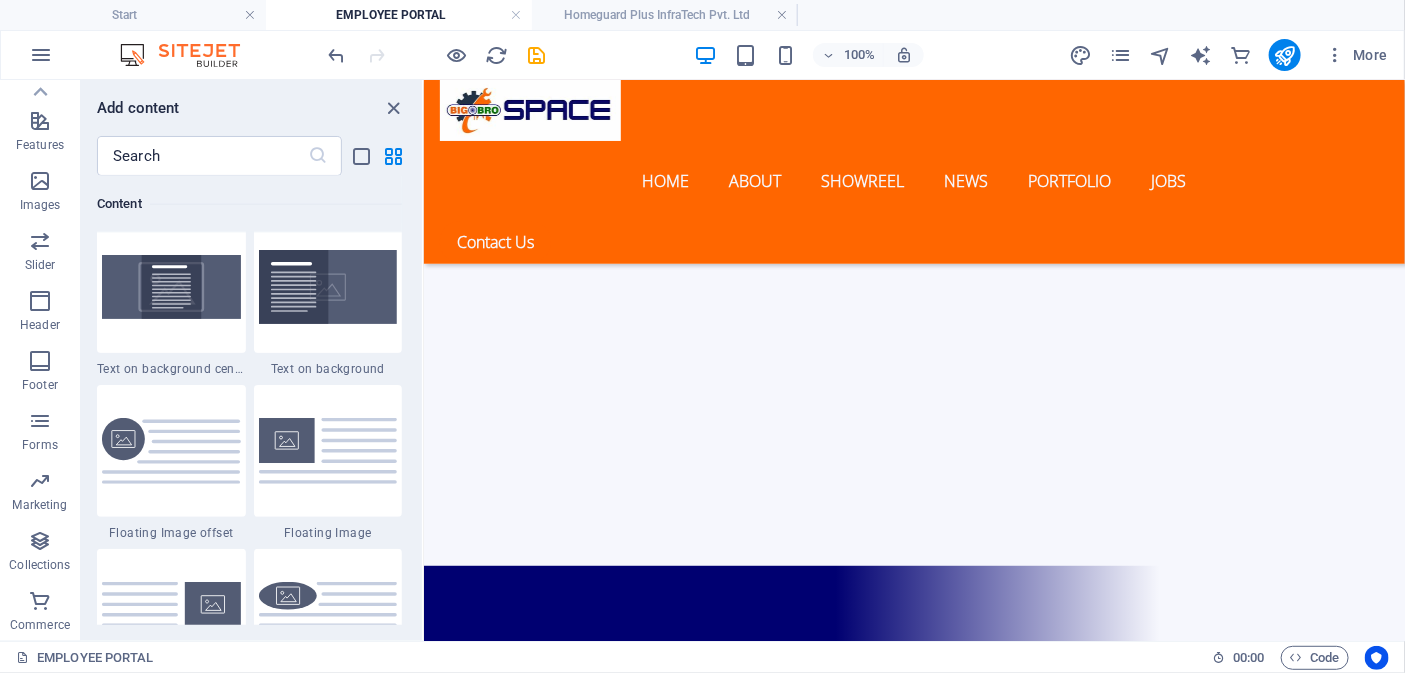 scroll, scrollTop: 3564, scrollLeft: 0, axis: vertical 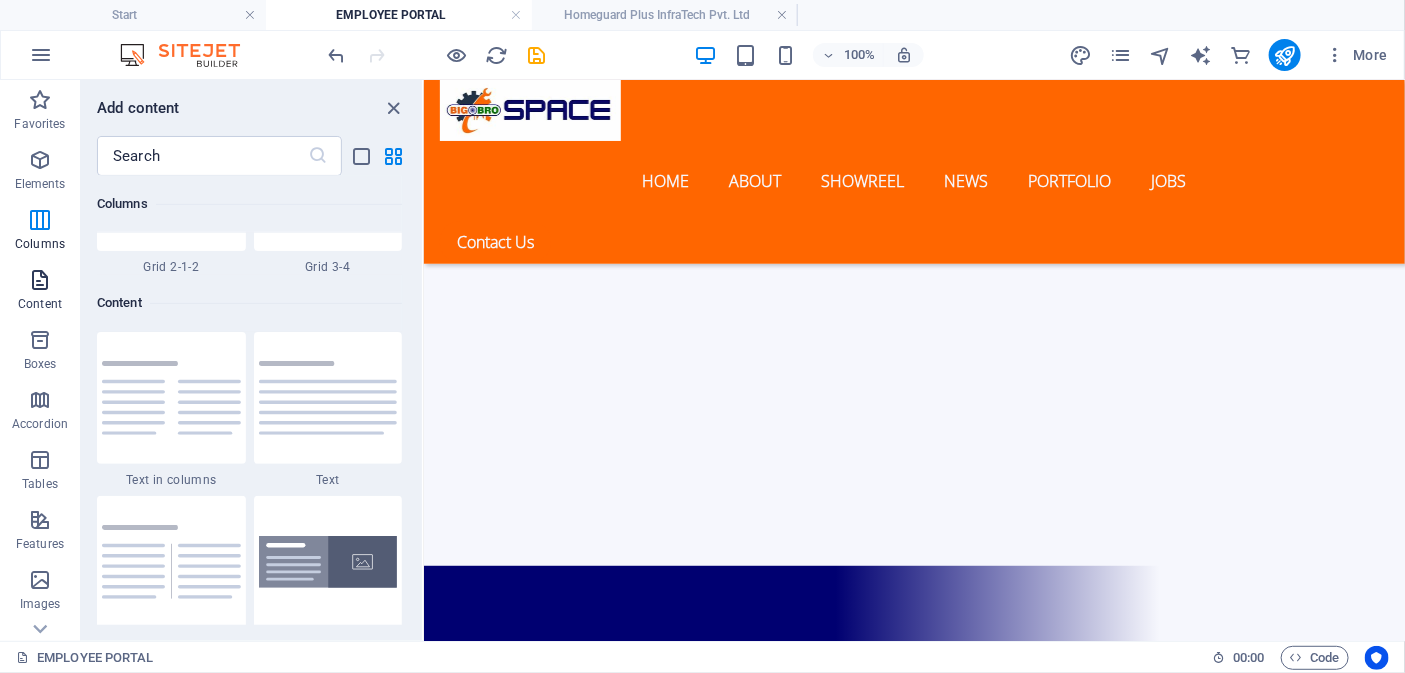 click on "Content" at bounding box center (40, 304) 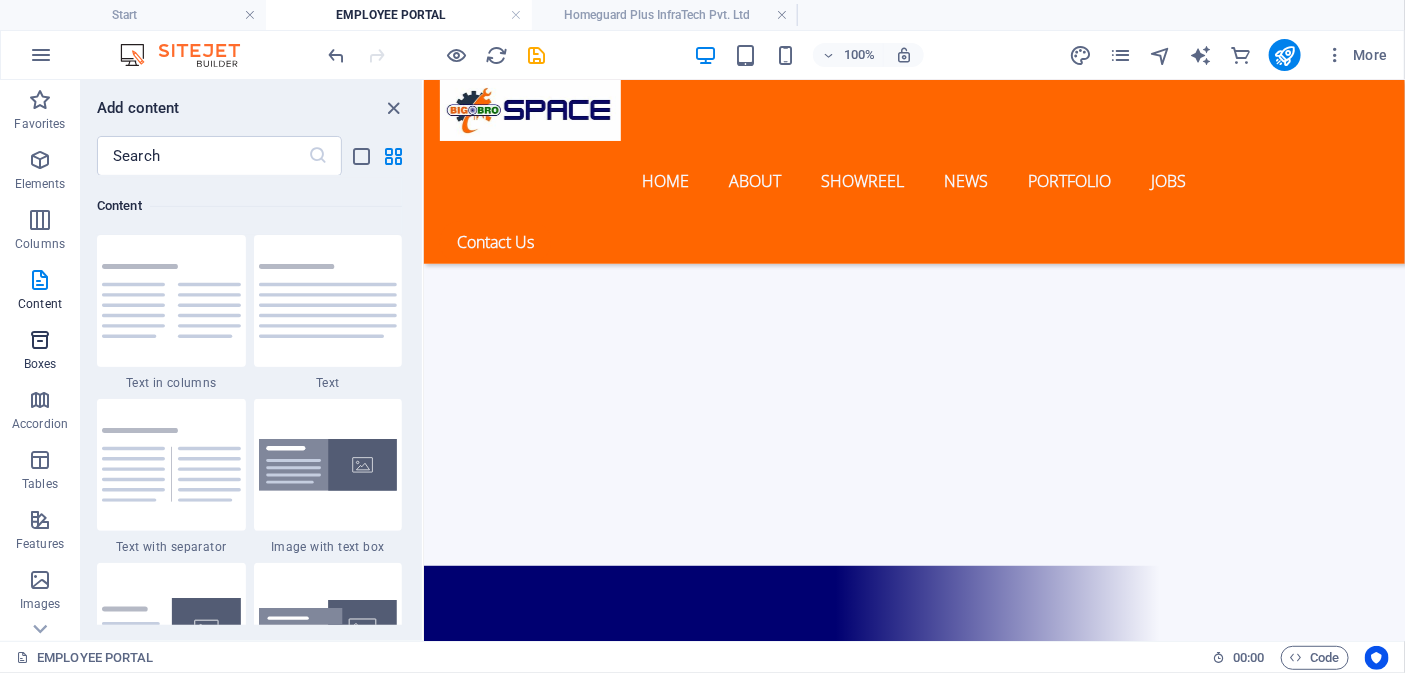 click on "Boxes" at bounding box center [40, 364] 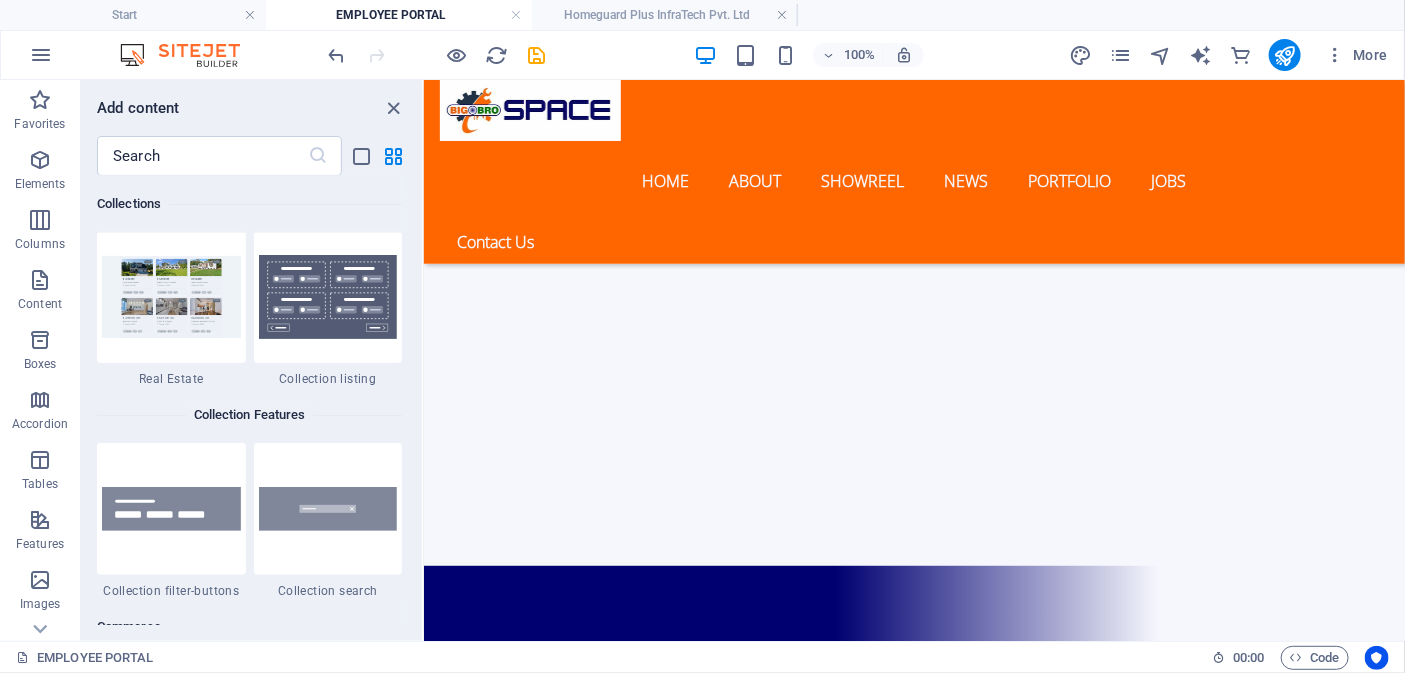 scroll, scrollTop: 19664, scrollLeft: 0, axis: vertical 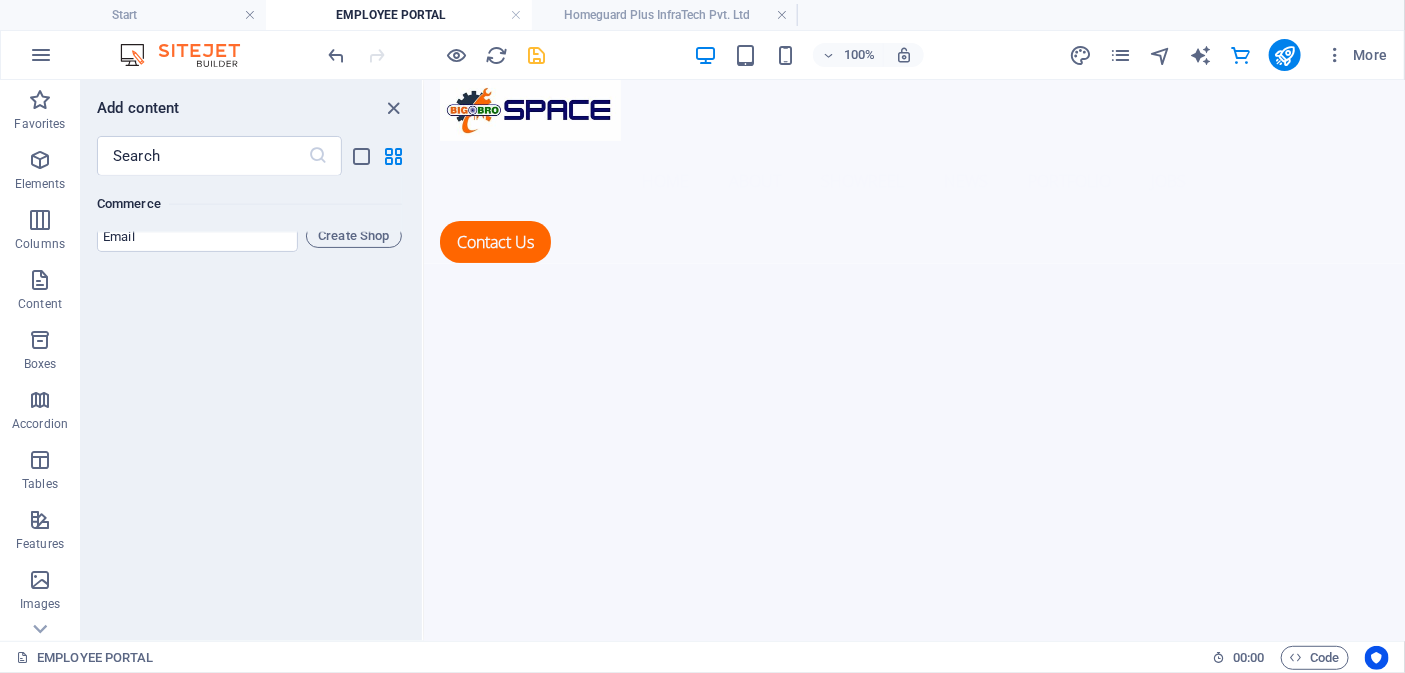 click at bounding box center [537, 55] 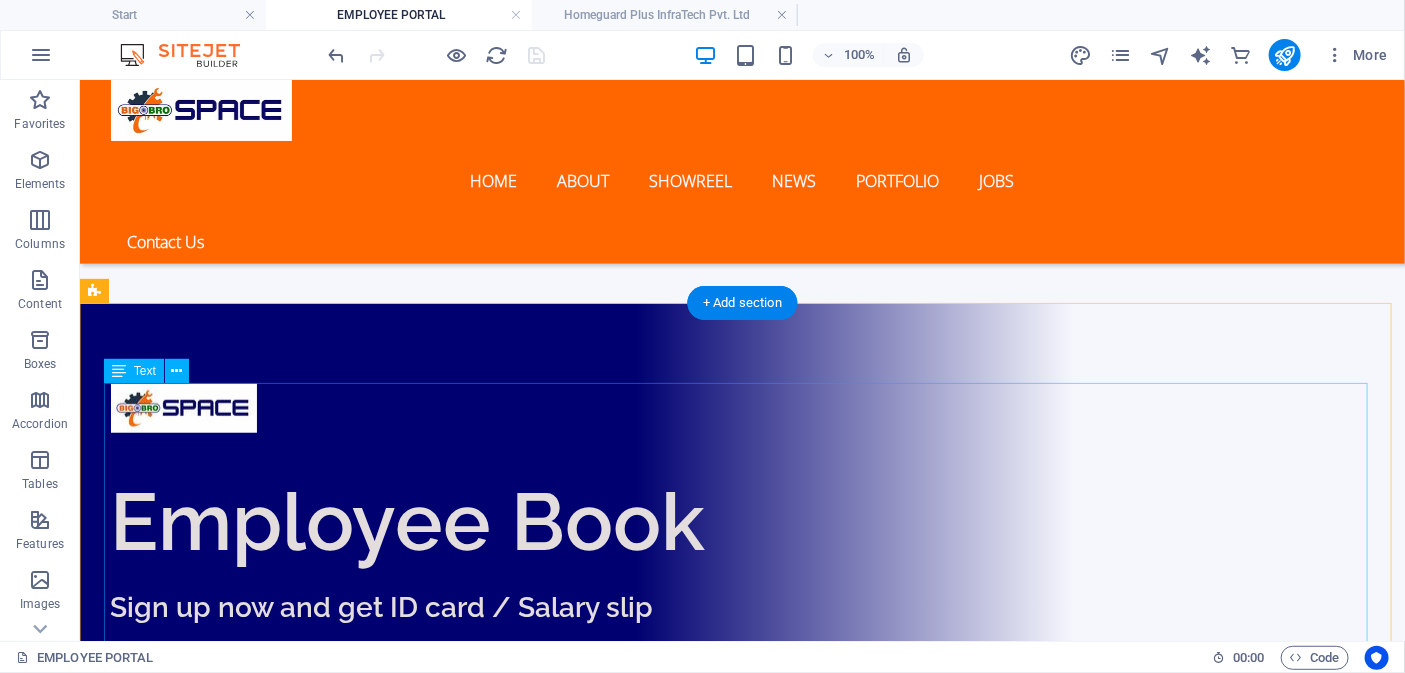 scroll, scrollTop: 981, scrollLeft: 0, axis: vertical 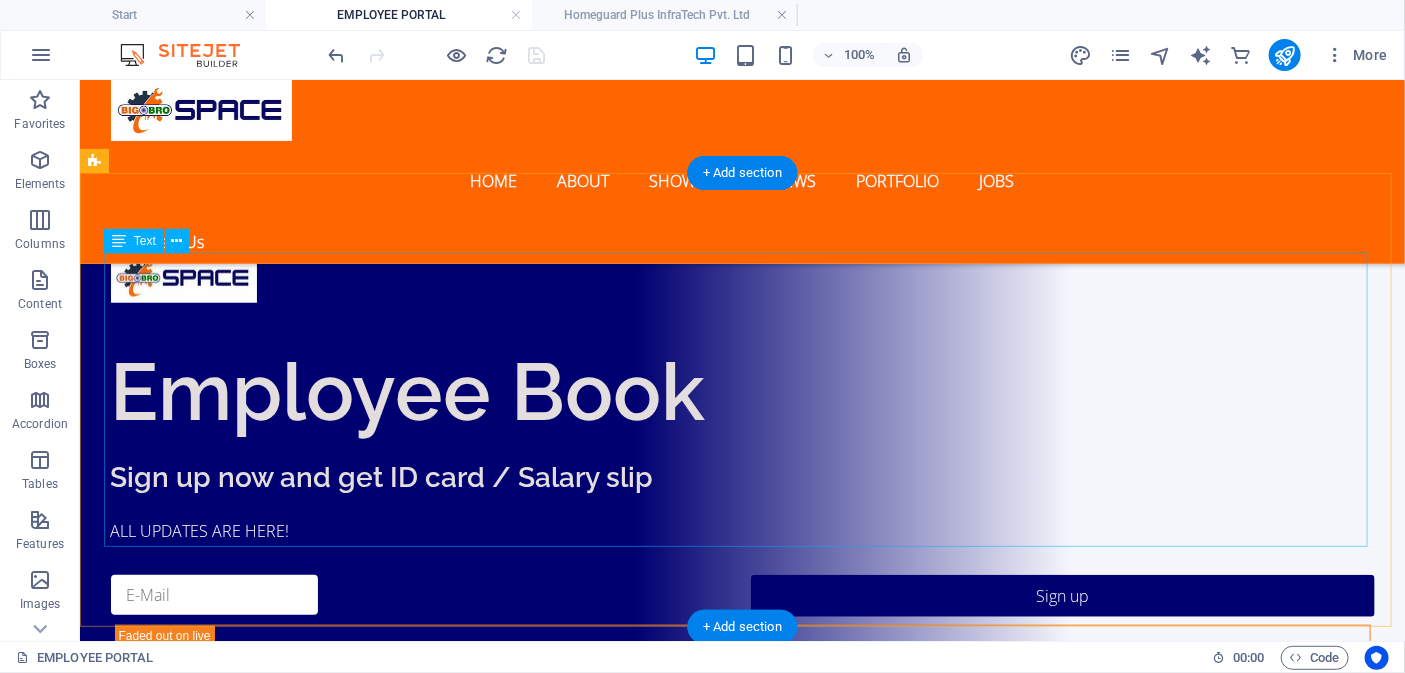 click on "# Lorem Ipsum Dolor 1 Lorem  Ipsum Dolor 2 Lorem Ipsum Dolor 3 Lorem Ipsum Dolor 4 Lorem Ipsum Dolor 5 Lorem Ipsum Dolor" at bounding box center (742, 1075) 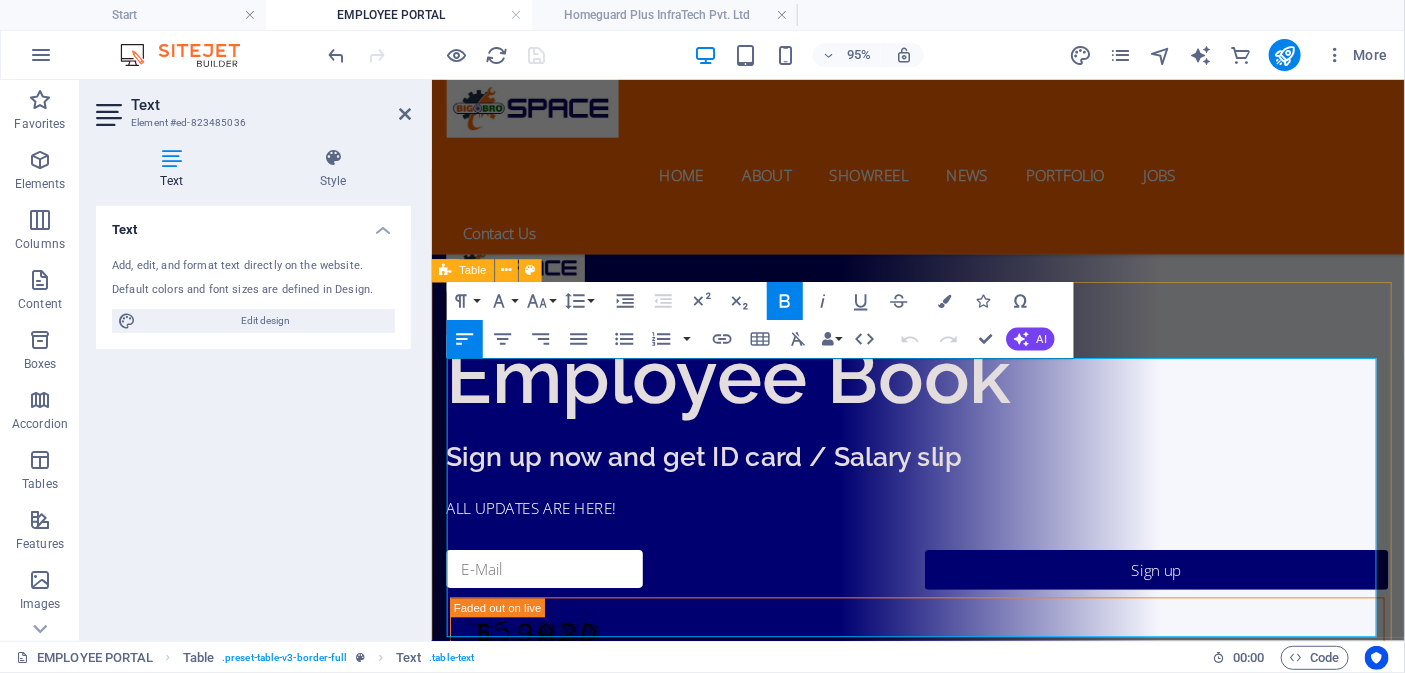 click on "#" at bounding box center (512, 953) 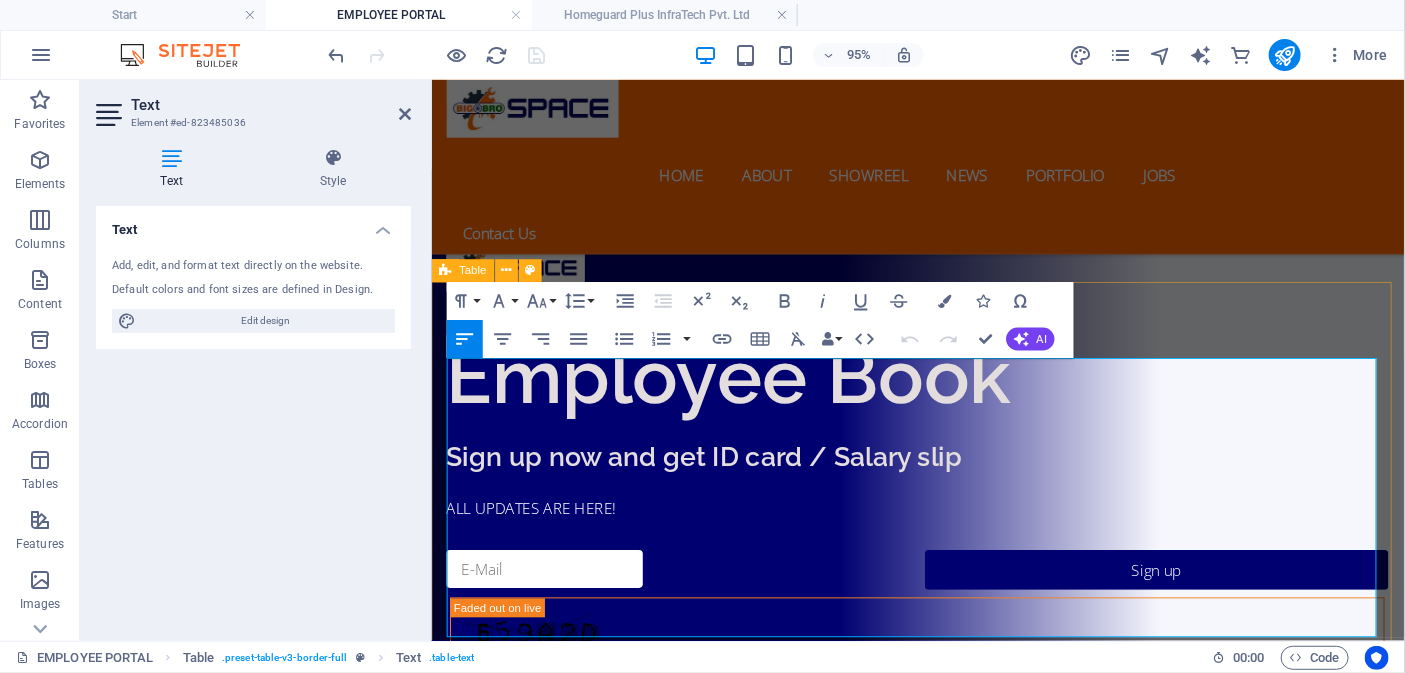 click on "1" at bounding box center [512, 1002] 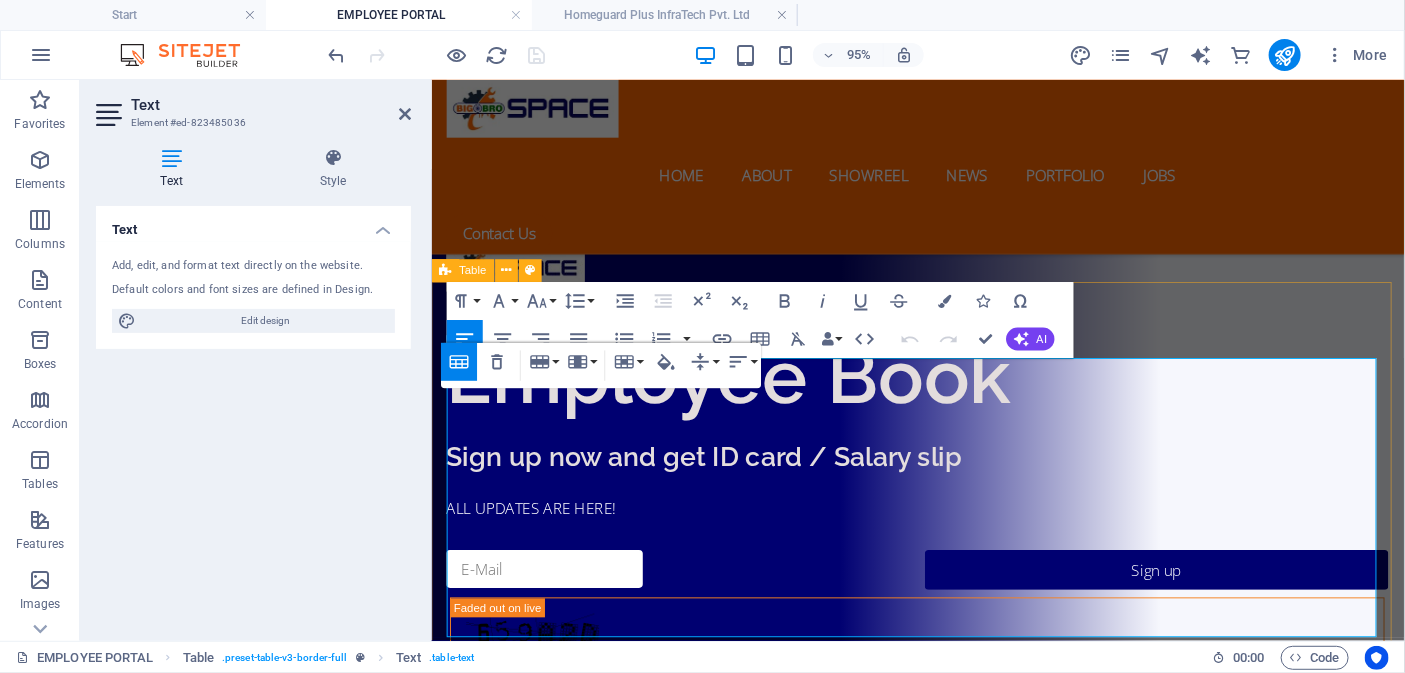 click on "2" at bounding box center (512, 1051) 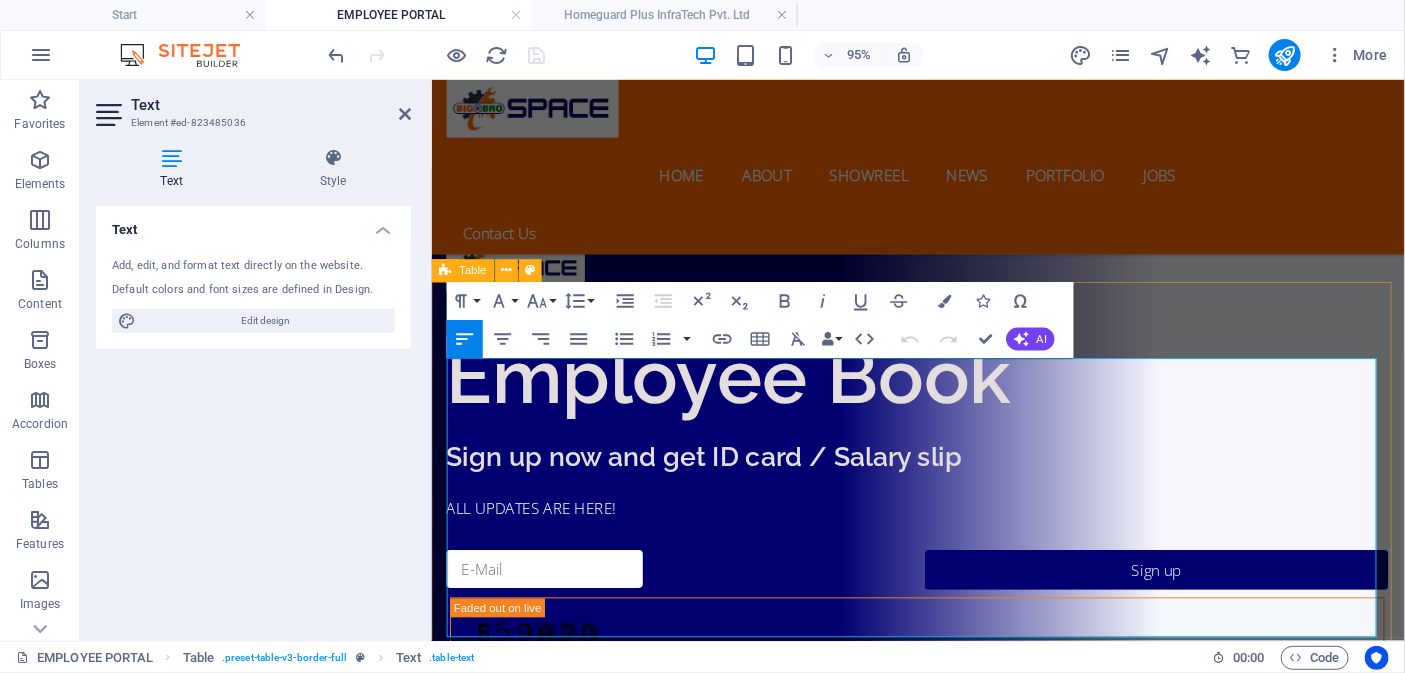 drag, startPoint x: 529, startPoint y: 554, endPoint x: 539, endPoint y: 543, distance: 14.866069 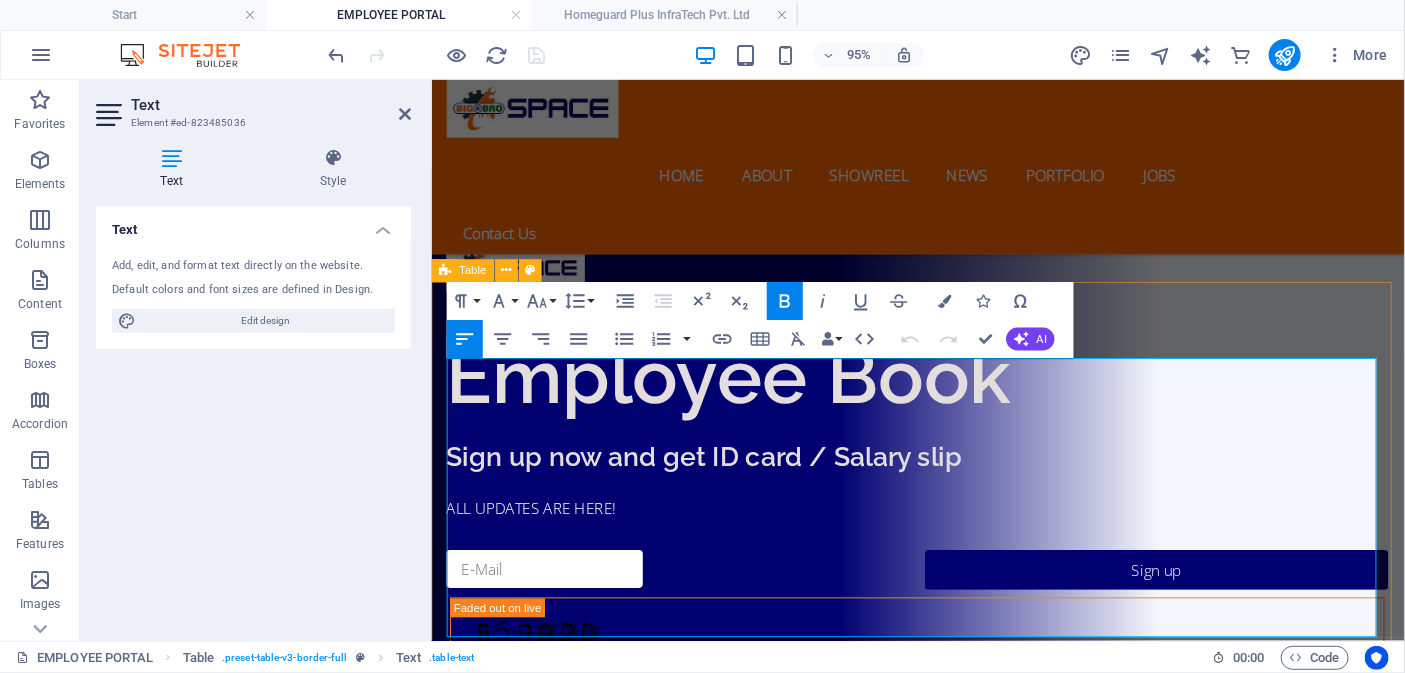 click on "#" at bounding box center [512, 953] 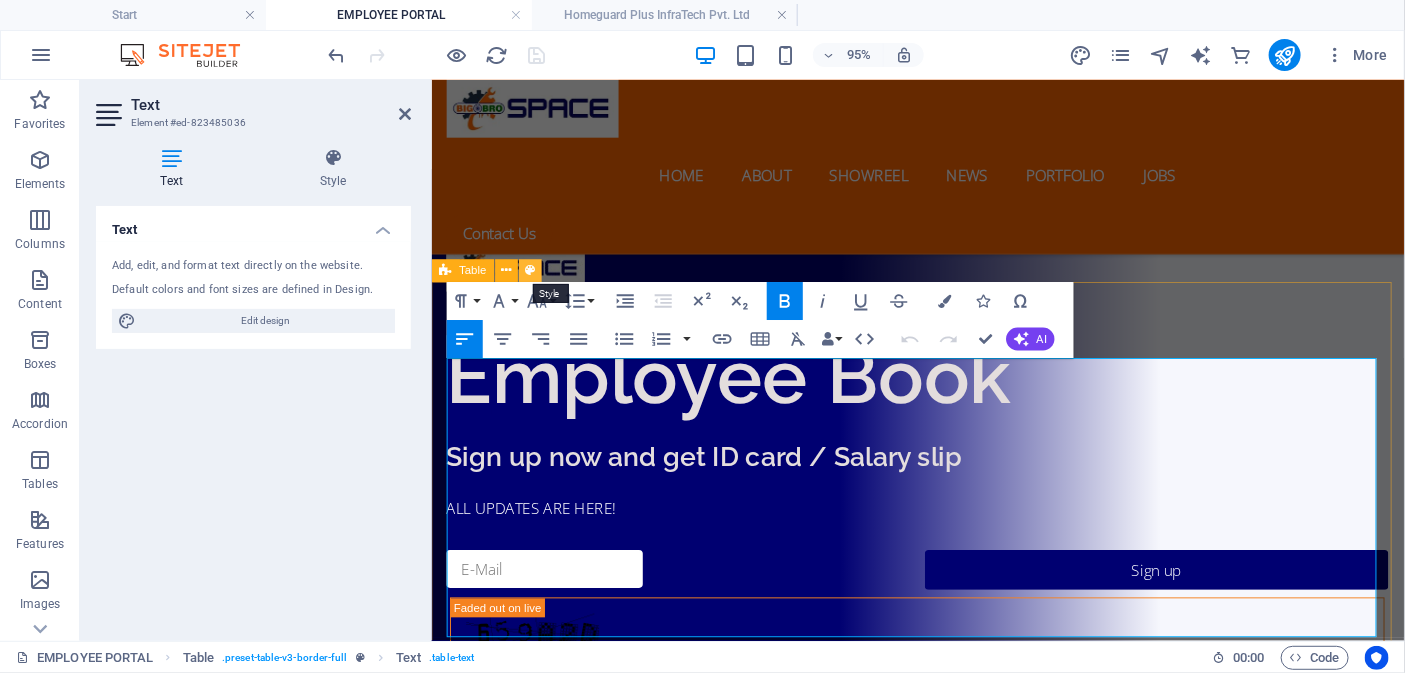 click at bounding box center [530, 271] 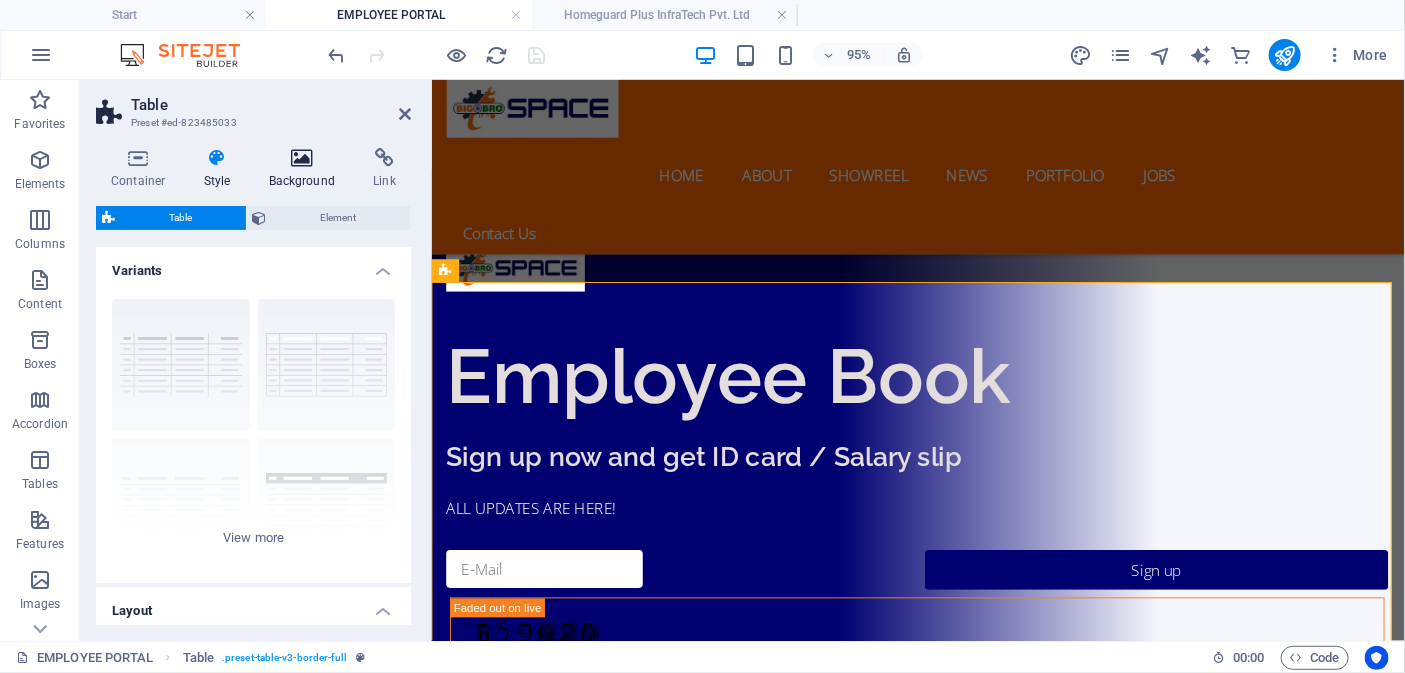 click at bounding box center [302, 158] 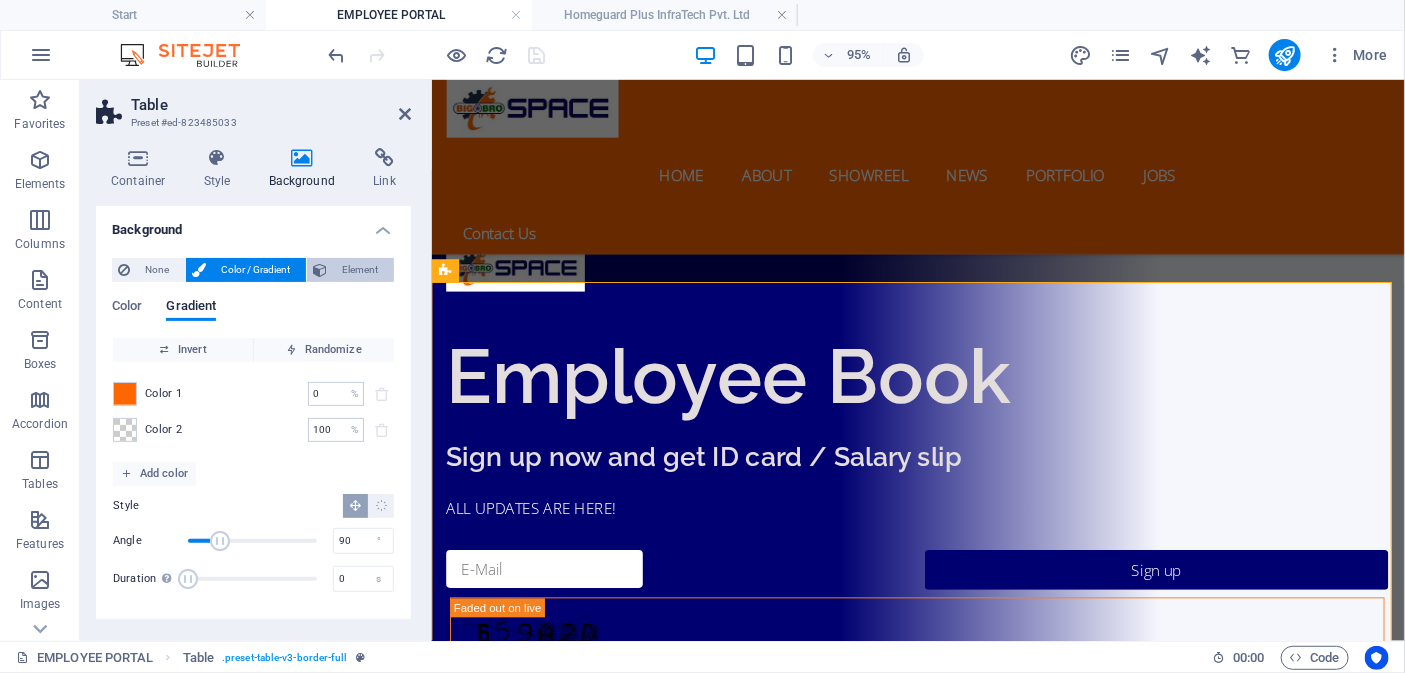 click on "Element" at bounding box center [360, 270] 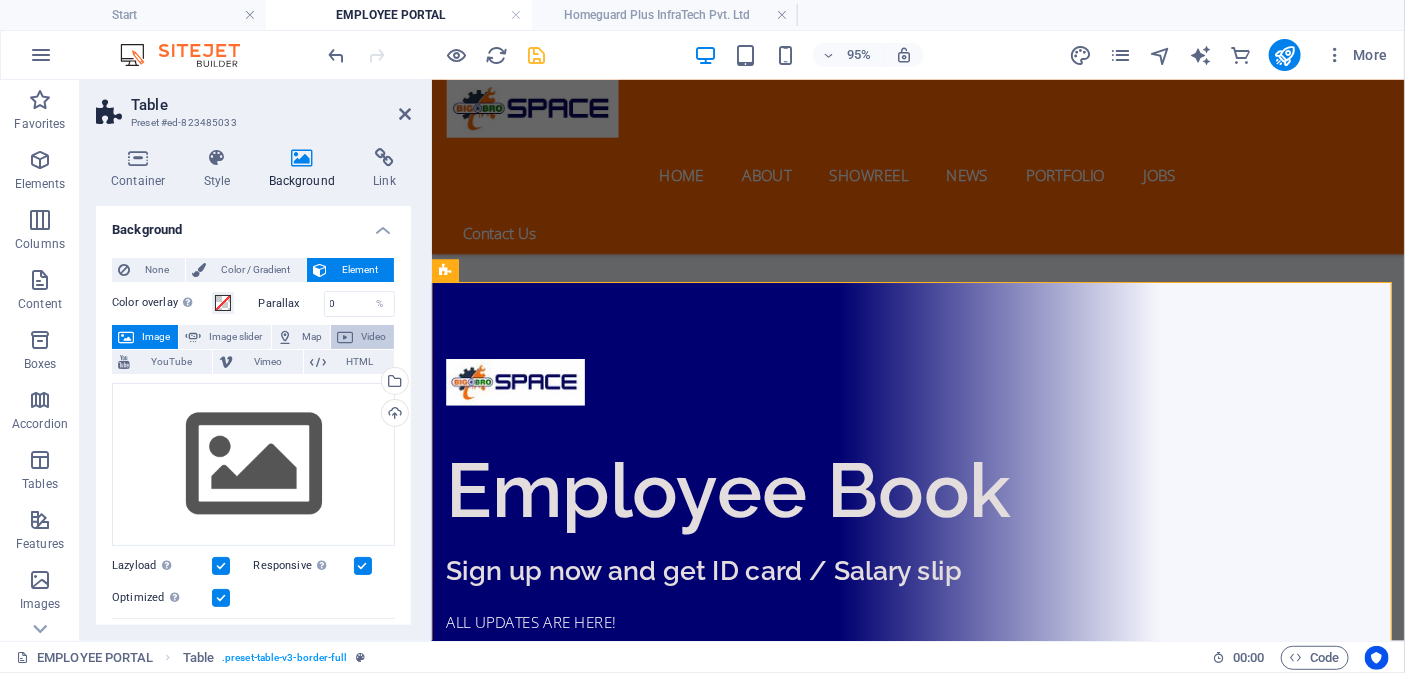 click at bounding box center [345, 337] 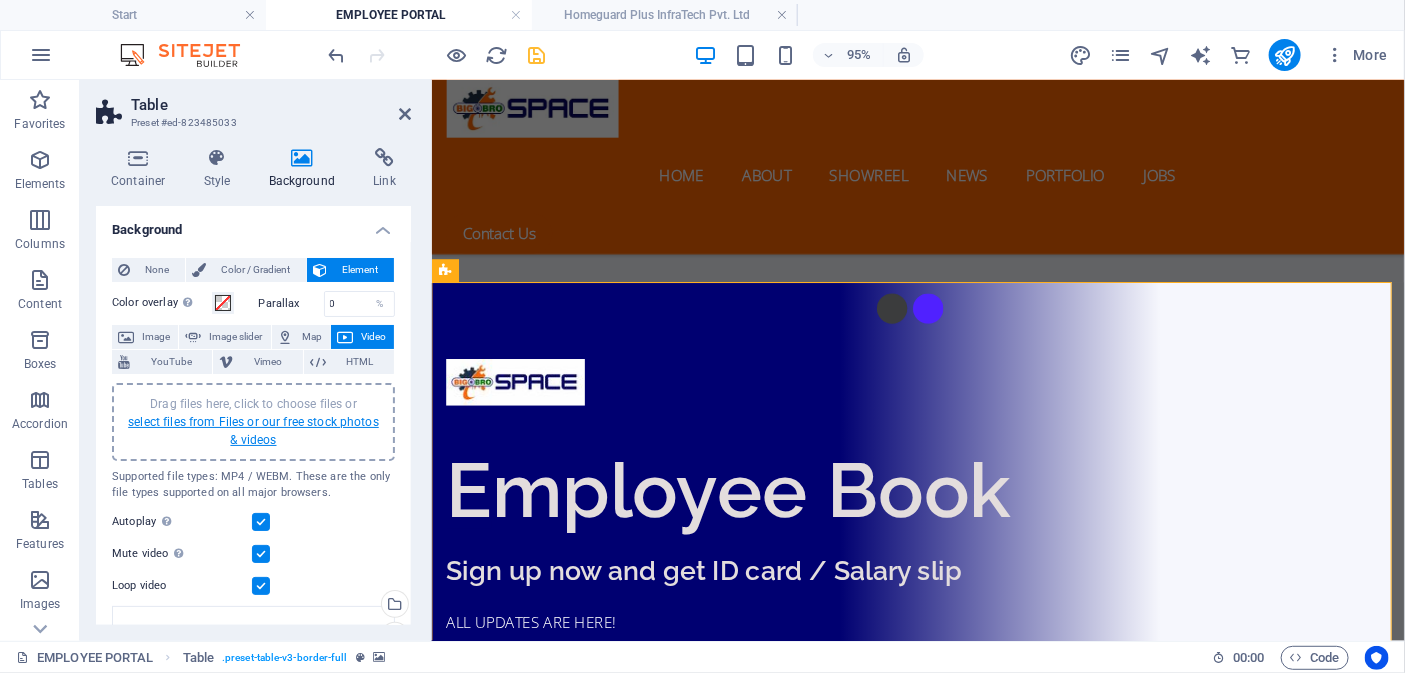click on "select files from Files or our free stock photos & videos" at bounding box center (253, 431) 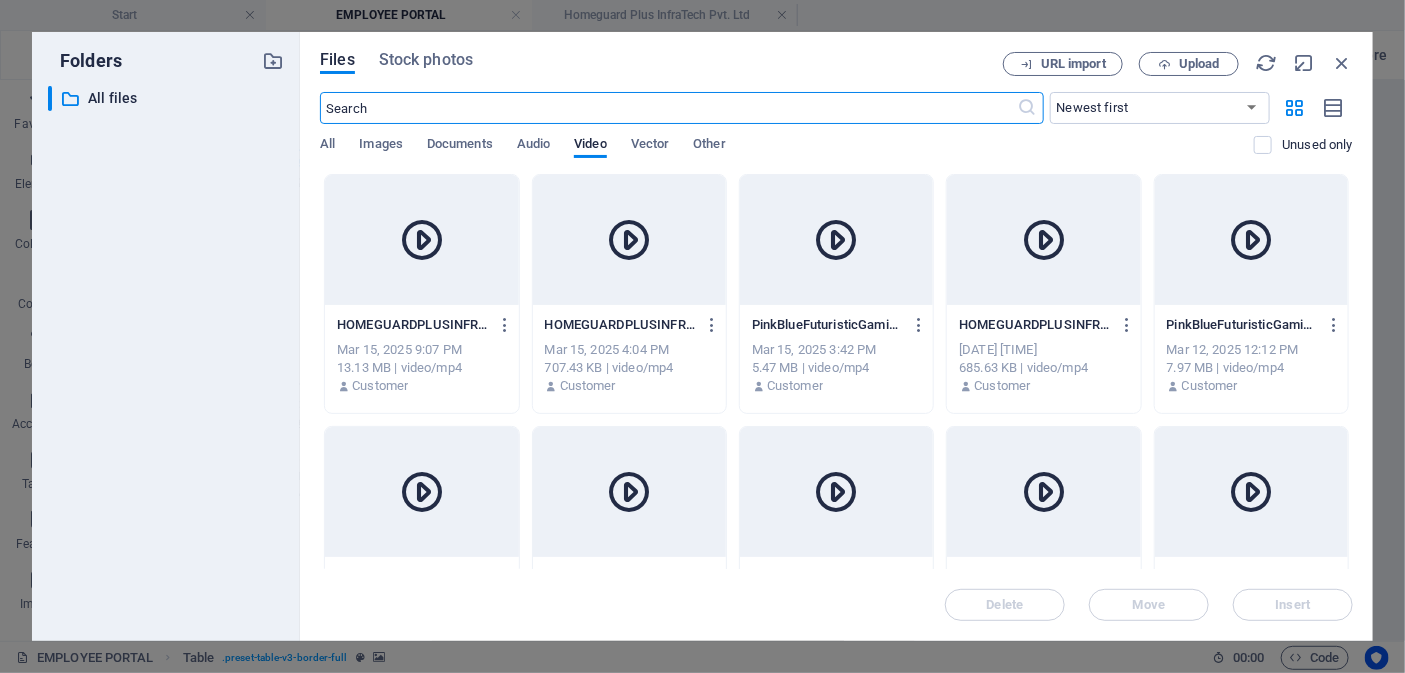 scroll, scrollTop: 346, scrollLeft: 0, axis: vertical 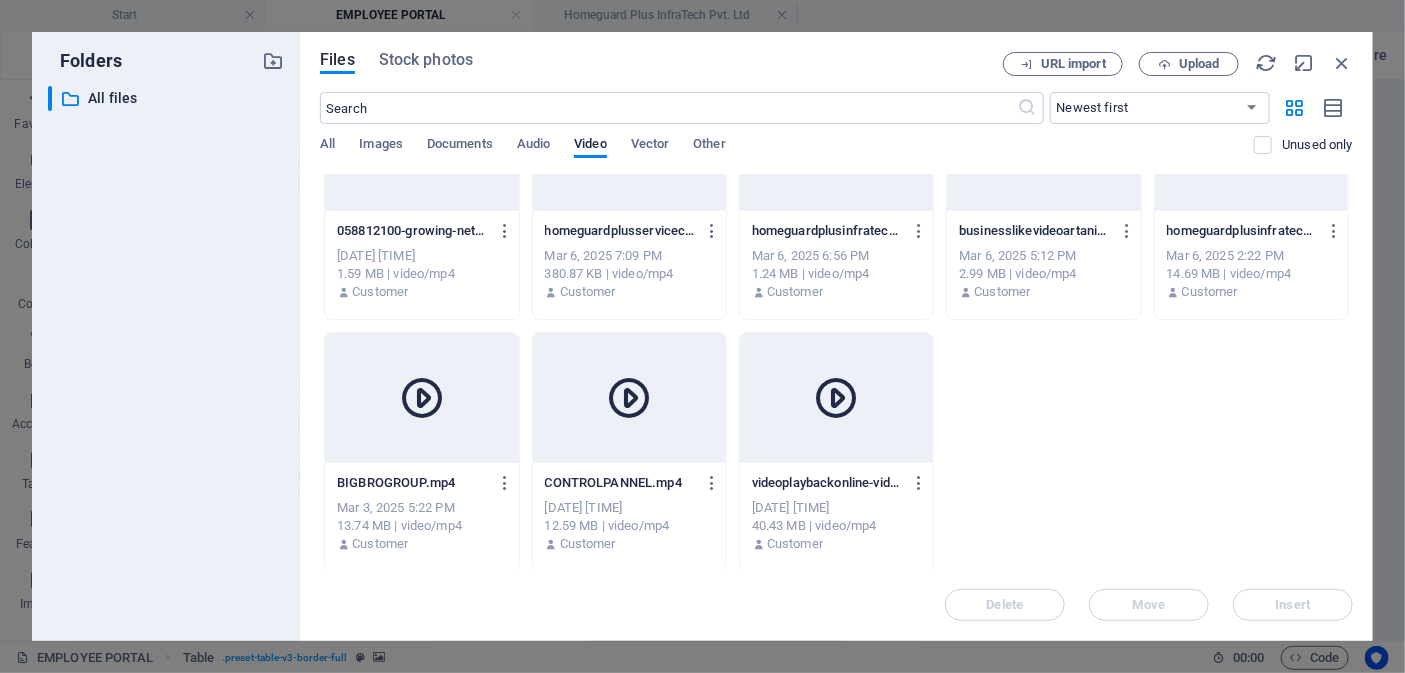 click at bounding box center (836, 398) 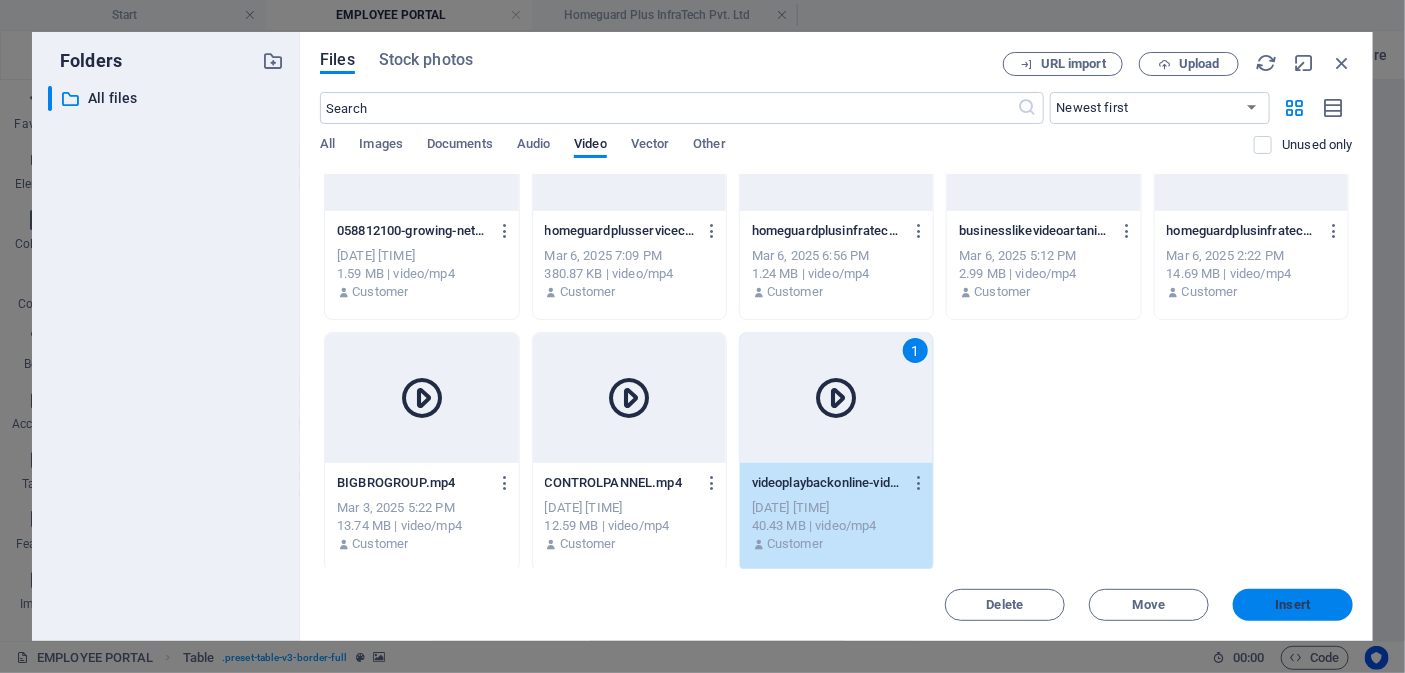 click on "Insert" at bounding box center (1293, 605) 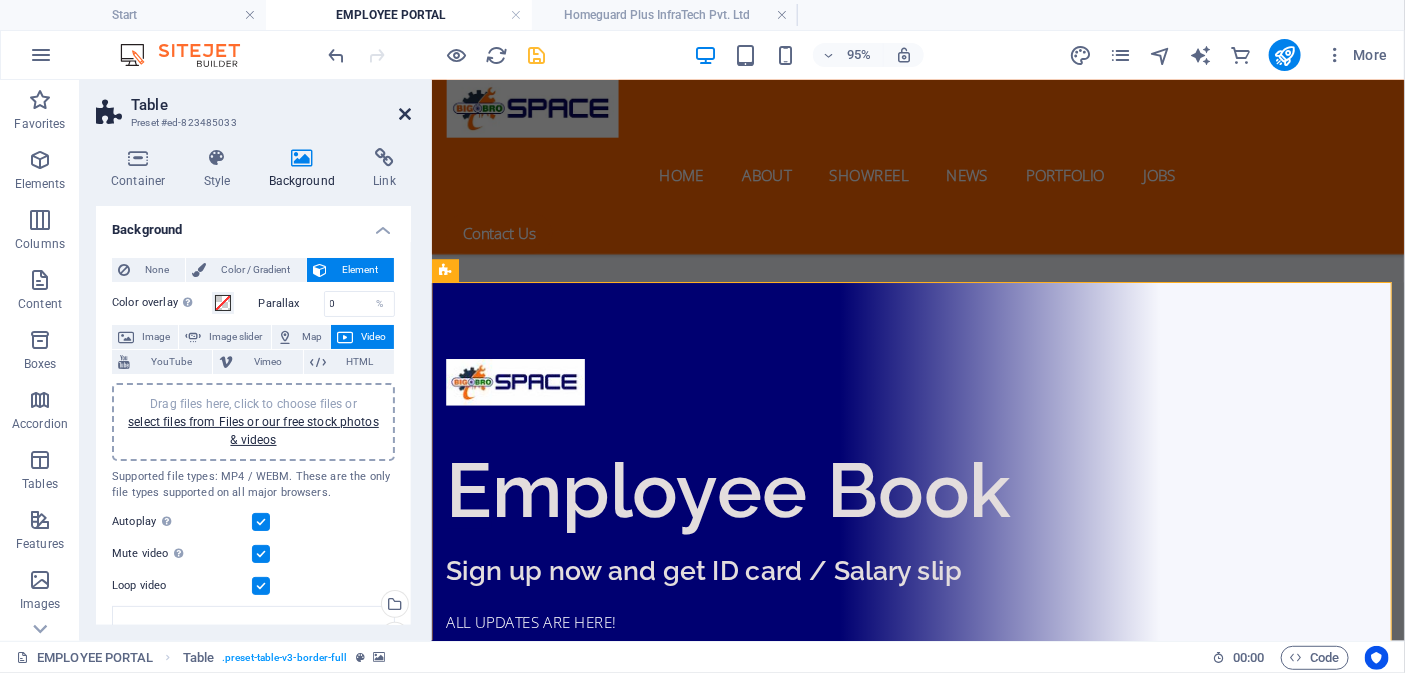 click at bounding box center (405, 114) 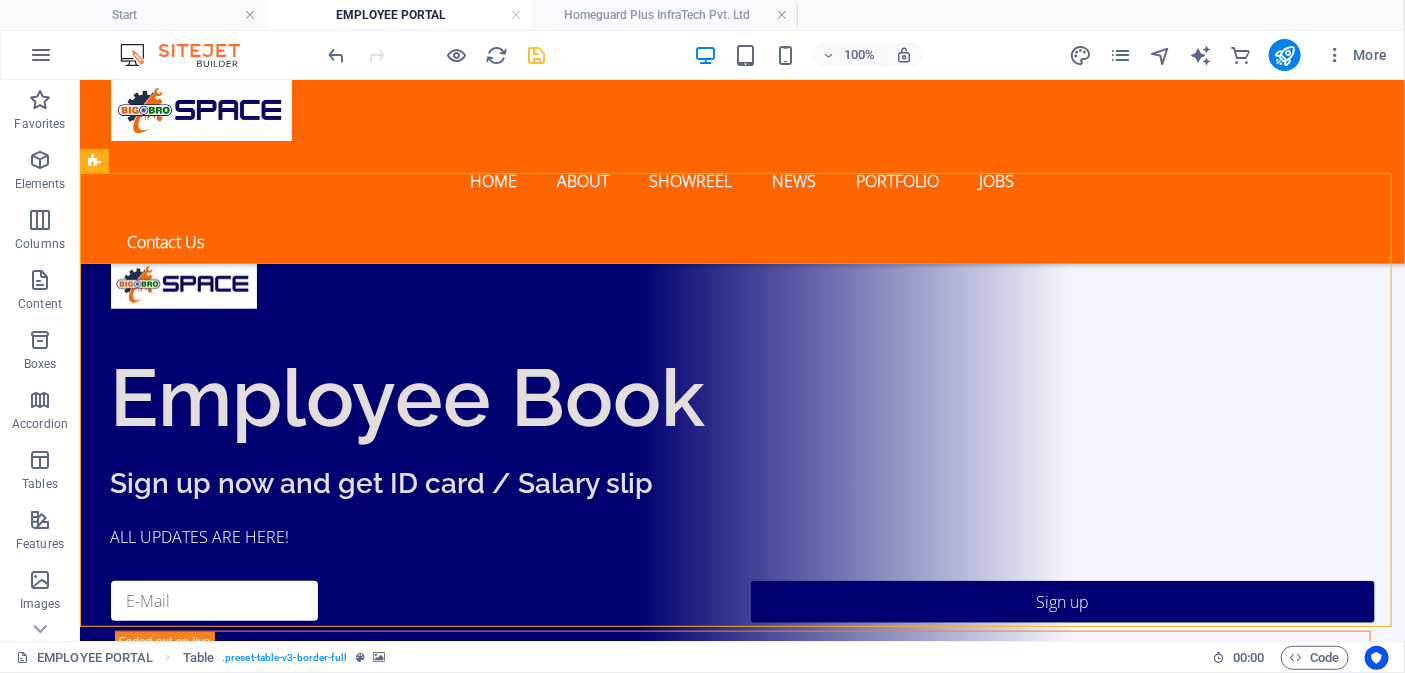 scroll, scrollTop: 611, scrollLeft: 0, axis: vertical 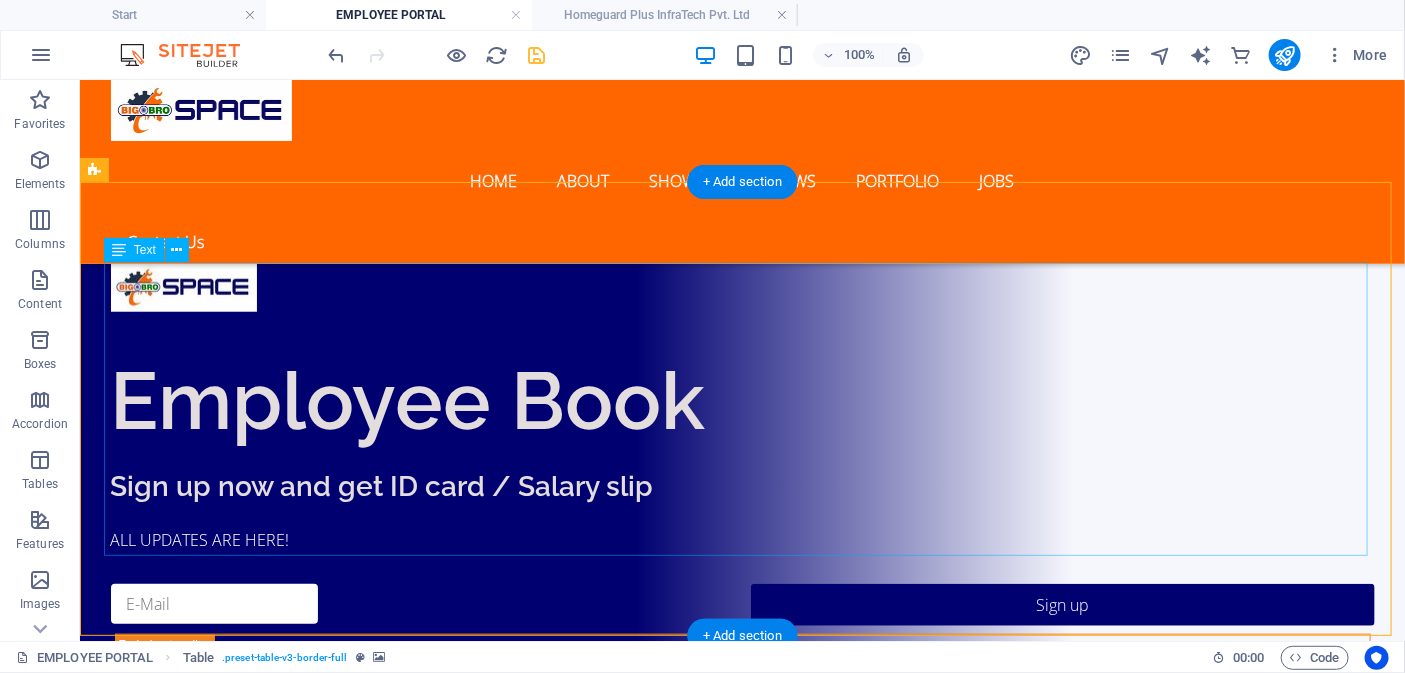 click on "# Lorem Ipsum Dolor 1 Lorem  Ipsum Dolor 2 Lorem Ipsum Dolor 3 Lorem Ipsum Dolor 4 Lorem Ipsum Dolor 5 Lorem Ipsum Dolor" at bounding box center (742, 1538) 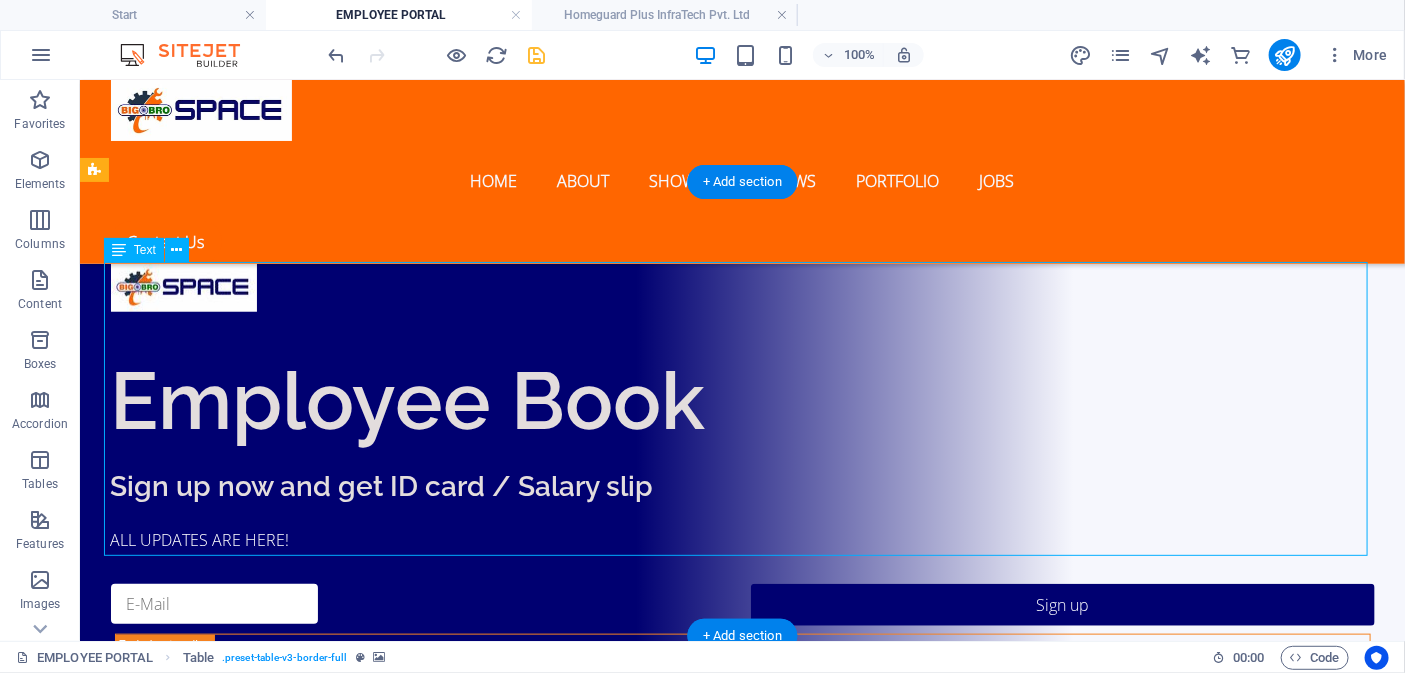 click on "# Lorem Ipsum Dolor 1 Lorem  Ipsum Dolor 2 Lorem Ipsum Dolor 3 Lorem Ipsum Dolor 4 Lorem Ipsum Dolor 5 Lorem Ipsum Dolor" at bounding box center (742, 1538) 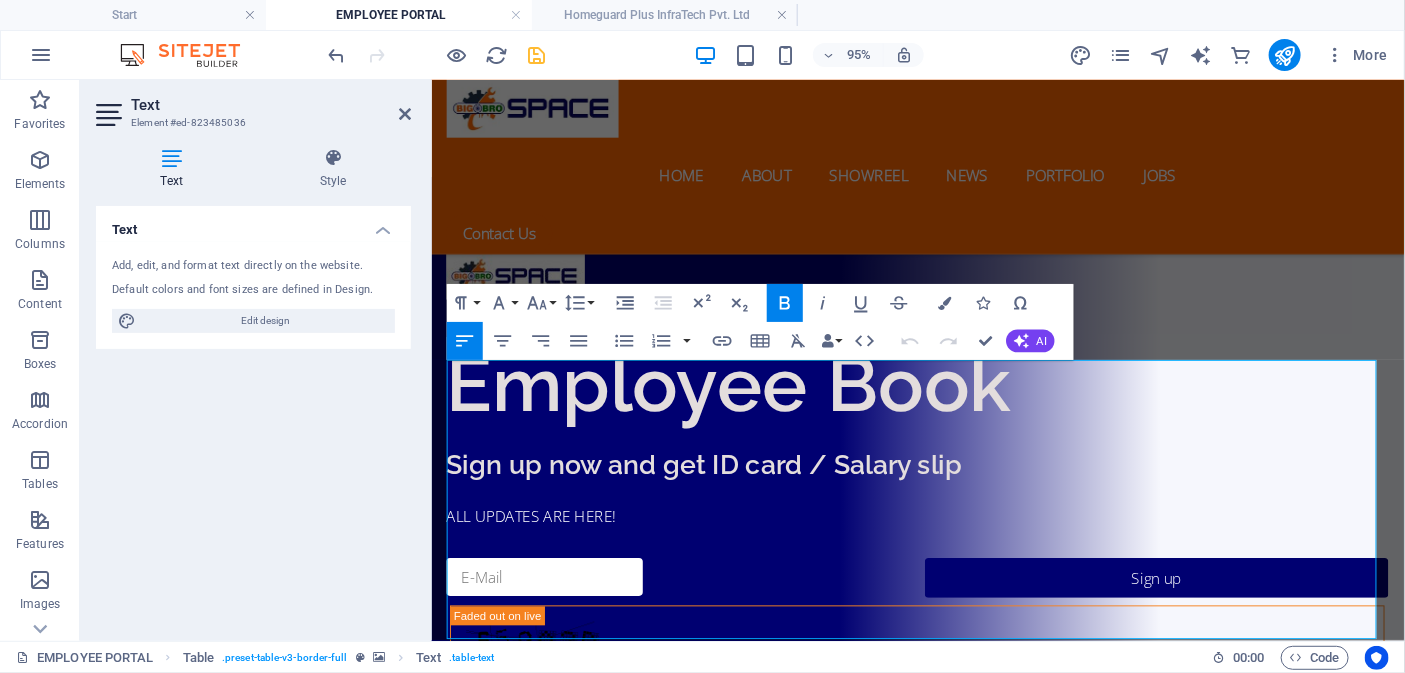 scroll, scrollTop: 619, scrollLeft: 0, axis: vertical 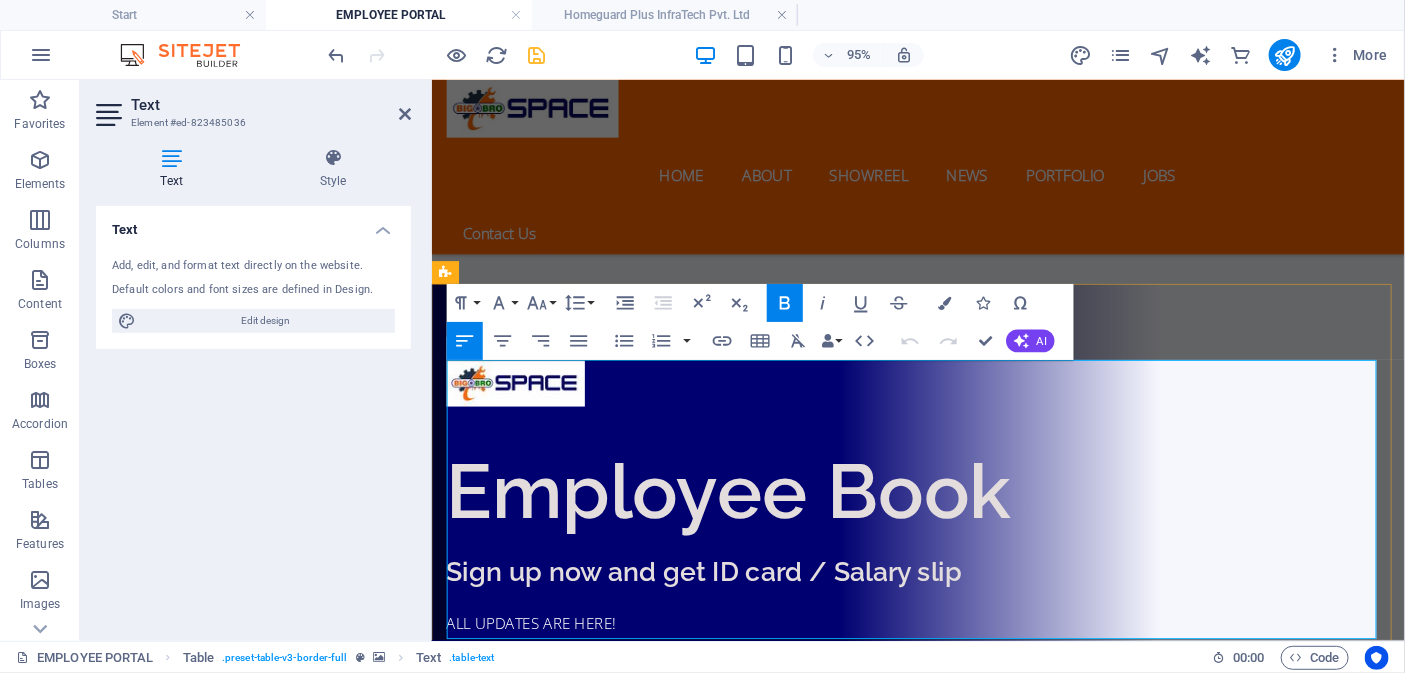 click on "#" at bounding box center [512, 1528] 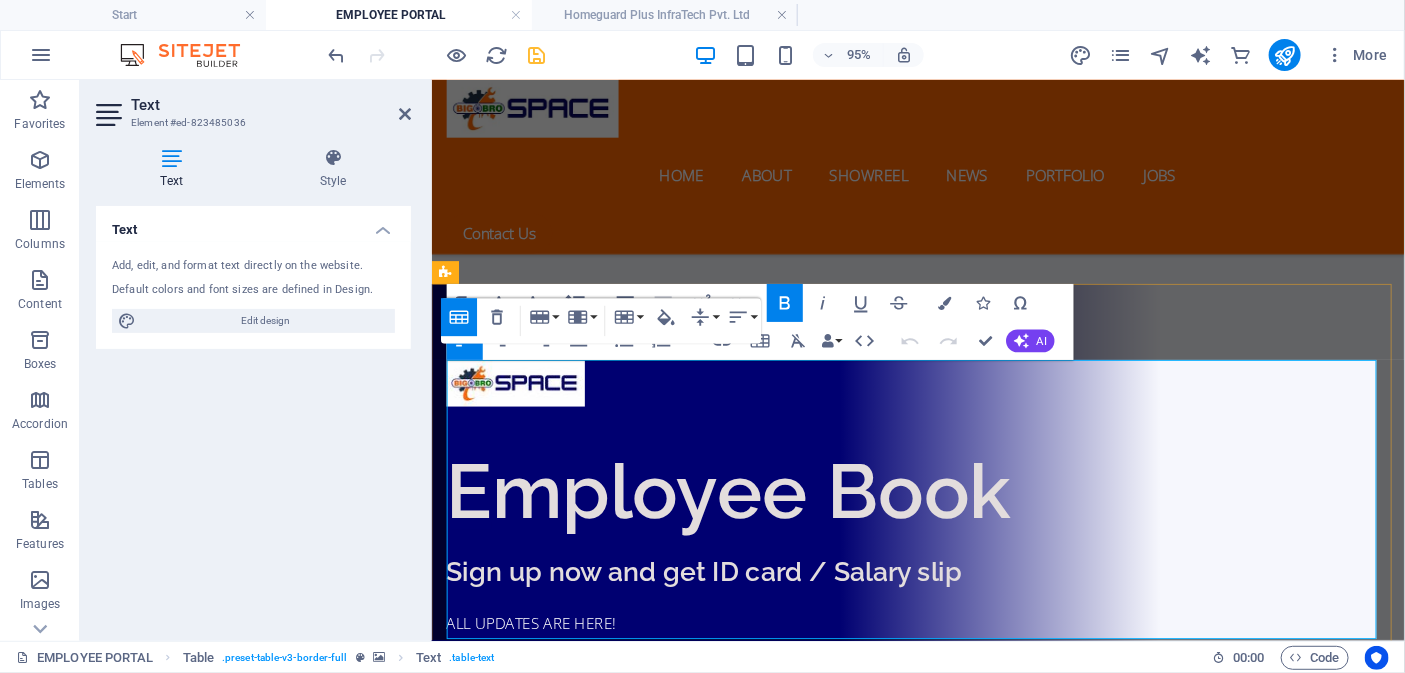 type 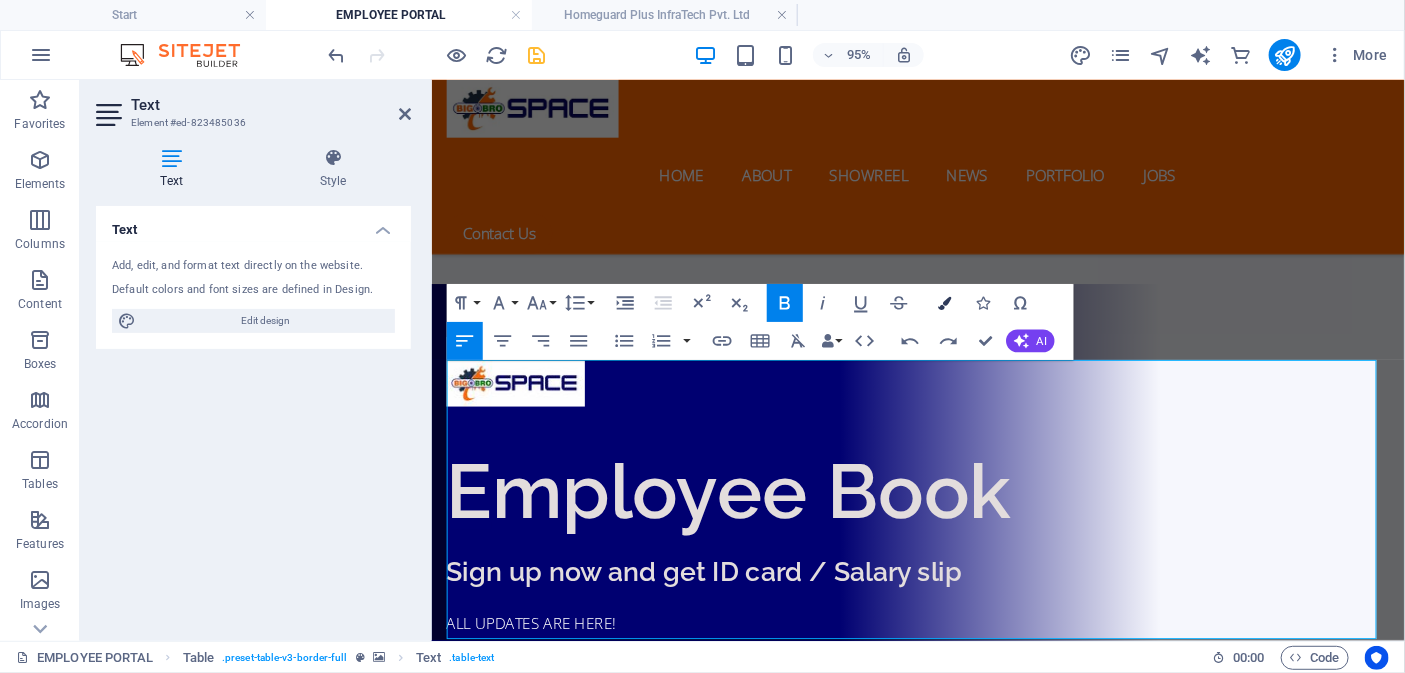 click at bounding box center (944, 303) 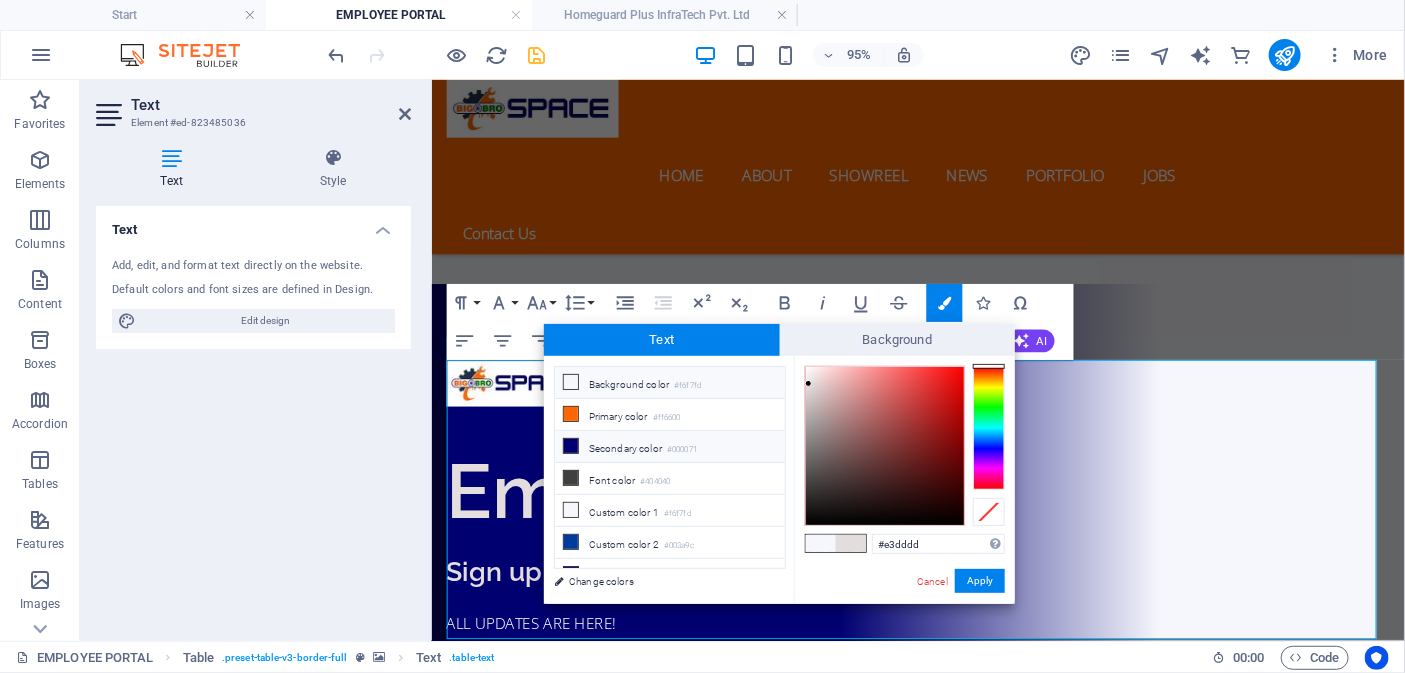 click at bounding box center (571, 446) 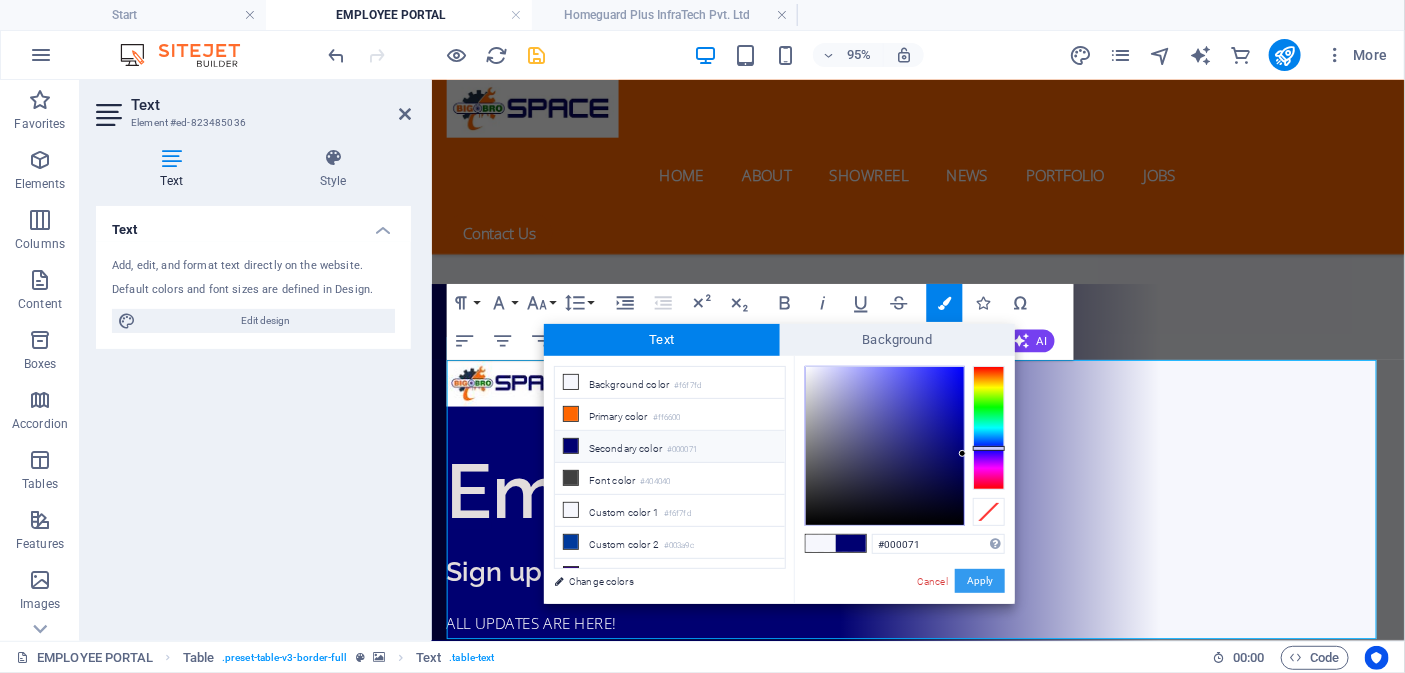 click on "Apply" at bounding box center (980, 581) 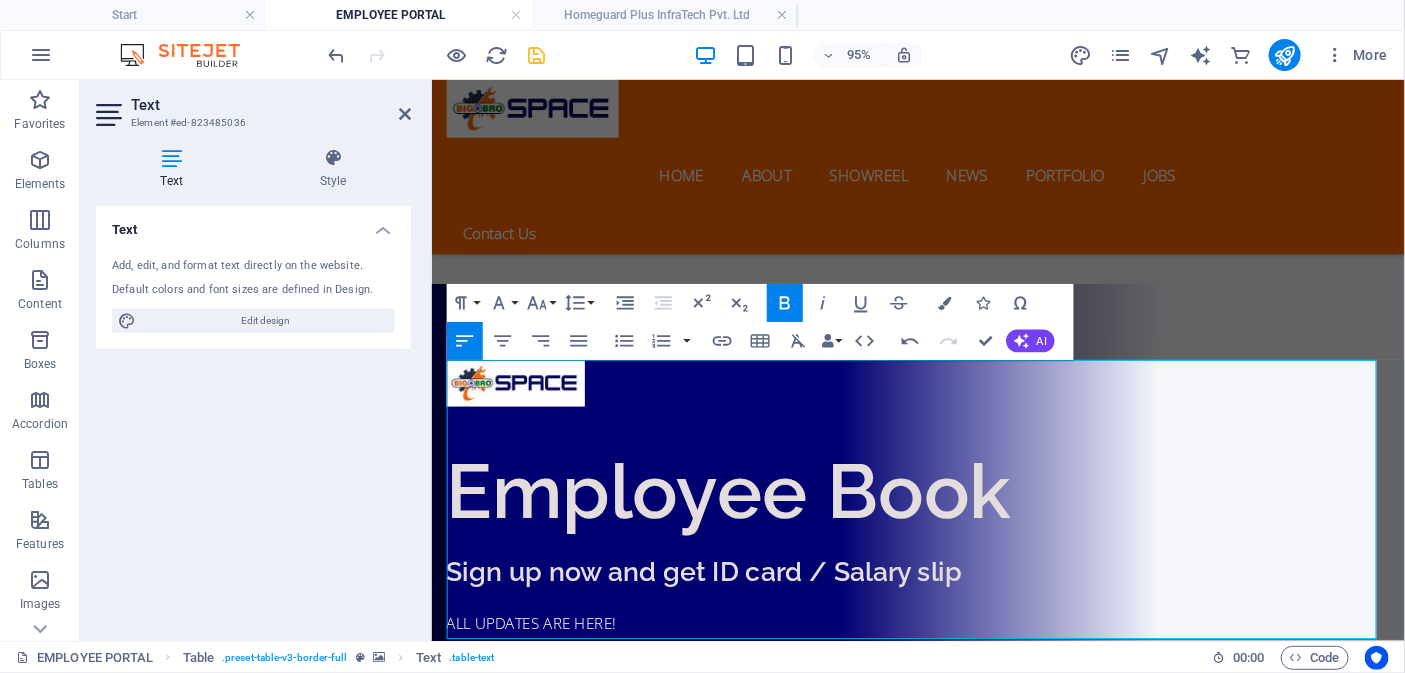 click 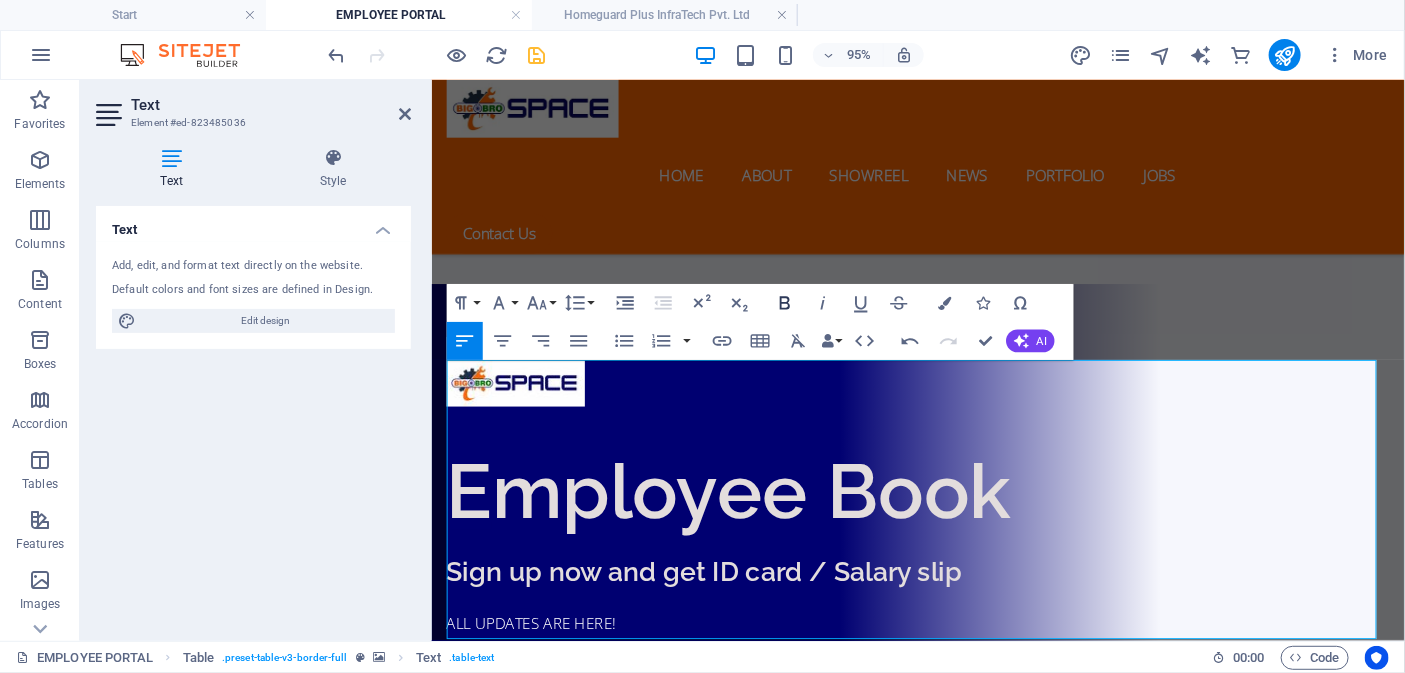 click 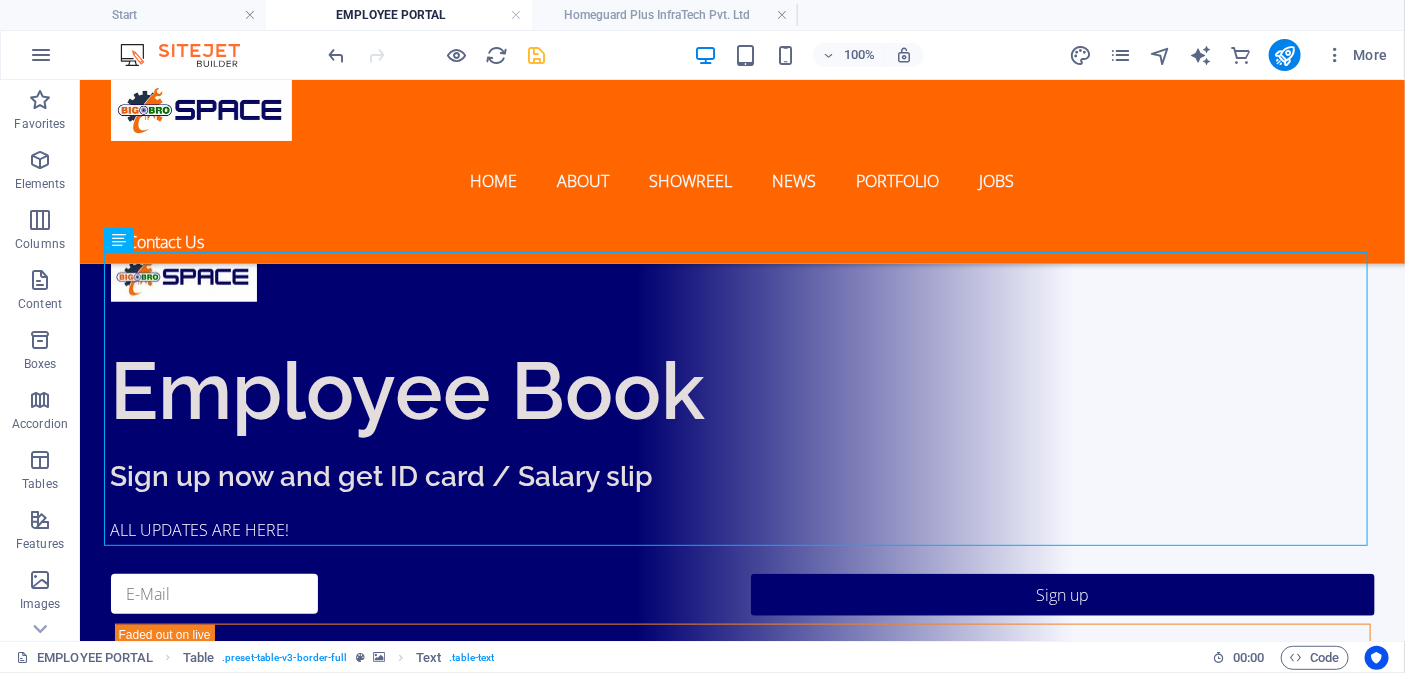 scroll, scrollTop: 618, scrollLeft: 0, axis: vertical 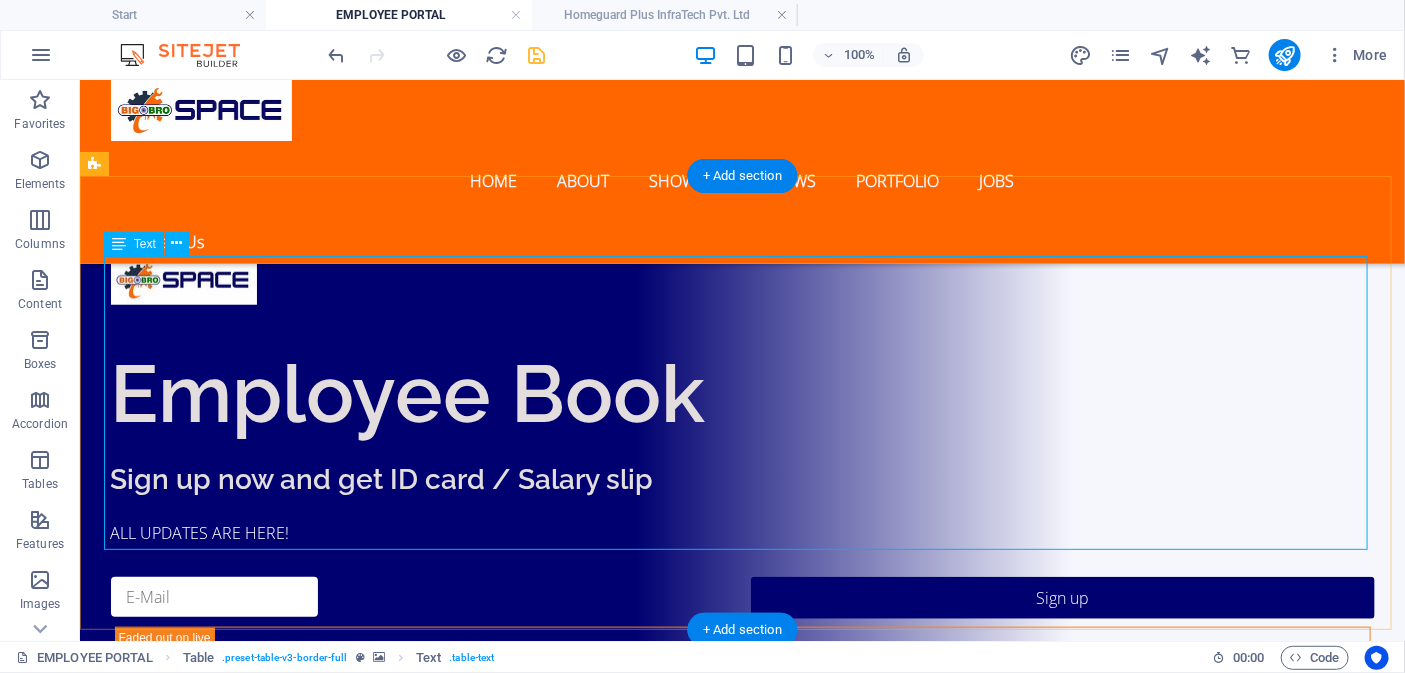 click on "#BCB Lorem Ipsum Dolor 1 Lorem  Ipsum Dolor 2 Lorem Ipsum Dolor 3 Lorem Ipsum Dolor 4 Lorem Ipsum Dolor 5 Lorem Ipsum Dolor" at bounding box center (742, 1531) 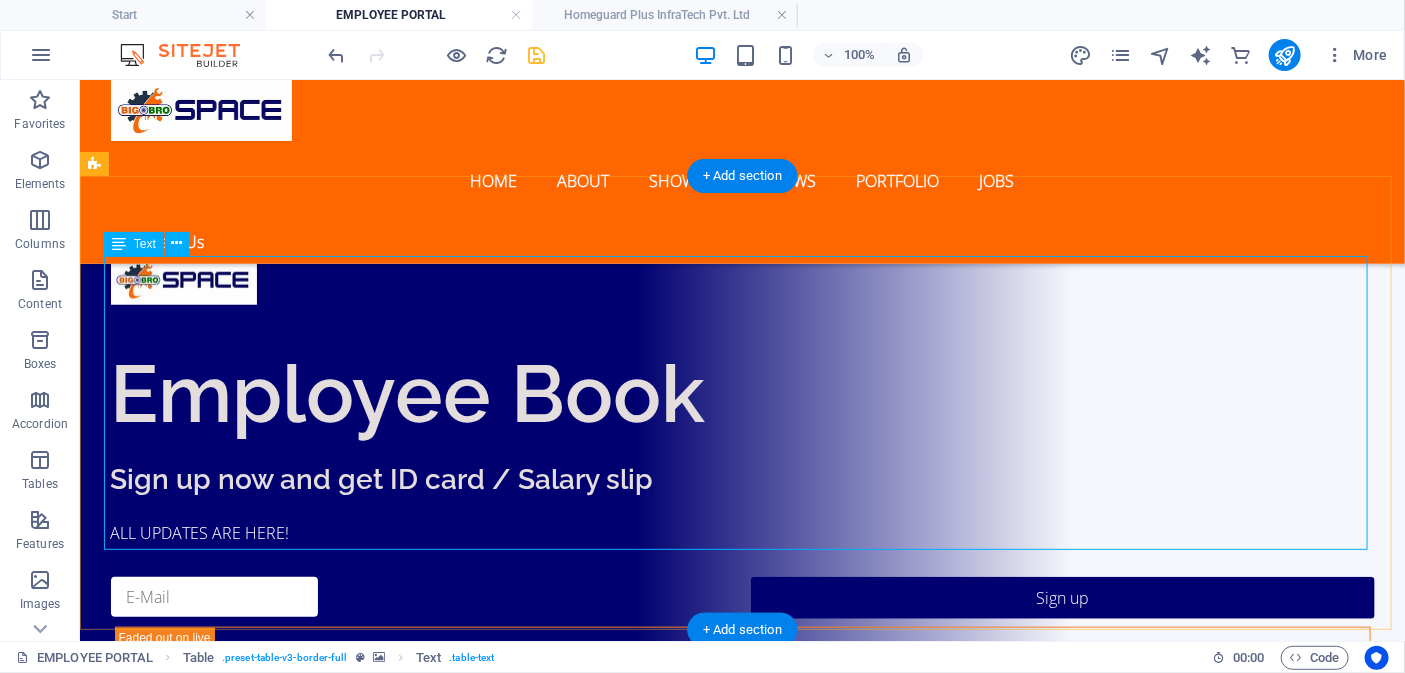 click on "#BCB Lorem Ipsum Dolor 1 Lorem  Ipsum Dolor 2 Lorem Ipsum Dolor 3 Lorem Ipsum Dolor 4 Lorem Ipsum Dolor 5 Lorem Ipsum Dolor" at bounding box center [742, 1531] 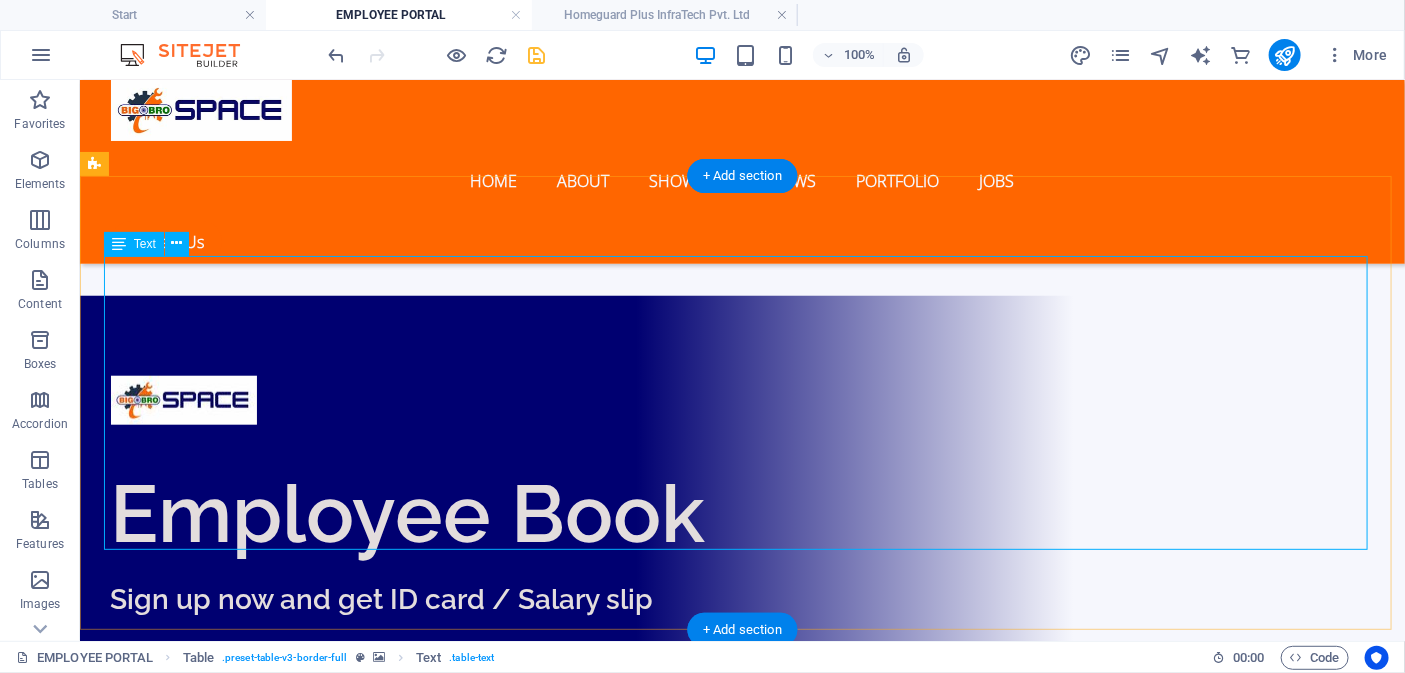 scroll, scrollTop: 619, scrollLeft: 0, axis: vertical 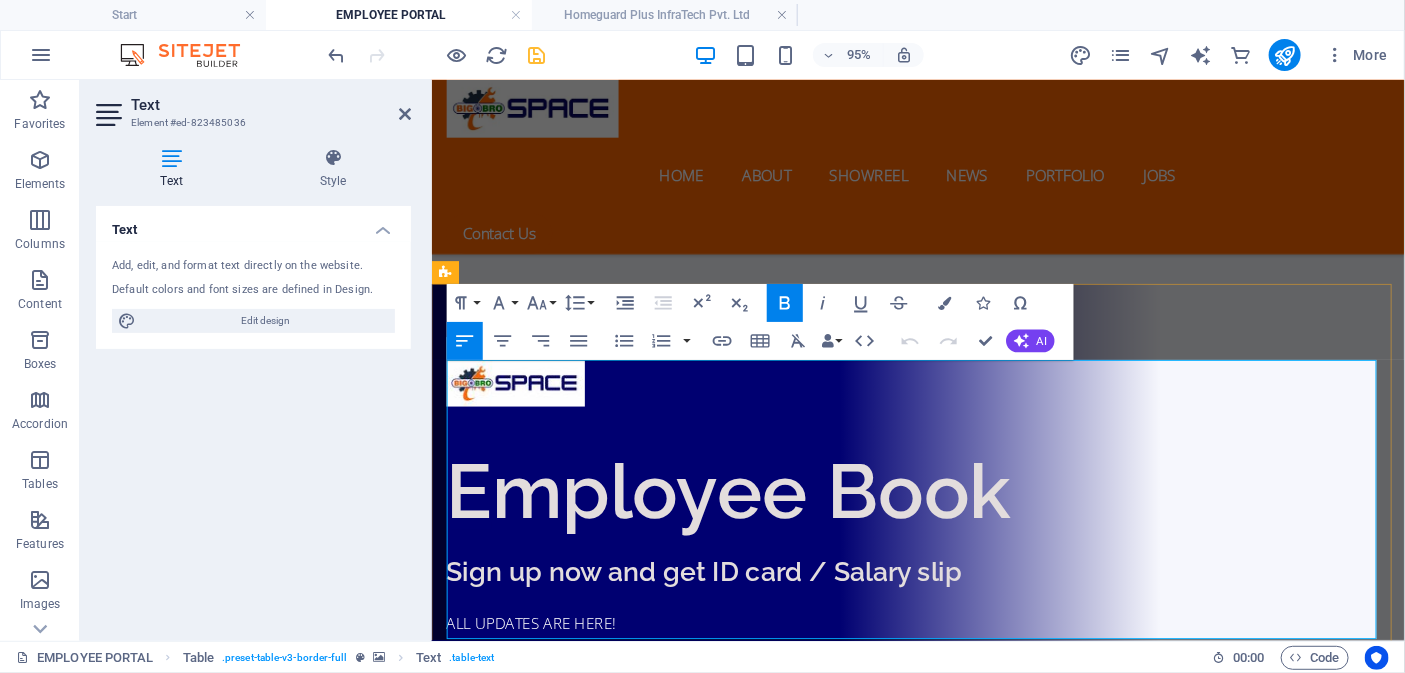click on "#BCB" at bounding box center (567, 1528) 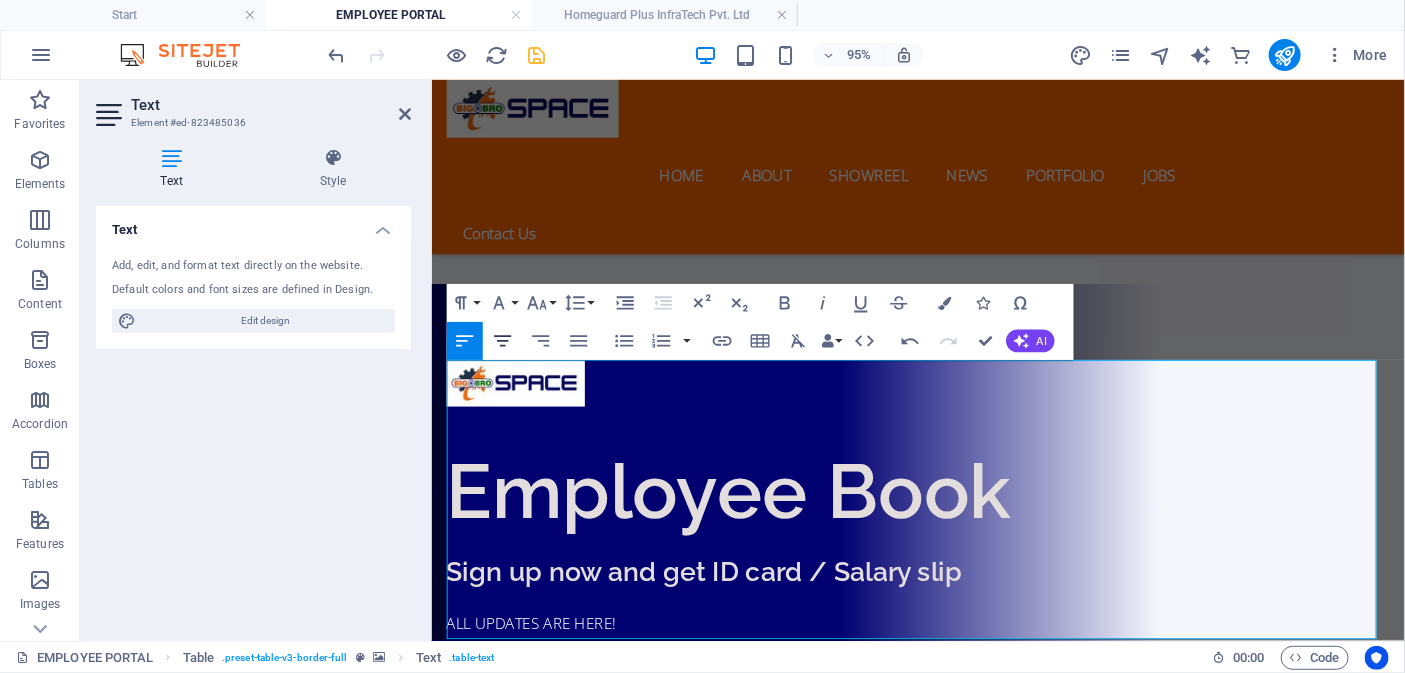 type 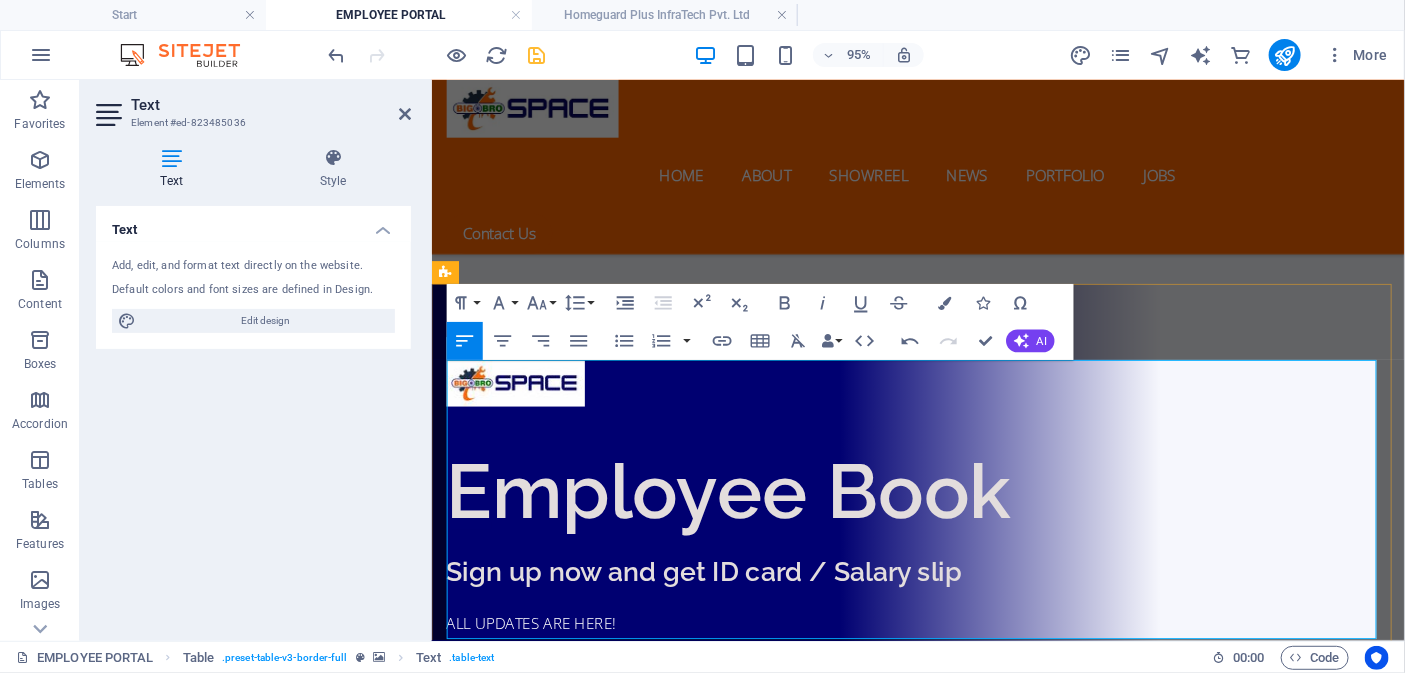 click on "COMPANY" at bounding box center (615, 1528) 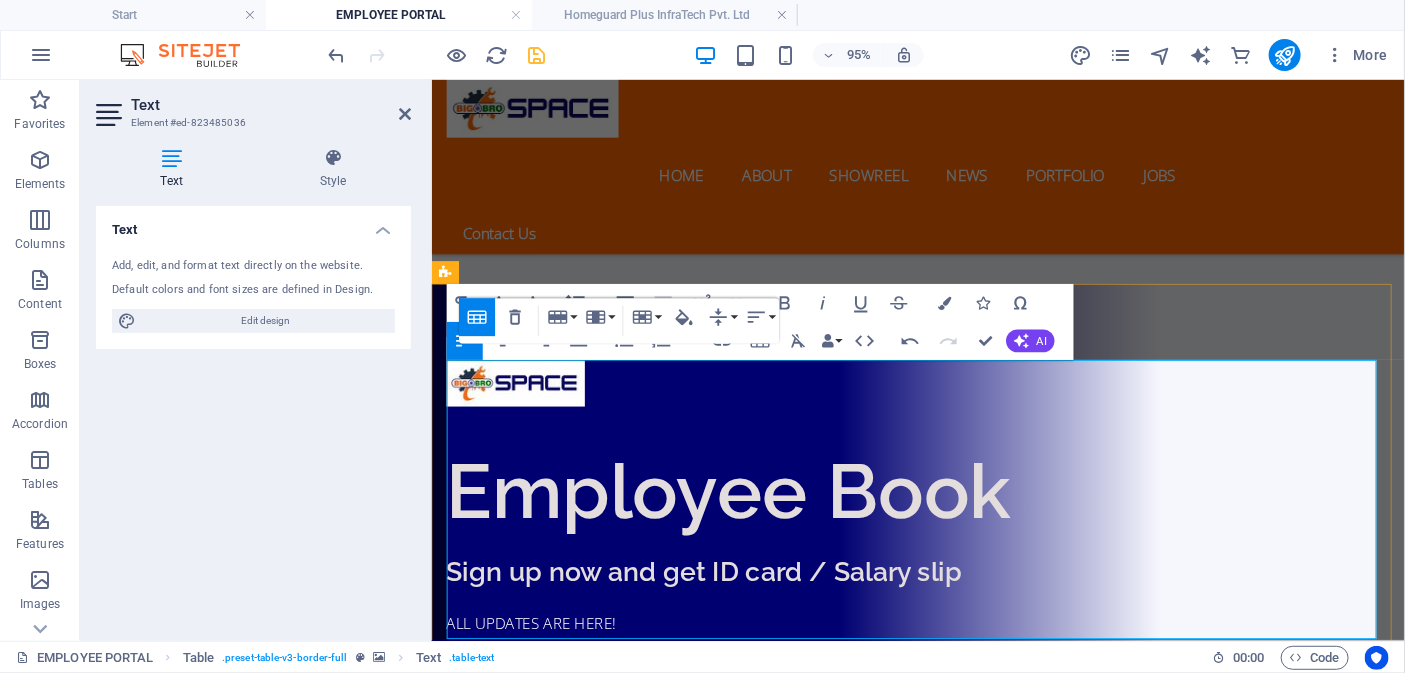 click on "2" at bounding box center (627, 1626) 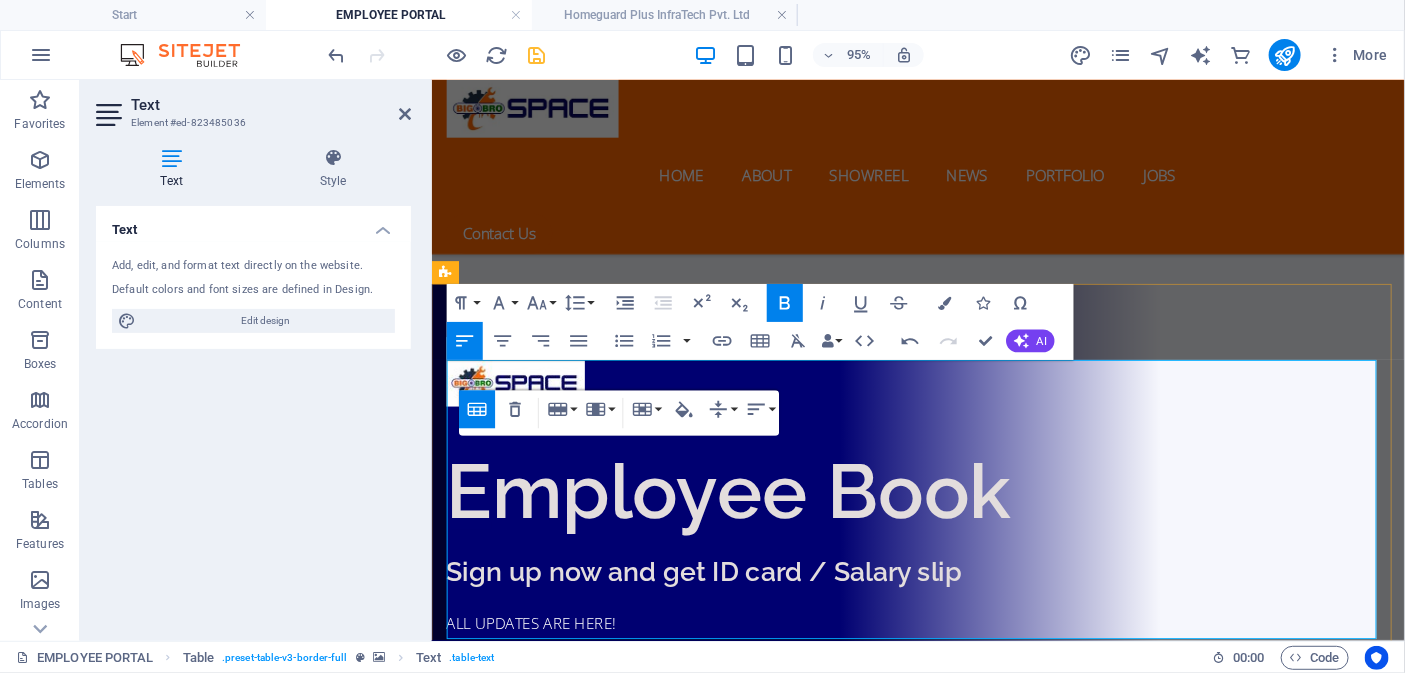 click on "4" at bounding box center (627, 1724) 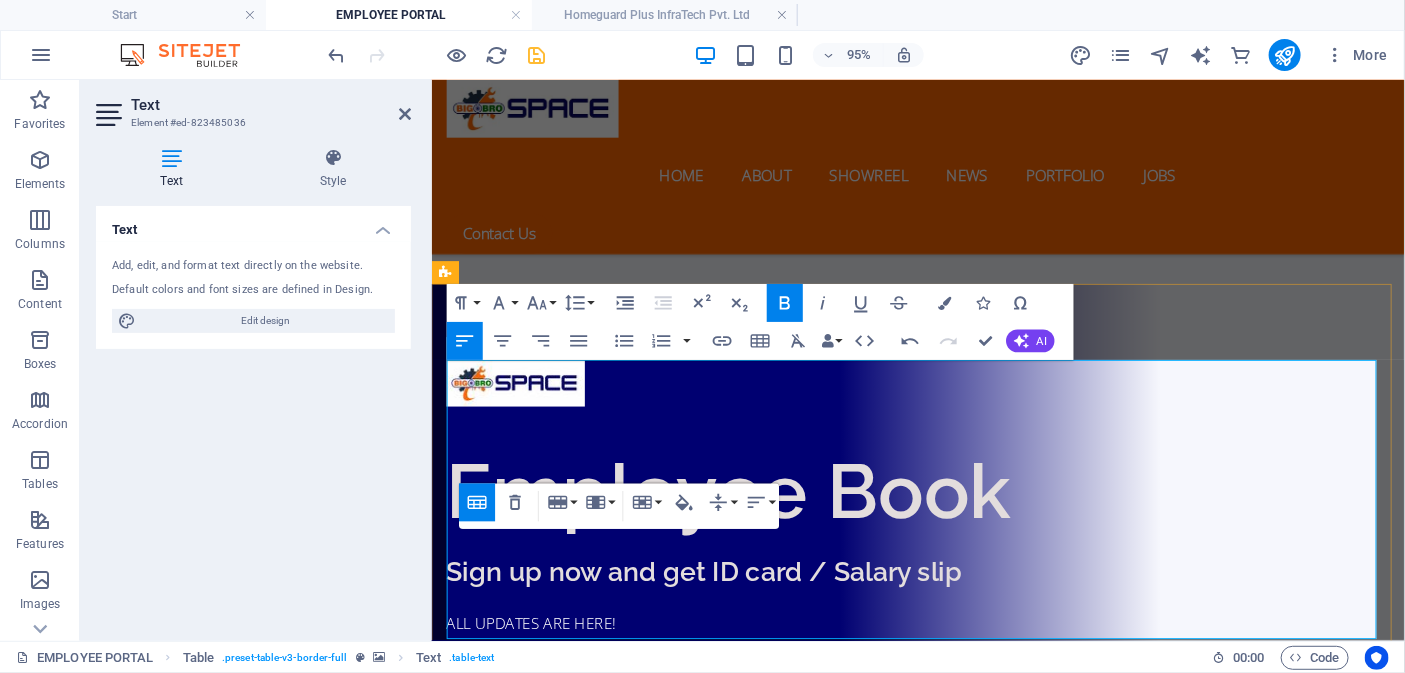 click on "Lorem" at bounding box center (916, 1577) 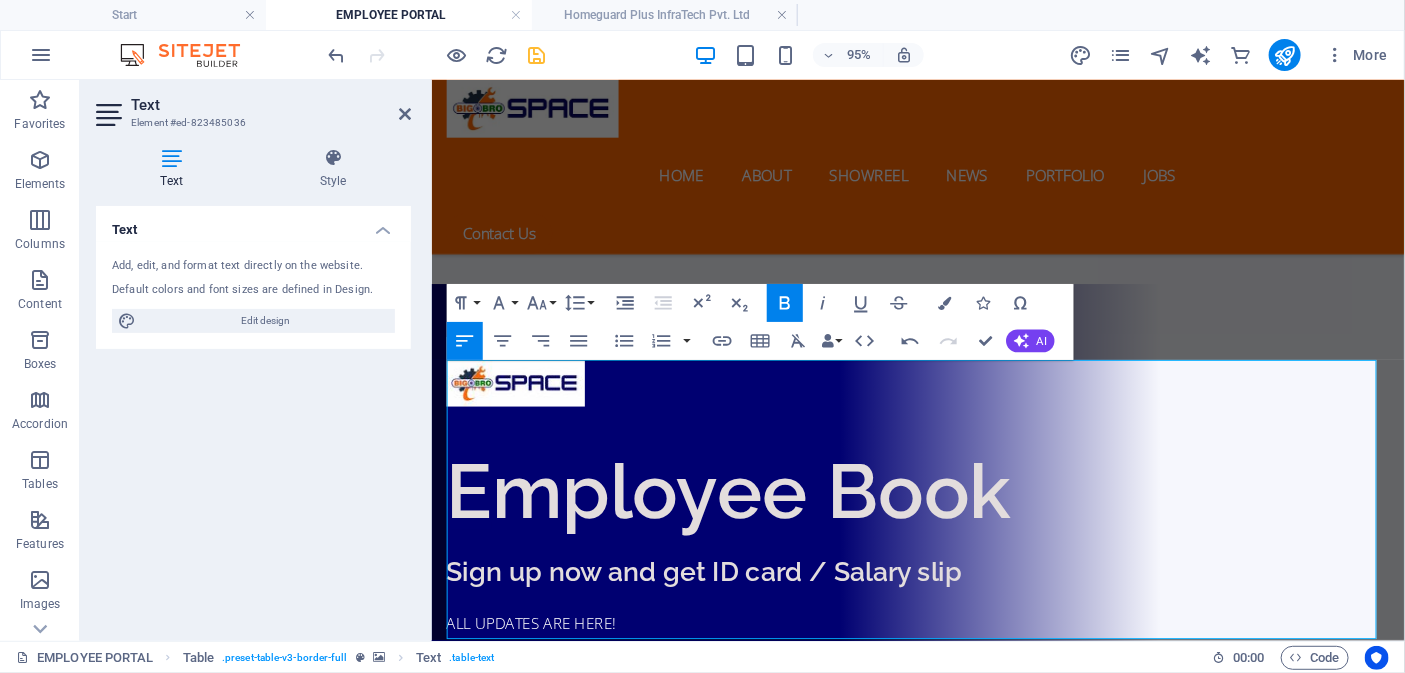 click on "Drag here to replace the existing content. Press “Ctrl” if you want to create a new element.
H2   Phonic   Phonic   Container   Container   Phonic   Container   Container   Container   Container   Reference   Spacer   Spacer   H3   Captcha   Container   Container   Form   Text image overlap   Spacer   H2   Container   Placeholder   Grid 3-1   Container   Placeholder   Container   Image   Collection search   Collection filter-buttons   Container   Placeholder   Container   H3   Text   Container   Container   Image   Placeholder   Spacer   Spacer   Text   Form button   Container   Email   Table   Text   HTML   HTML   Table   Collection search   HTML   Text   Collection search   HTML   Icon   HTML Paragraph Format Normal Heading 1 Heading 2 Heading 3 Heading 4 Heading 5 Heading 6 Code Font Family Arial Georgia Impact Tahoma Times New Roman Verdana Lato Montserrat Open Sans Raleway Font Size 8 9 10 11 12 14 18 24 30 36 48 60 72 96 Line Height Default Single 1.15 1.5 Double Increase Indent" at bounding box center [918, 66] 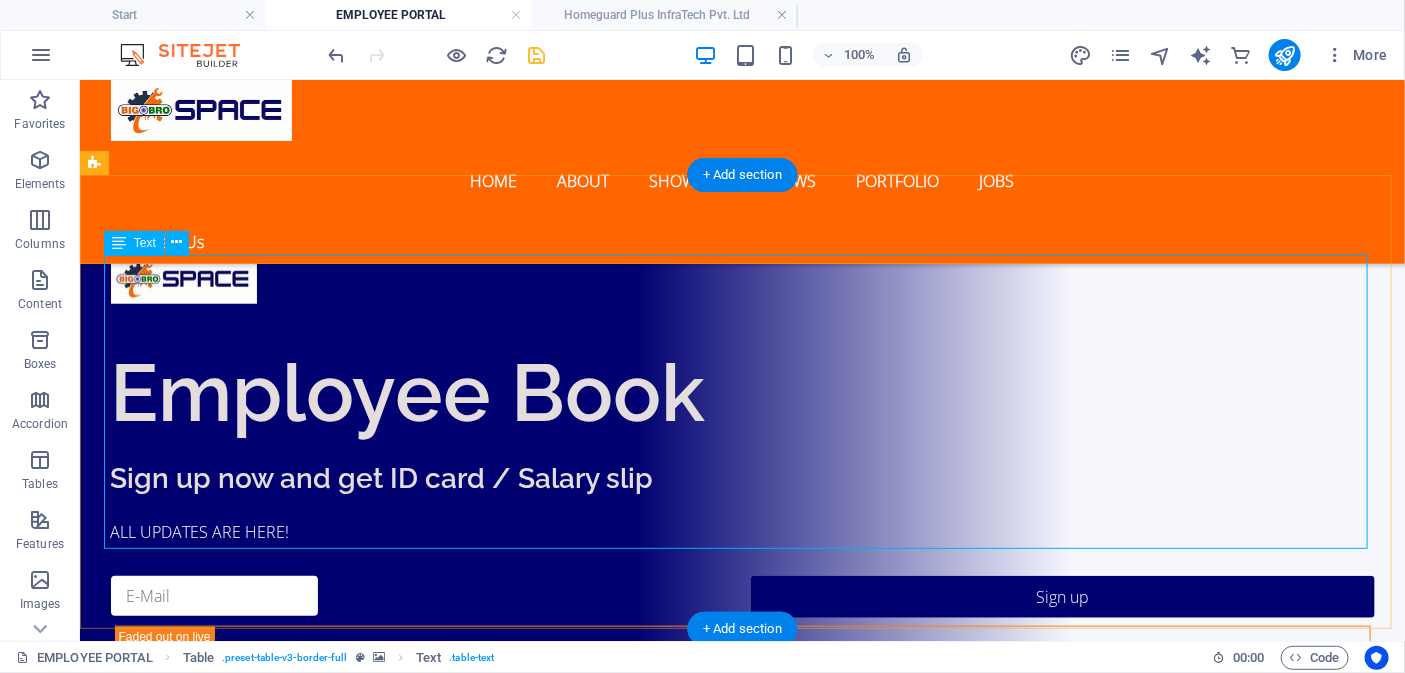 click on "COMPANYC Lorem Ipsum Dolor 1 Lorem  Ipsum Dolor 2 Lorem Ipsum Dolor 3 Lorem Ipsum Dolor 4 Lorem Ipsum Dolor 5 Lorem Ipsum Dolor" at bounding box center [742, 1530] 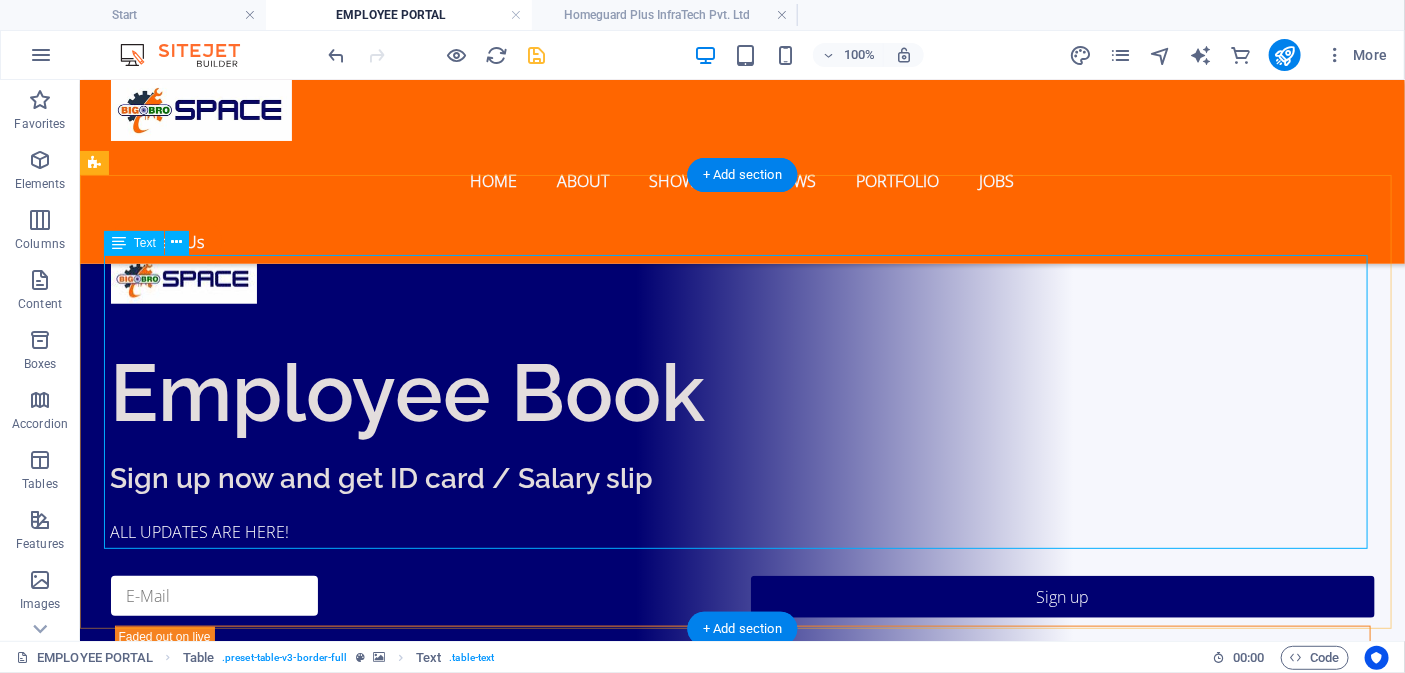 click on "COMPANYC Lorem Ipsum Dolor 1 Lorem  Ipsum Dolor 2 Lorem Ipsum Dolor 3 Lorem Ipsum Dolor 4 Lorem Ipsum Dolor 5 Lorem Ipsum Dolor" at bounding box center (742, 1530) 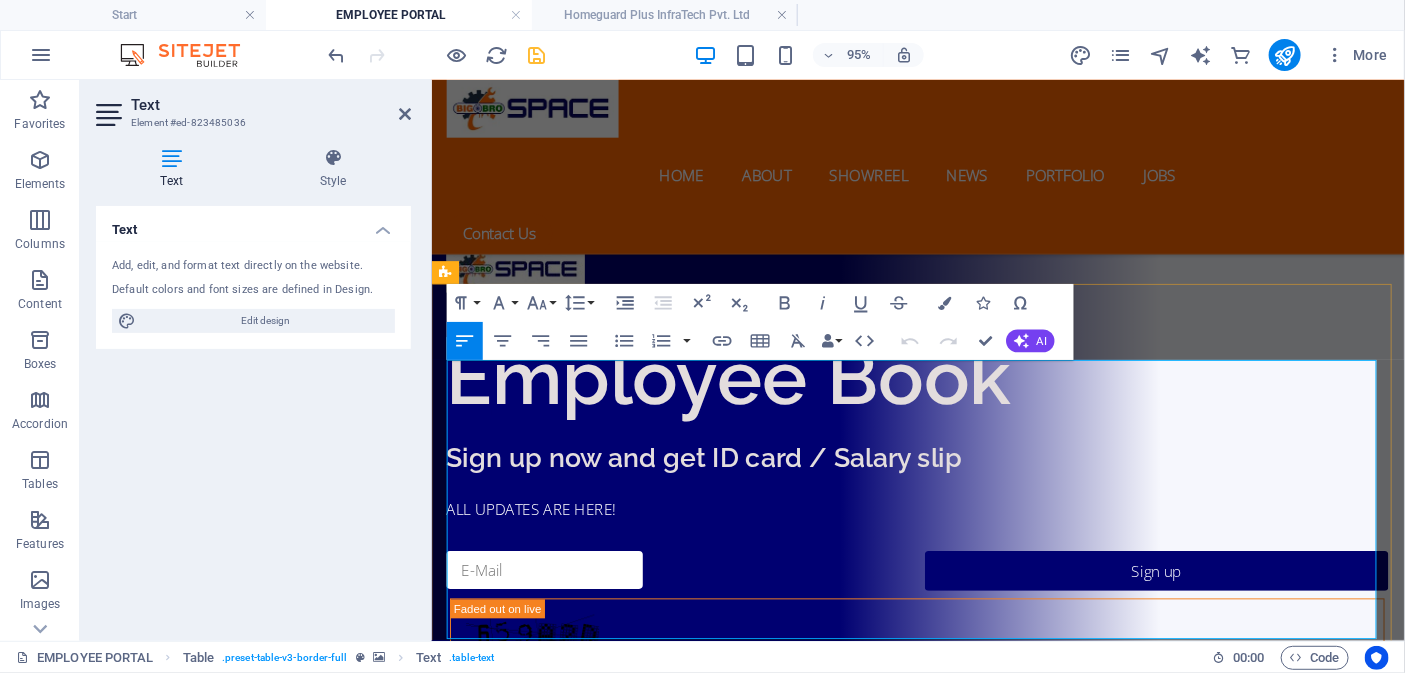 click on "COMPANYC" at bounding box center [627, 1408] 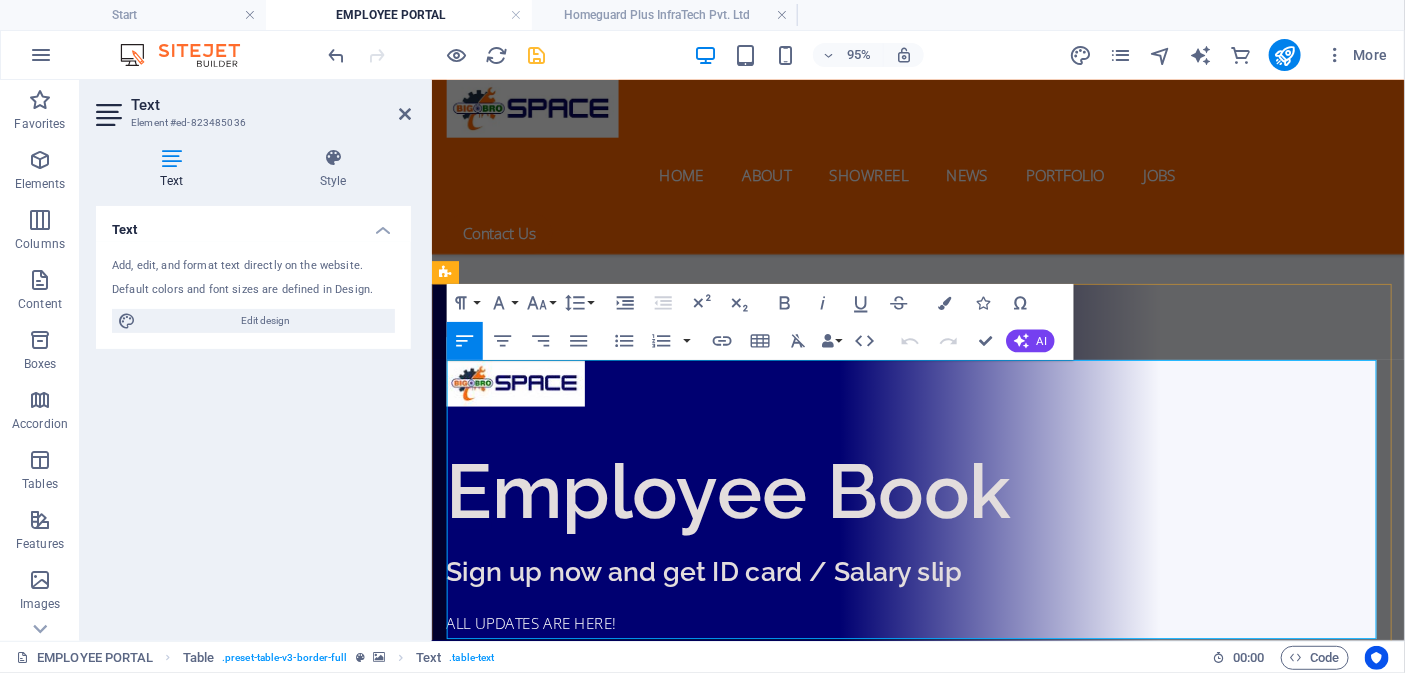 click on "COMPANYC" at bounding box center [627, 1528] 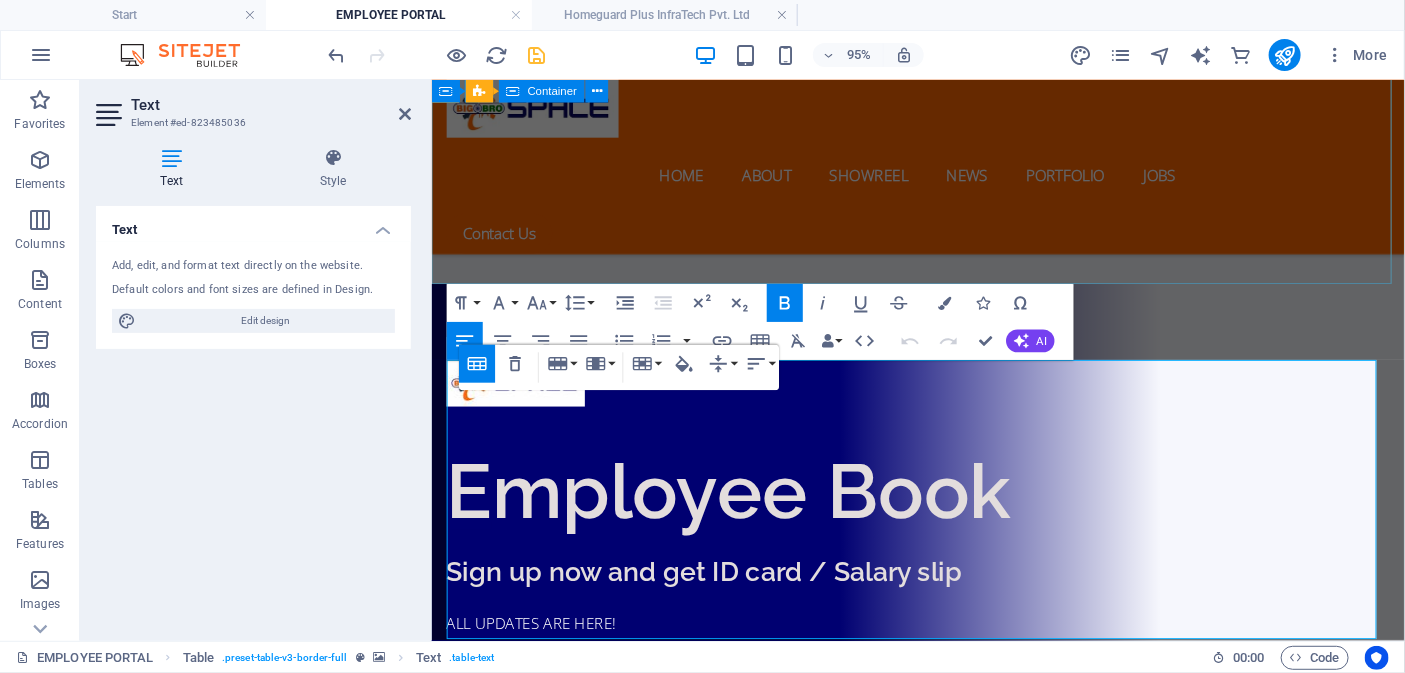 click on "Employee Book Sign up now and get ID card / Salary slip ALL UPDATES ARE HERE! Sign up Unreadable? Load new" at bounding box center (943, 631) 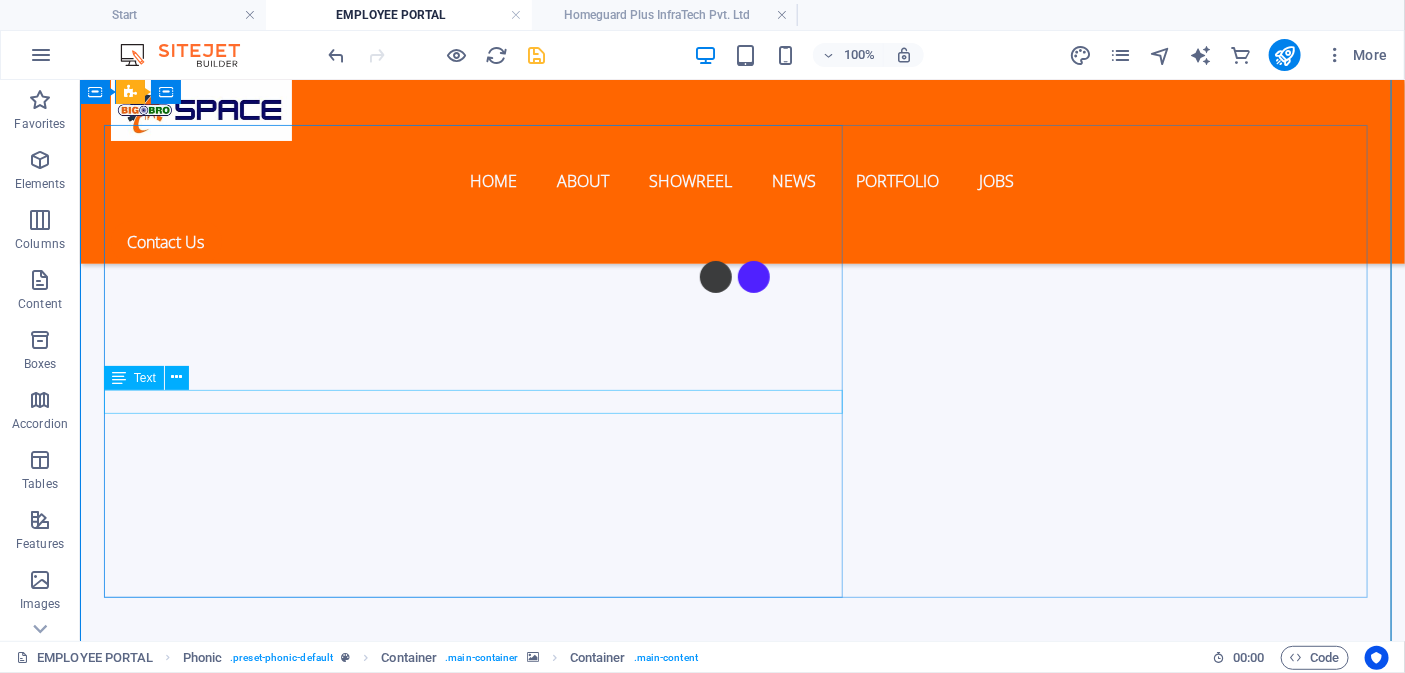 scroll, scrollTop: 606, scrollLeft: 0, axis: vertical 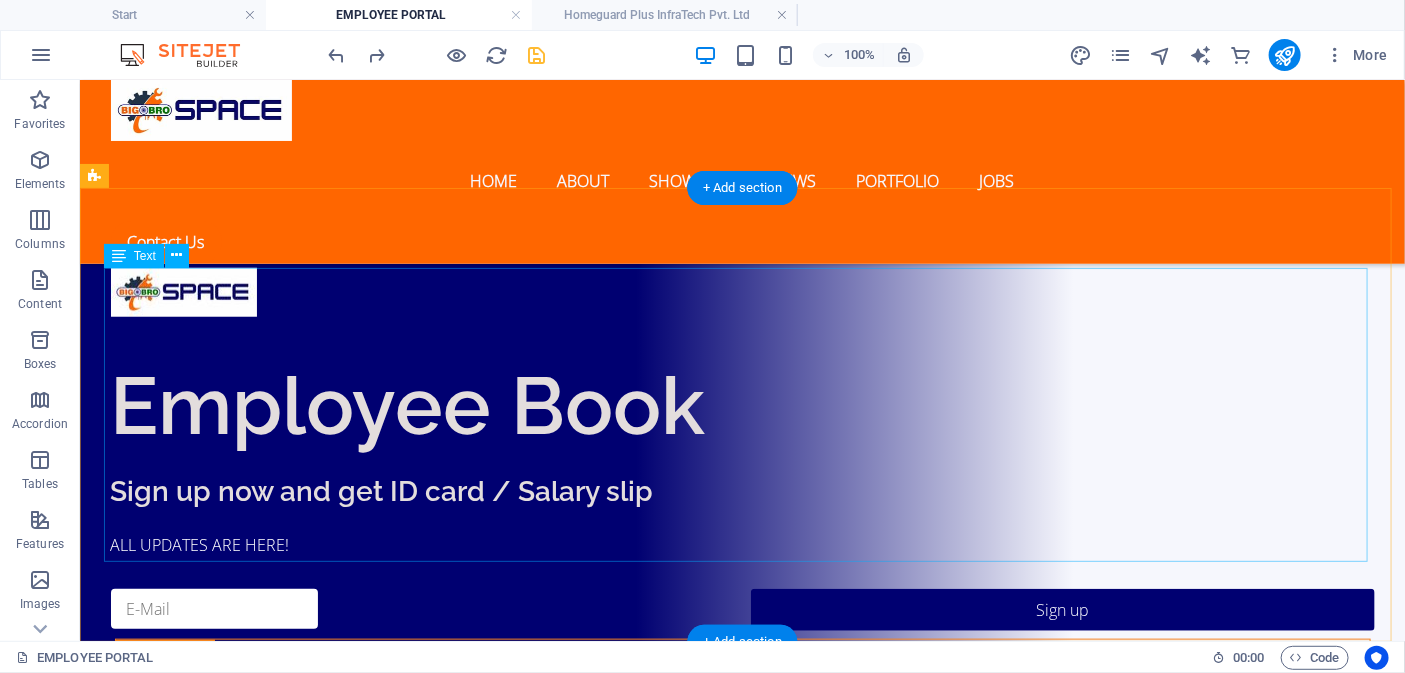 click on "#BCB Lorem Ipsum Dolor 1 Lorem  Ipsum Dolor 2 Lorem Ipsum Dolor 3 Lorem Ipsum Dolor 4 Lorem Ipsum Dolor 5 Lorem Ipsum Dolor" at bounding box center [742, 1543] 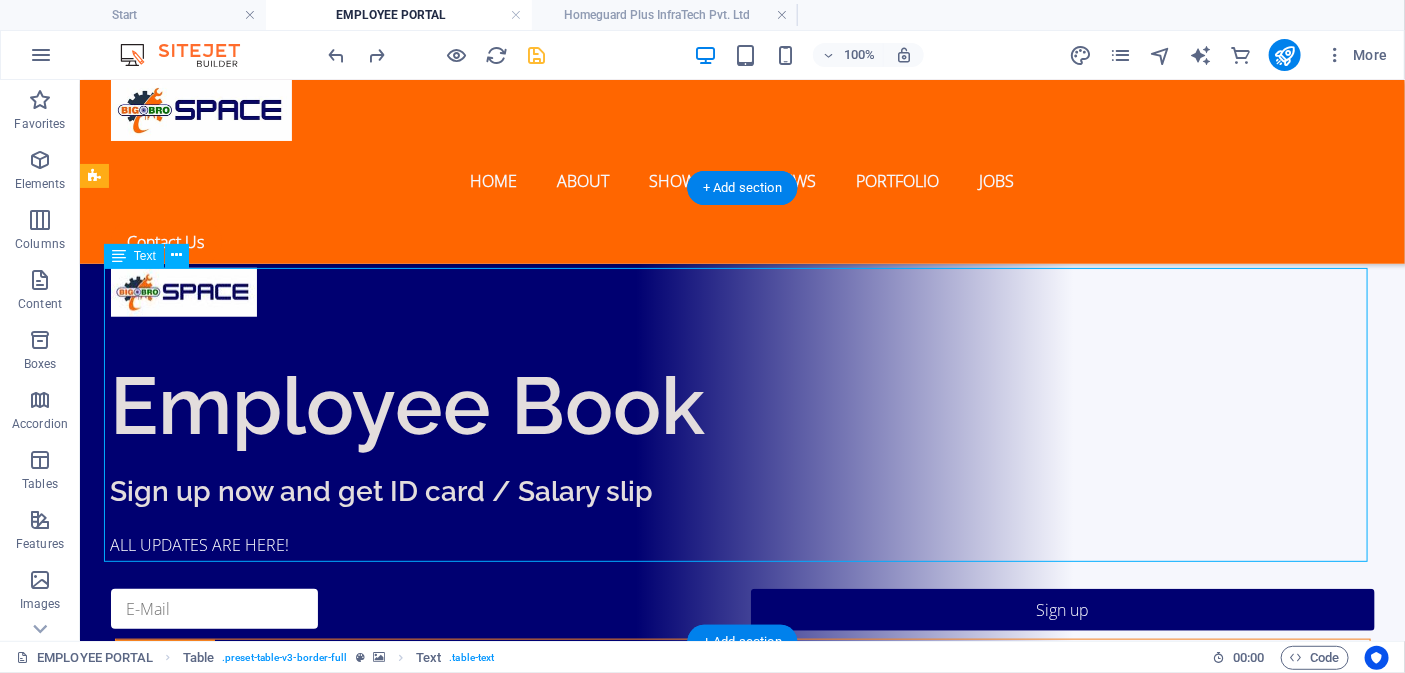click on "#BCB Lorem Ipsum Dolor 1 Lorem  Ipsum Dolor 2 Lorem Ipsum Dolor 3 Lorem Ipsum Dolor 4 Lorem Ipsum Dolor 5 Lorem Ipsum Dolor" at bounding box center [742, 1543] 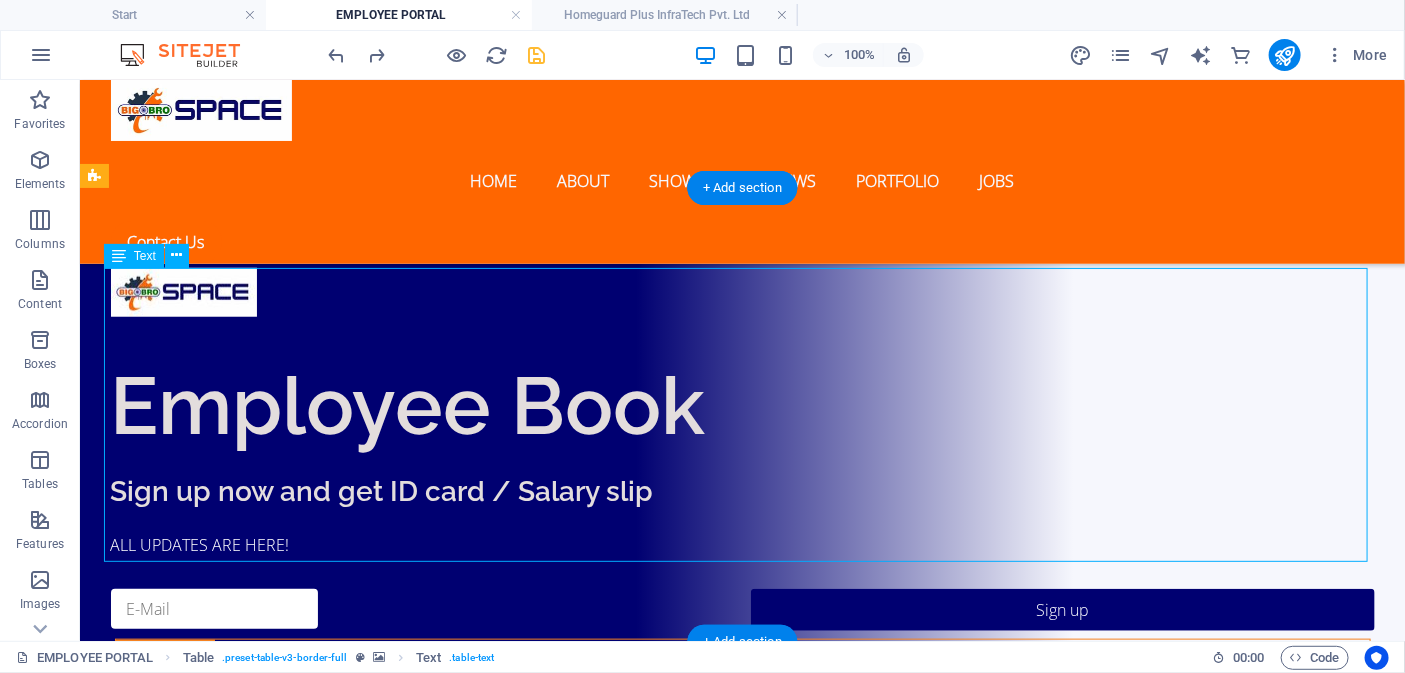 click on "#BCB Lorem Ipsum Dolor 1 Lorem  Ipsum Dolor 2 Lorem Ipsum Dolor 3 Lorem Ipsum Dolor 4 Lorem Ipsum Dolor 5 Lorem Ipsum Dolor" at bounding box center (742, 1543) 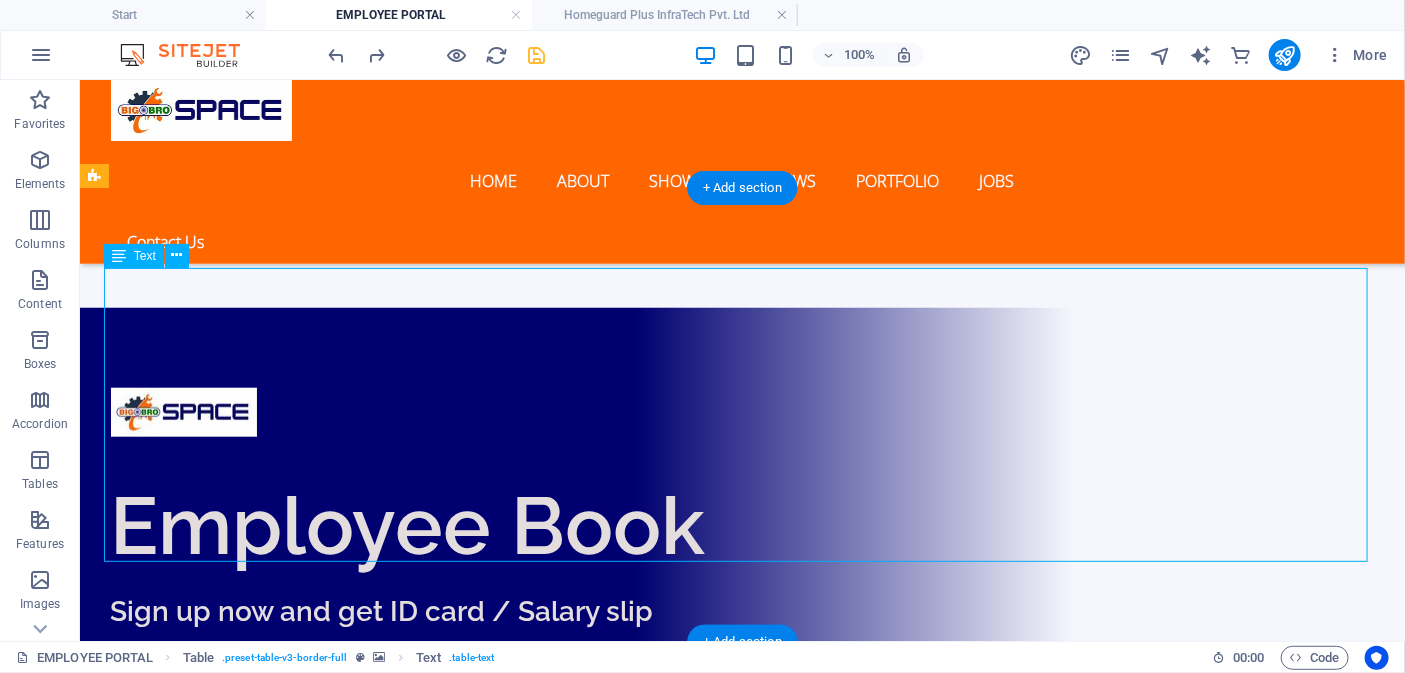 scroll, scrollTop: 619, scrollLeft: 0, axis: vertical 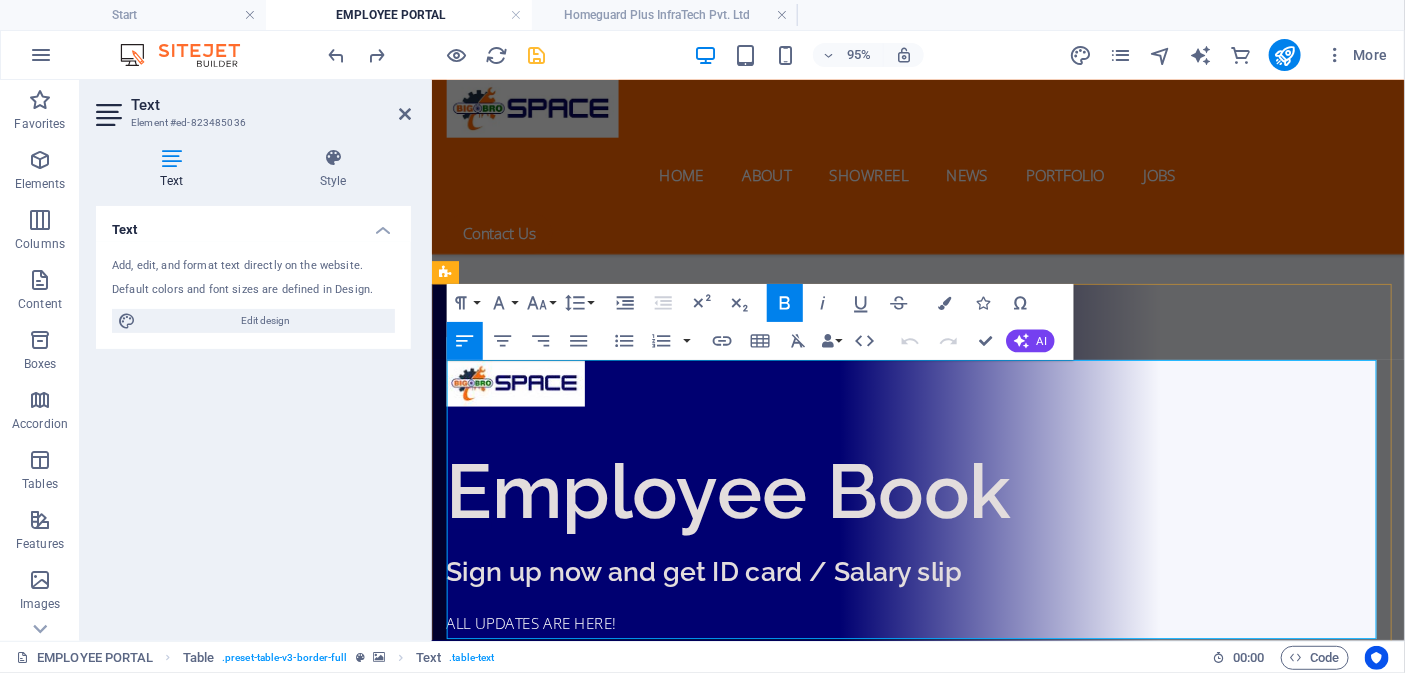 click on "#BCB" at bounding box center (476, 1528) 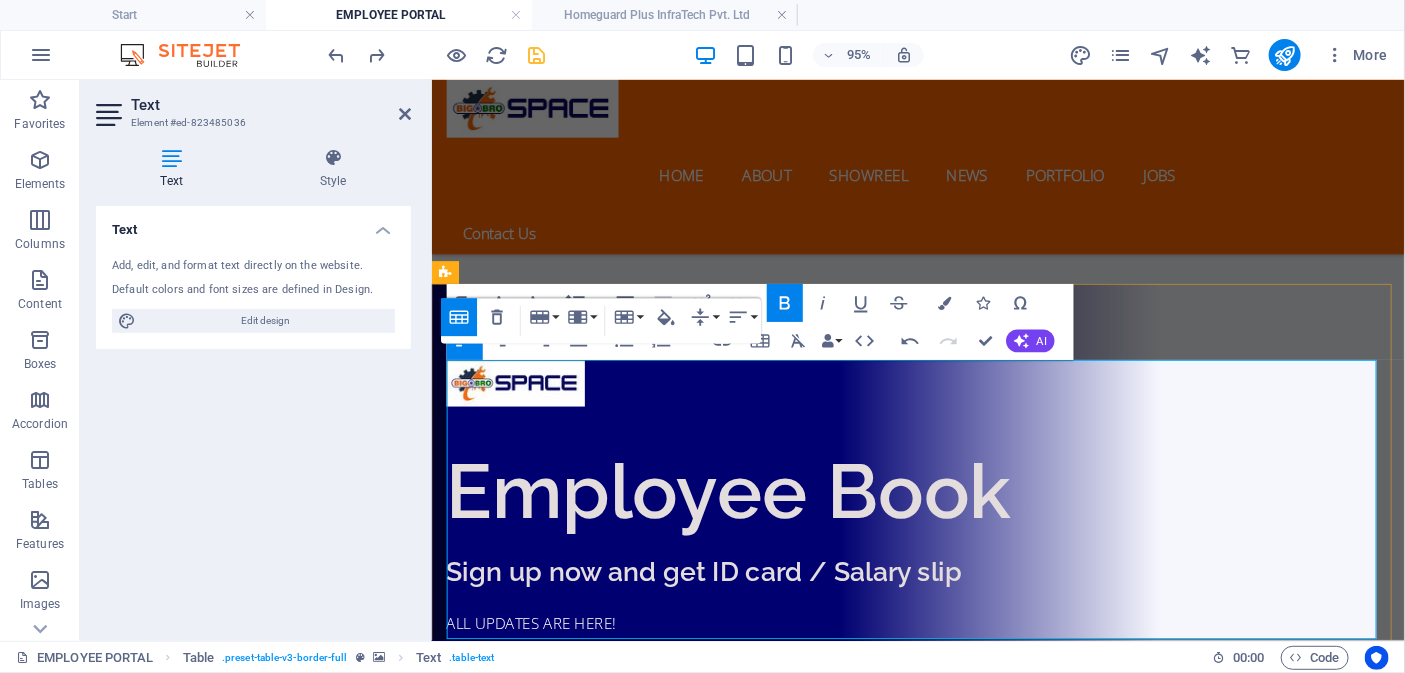 type 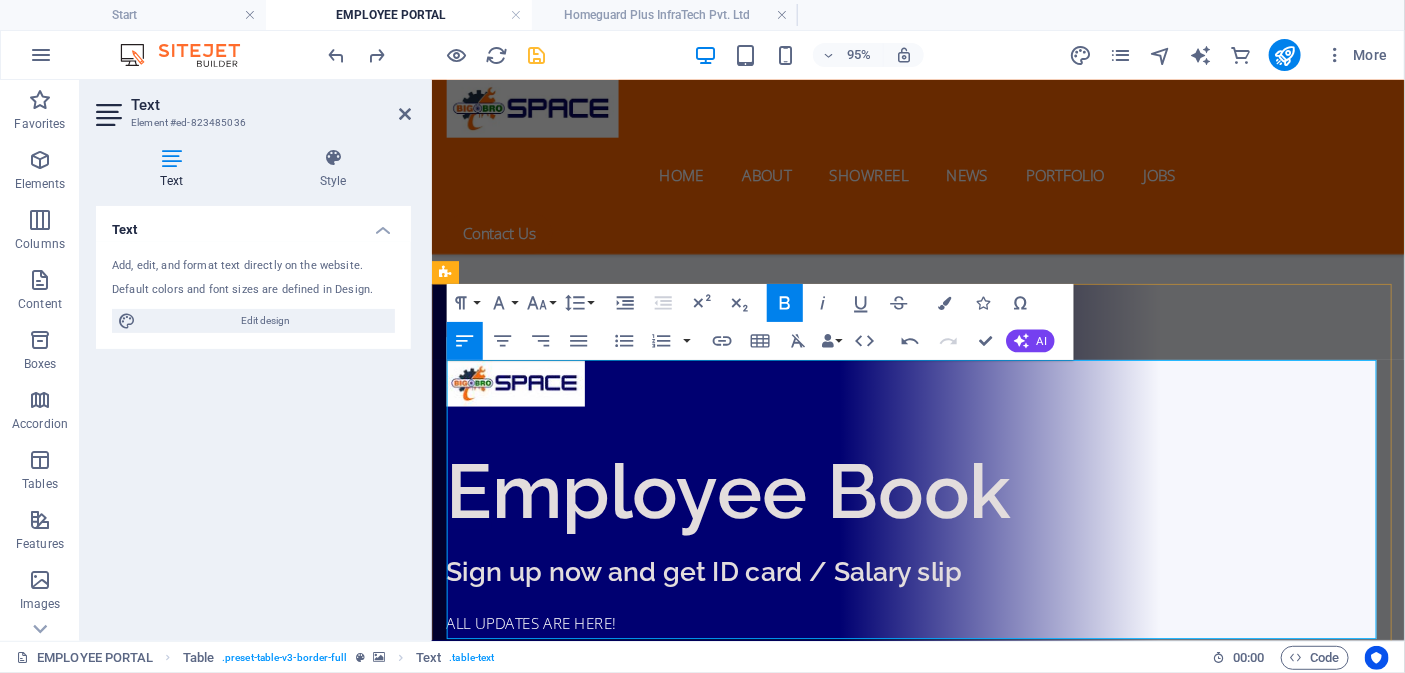 click on "#BCOMPANY LIST" at bounding box center (520, 1528) 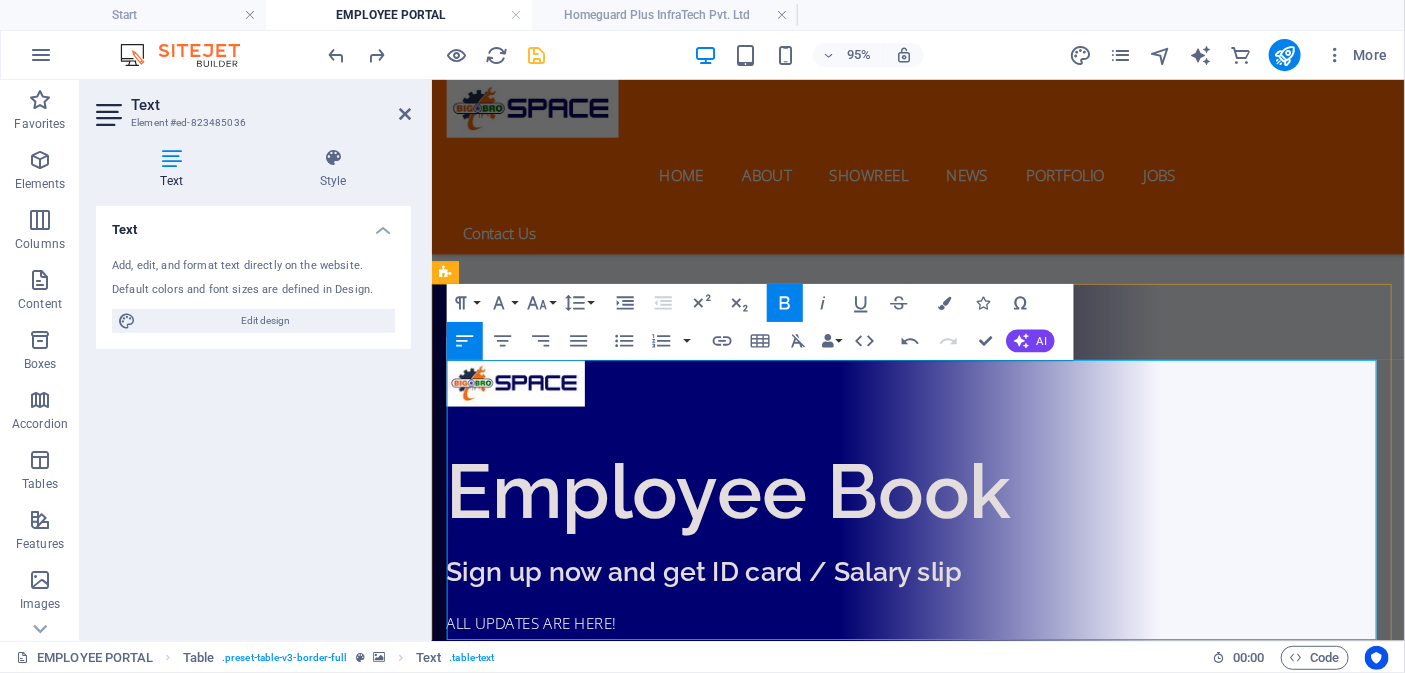 click on "​EMPLOYMENT CATEGORIES employee categories" at bounding box center [950, 1530] 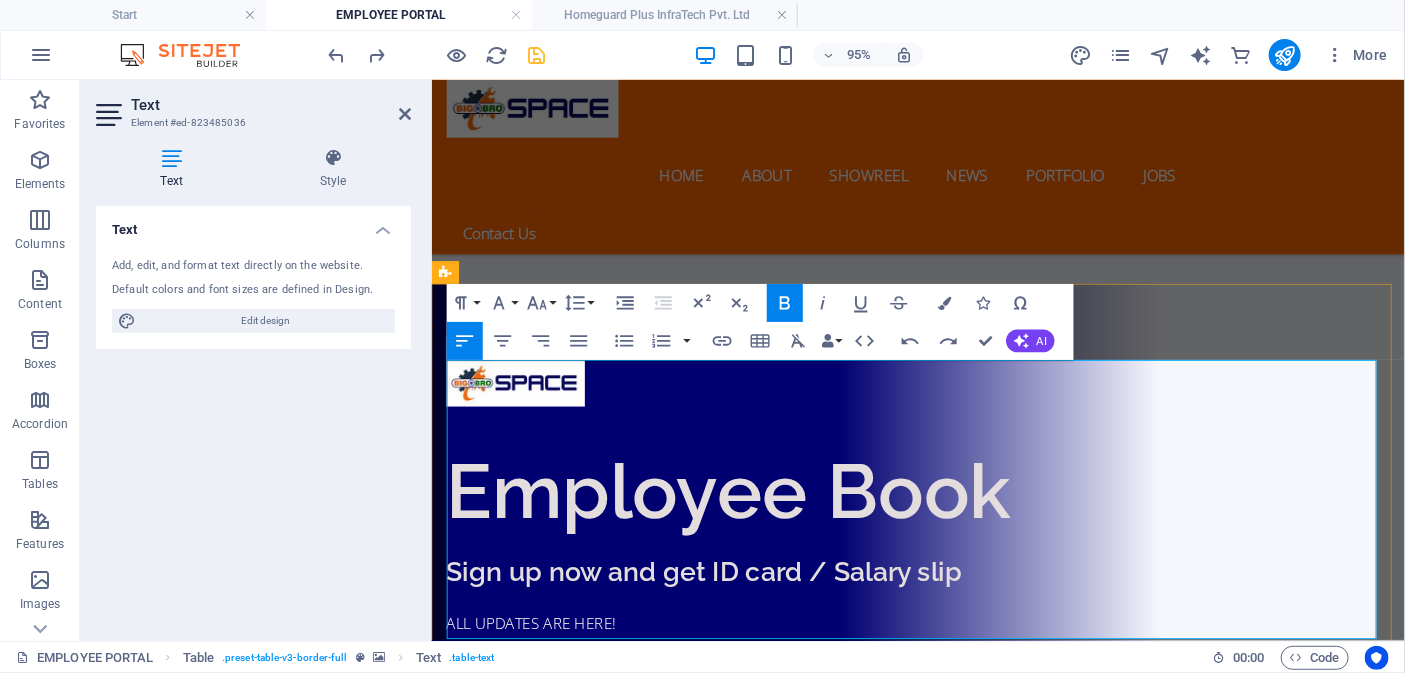 click on "Ipsum" at bounding box center [1252, 1528] 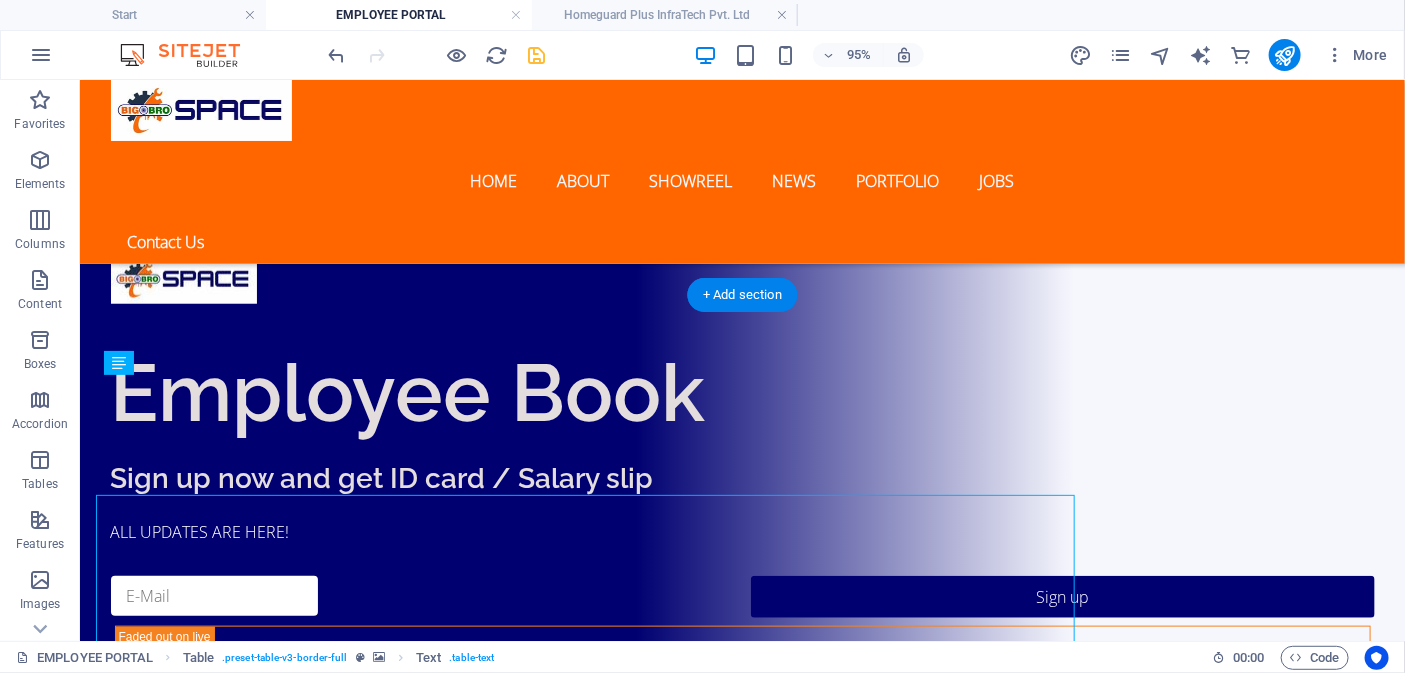 scroll, scrollTop: 499, scrollLeft: 0, axis: vertical 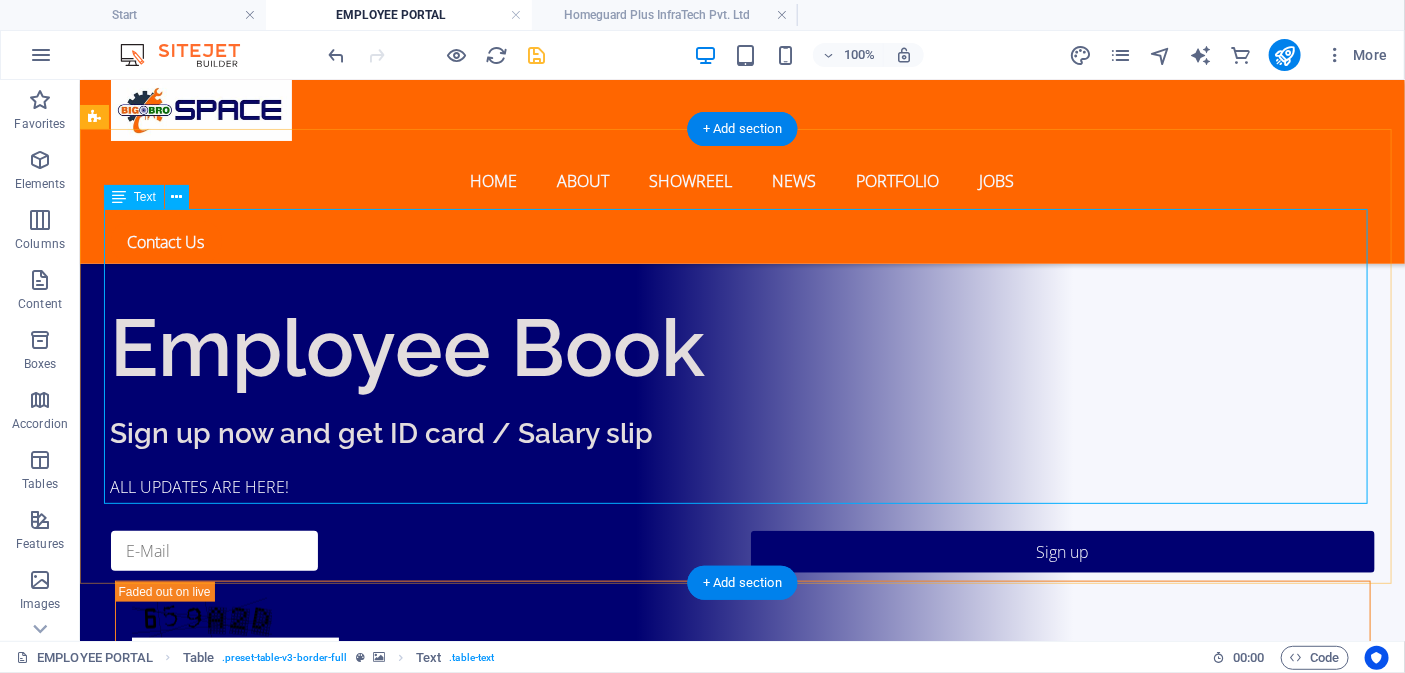 click on "COMPANY LIST EMPLOYMENT CATEGORIES Dolor 1 Lorem  Ipsum Dolor 2 Lorem Ipsum Dolor 3 Lorem Ipsum Dolor 4 Lorem Ipsum Dolor 5 Lorem Ipsum Dolor" at bounding box center (742, 1485) 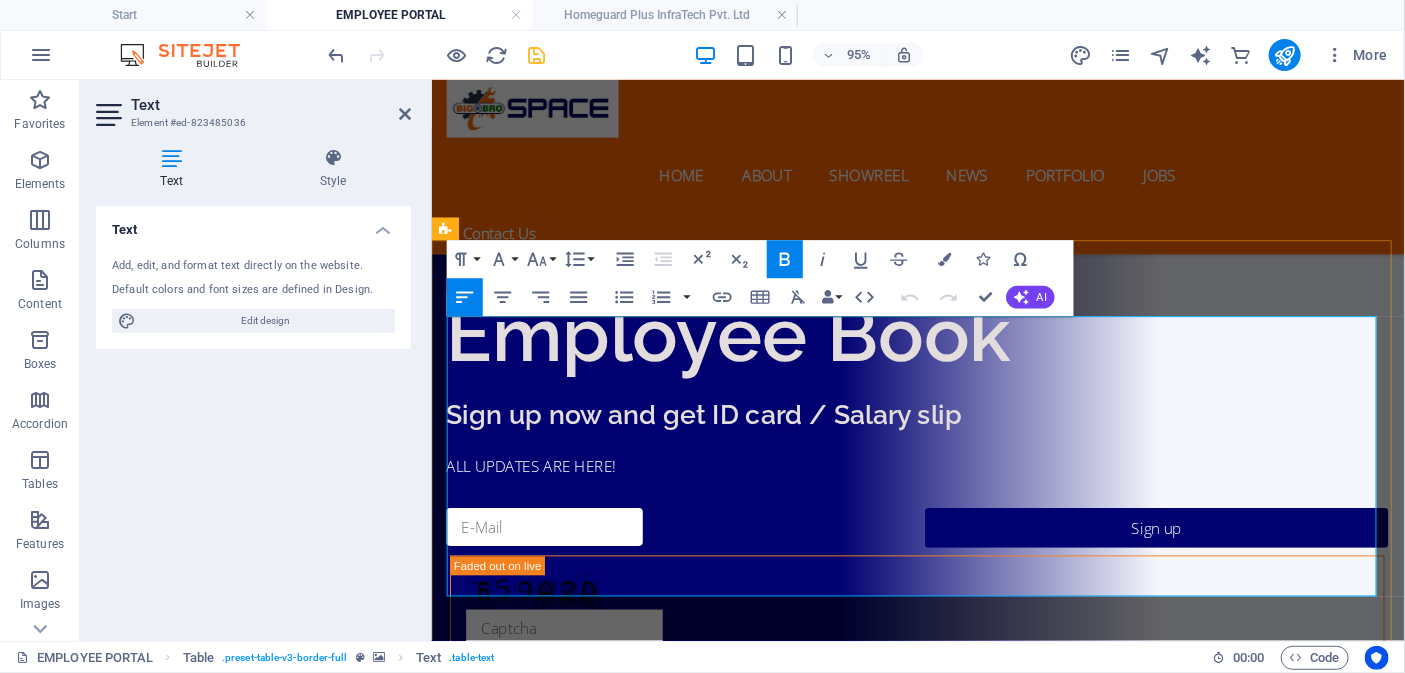 click on "1" at bounding box center [583, 1412] 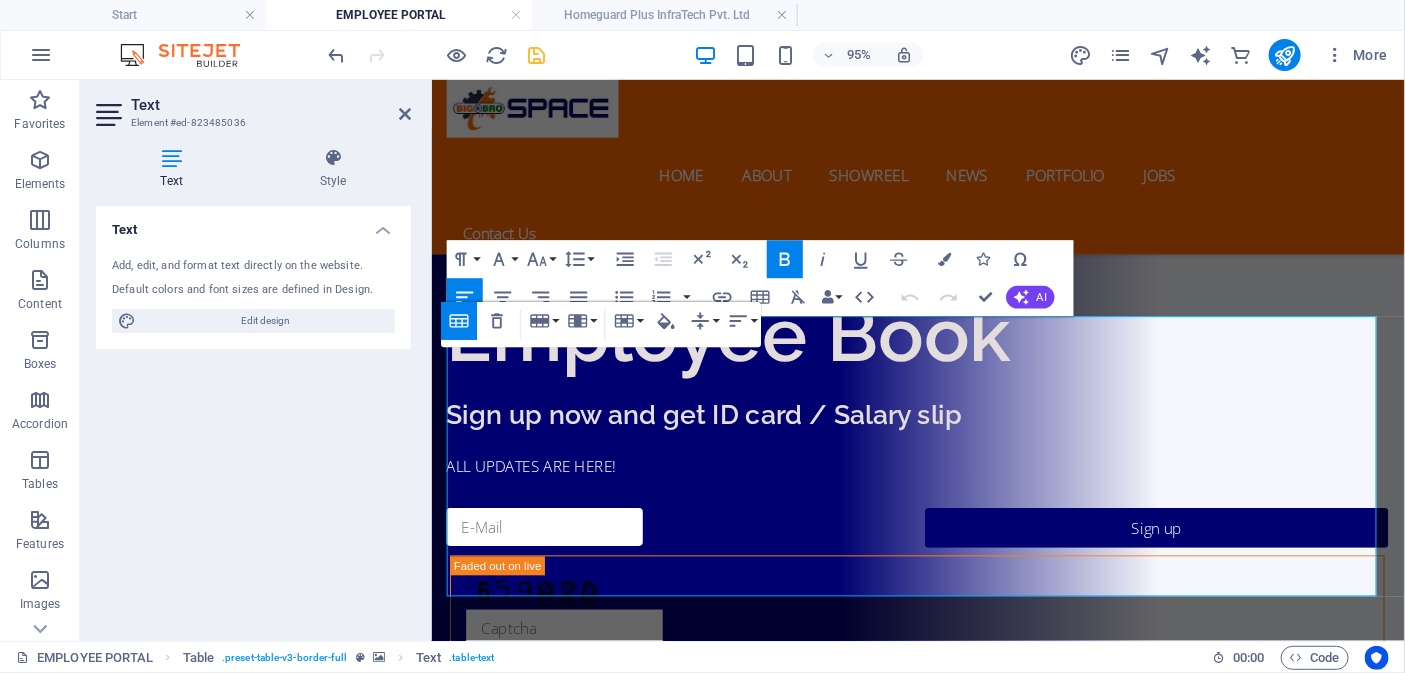 click on "Table Header Remove Table Row Insert row above Insert row below Delete row Column Insert column before Insert column after Delete column Cell Merge cells Vertical split Horizontal split Cell Background Vertical Align Top Middle Bottom Horizontal Align Align Left Align Center Align Right Align Justify" at bounding box center [602, 325] 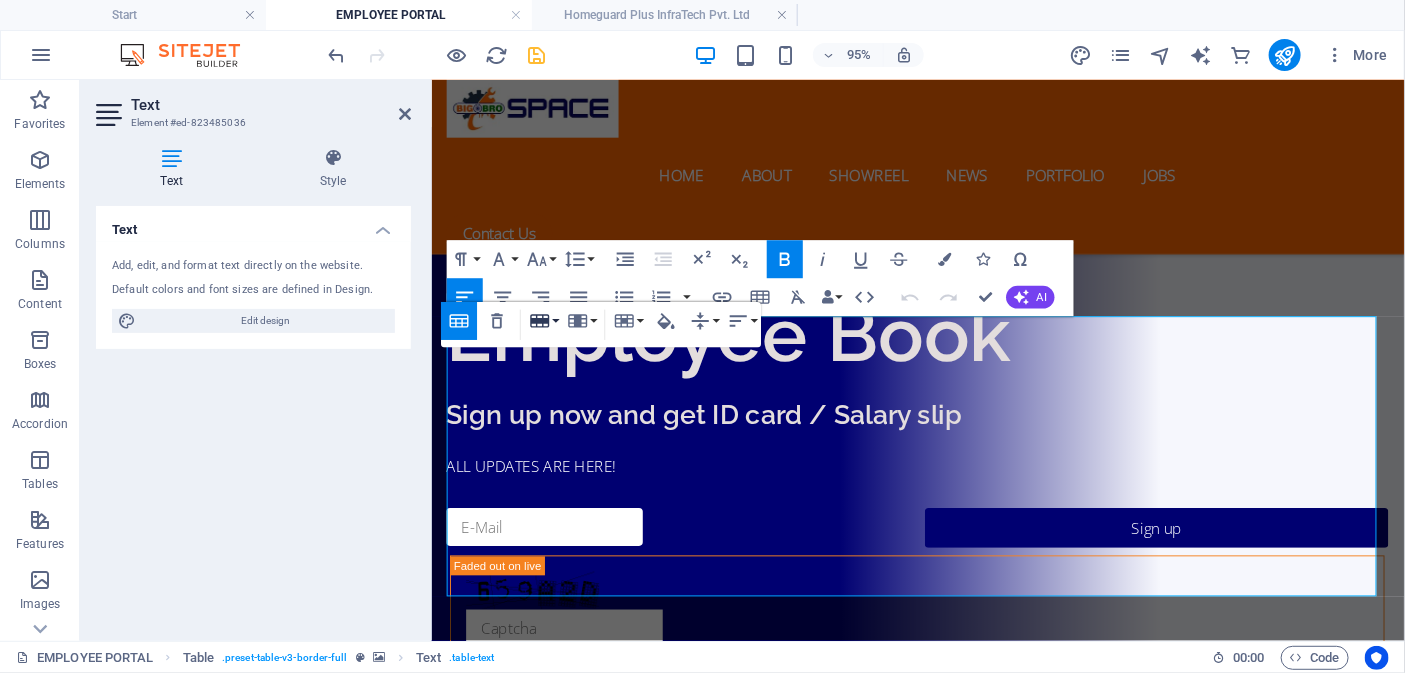 click on "Row" at bounding box center [544, 321] 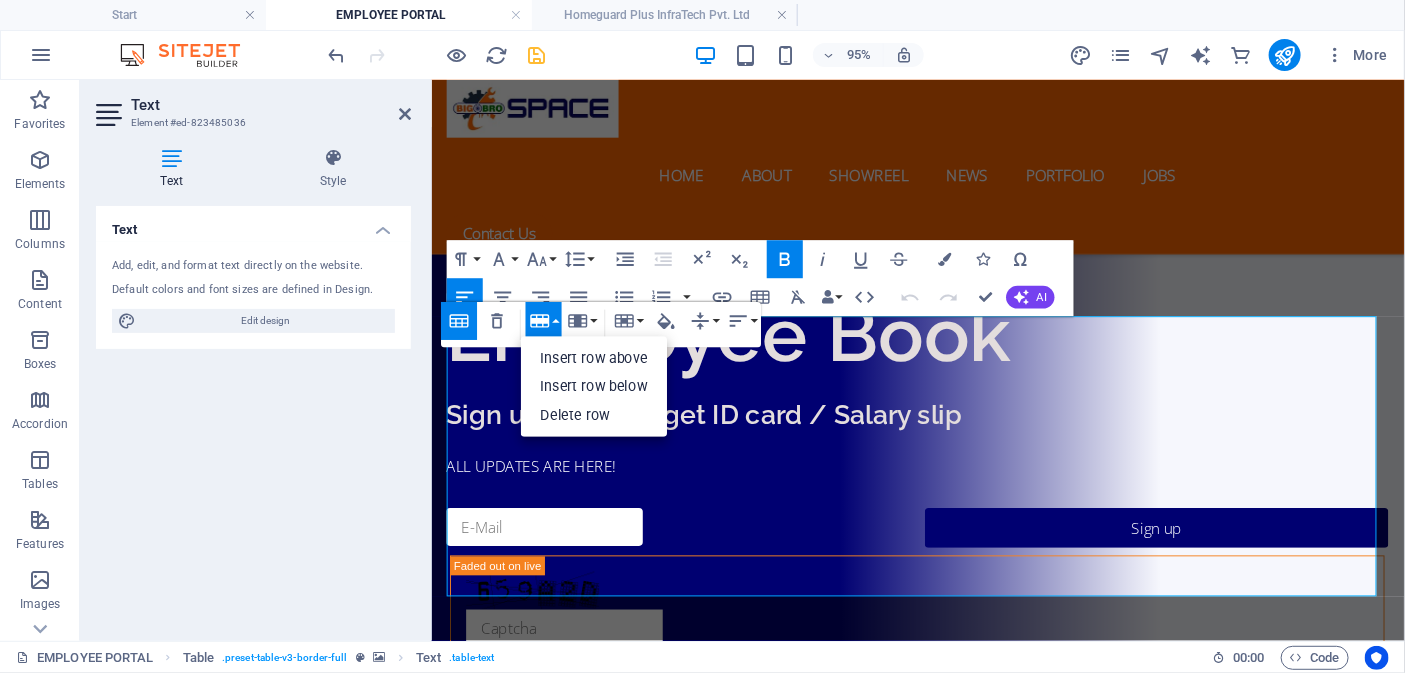 click on "Table Header Remove Table Row Insert row above Insert row below Delete row Column Insert column before Insert column after Delete column Cell Merge cells Vertical split Horizontal split Cell Background Vertical Align Top Middle Bottom Horizontal Align Align Left Align Center Align Right Align Justify" at bounding box center (602, 325) 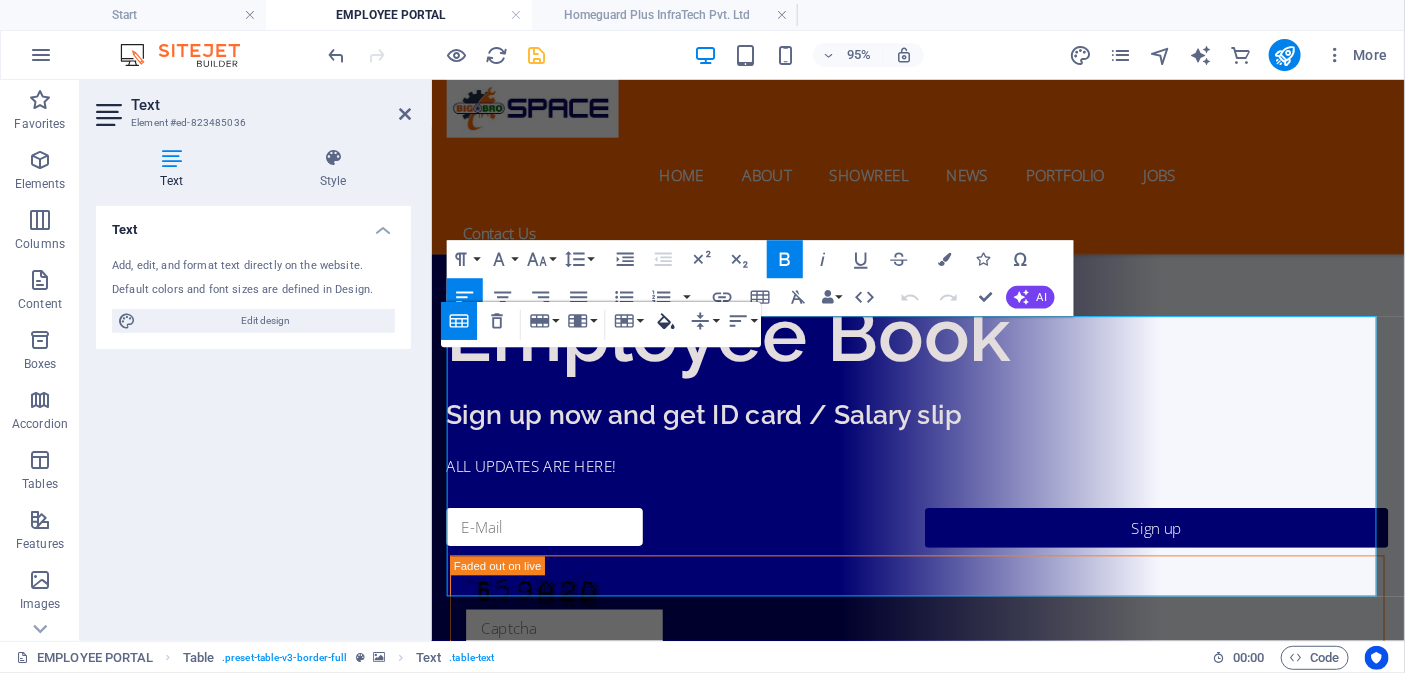 click 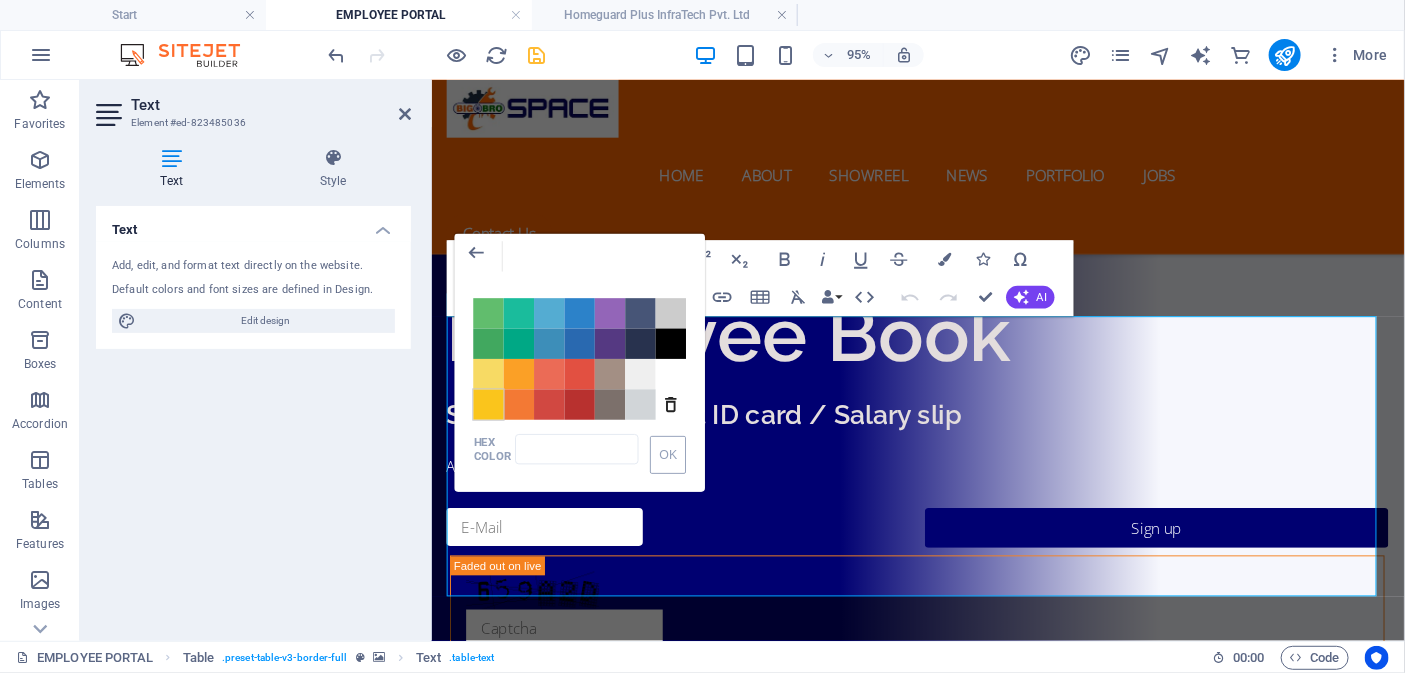 click on "Color #FAC51C" at bounding box center [489, 404] 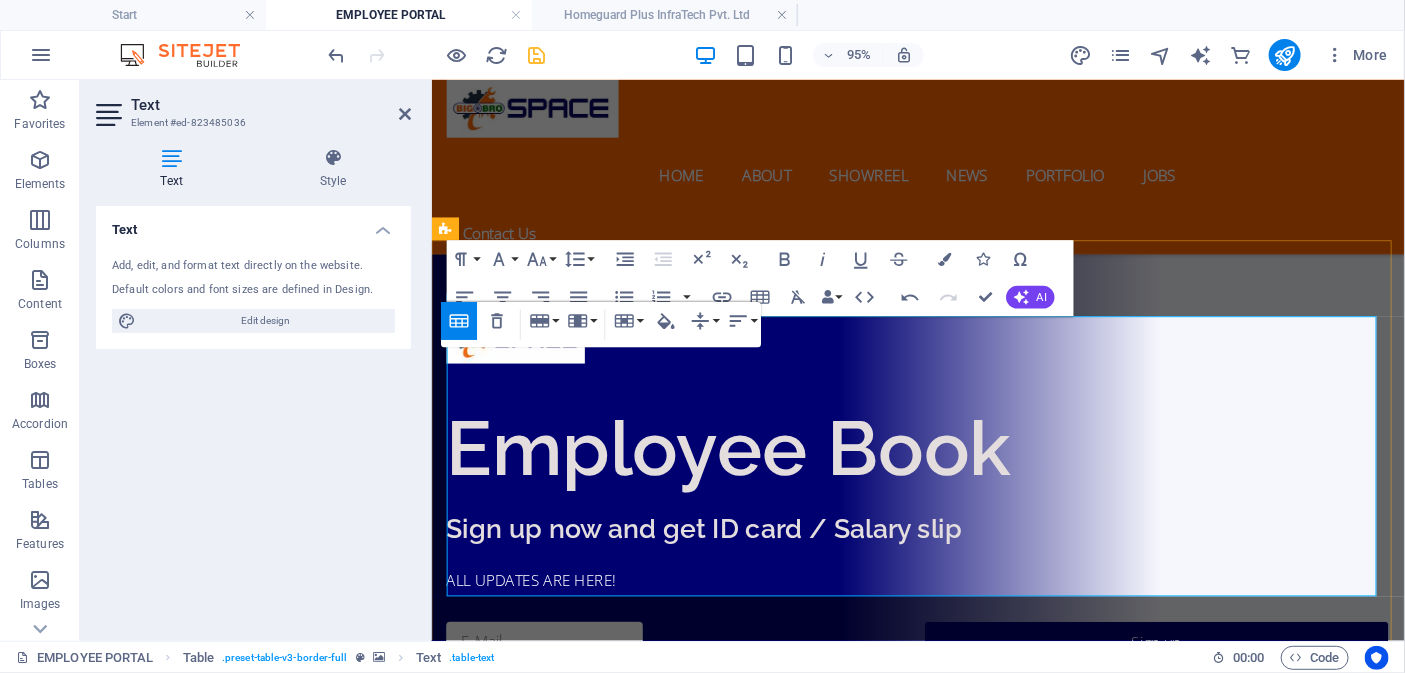 click on "3" at bounding box center (583, 1630) 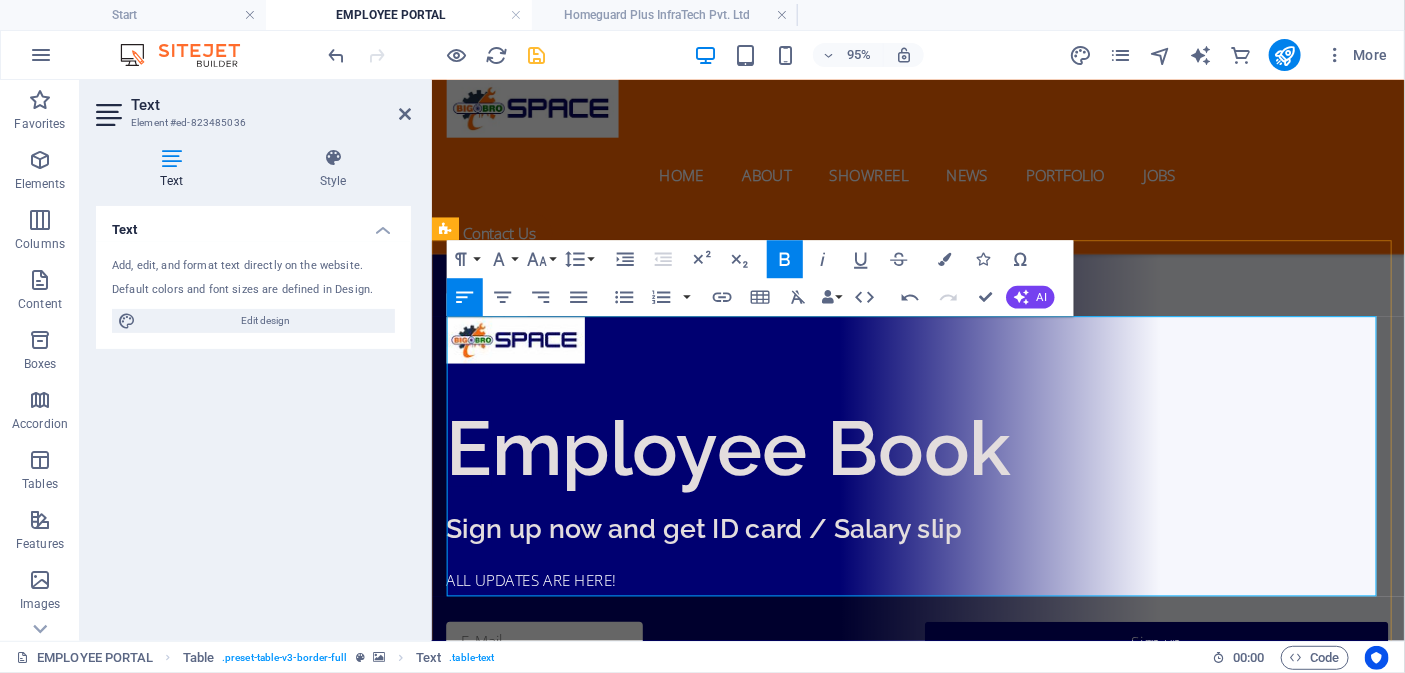click on "Lorem" at bounding box center [951, 1532] 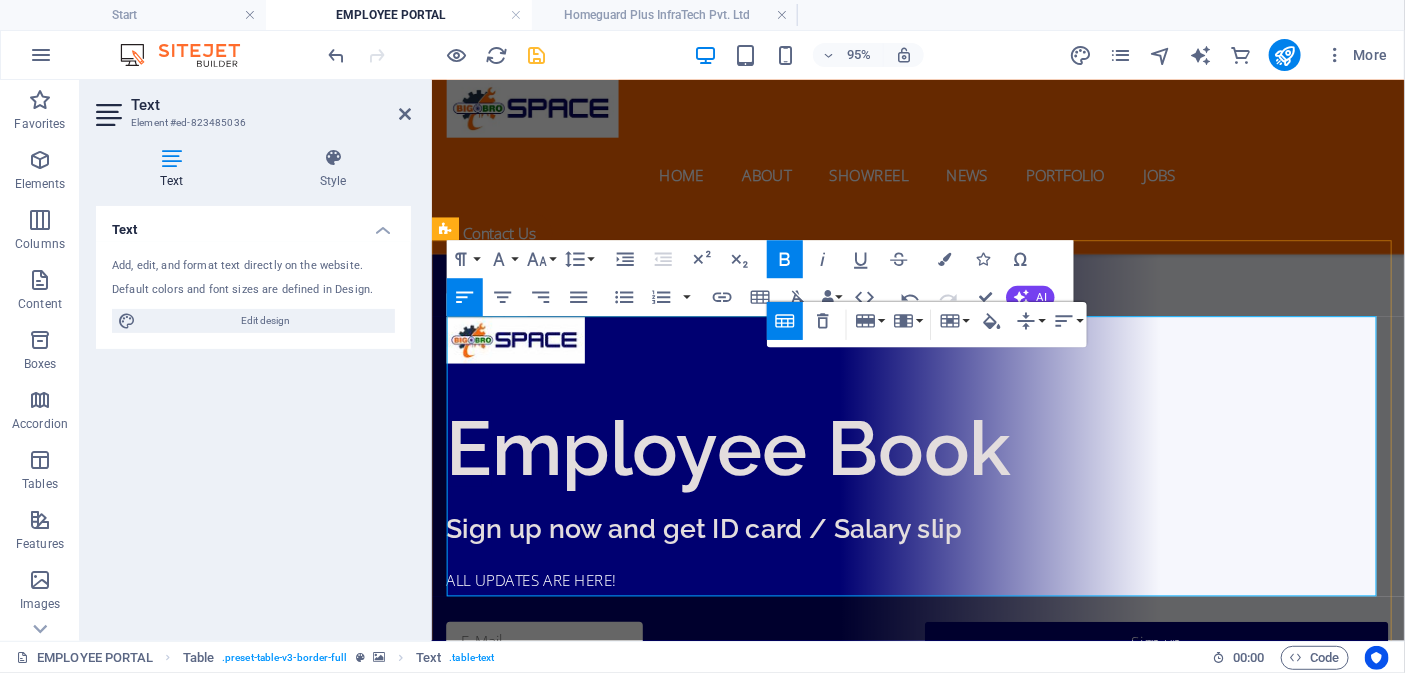 click on "COMPANY LIST" at bounding box center (583, 1483) 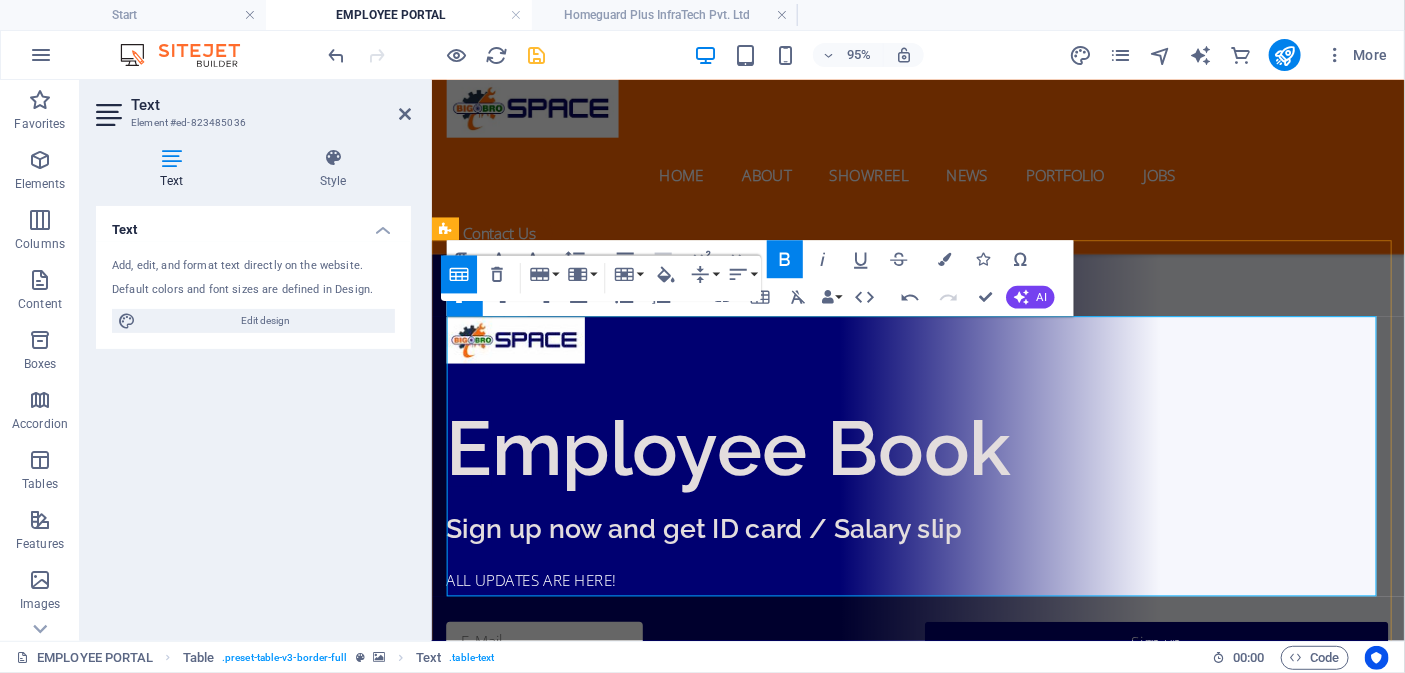 click on "COMPANY LIST" at bounding box center [583, 1483] 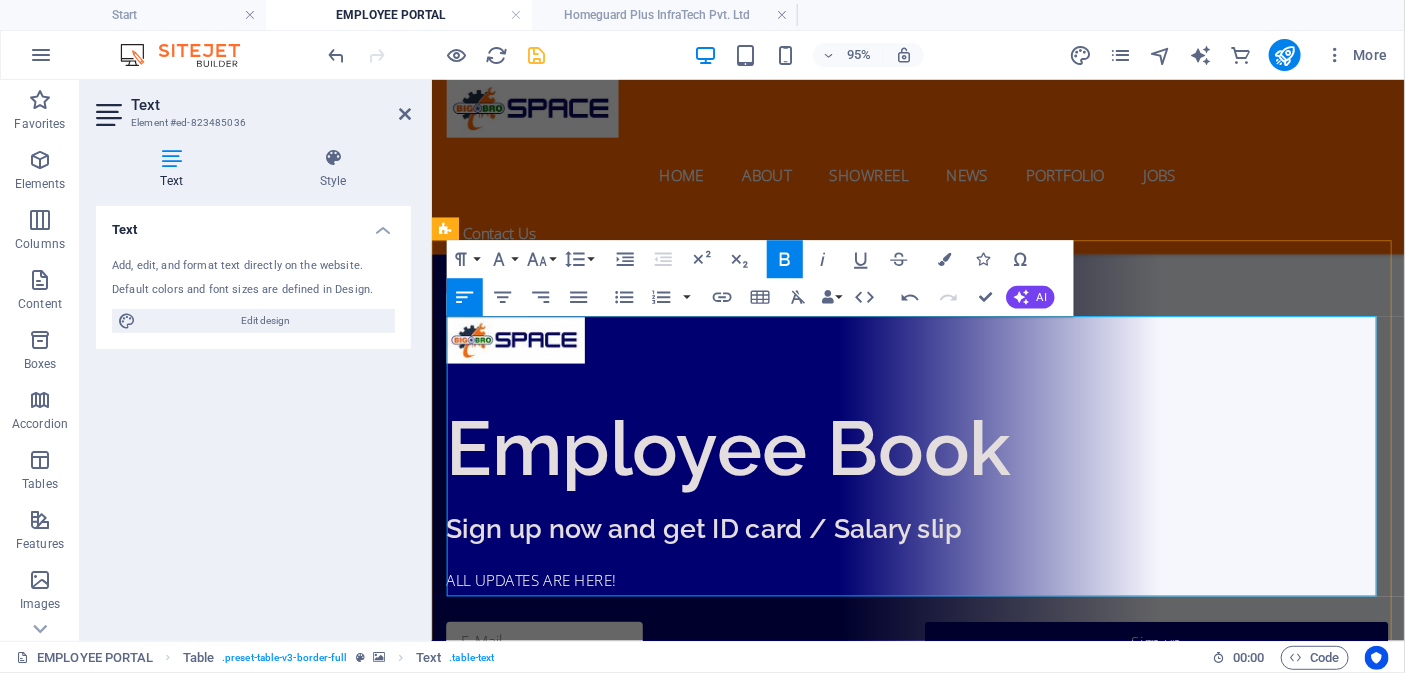 click on "2" at bounding box center (583, 1581) 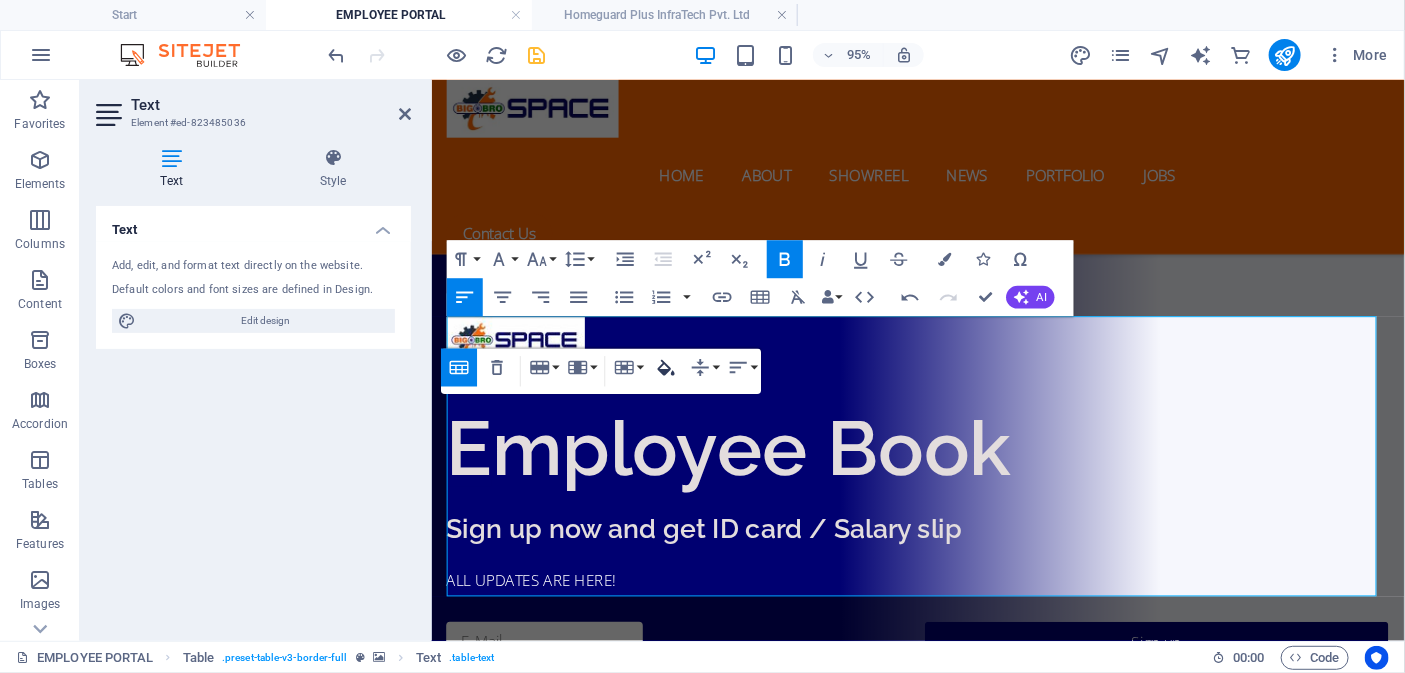 click 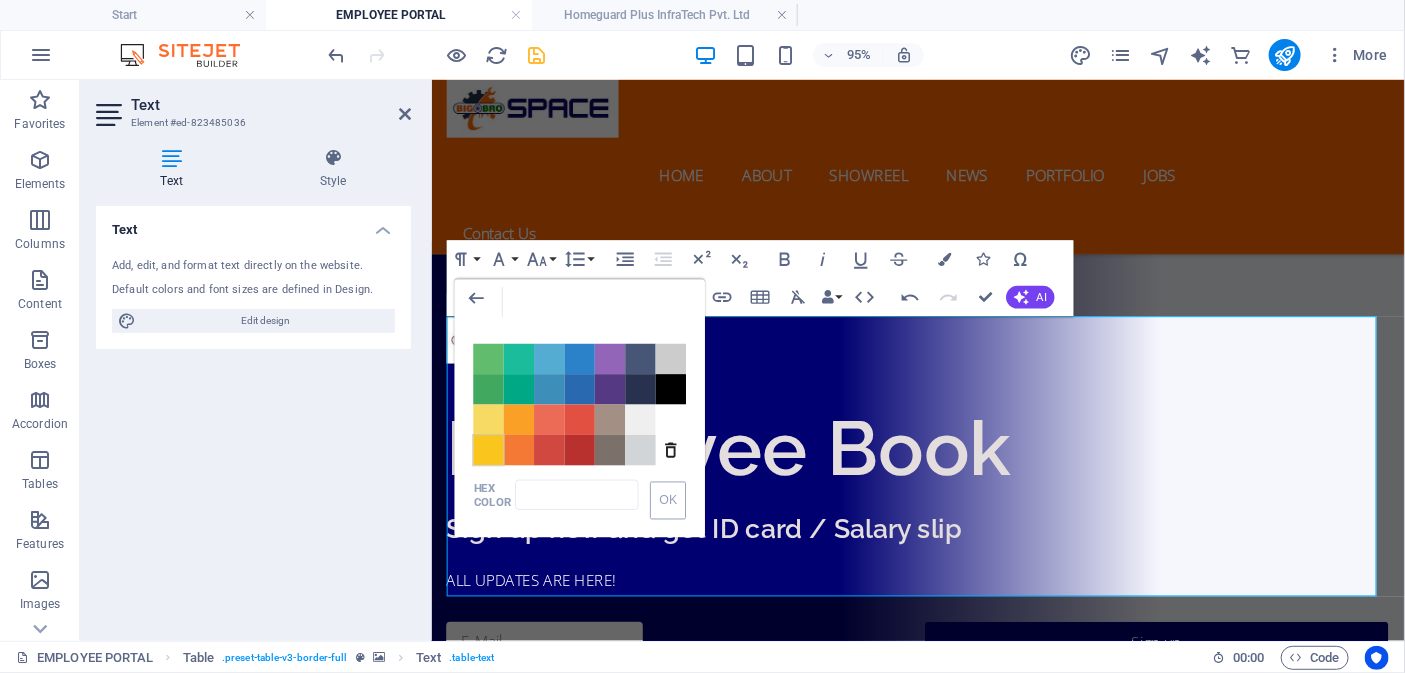 click on "Color #FAC51C" at bounding box center [489, 451] 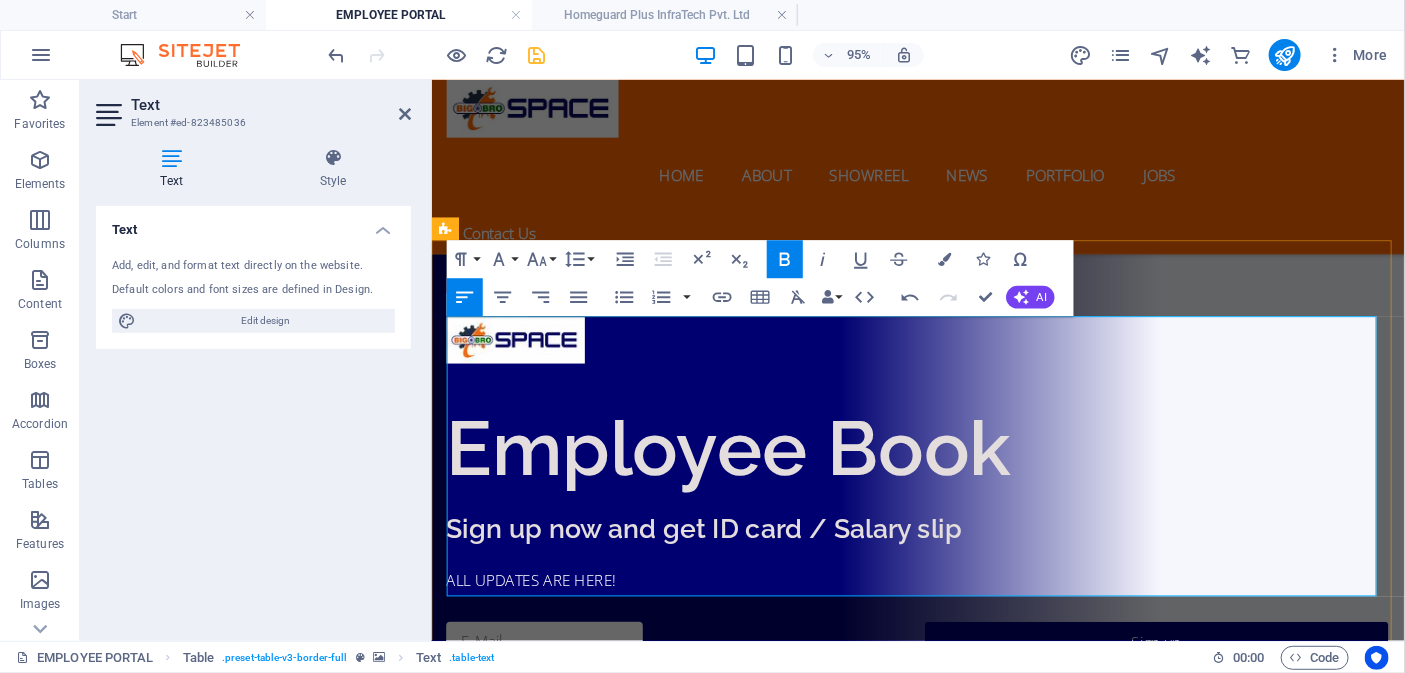 click on "3" at bounding box center [583, 1630] 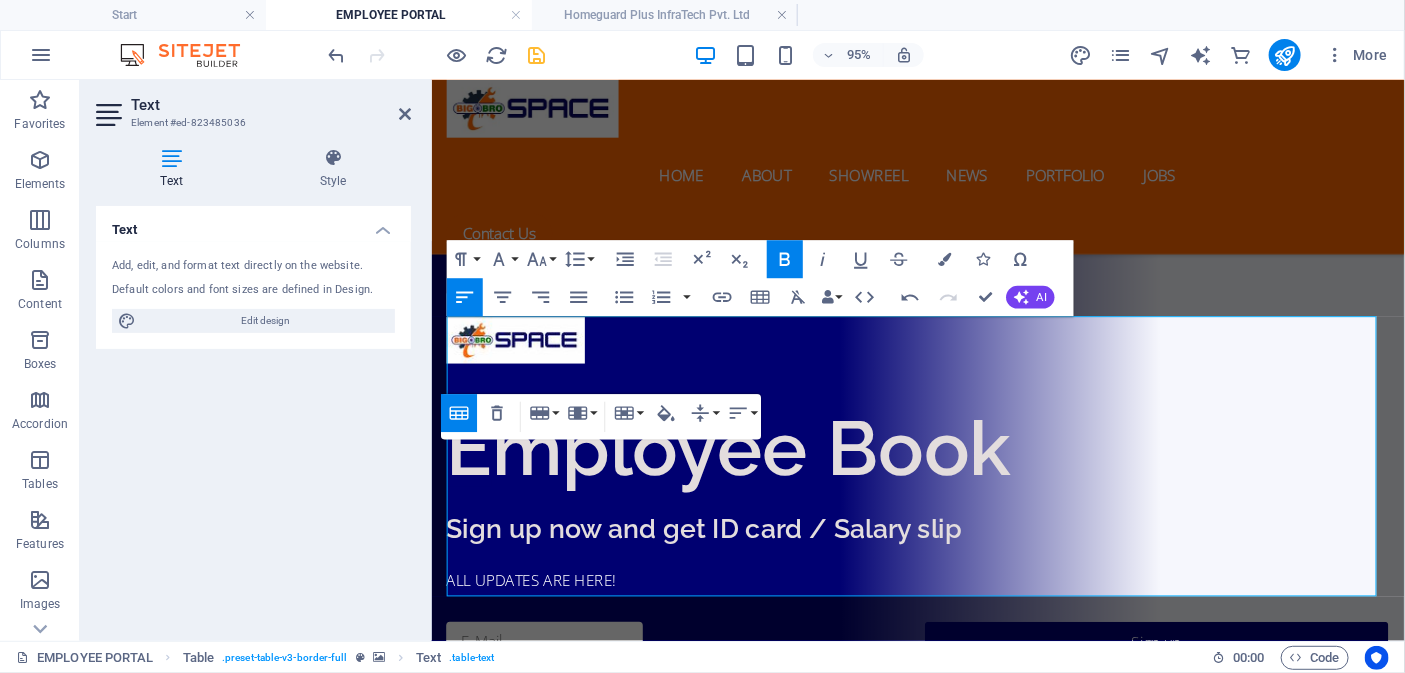 click on "Table Header Remove Table Row Insert row above Insert row below Delete row Column Insert column before Insert column after Delete column Cell Merge cells Vertical split Horizontal split Cell Background Vertical Align Top Middle Bottom Horizontal Align Align Left Align Center Align Right Align Justify" at bounding box center (602, 418) 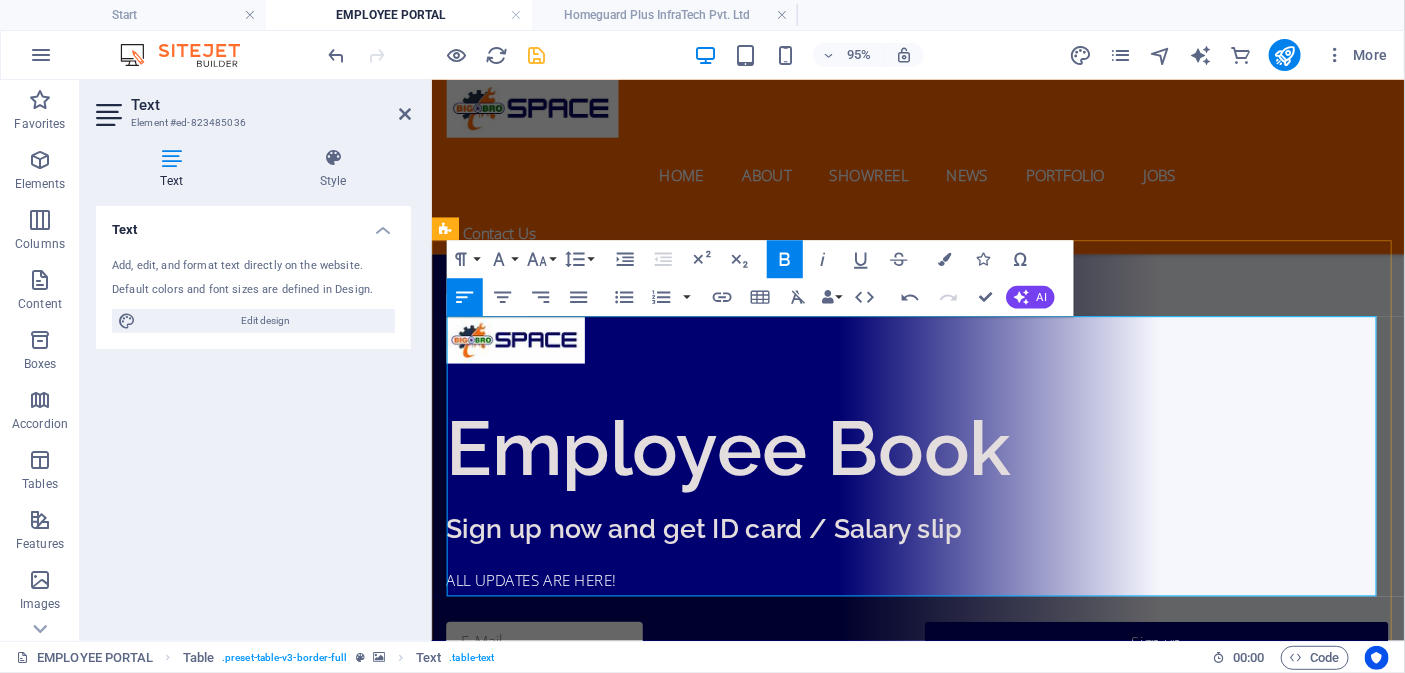 click on "4" at bounding box center [583, 1679] 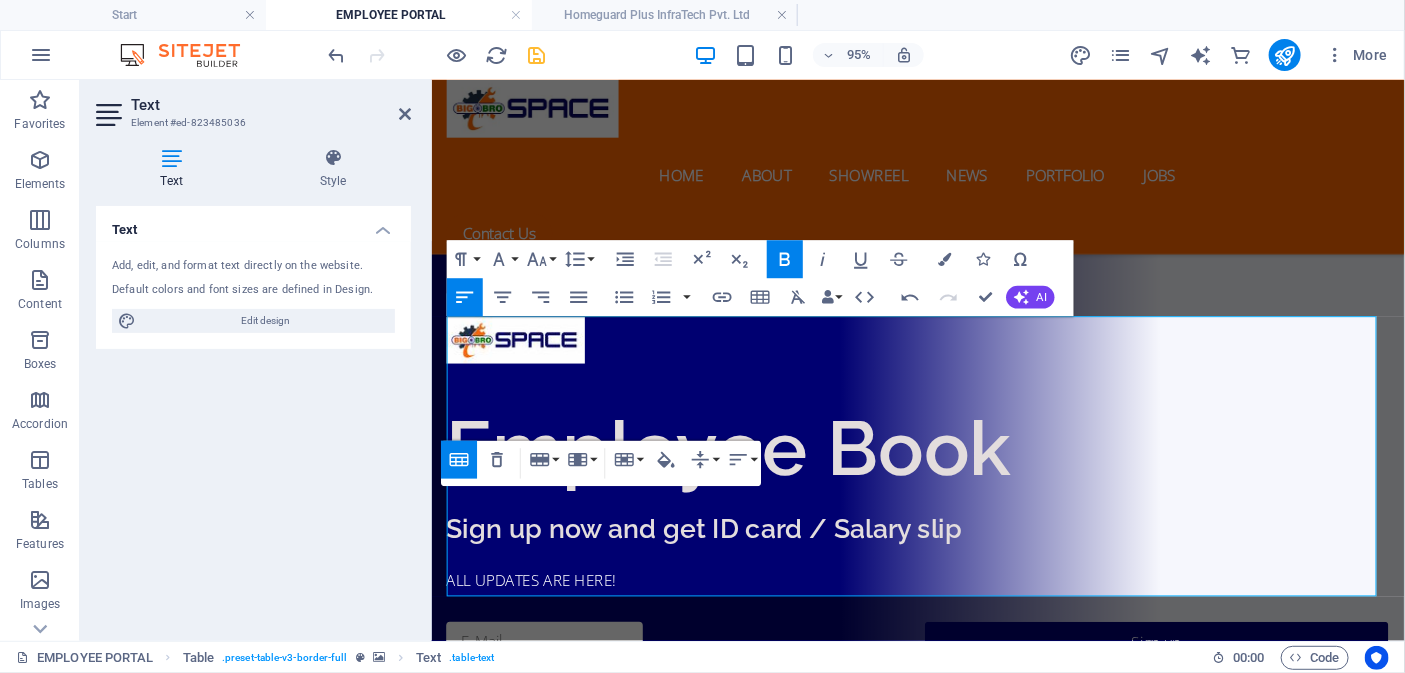 click on "Text Add, edit, and format text directly on the website. Default colors and font sizes are defined in Design. Edit design Alignment Left aligned Centered Right aligned" at bounding box center [253, 415] 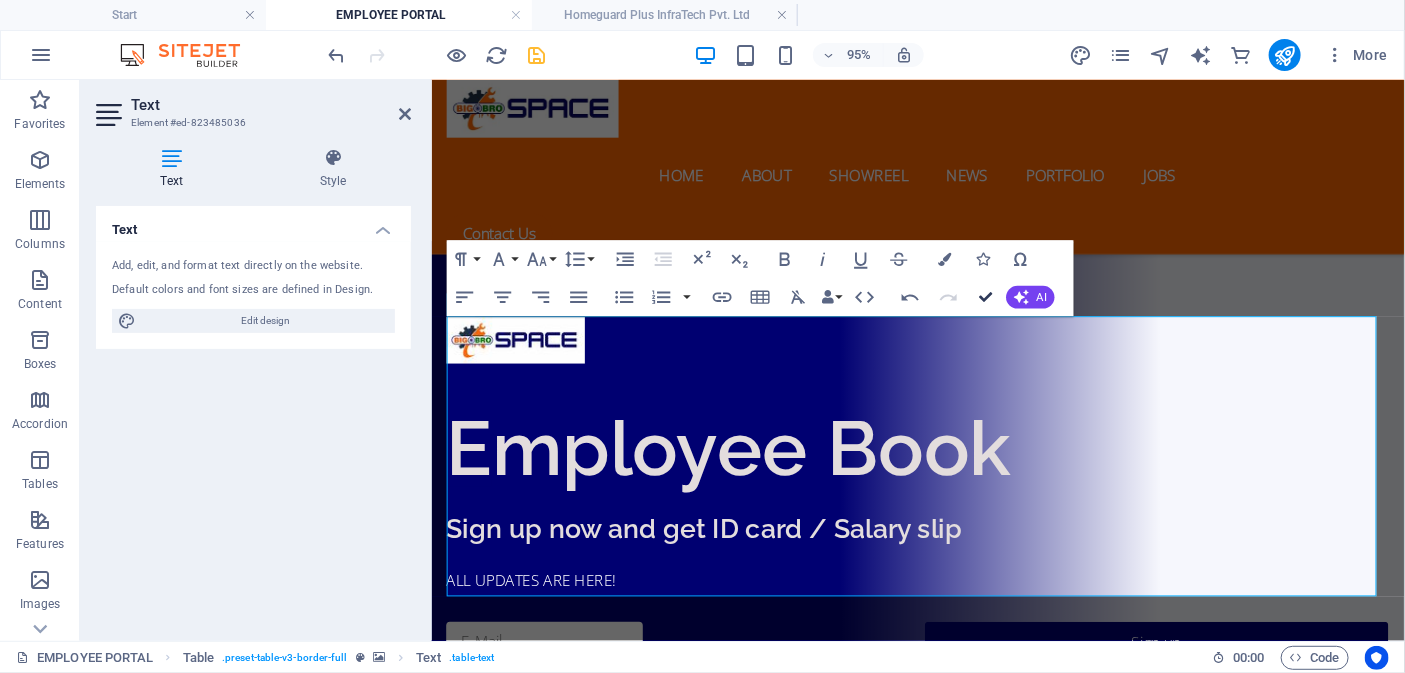 drag, startPoint x: 982, startPoint y: 305, endPoint x: 905, endPoint y: 229, distance: 108.18965 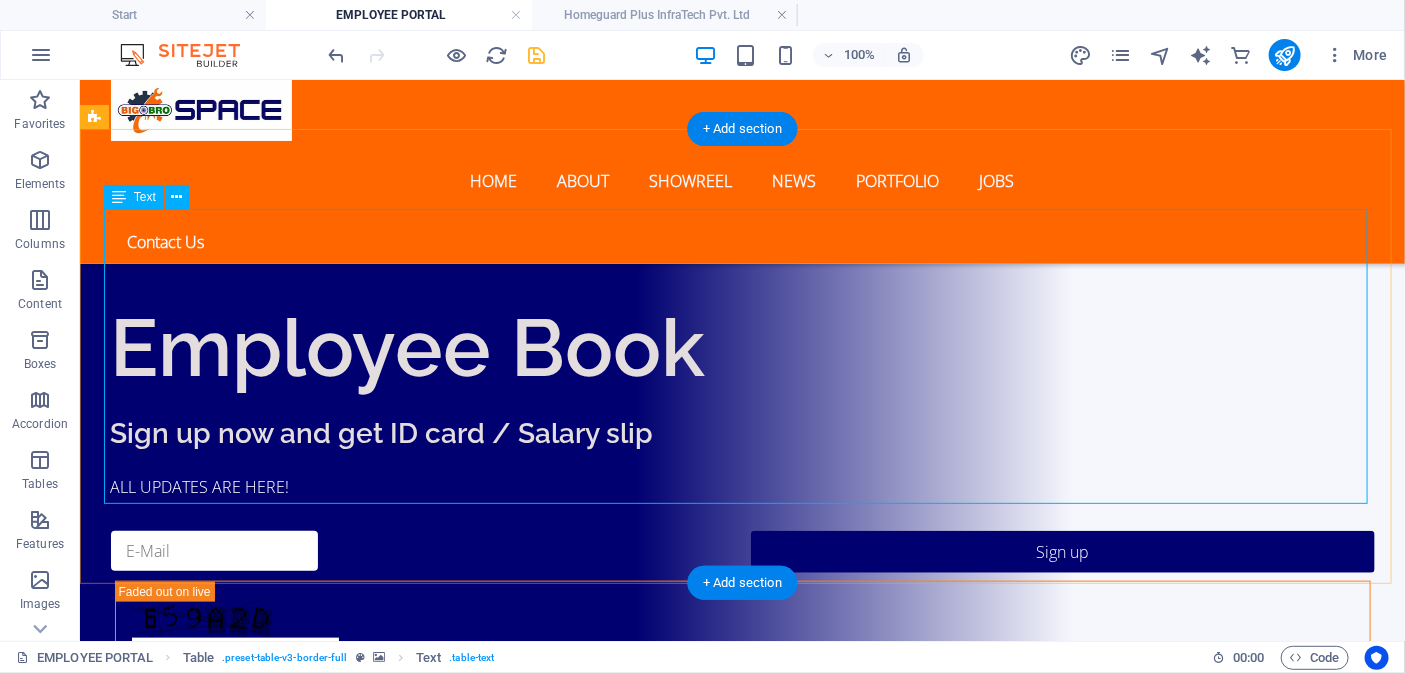 click on "COMPANY LIST EMPLOYMENT CATEGORIES Dolor 1 Lorem  Ipsum Dolor 2 Lorem Ipsum Dolor 3 Lorem Ipsum Dolor 4 Lorem Ipsum Dolor 5 Lorem Ipsum Dolor" at bounding box center [742, 1485] 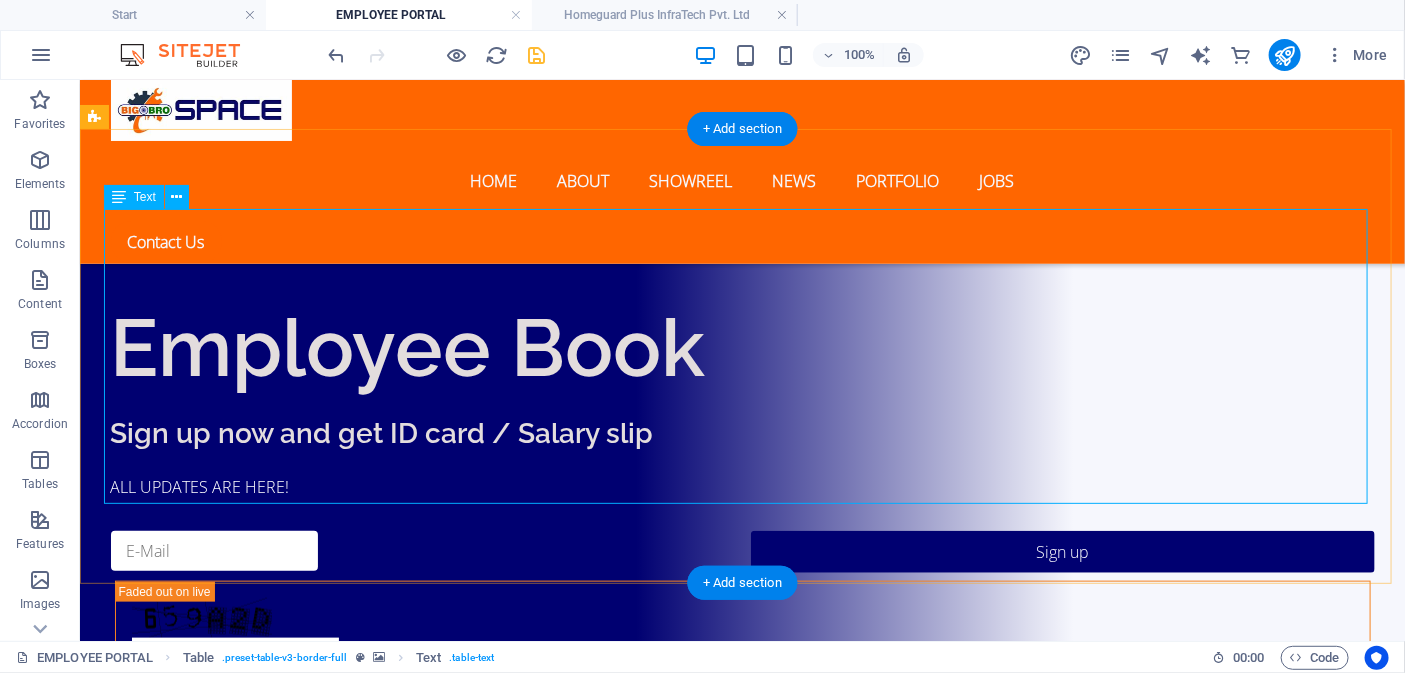 click on "COMPANY LIST EMPLOYMENT CATEGORIES Dolor 1 Lorem  Ipsum Dolor 2 Lorem Ipsum Dolor 3 Lorem Ipsum Dolor 4 Lorem Ipsum Dolor 5 Lorem Ipsum Dolor" at bounding box center [742, 1485] 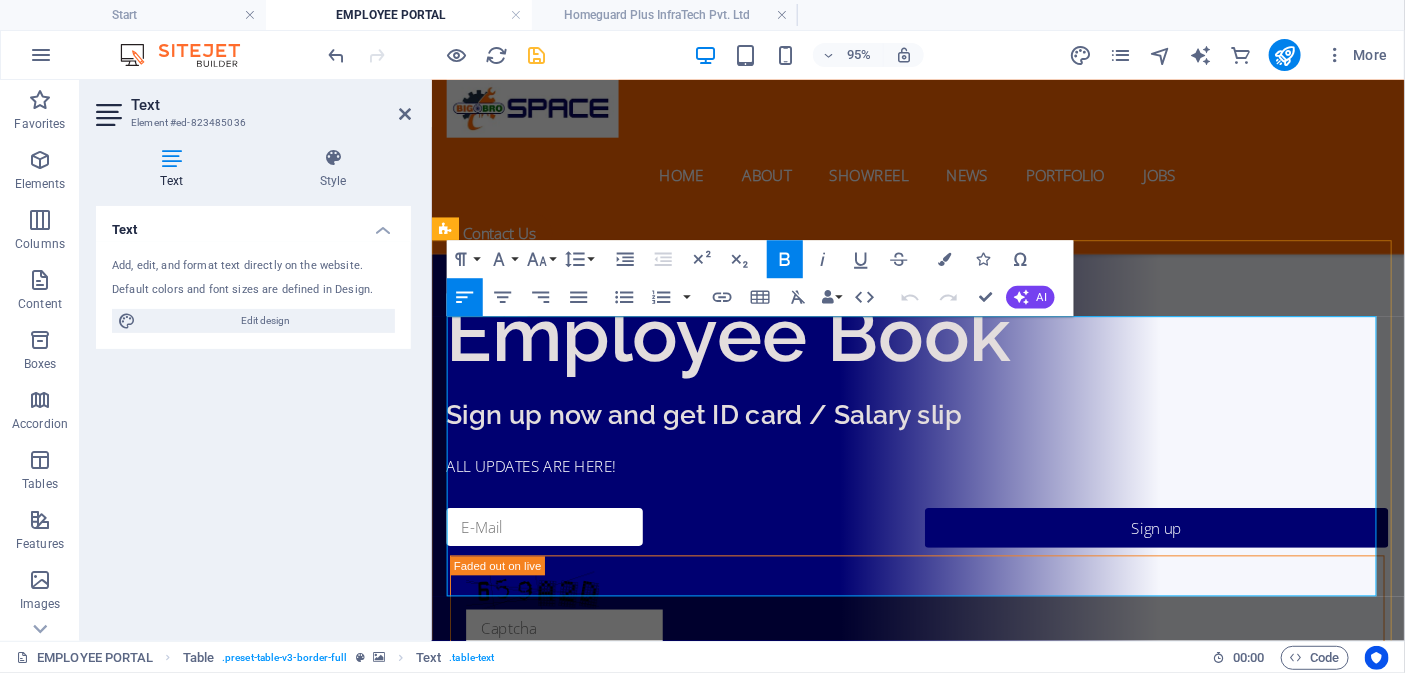 click on "1" at bounding box center [583, 1412] 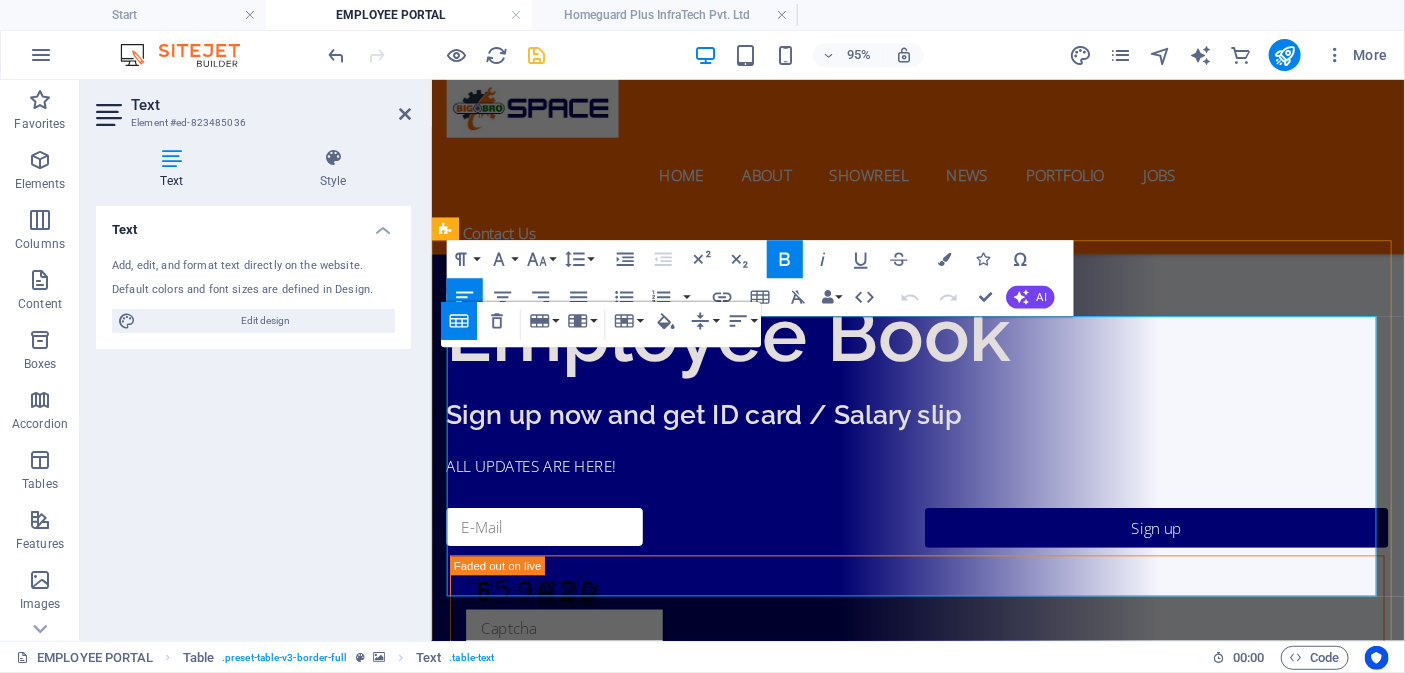 type 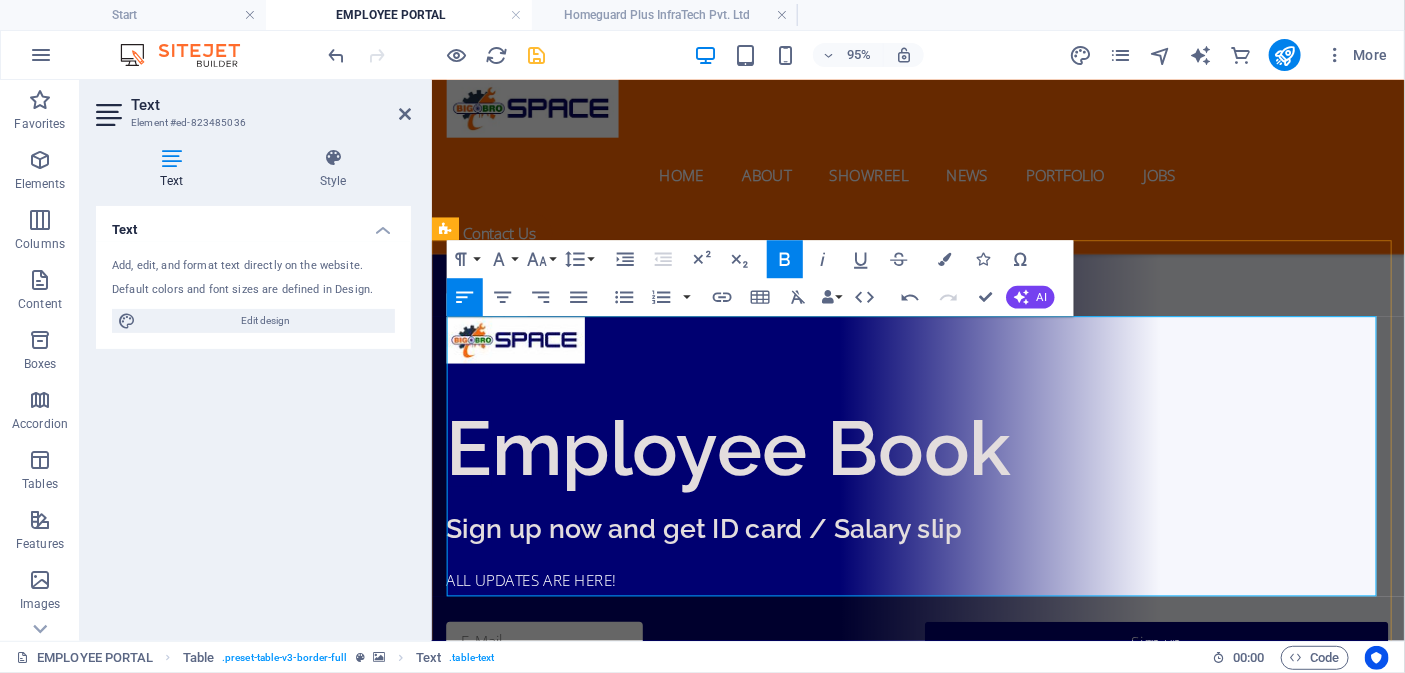 click on "2" at bounding box center (586, 1581) 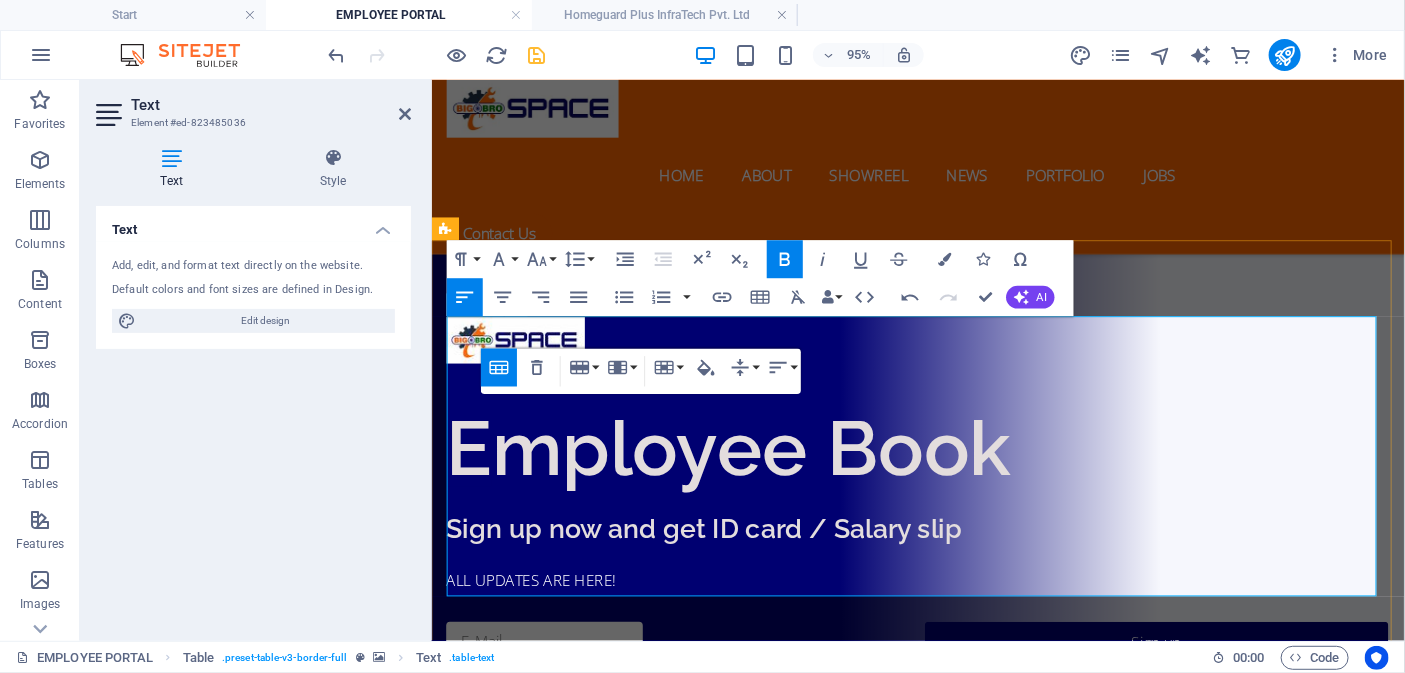 click on "3" at bounding box center [646, 1630] 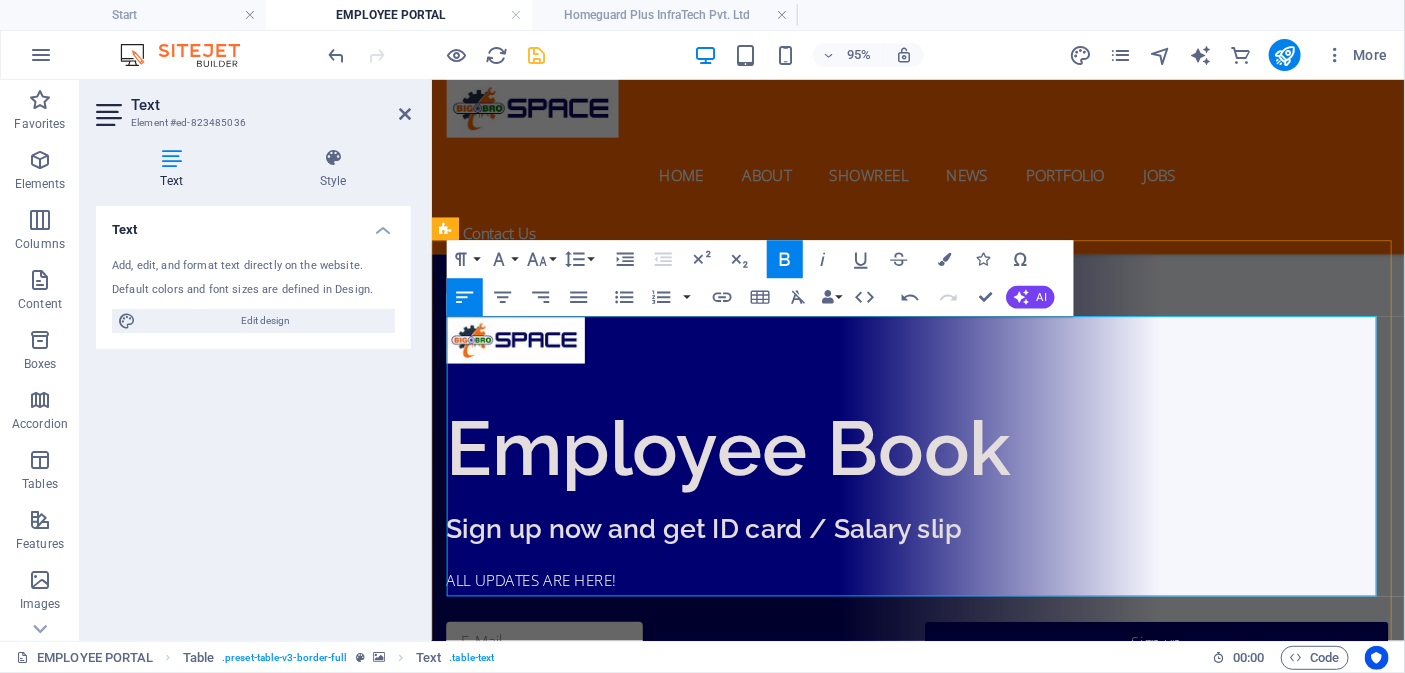 click on "3" at bounding box center (646, 1630) 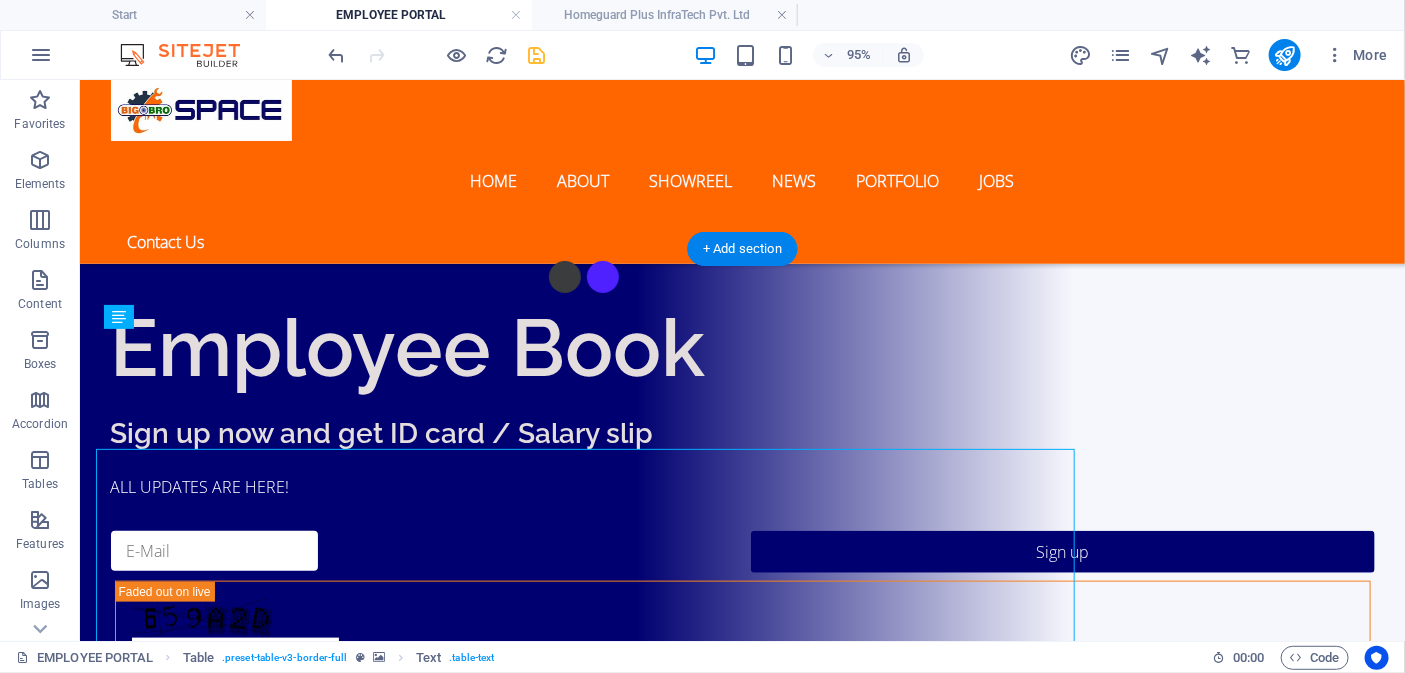 scroll, scrollTop: 544, scrollLeft: 0, axis: vertical 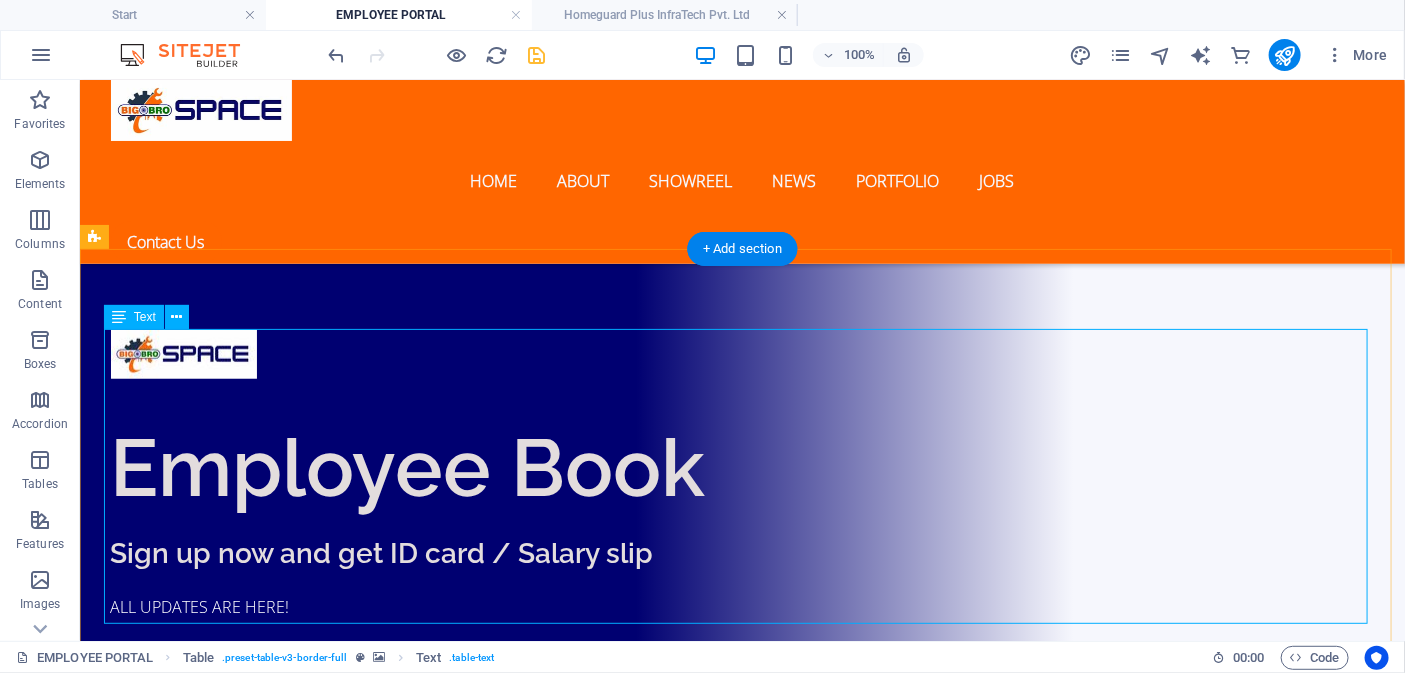 click on "COMPANY LIST EMPLOYMENT CATEGORIES Dolor 1. BMC PVT LTD Lorem  Ipsum Dolor 2. HGP INFRATECH PVT. LTD. Lorem Ipsum Dolor 3 Lorem Ipsum Dolor 4 Lorem Ipsum Dolor 5 Lorem Ipsum Dolor" at bounding box center [742, 1605] 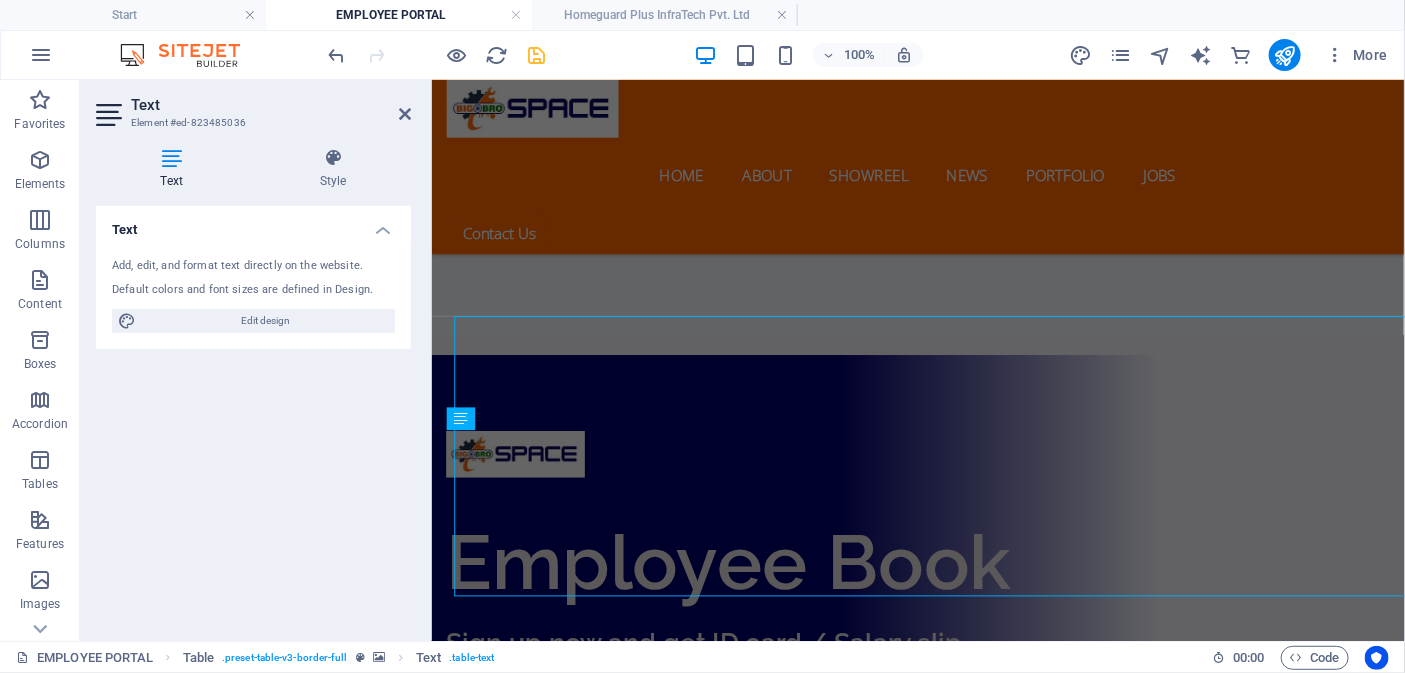 scroll, scrollTop: 619, scrollLeft: 0, axis: vertical 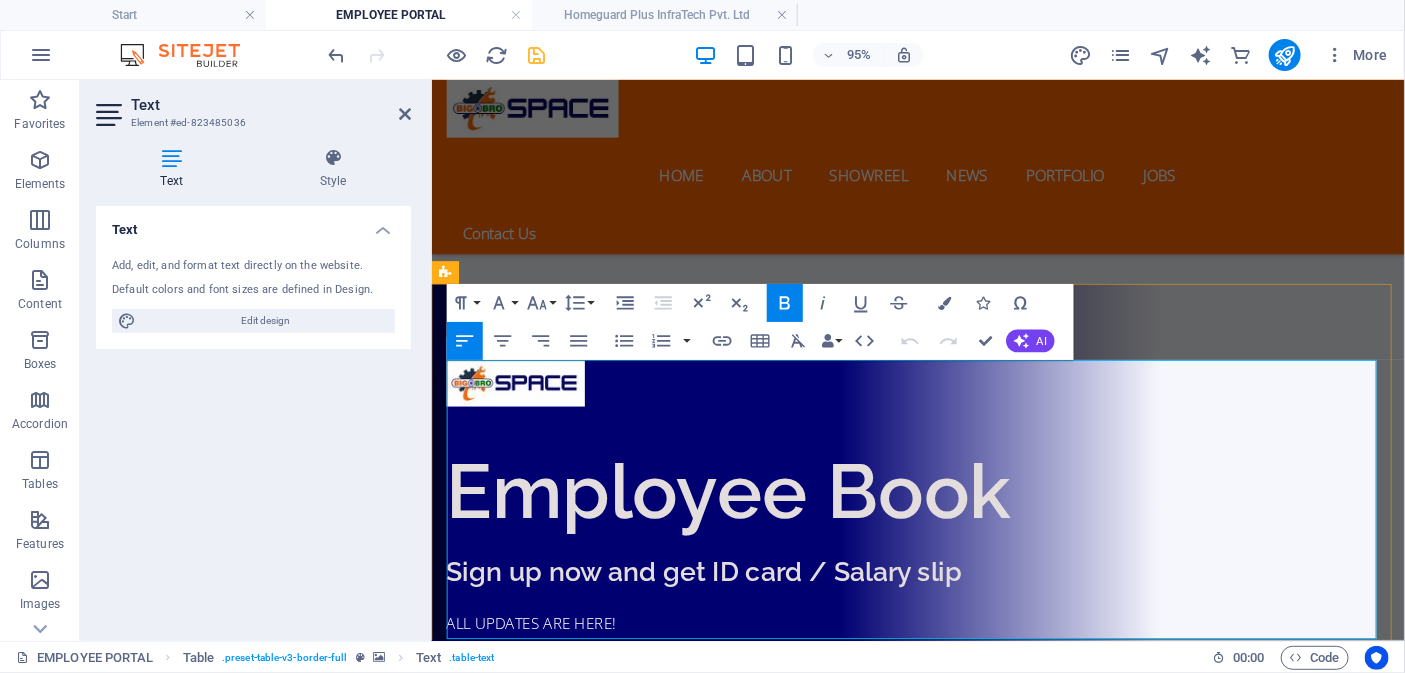 click on "3" at bounding box center [646, 1675] 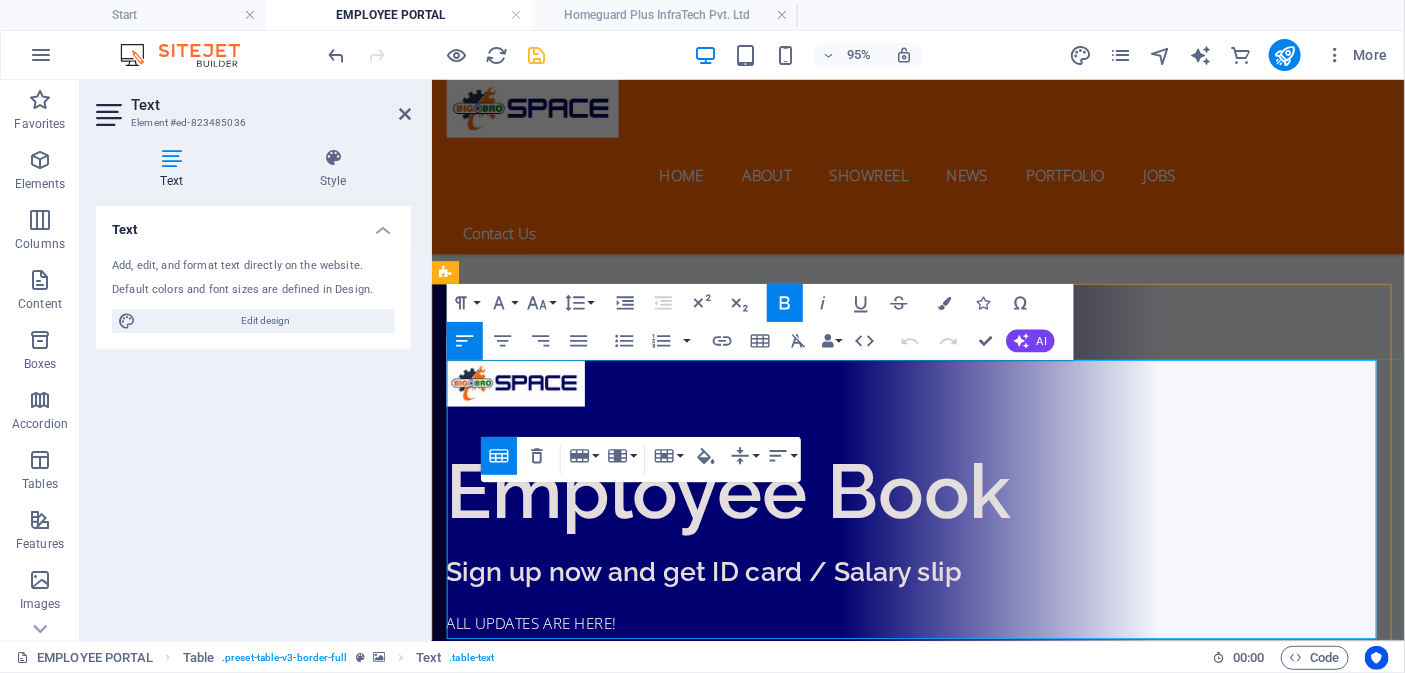 type 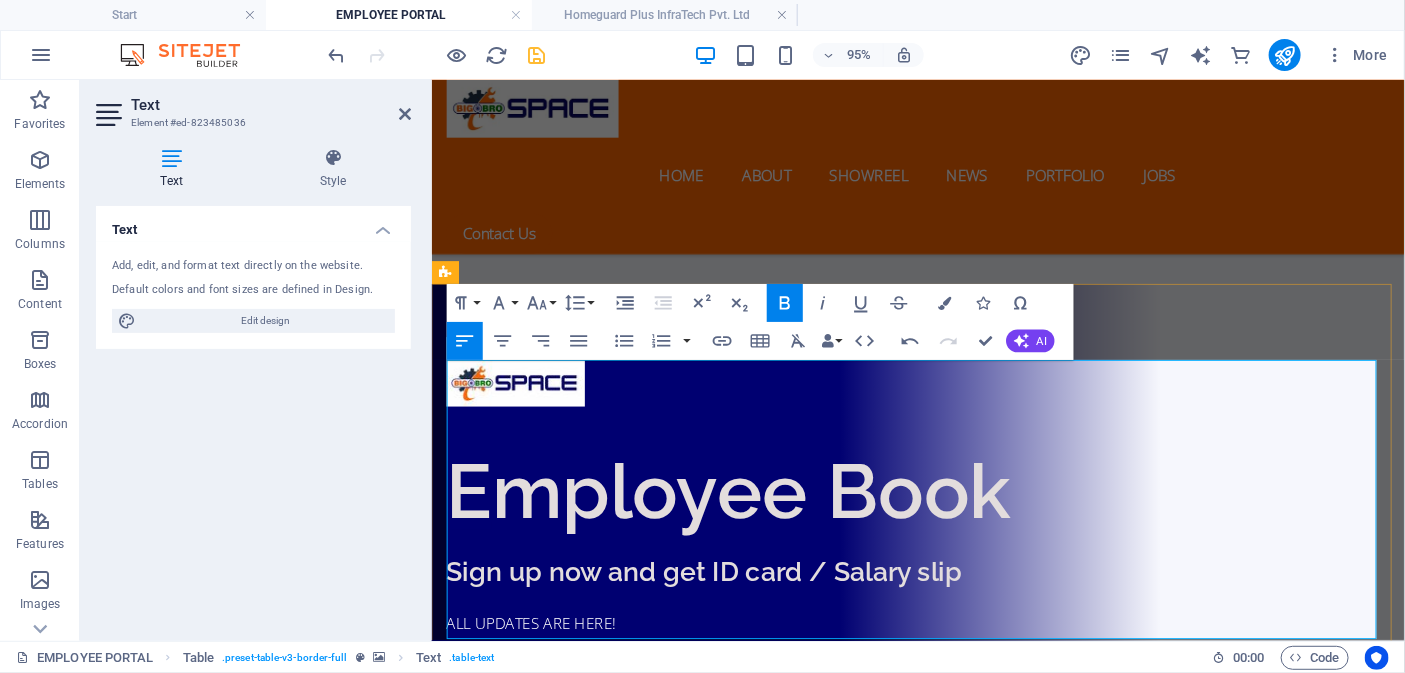 click on "4" at bounding box center [673, 1724] 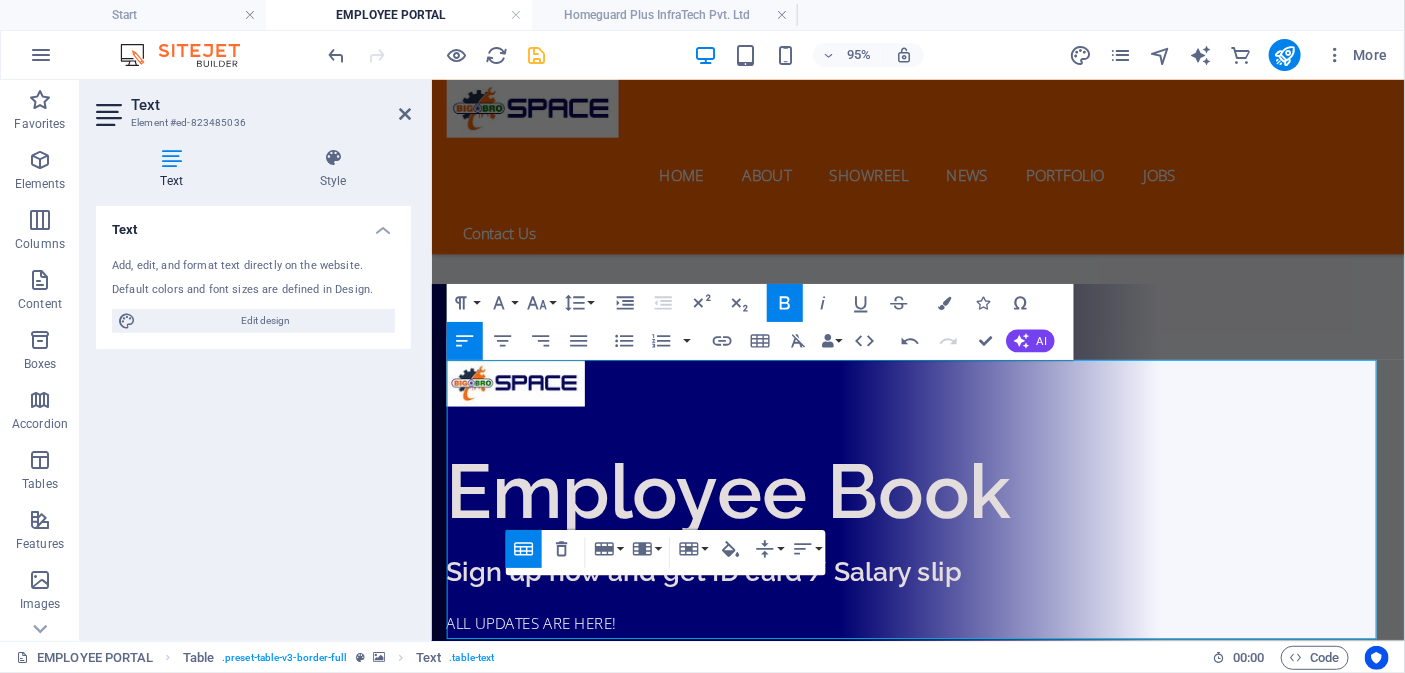click on "Text Add, edit, and format text directly on the website. Default colors and font sizes are defined in Design. Edit design Alignment Left aligned Centered Right aligned" at bounding box center [253, 415] 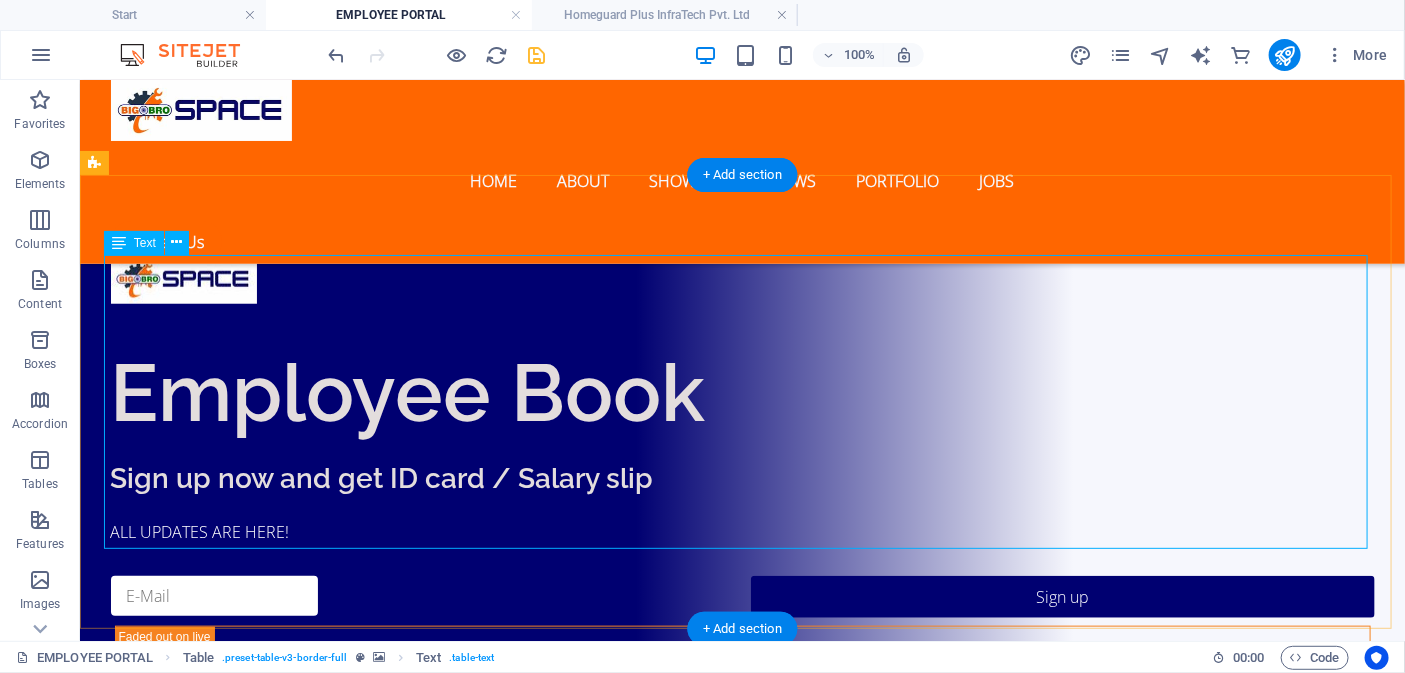 click on "COMPANY LIST EMPLOYMENT CATEGORIES Dolor 1. BMC PVT LTD Lorem  Ipsum Dolor 2. HGP INFRATECH PVT. LTD. Lorem Ipsum Dolor 3. OUR MAACC - ARCHITECT GROUP Lorem Ipsum Dolor 4. ANVI GROUP, (INDUSTRY) Lorem Ipsum Dolor 5. LNIF INDUSTRIES Lorem Ipsum Dolor" at bounding box center [742, 1530] 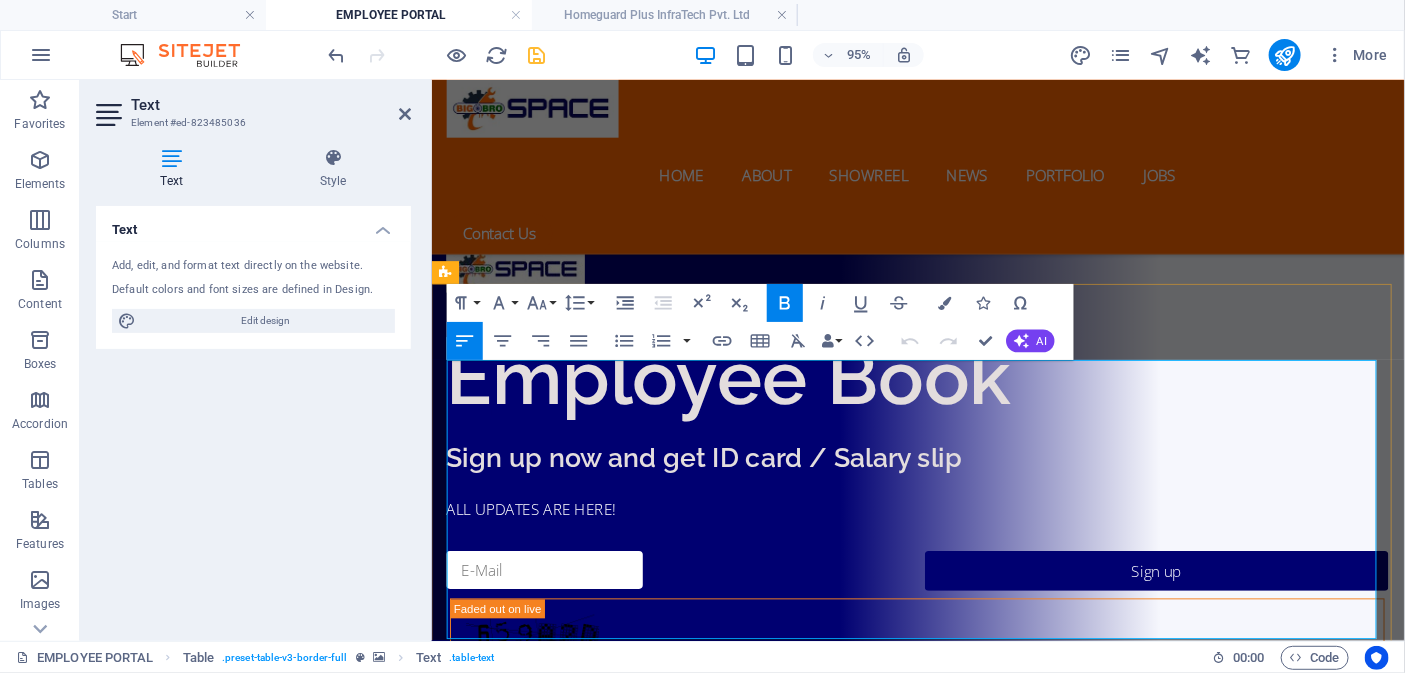 click on "3. OUR MAACC - ARCHITECT GROUP" at bounding box center (673, 1555) 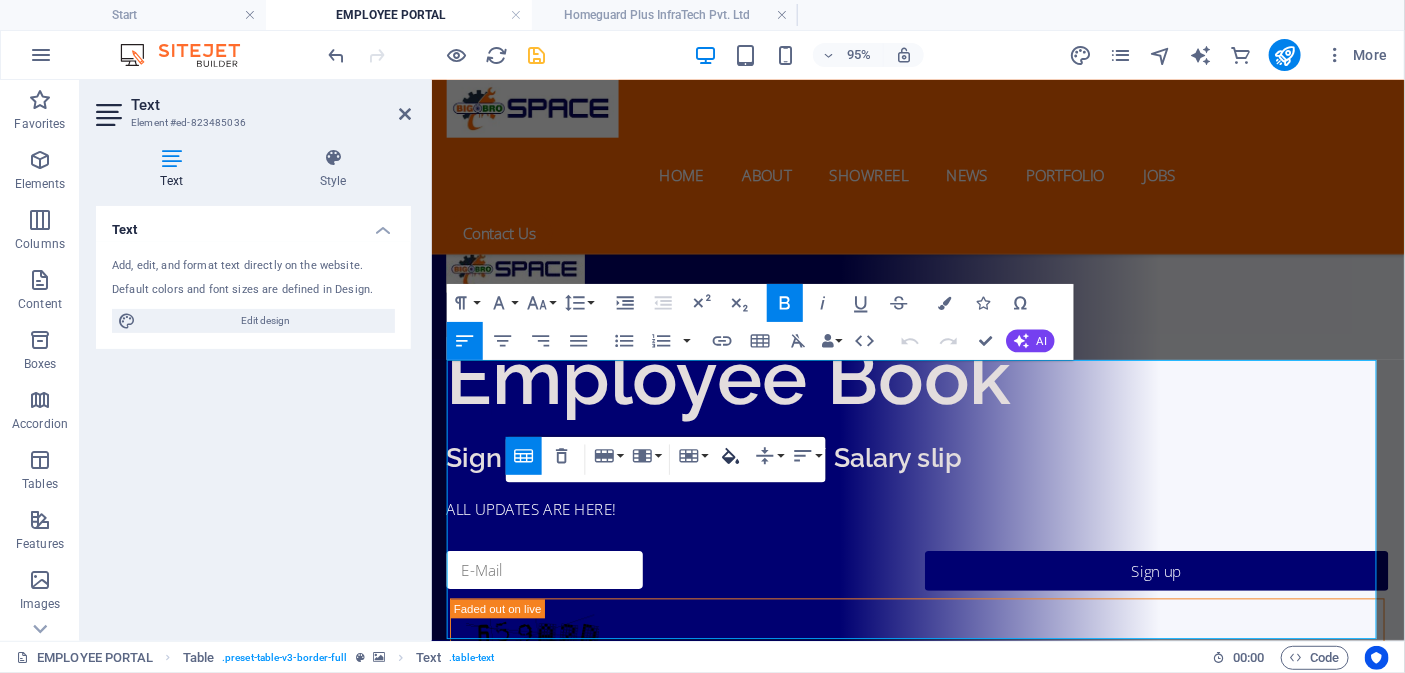 click 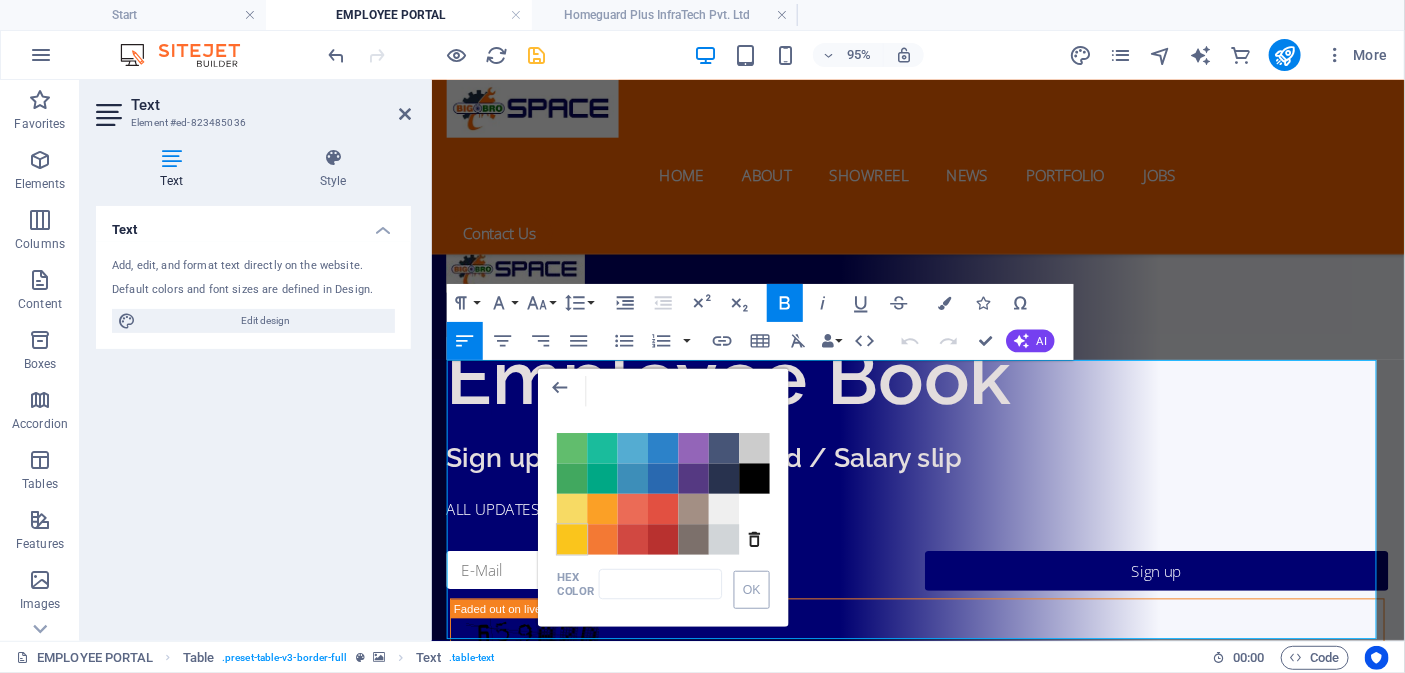drag, startPoint x: 574, startPoint y: 540, endPoint x: 262, endPoint y: 464, distance: 321.12302 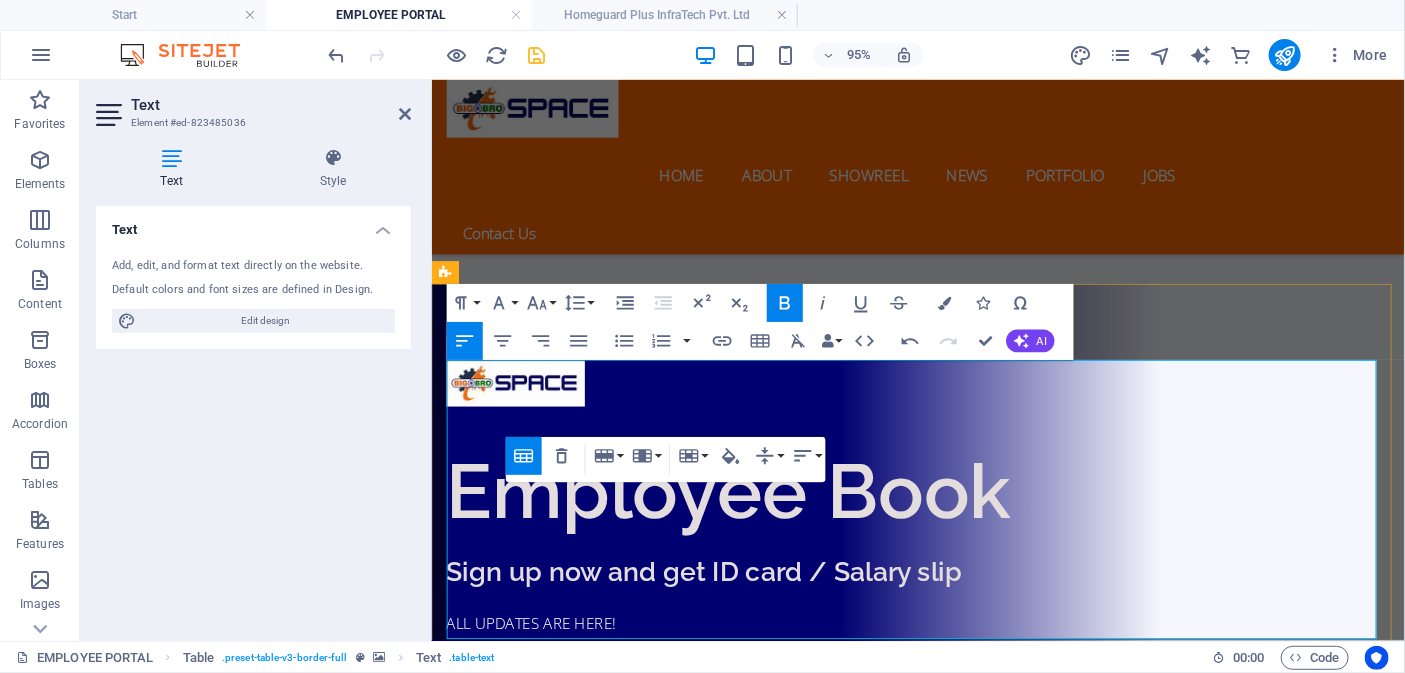 click on "2. HGP INFRATECH PVT. LTD." at bounding box center (673, 1626) 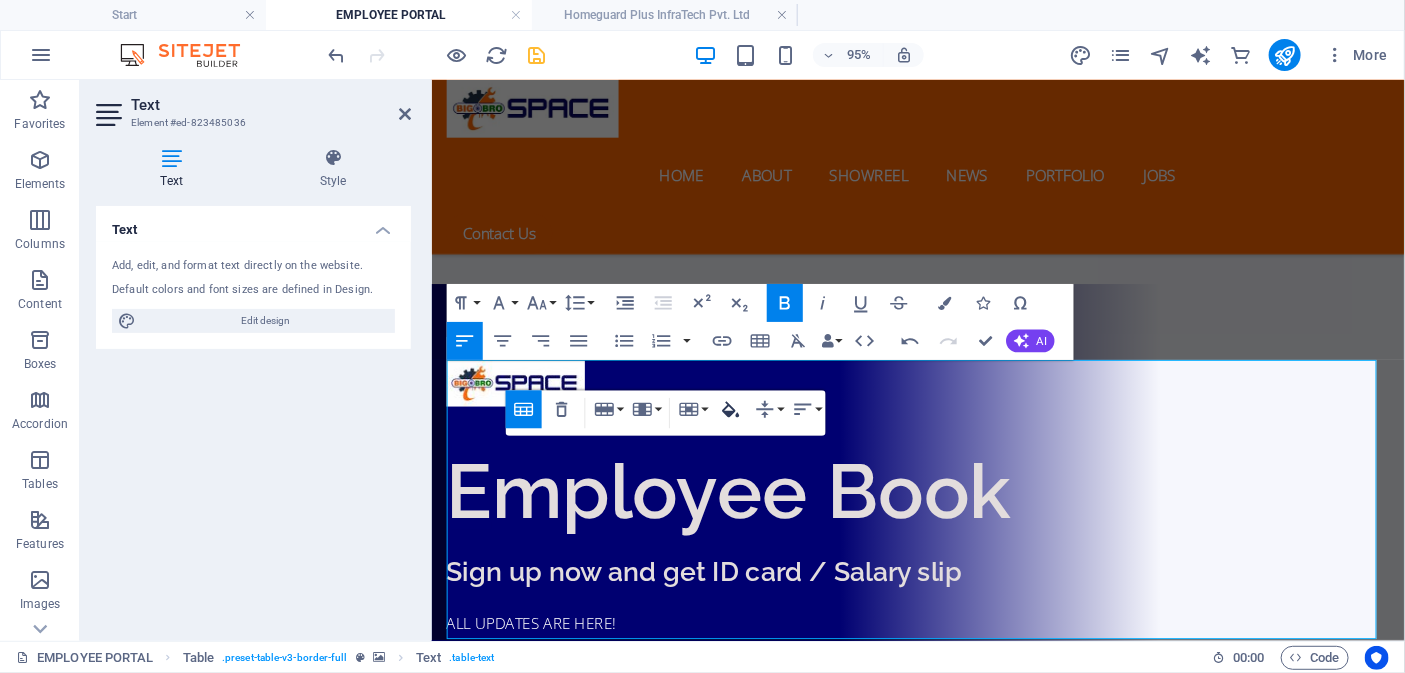 click 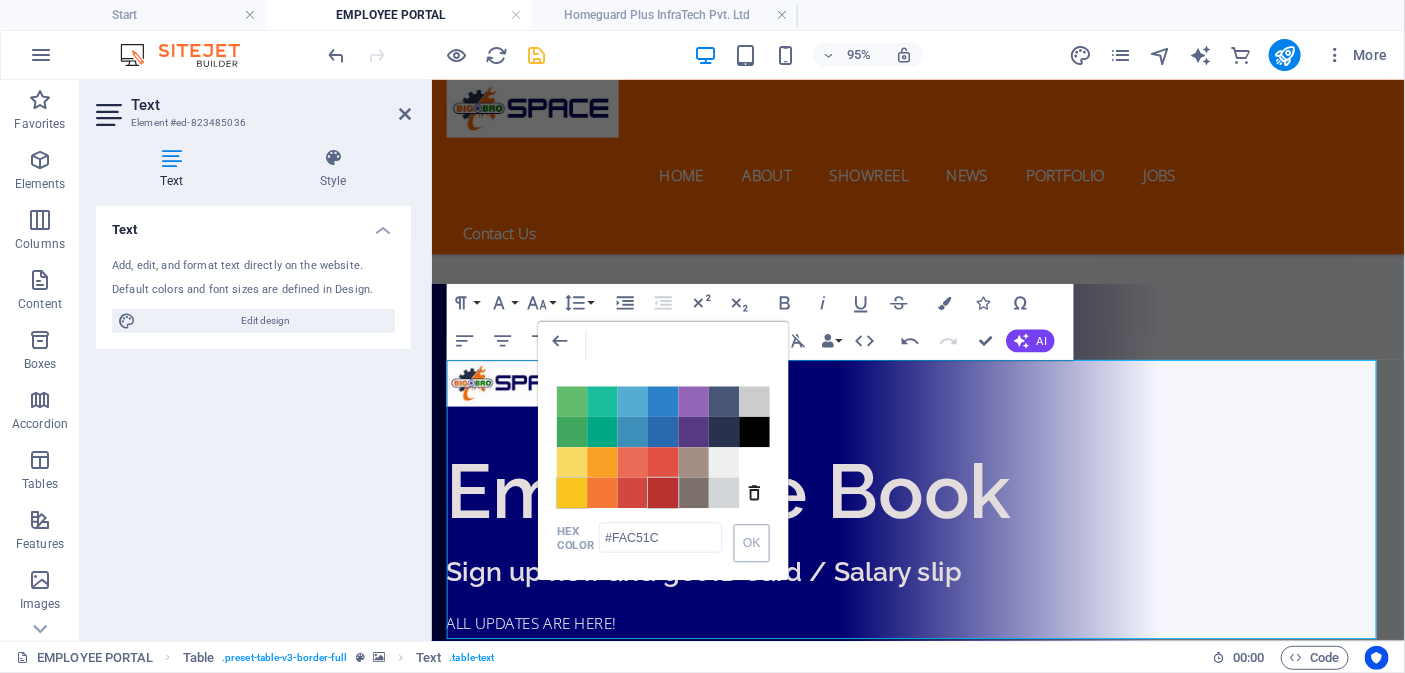 click on "Color #B8312F" at bounding box center [664, 493] 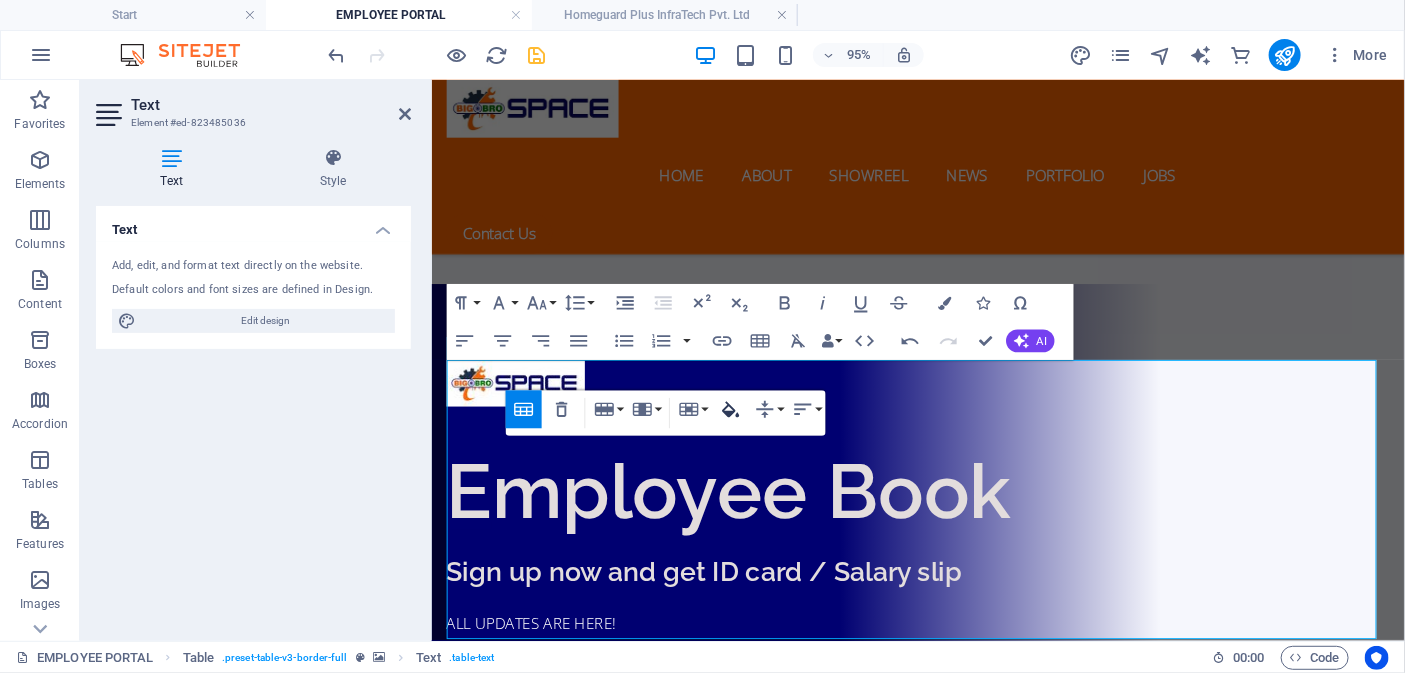 type on "#B8312F" 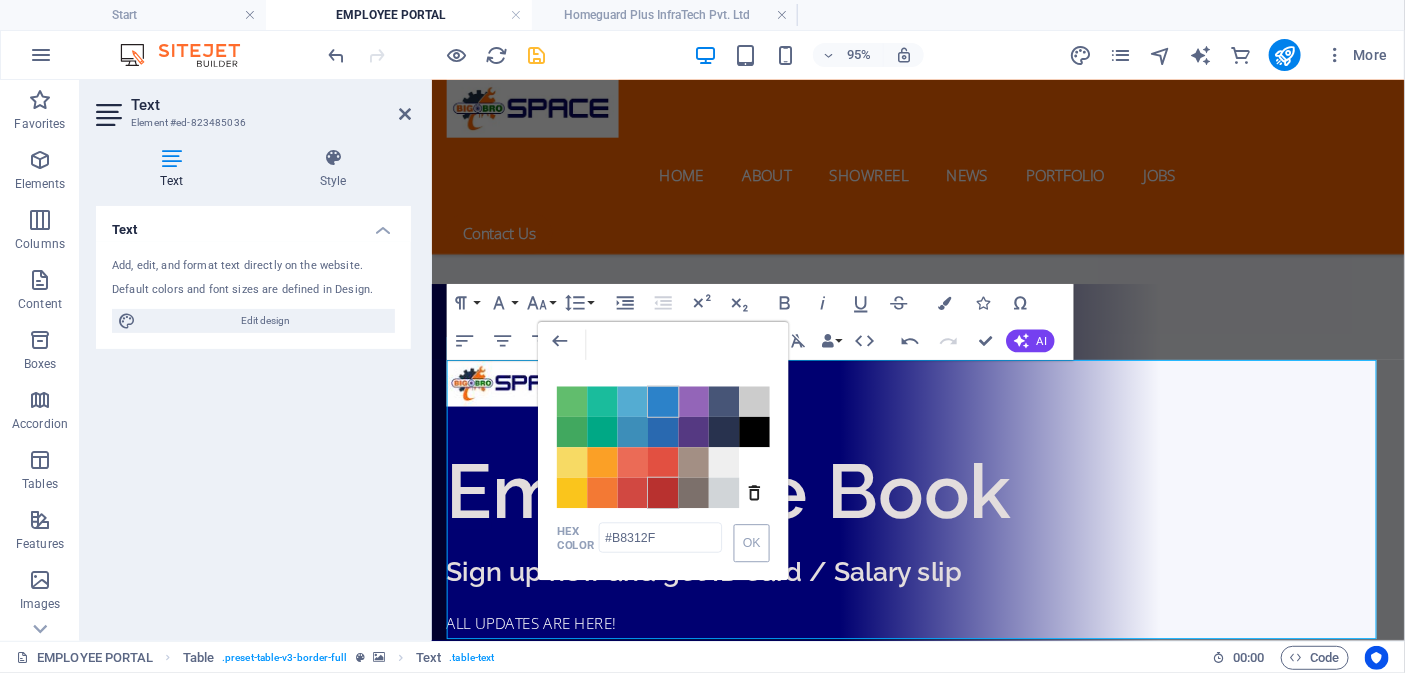 click on "Color #2C82C9" at bounding box center [664, 402] 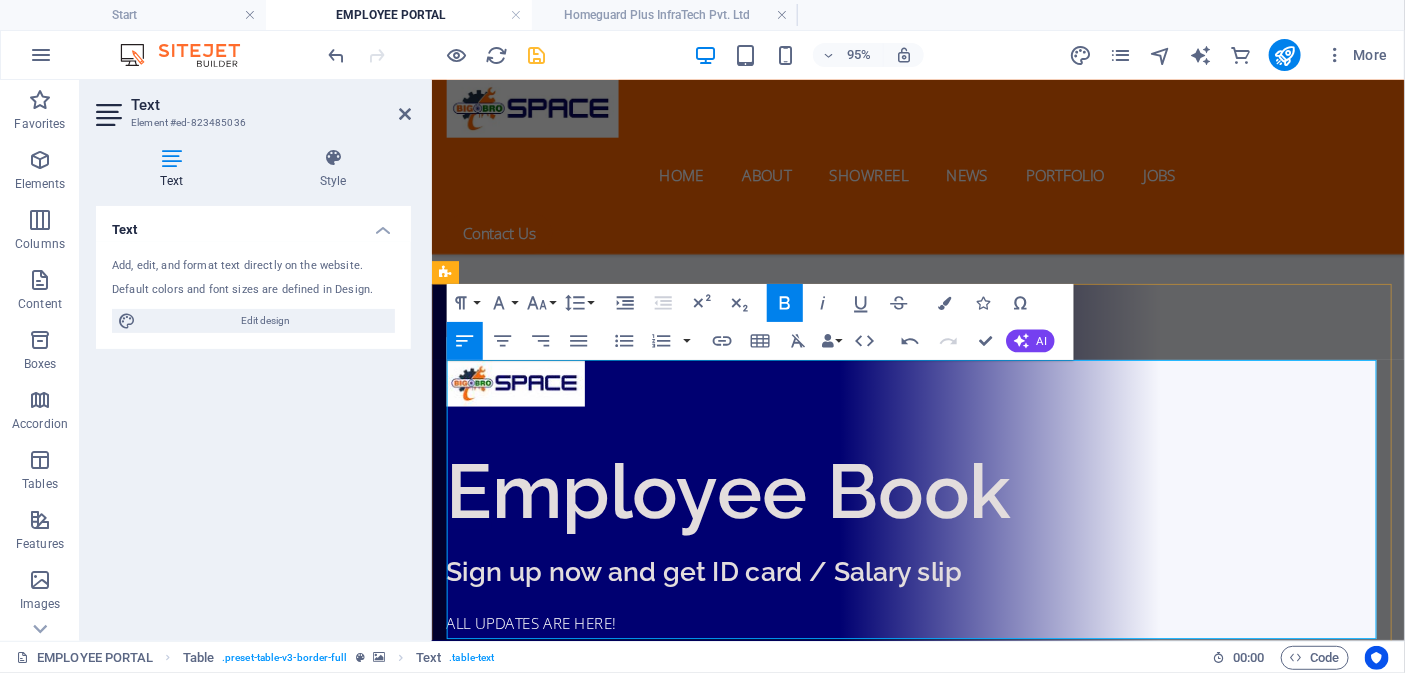 click on "4. ANVI GROUP, (INDUSTRY)" at bounding box center (673, 1724) 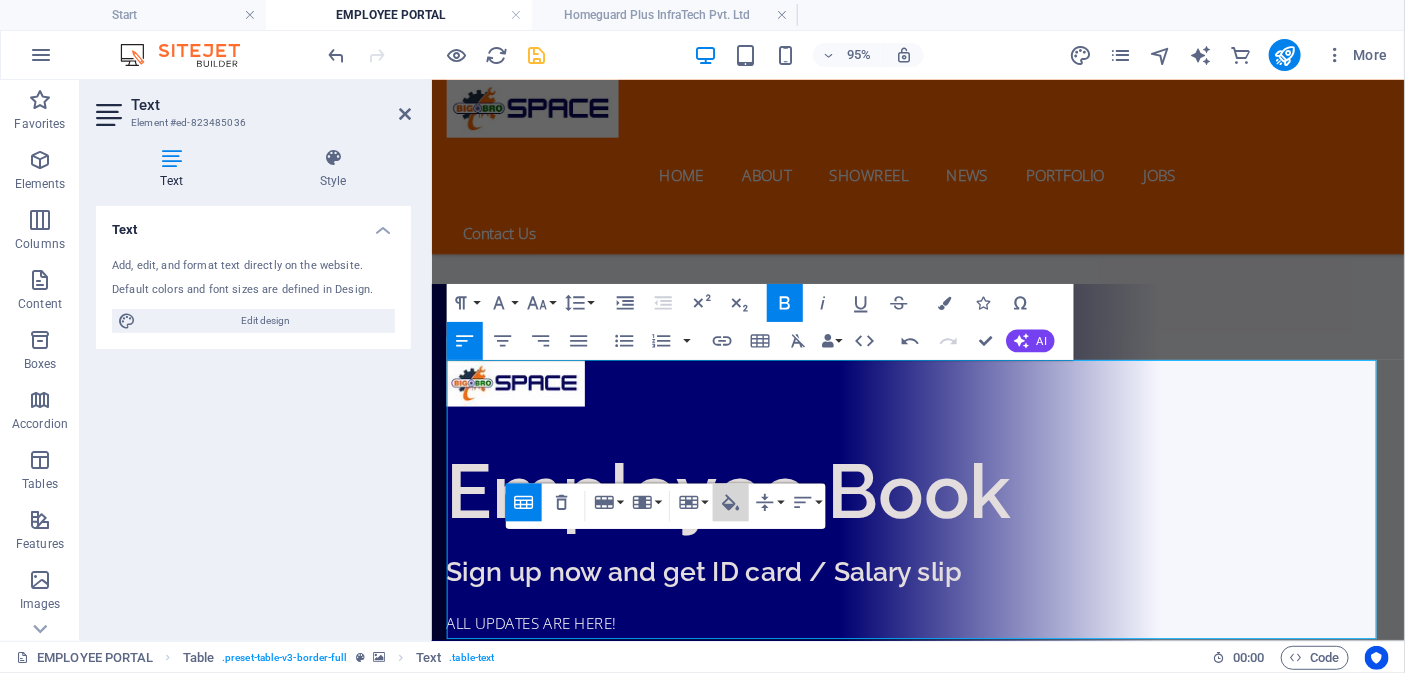 click 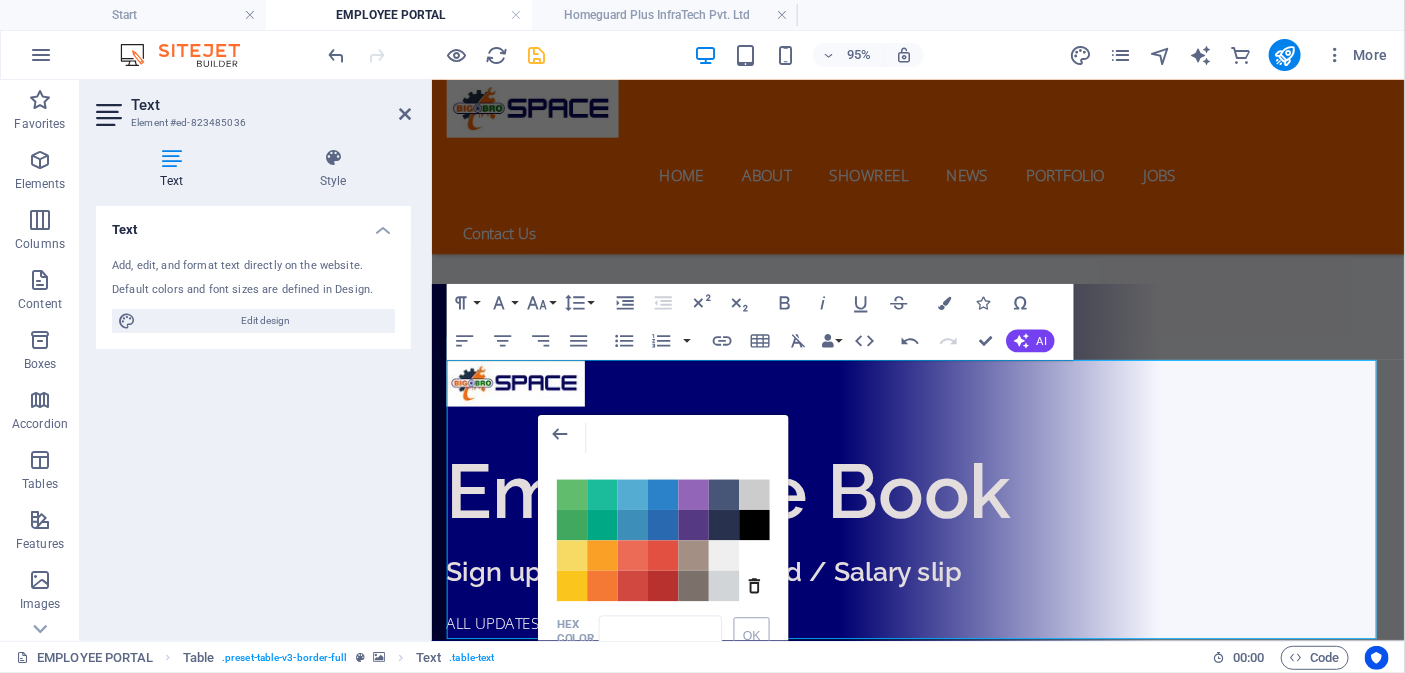 click on "Color #61BD6D    Color #1ABC9C    Color #54ACD2    Color #2C82C9    Color #9365B8    Color #475577    Color #CCCCCC    Color #41A85F    Color #00A885    Color #3D8EB9    Color #2969B0    Color #553982    Color #28324E    Color #000000    Color #F7DA64    Color #FBA026    Color #EB6B56    Color #E25041    Color #A38F84    Color #EFEFEF    Color #FFFFFF    Color #FAC51C    Color #F37934    Color #D14841    Color #B8312F    Color #7C706B    Color #D1D5D8    Clear Formatting" at bounding box center (664, 531) 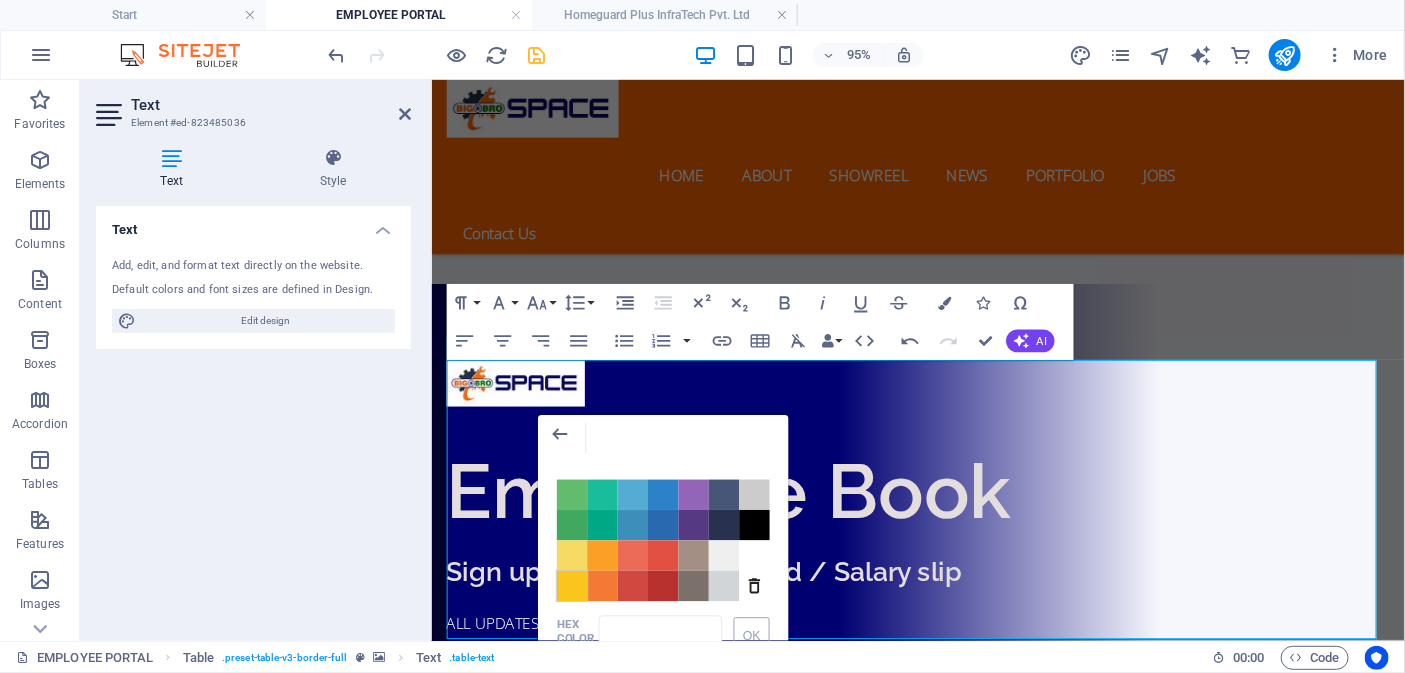 click on "Color #FAC51C" at bounding box center (573, 586) 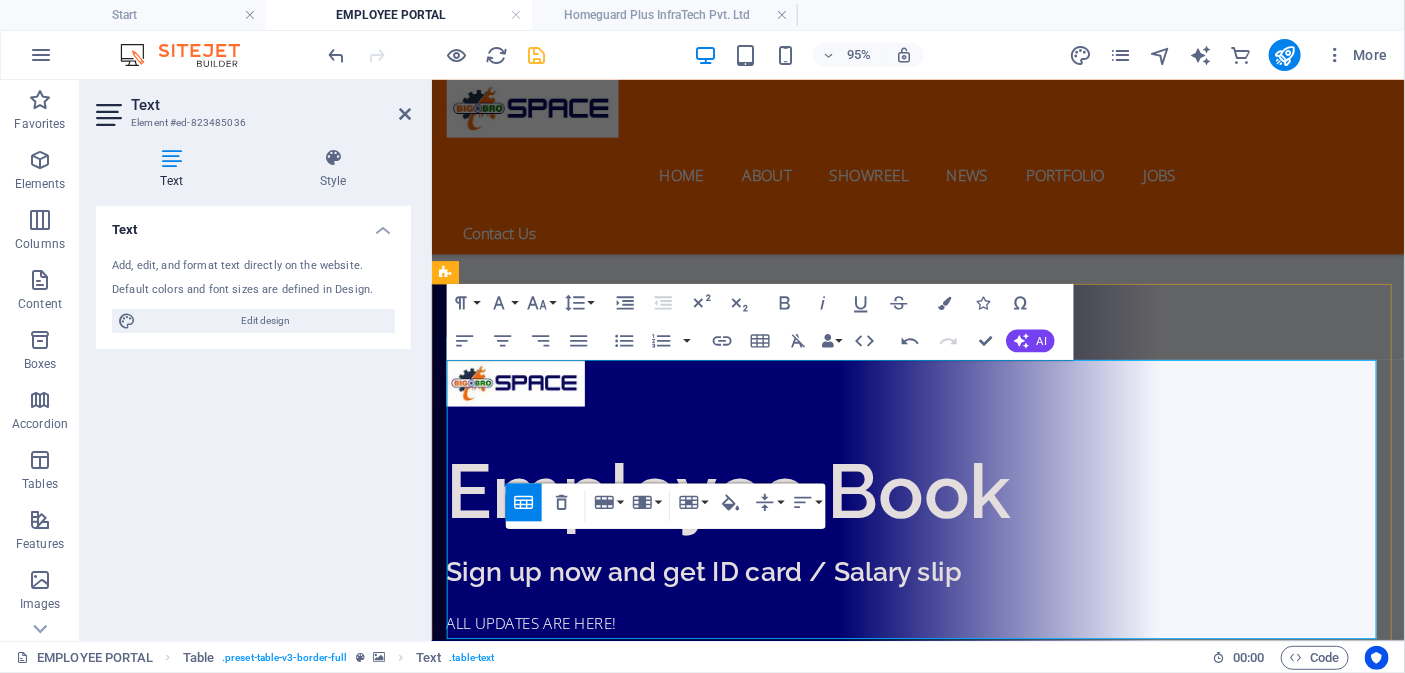 click on "5. LNIF INDUSTRIES" at bounding box center [673, 1773] 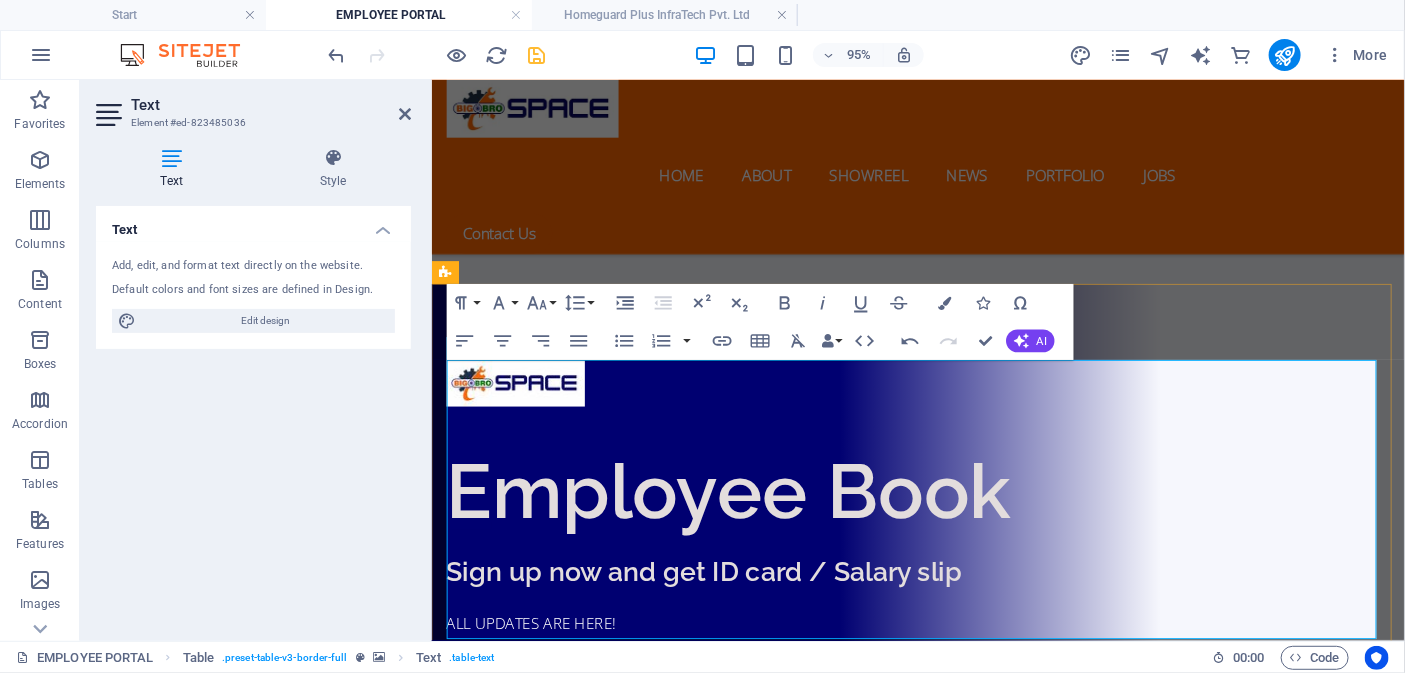 click on "4. ANVI GROUP, (INDUSTRY)" at bounding box center (673, 1724) 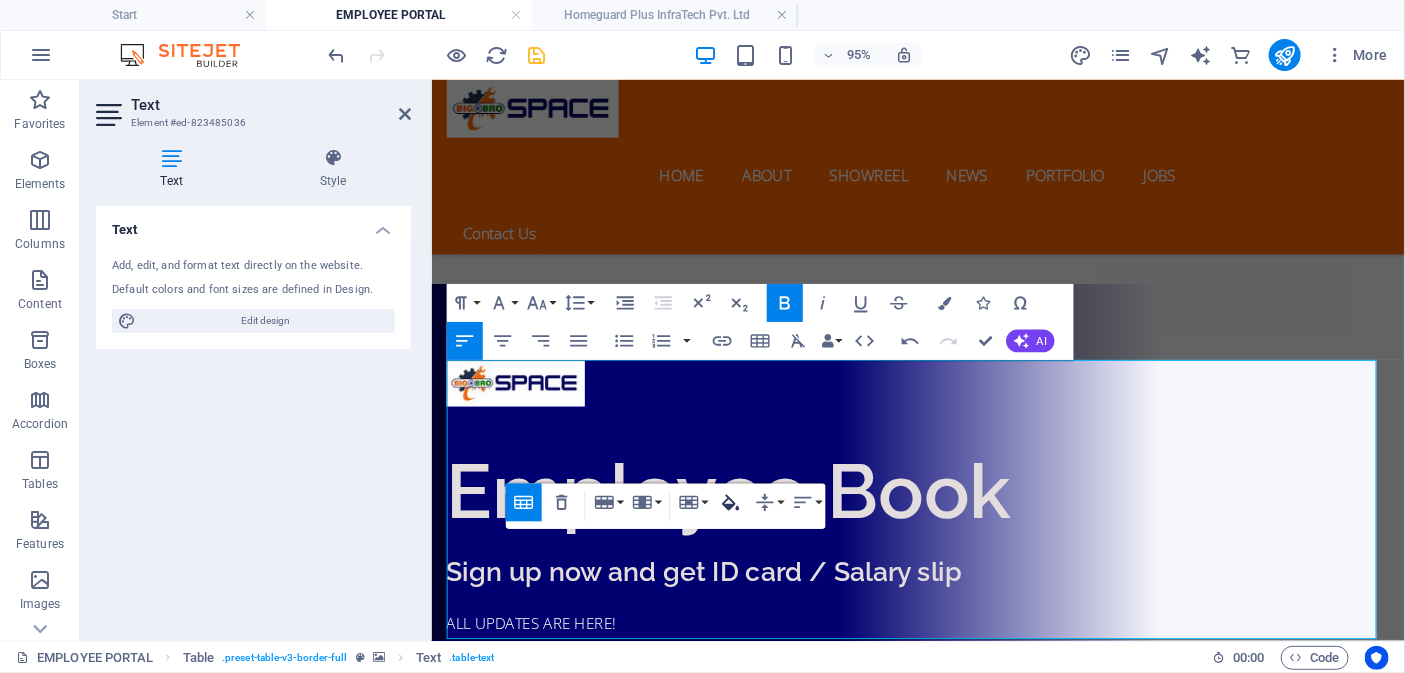 type on "#FAC51C" 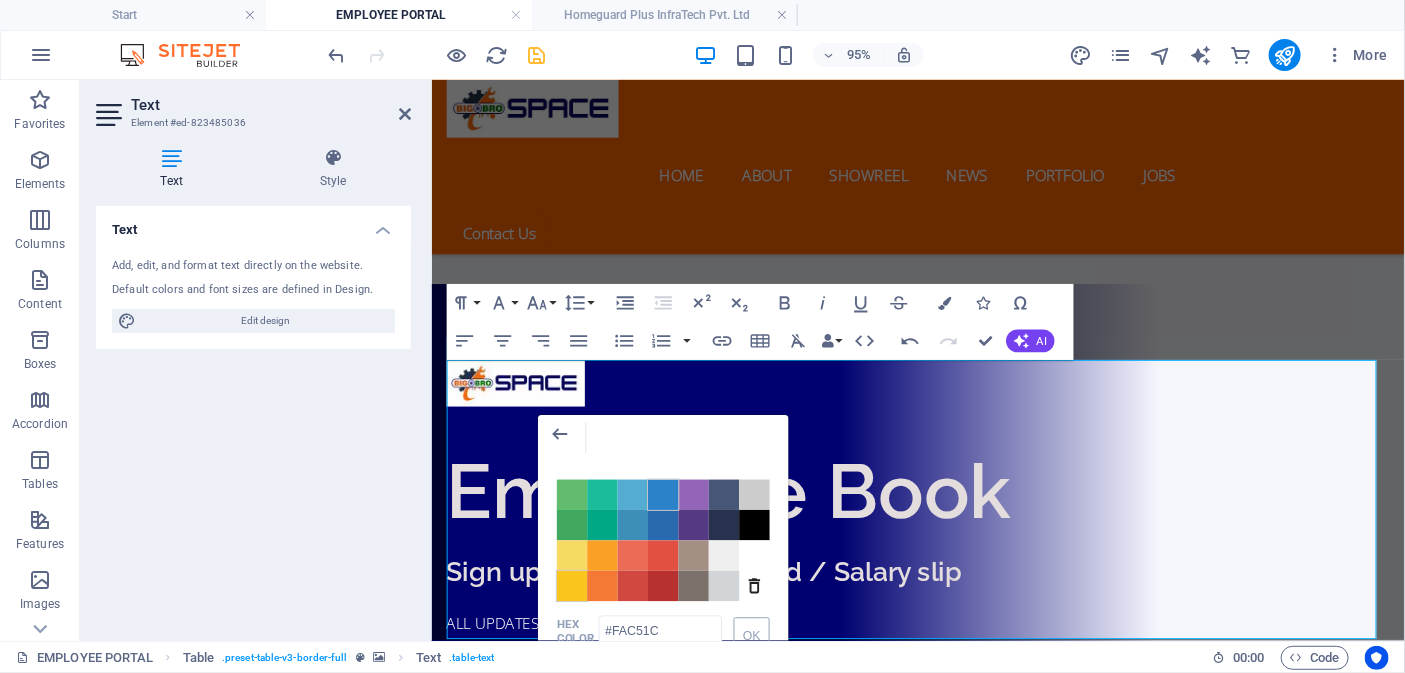click on "Color #2C82C9" at bounding box center (664, 495) 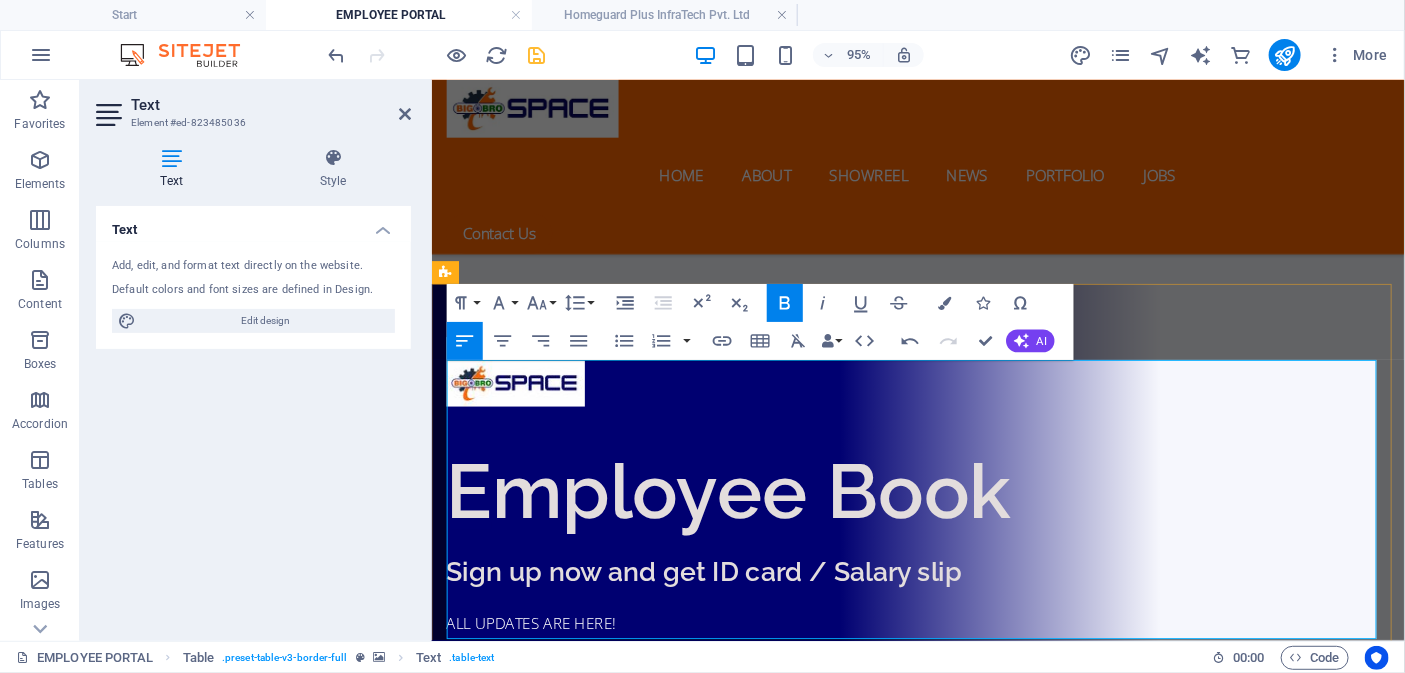 click on "5. LNIF INDUSTRIES" at bounding box center (673, 1773) 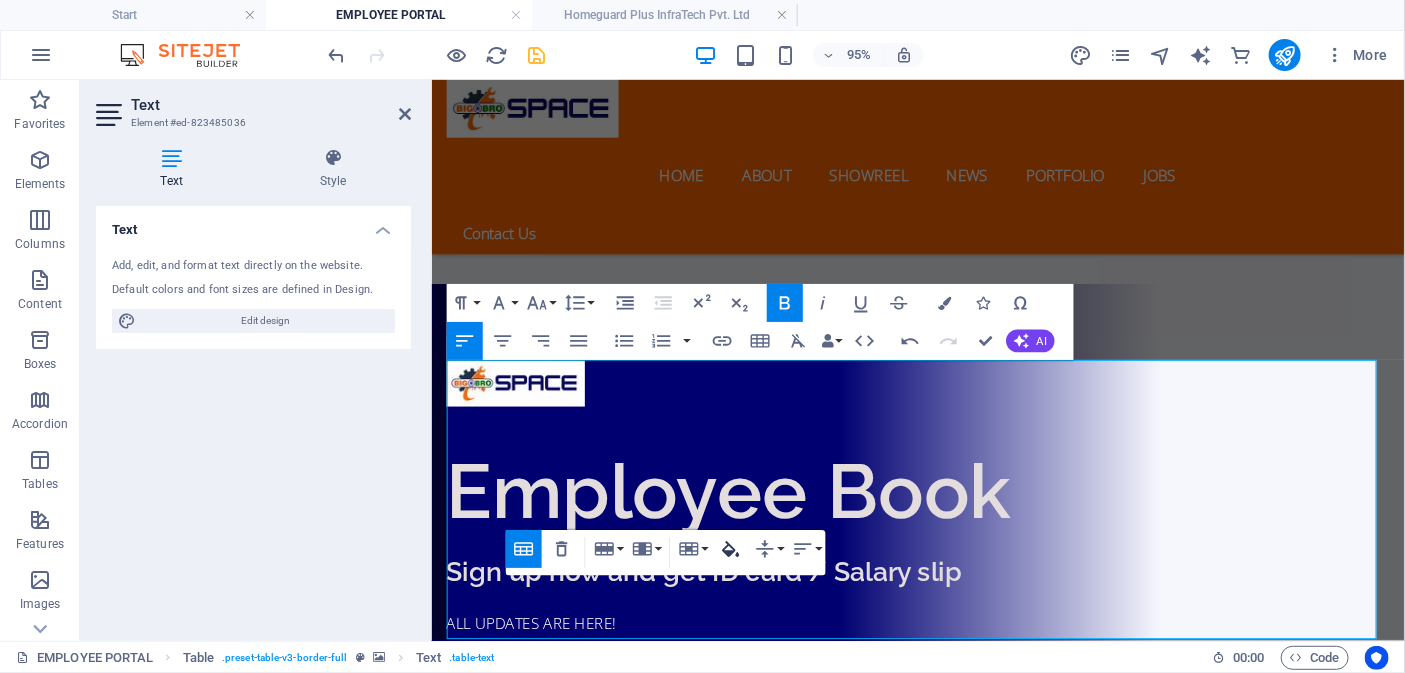 type 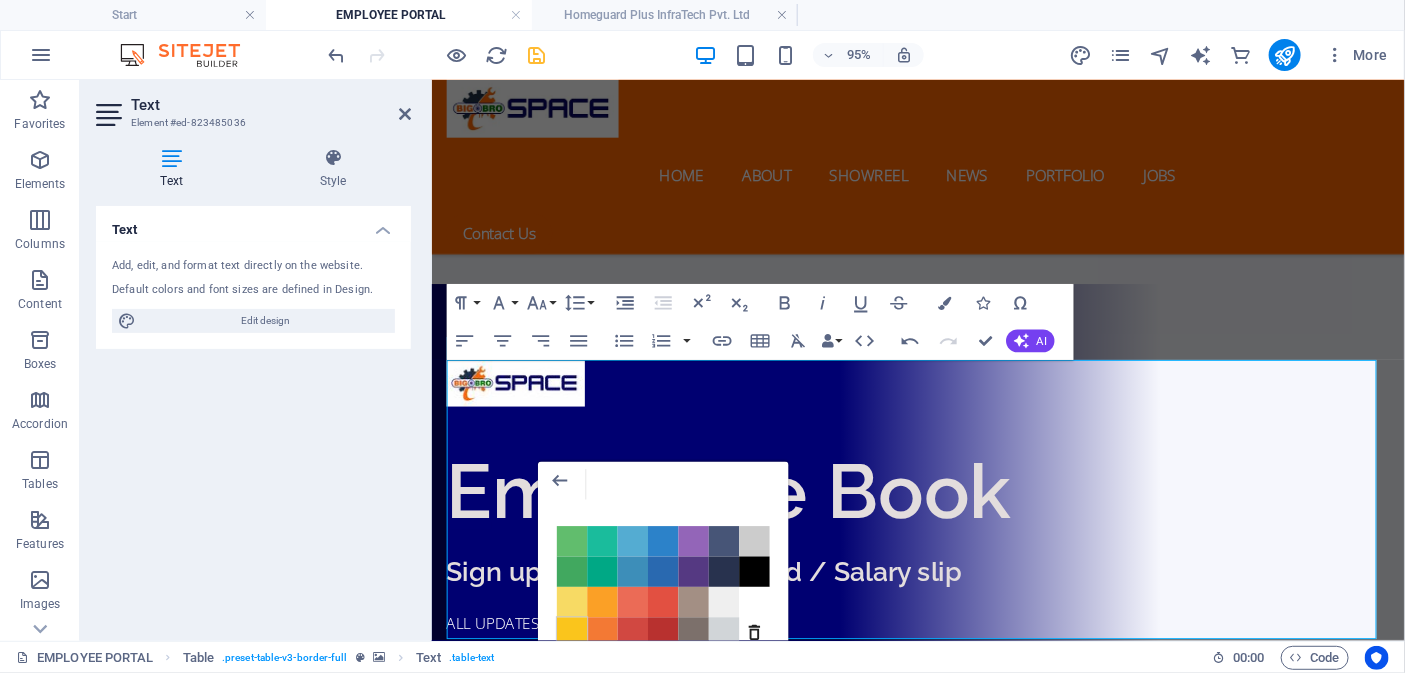 click on "Color #FAC51C" at bounding box center (573, 633) 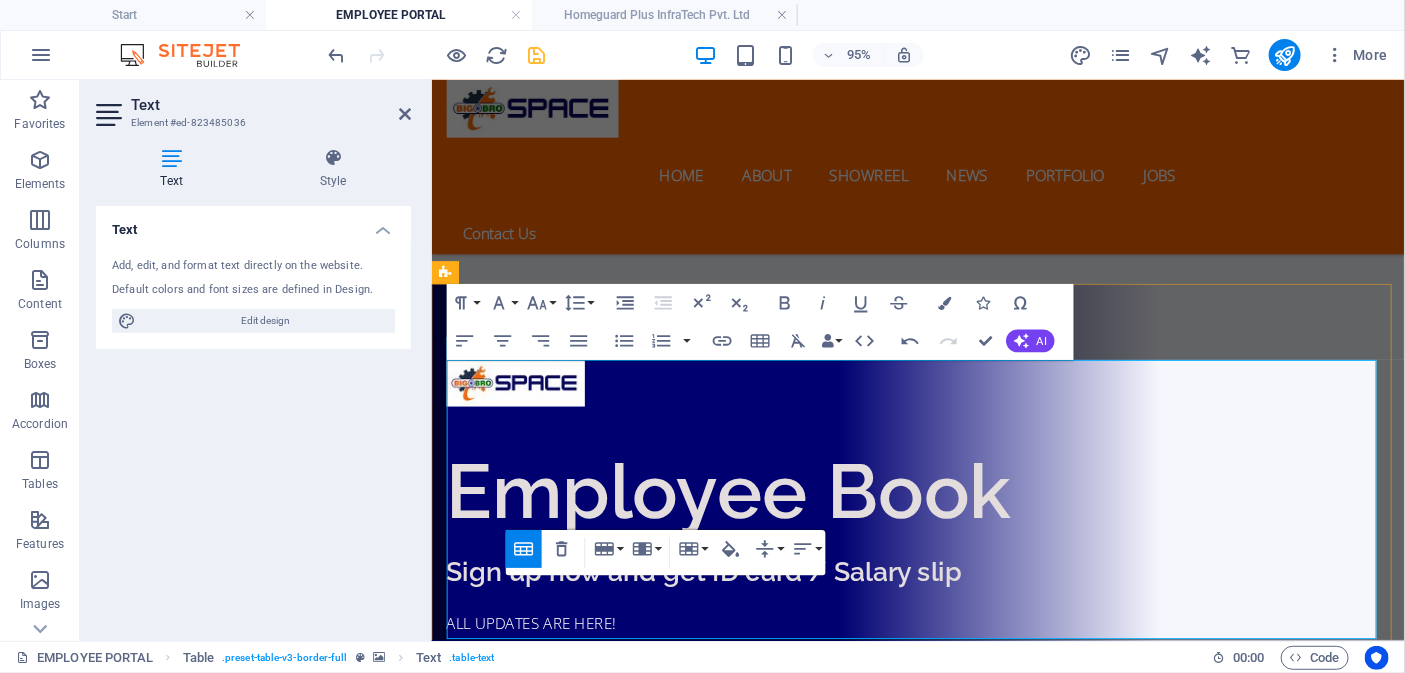 click on "Lorem" at bounding box center [1074, 1675] 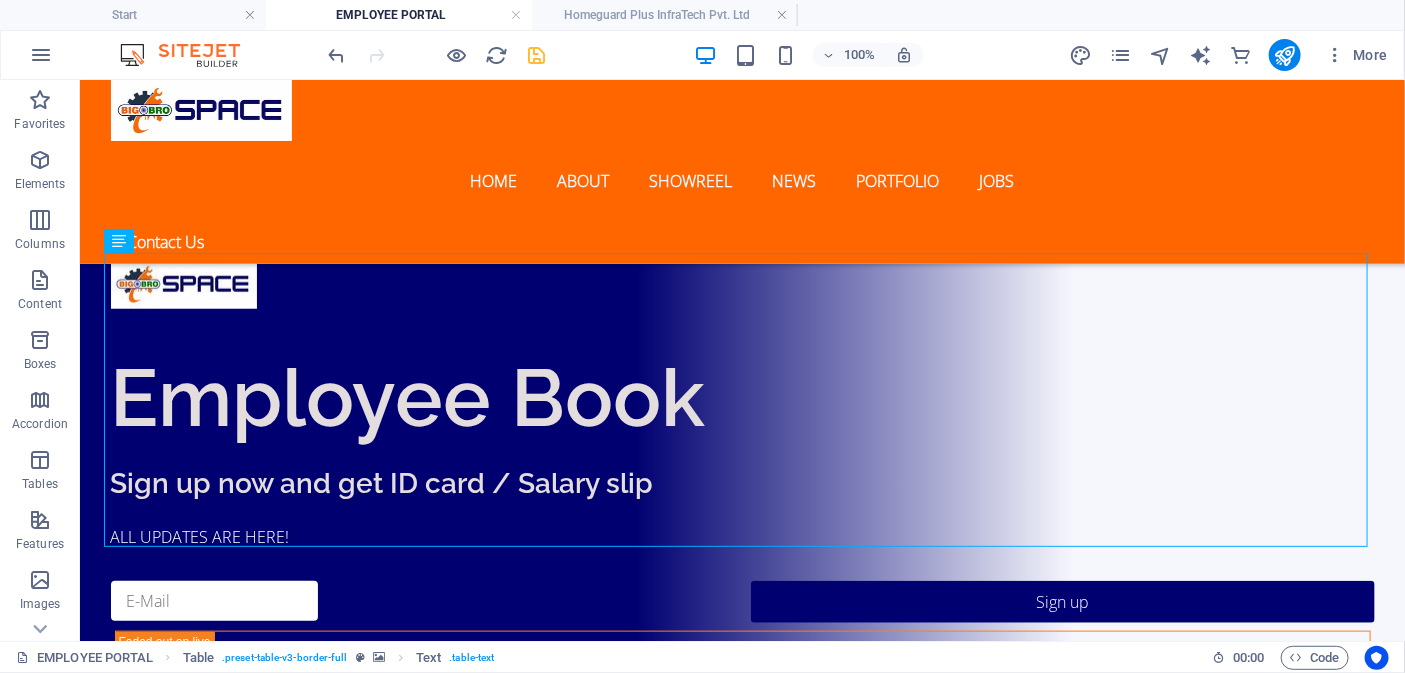 scroll, scrollTop: 610, scrollLeft: 0, axis: vertical 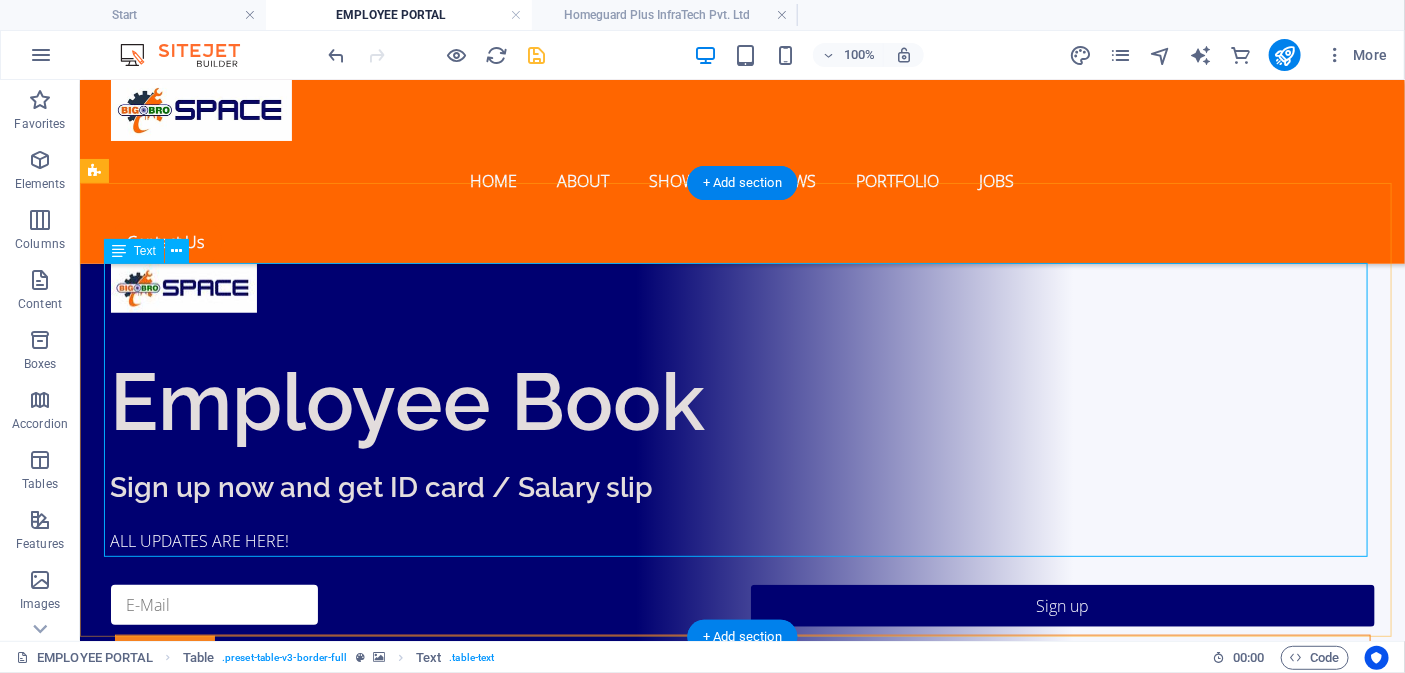click on "COMPANY LIST EMPLOYMENT CATEGORIES Dolor 1. BMC PVT LTD Lorem  Ipsum Dolor 2. HGP INFRATECH PVT. LTD. Lorem Ipsum Dolor 3. OUR MAACC - ARCHITECT GROUP Lorem Ipsum Dolor 4. ANVI GROUP, (INDUSTRY) Lorem Ipsum Dolor 5. LNIF INDUSTRIES Lorem Ipsum Dolor" at bounding box center (742, 1539) 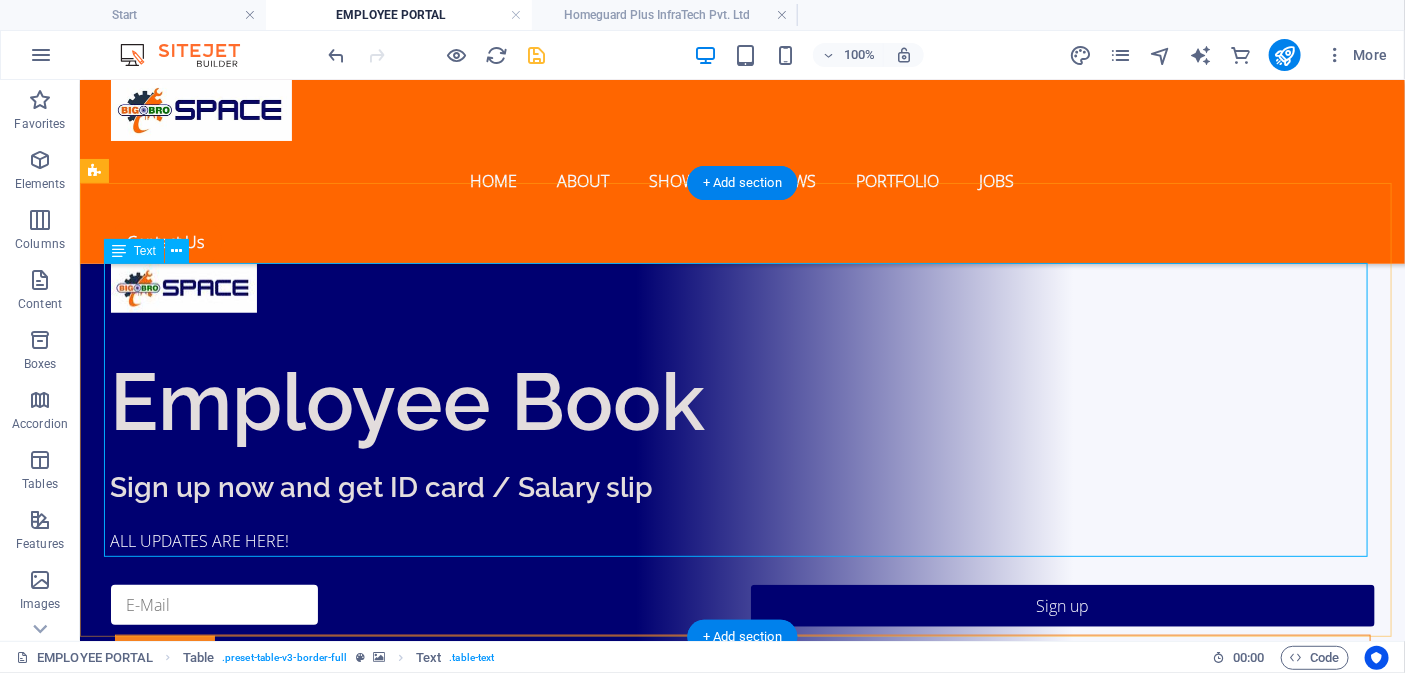 click on "COMPANY LIST EMPLOYMENT CATEGORIES Dolor 1. BMC PVT LTD Lorem  Ipsum Dolor 2. HGP INFRATECH PVT. LTD. Lorem Ipsum Dolor 3. OUR MAACC - ARCHITECT GROUP Lorem Ipsum Dolor 4. ANVI GROUP, (INDUSTRY) Lorem Ipsum Dolor 5. LNIF INDUSTRIES Lorem Ipsum Dolor" at bounding box center [742, 1539] 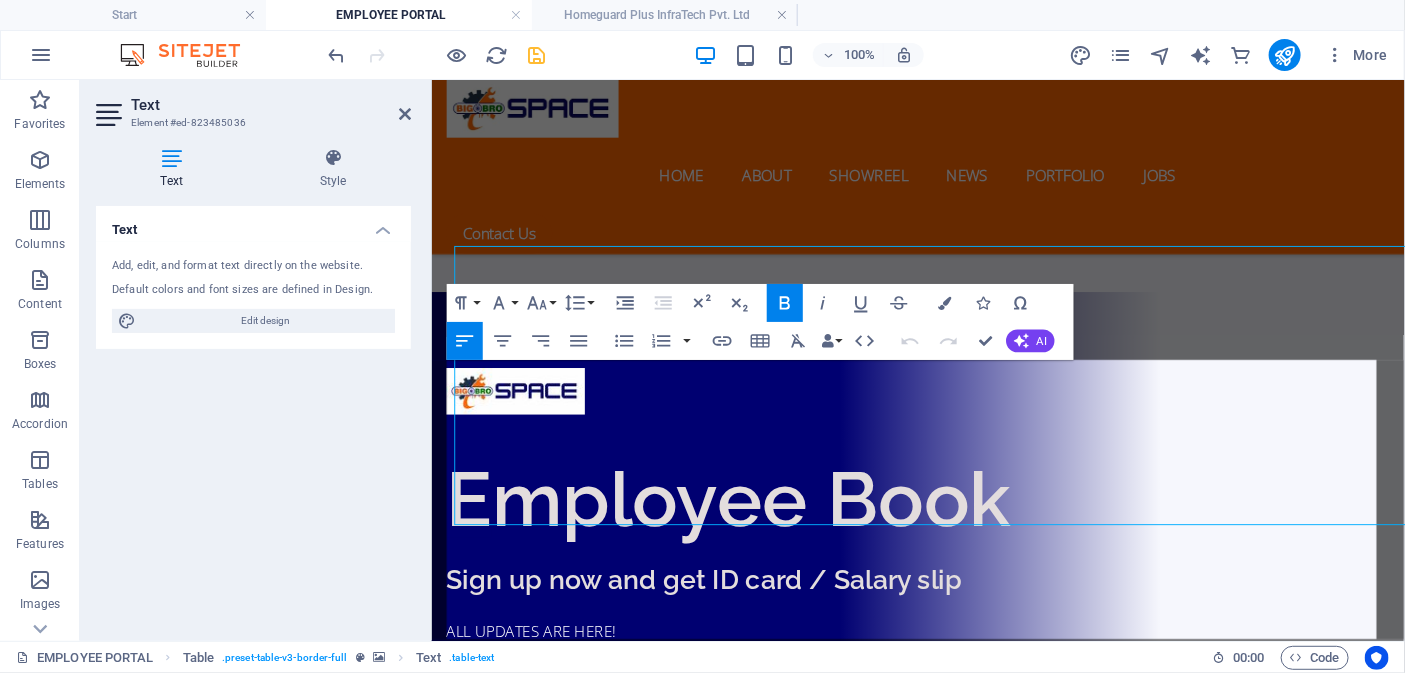 scroll, scrollTop: 619, scrollLeft: 0, axis: vertical 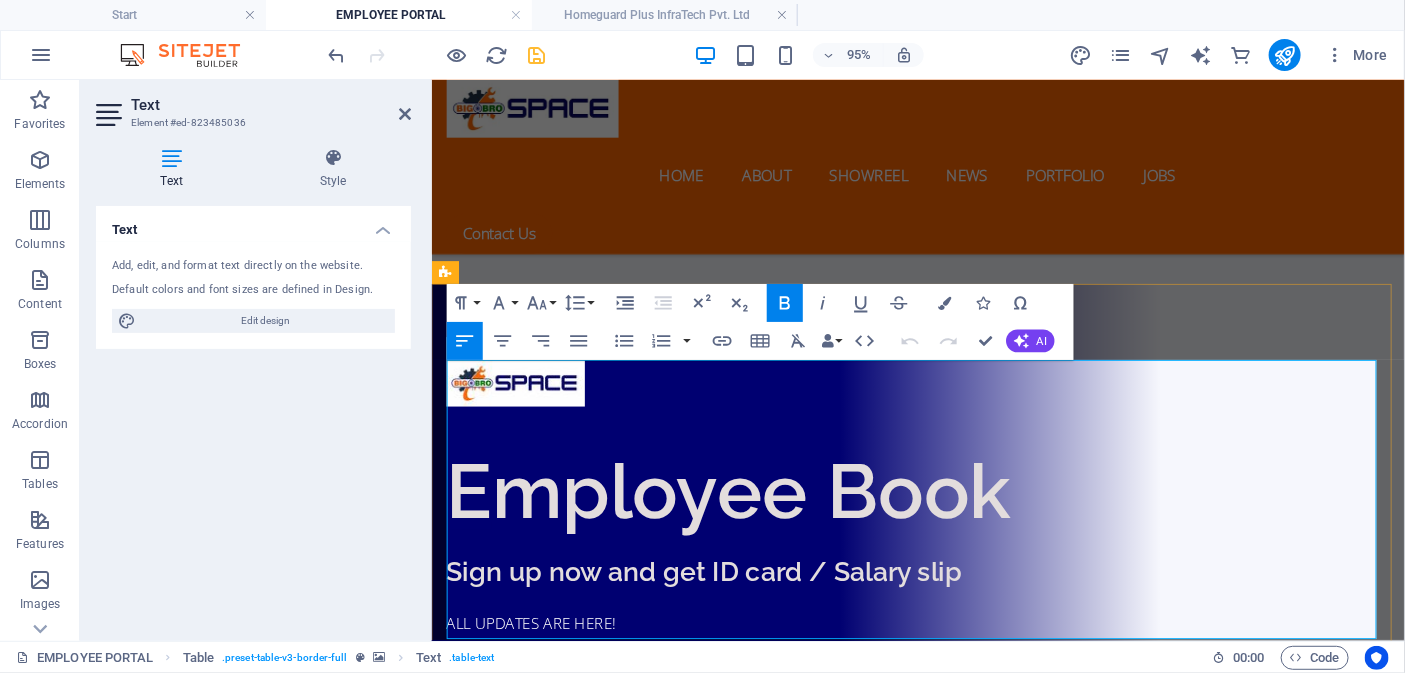 click at bounding box center (1298, 1528) 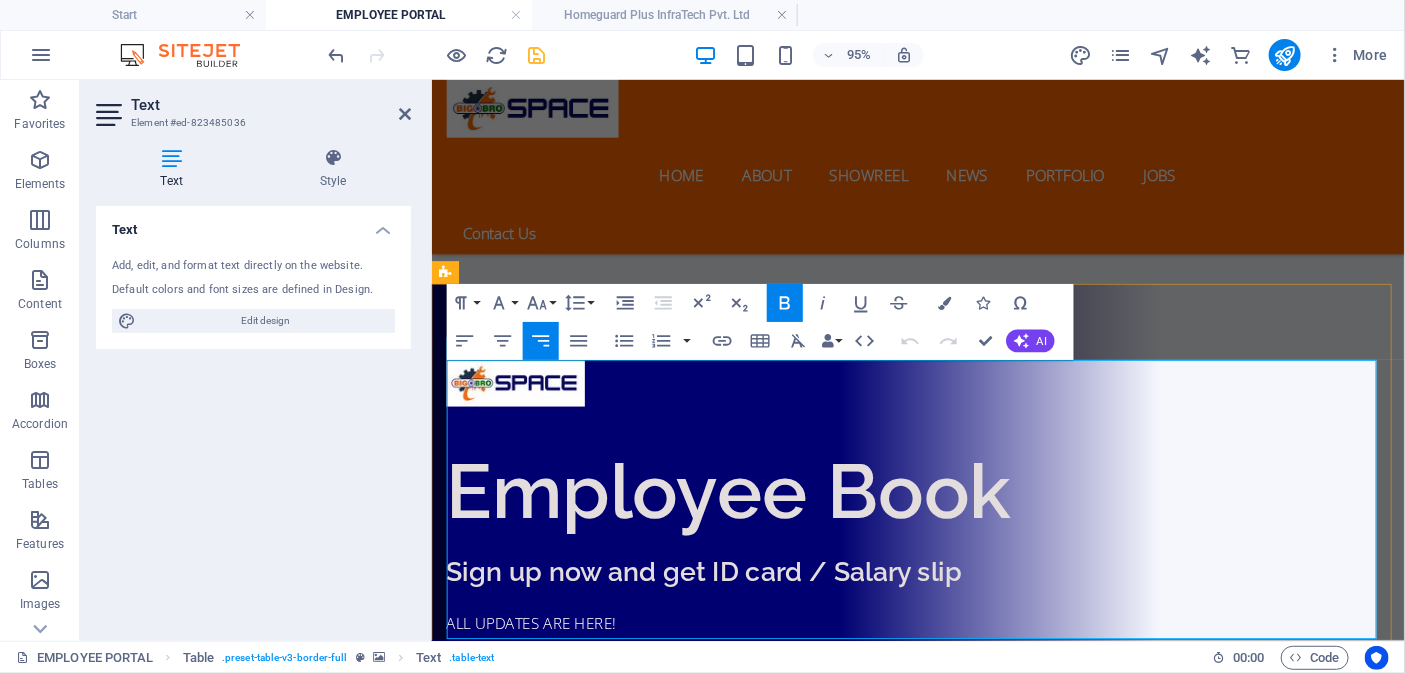 click on "Dolor" at bounding box center (1410, 1528) 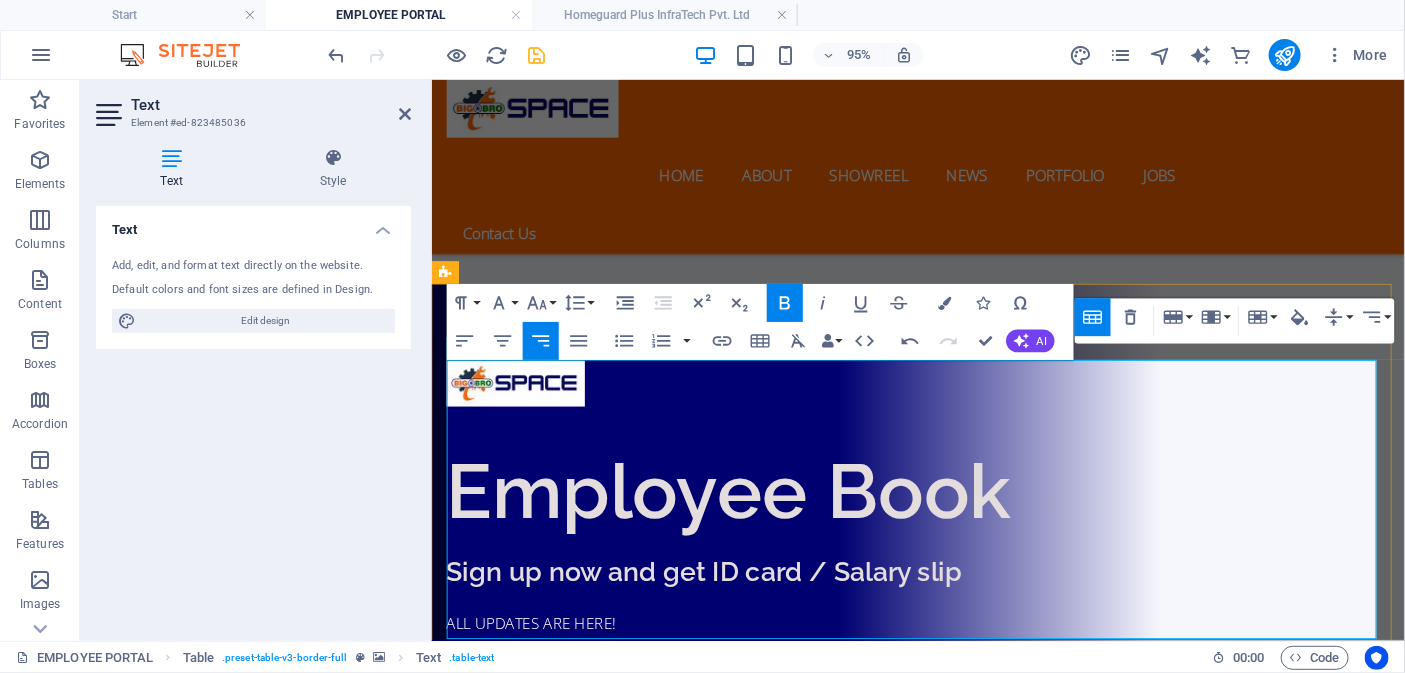 click on "Lorem" at bounding box center (1074, 1577) 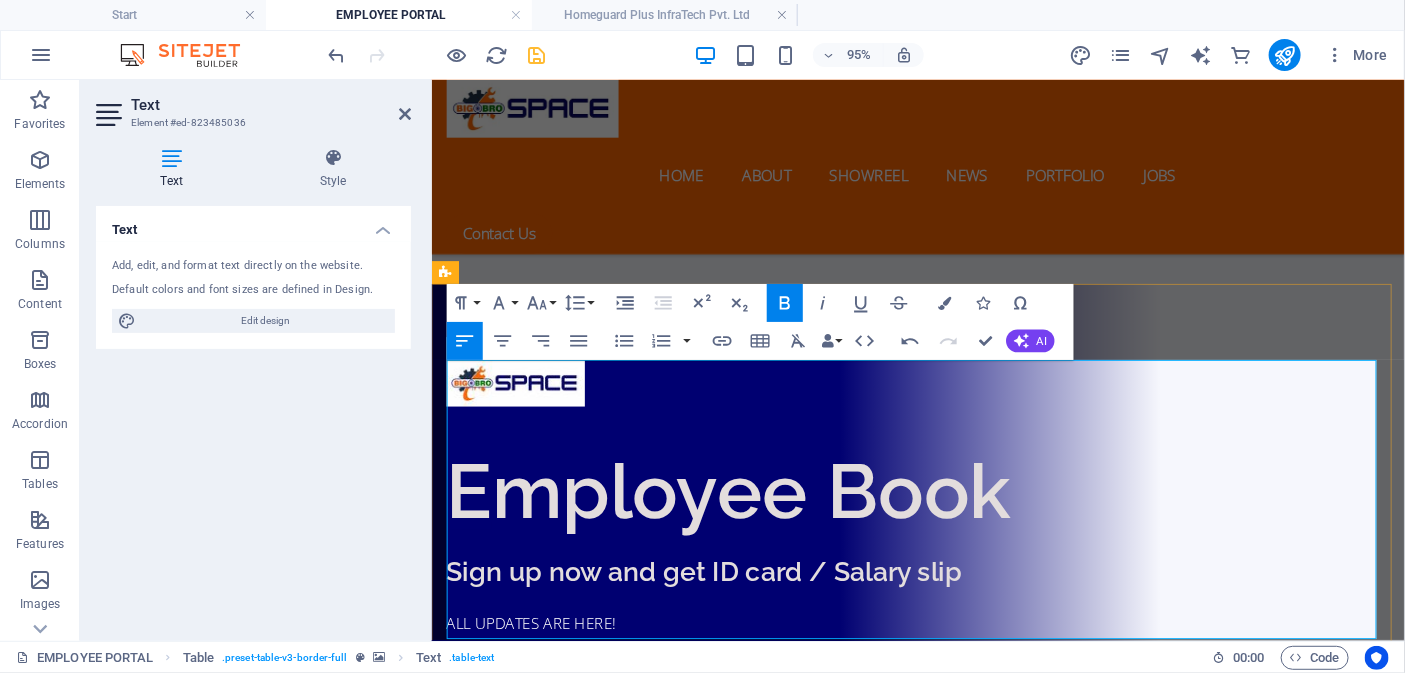click at bounding box center (1074, 1577) 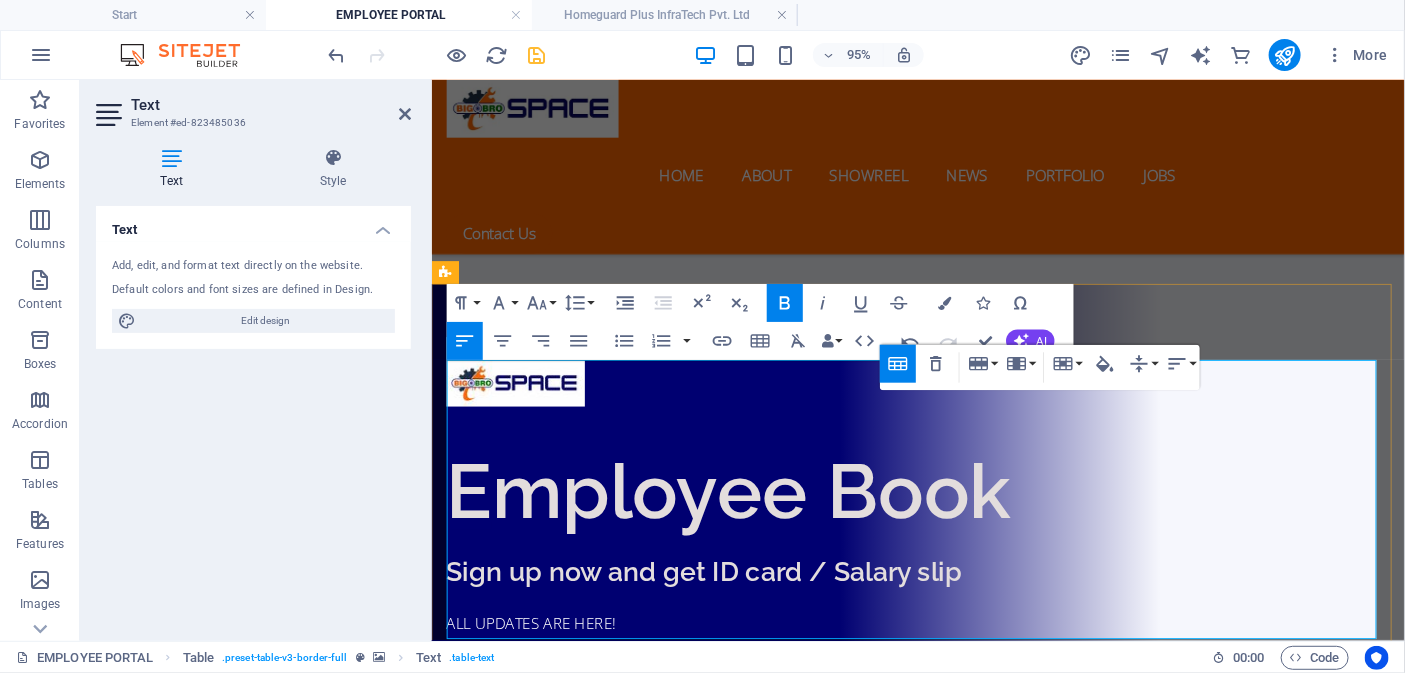 type 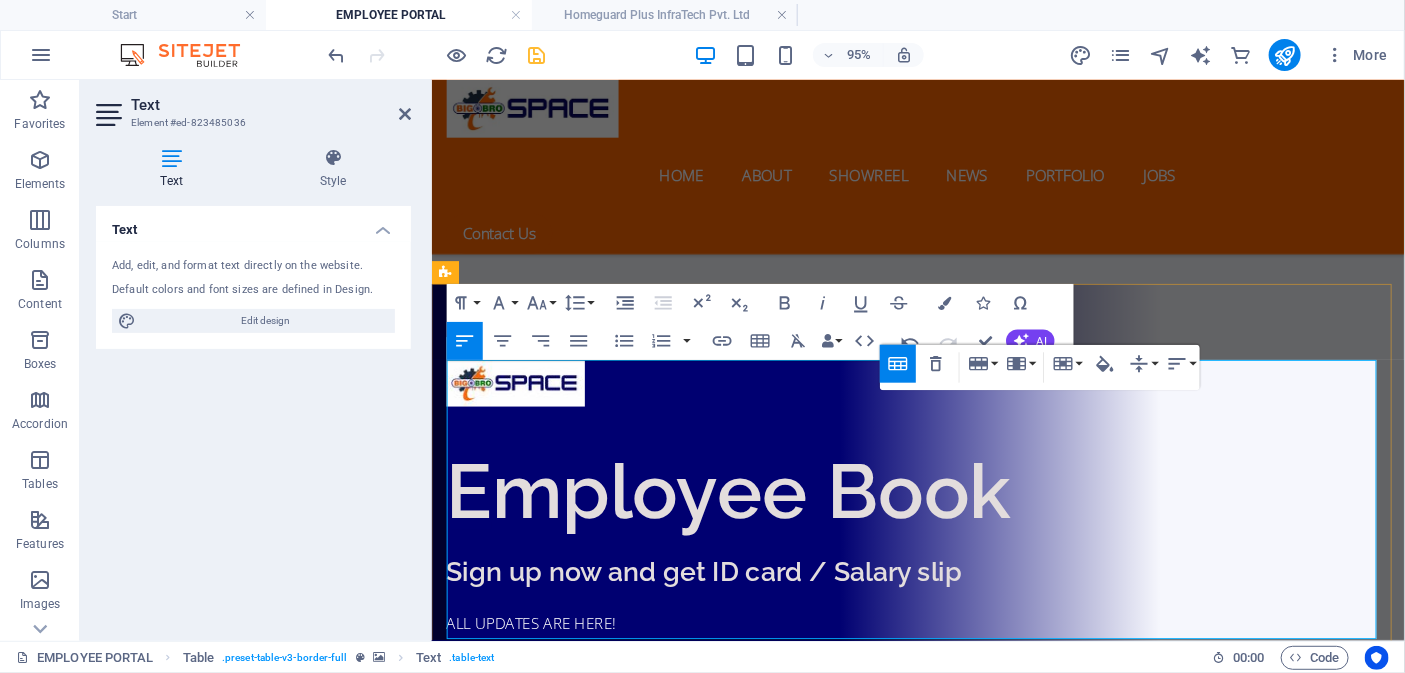 drag, startPoint x: 1052, startPoint y: 567, endPoint x: 1037, endPoint y: 525, distance: 44.598206 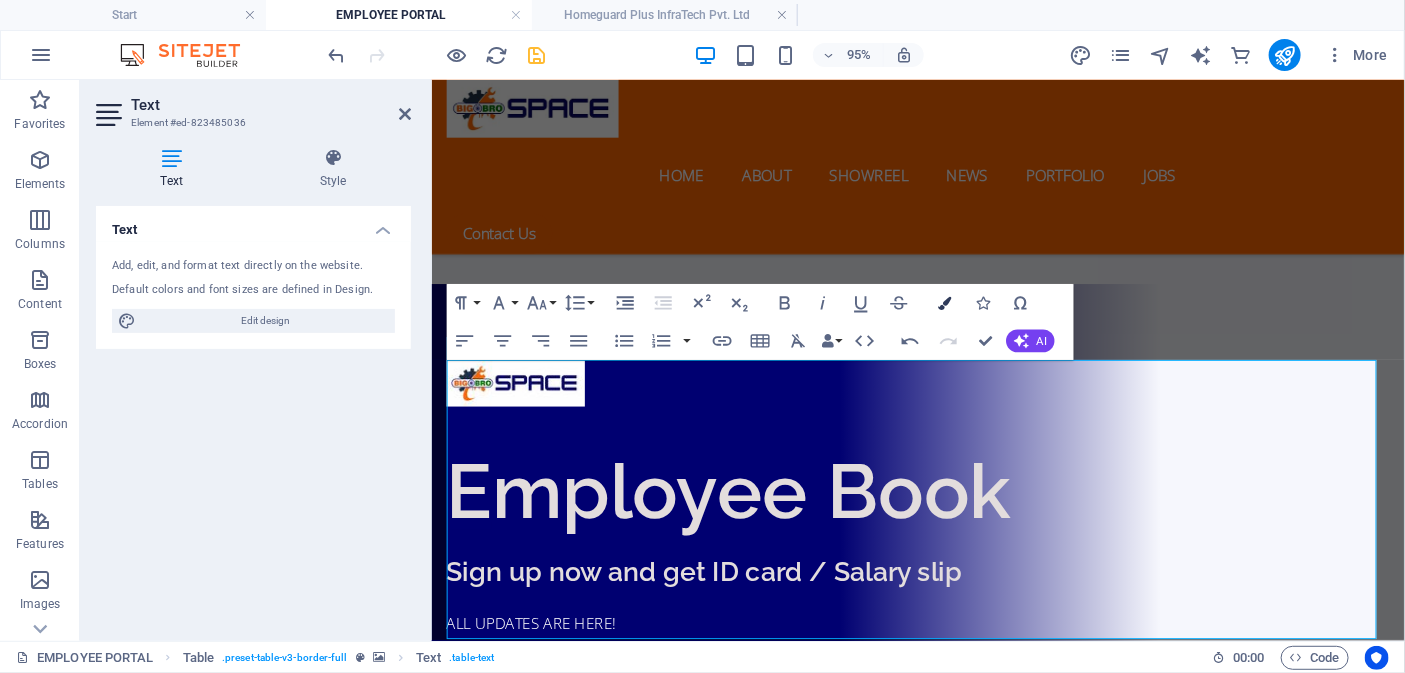 click on "Colors" at bounding box center [945, 303] 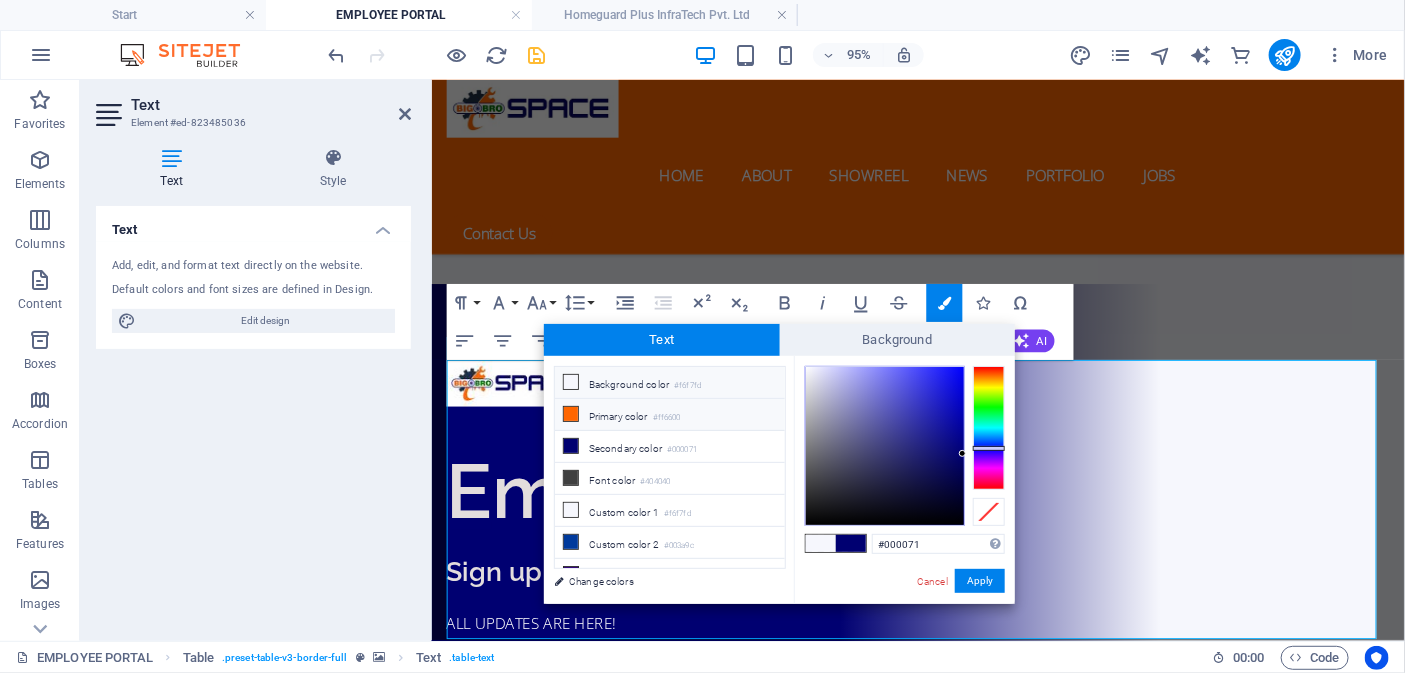 click at bounding box center [571, 414] 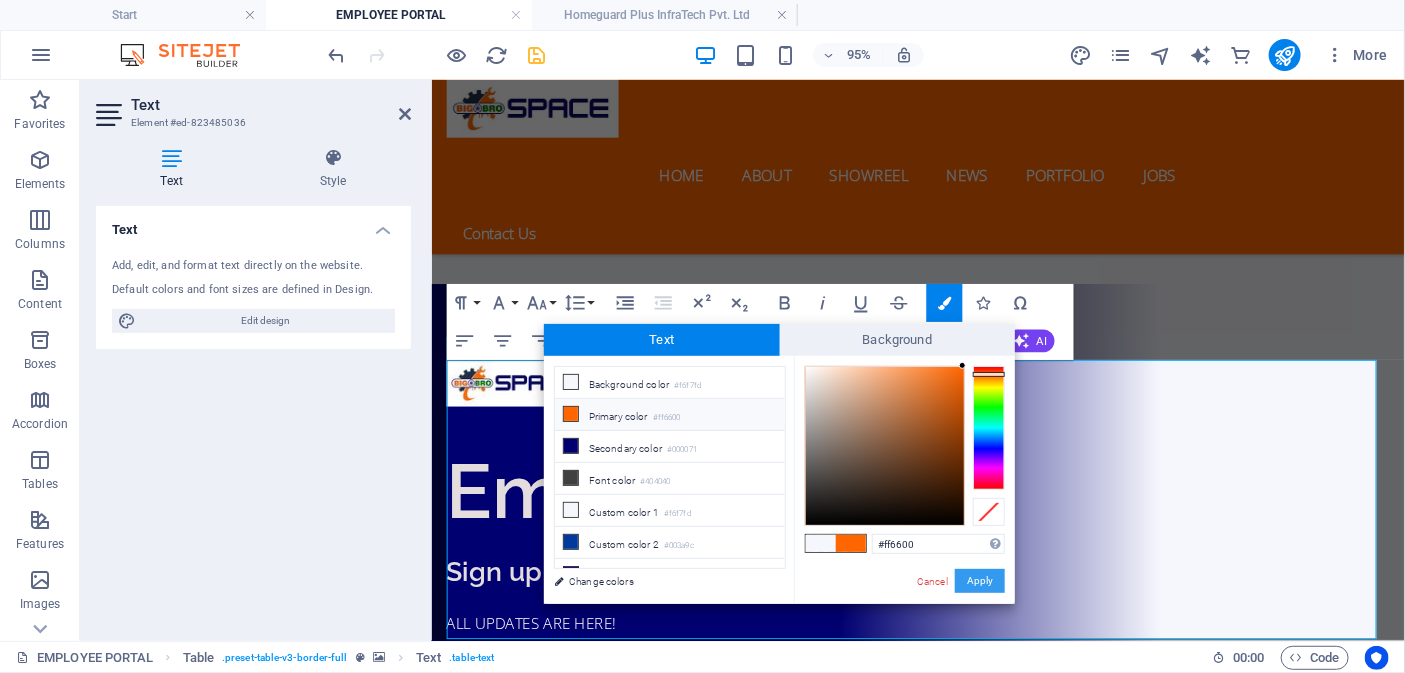 click on "Apply" at bounding box center [980, 581] 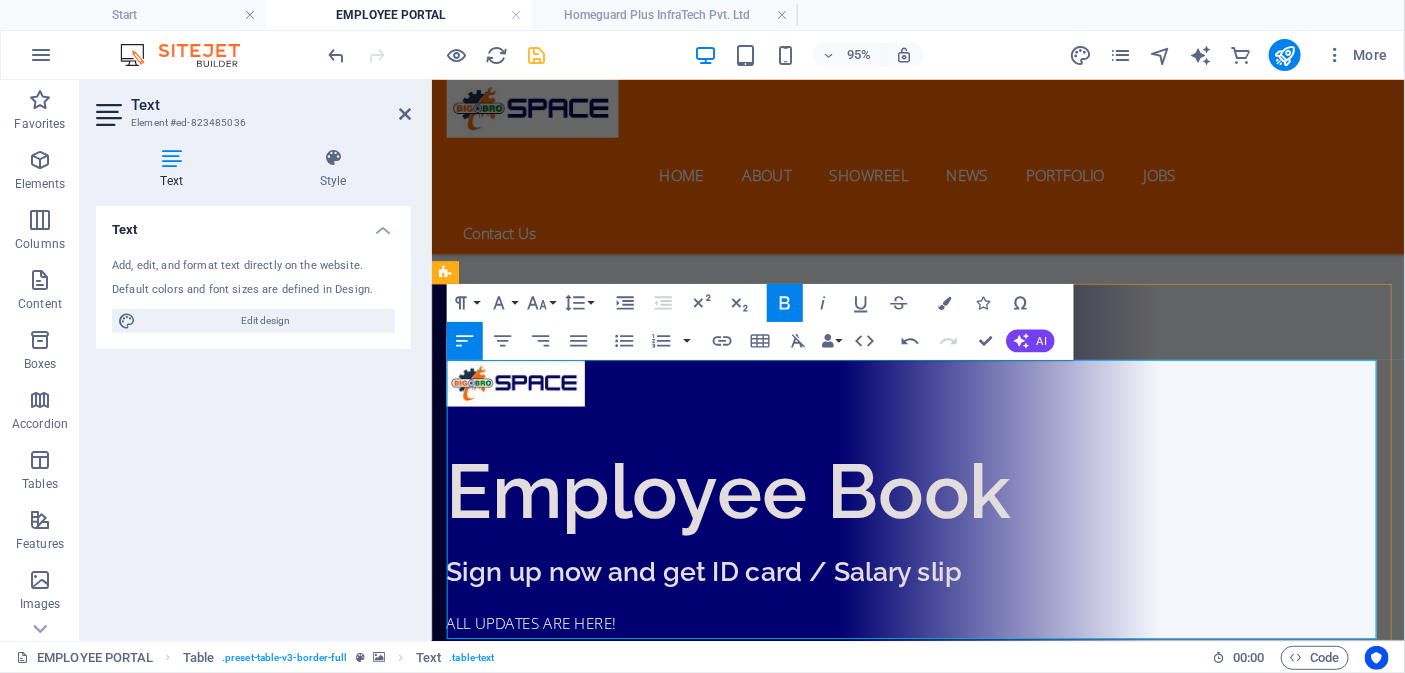 click on "OFFICE DPARTMENT" at bounding box center (1074, 1577) 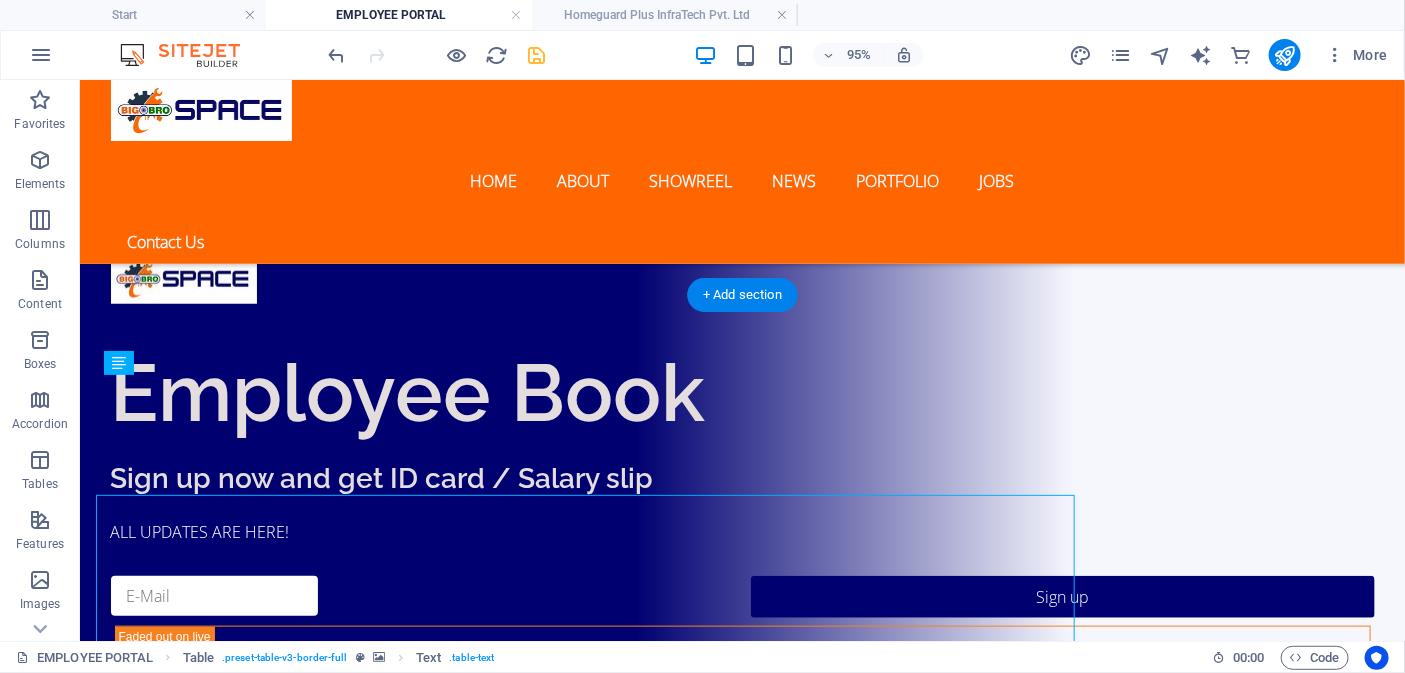 scroll, scrollTop: 499, scrollLeft: 0, axis: vertical 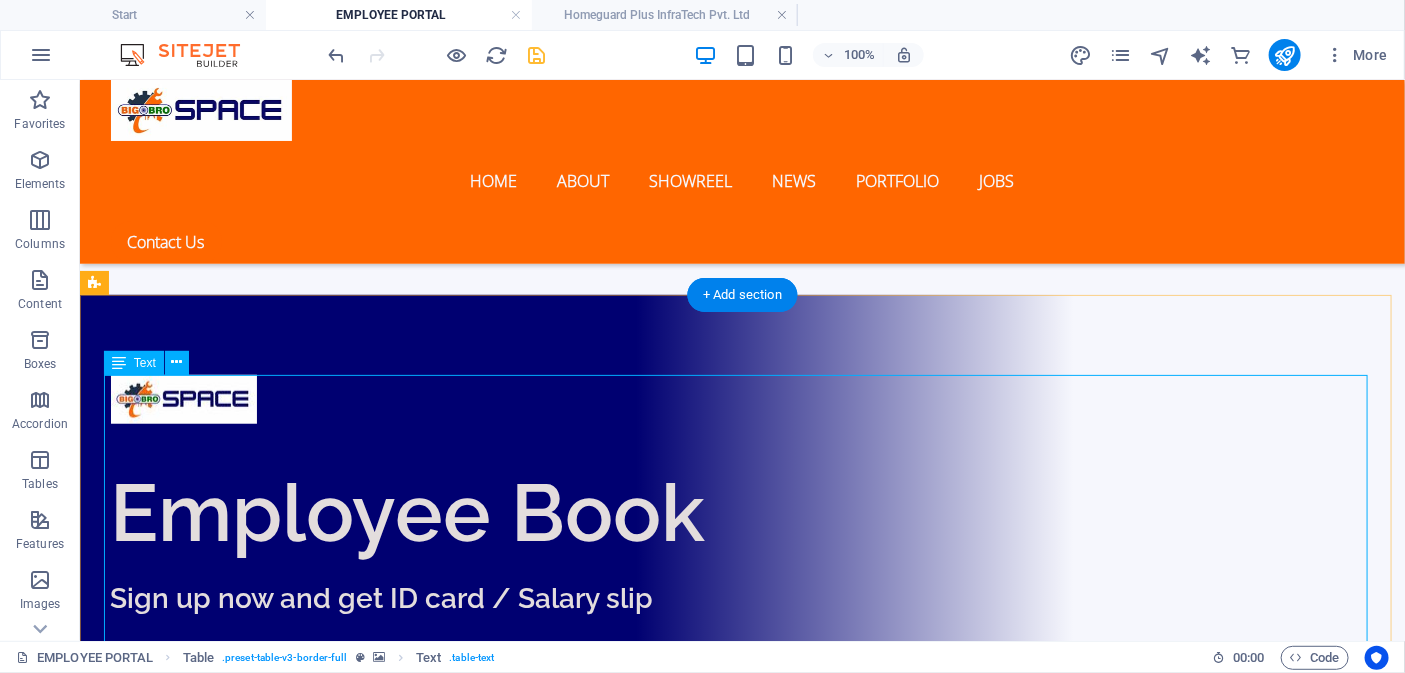click on "COMPANY LIST EMPLOYMENT CATEGORIES 1. BMC PVT LTD OFFICE DPARTMENT Ipsum Dolor 2. HGP INFRATECH PVT. LTD. Lorem Ipsum Dolor 3. OUR MAACC - ARCHITECT GROUP Lorem Ipsum Dolor 4. ANVI GROUP, (INDUSTRY) Lorem Ipsum Dolor 5. LNIF INDUSTRIES Lorem Ipsum Dolor" at bounding box center [742, 1650] 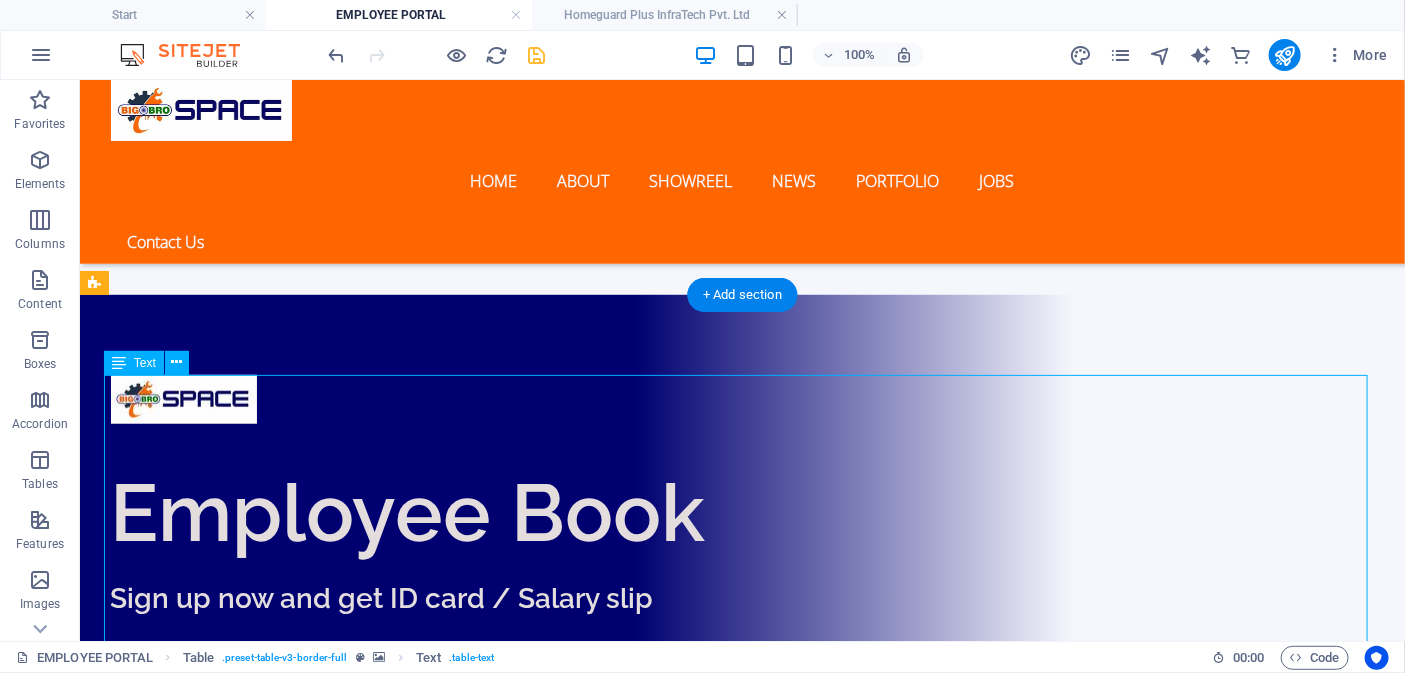 click on "COMPANY LIST EMPLOYMENT CATEGORIES 1. BMC PVT LTD OFFICE DPARTMENT Ipsum Dolor 2. HGP INFRATECH PVT. LTD. Lorem Ipsum Dolor 3. OUR MAACC - ARCHITECT GROUP Lorem Ipsum Dolor 4. ANVI GROUP, (INDUSTRY) Lorem Ipsum Dolor 5. LNIF INDUSTRIES Lorem Ipsum Dolor" at bounding box center (742, 1650) 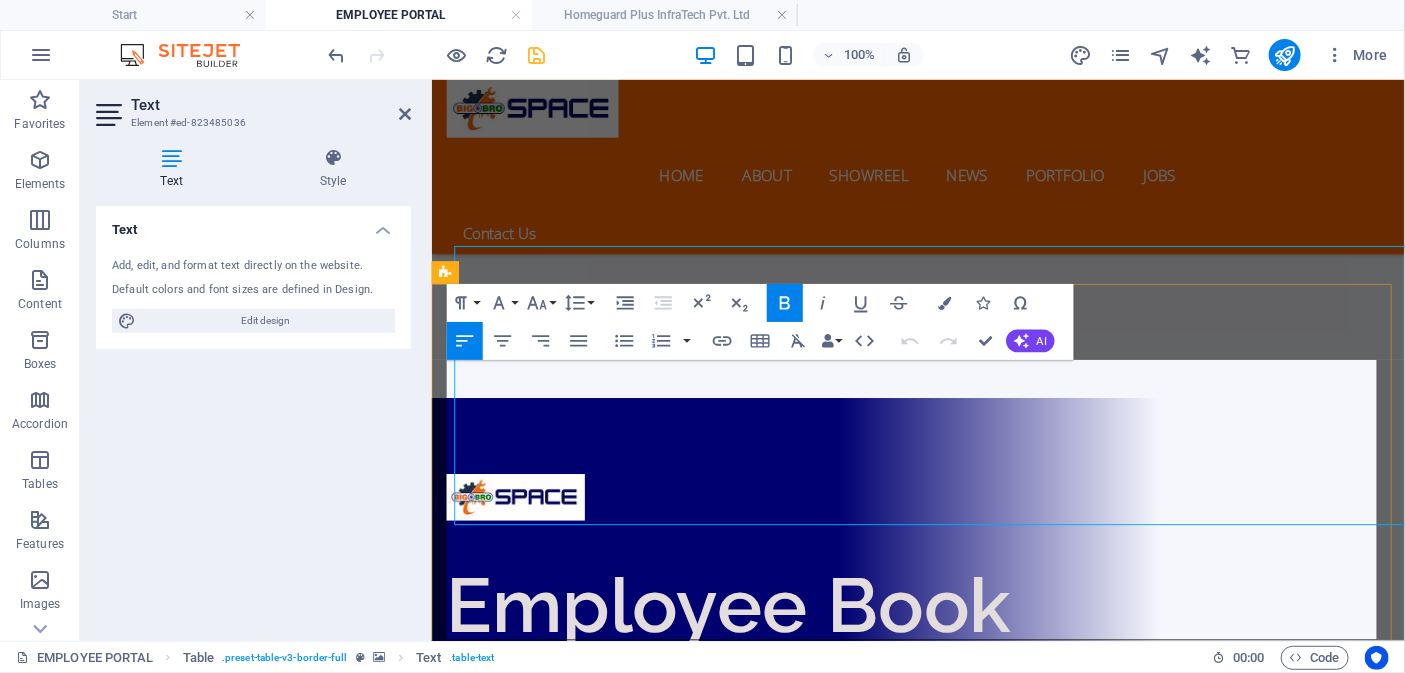 scroll, scrollTop: 619, scrollLeft: 0, axis: vertical 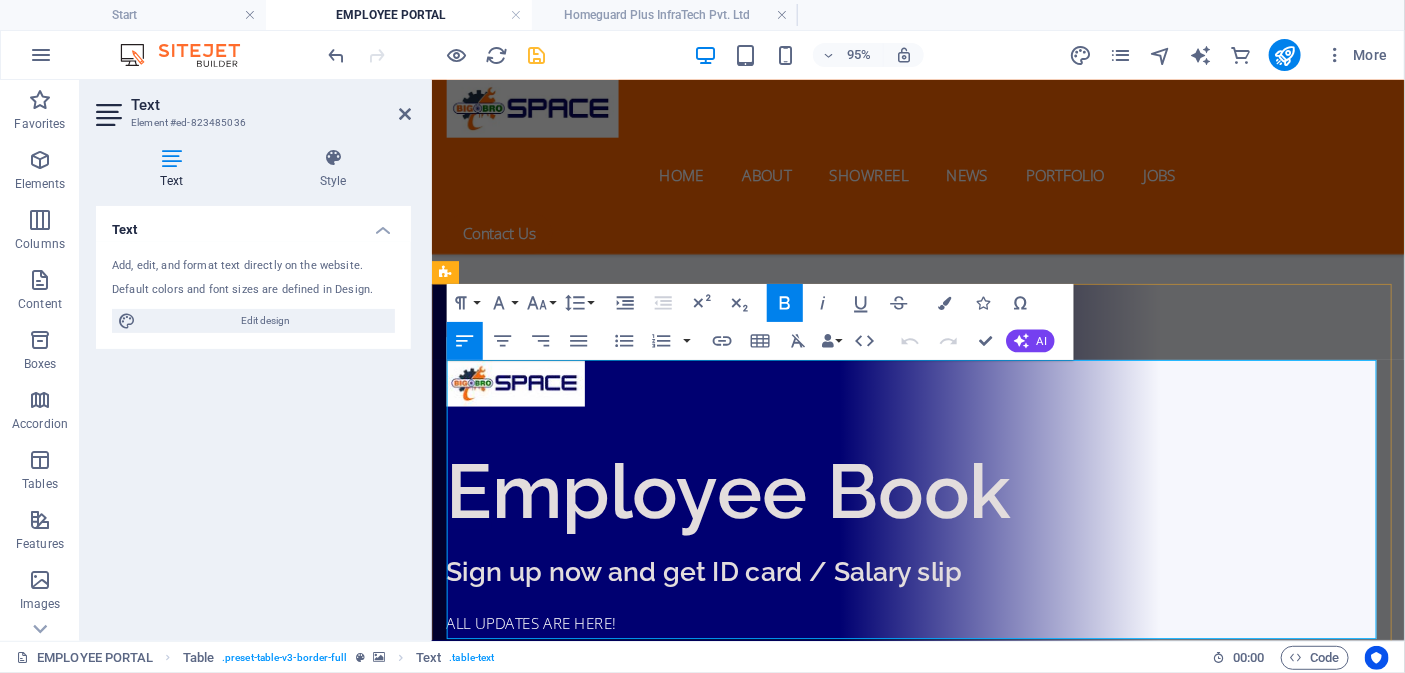 click on "OFFICE DPARTMENT" at bounding box center (1074, 1577) 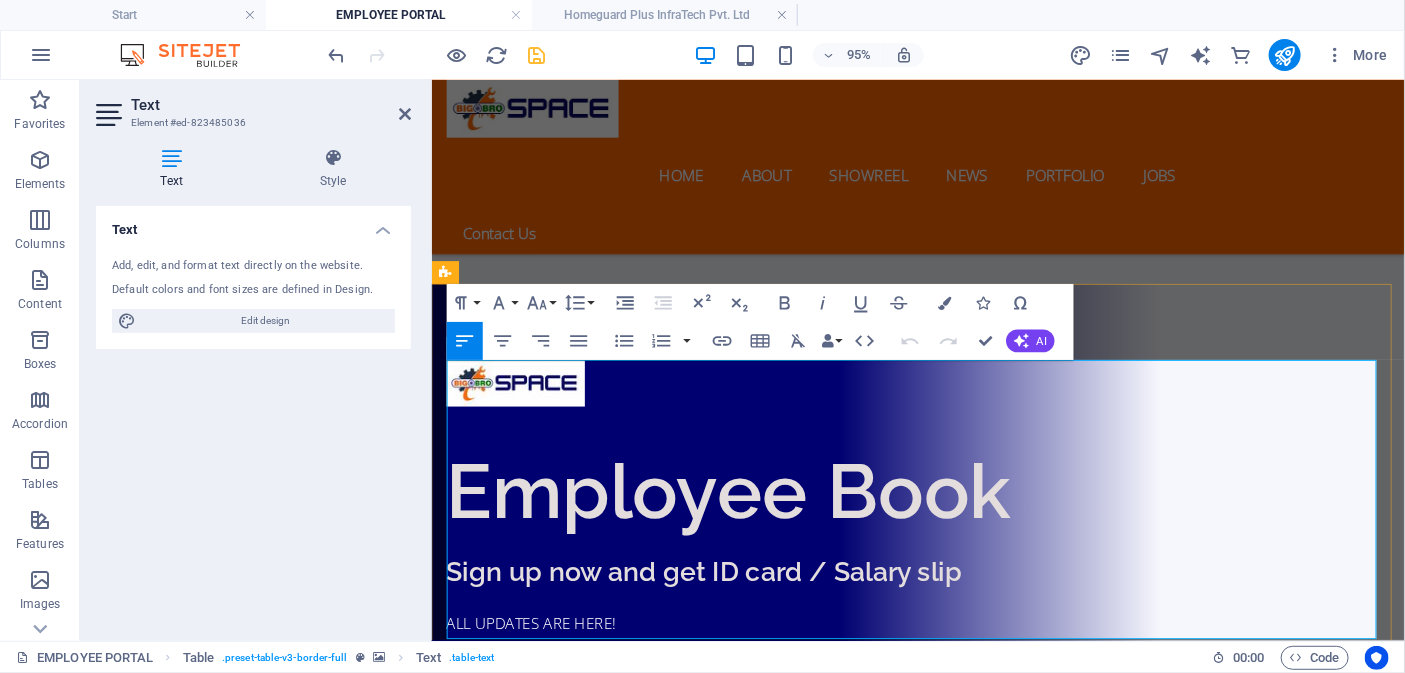click on "OFFICE DPARTMENT" at bounding box center (1074, 1577) 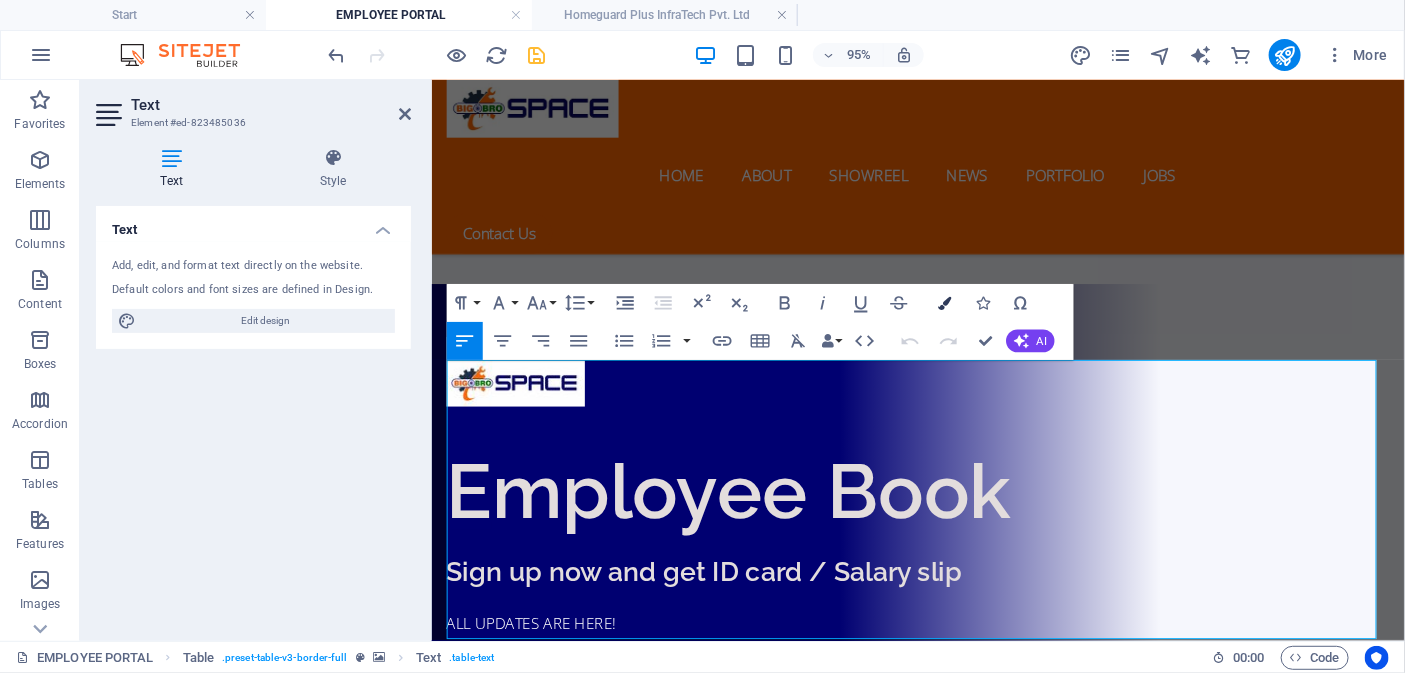 click at bounding box center (944, 303) 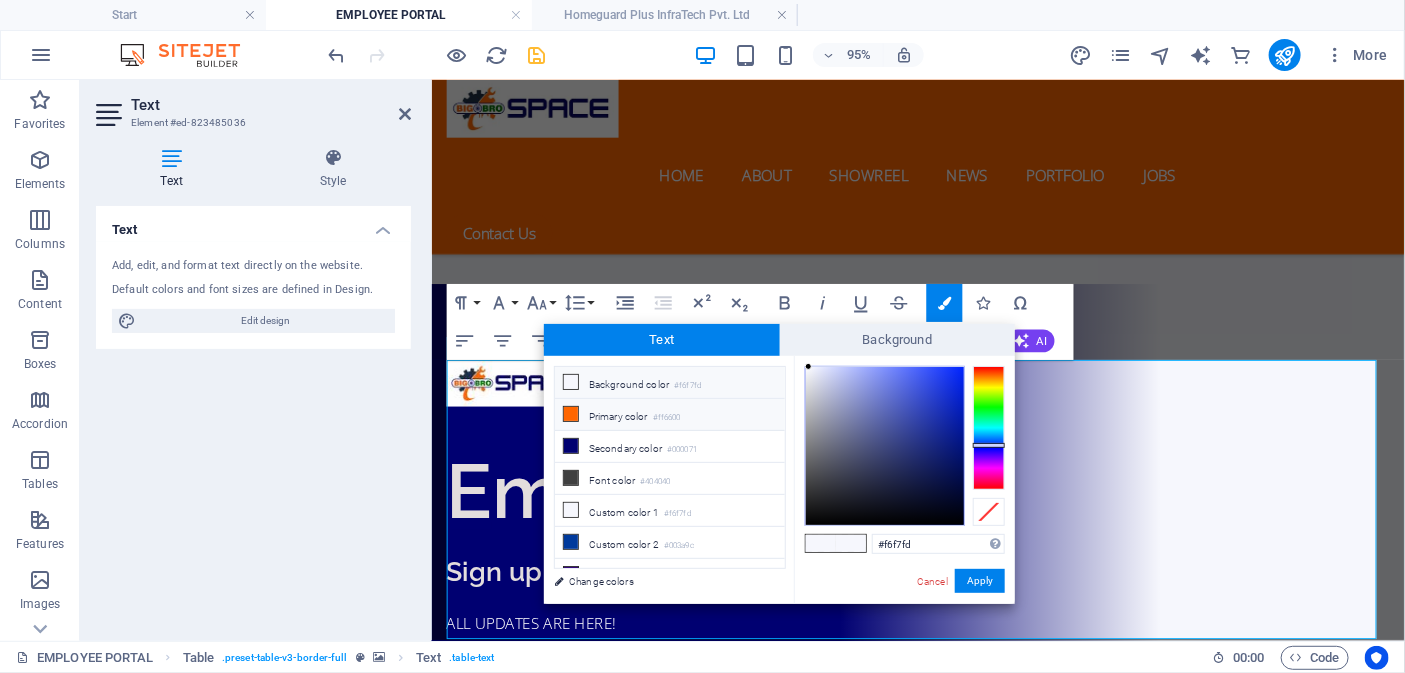 click at bounding box center [571, 414] 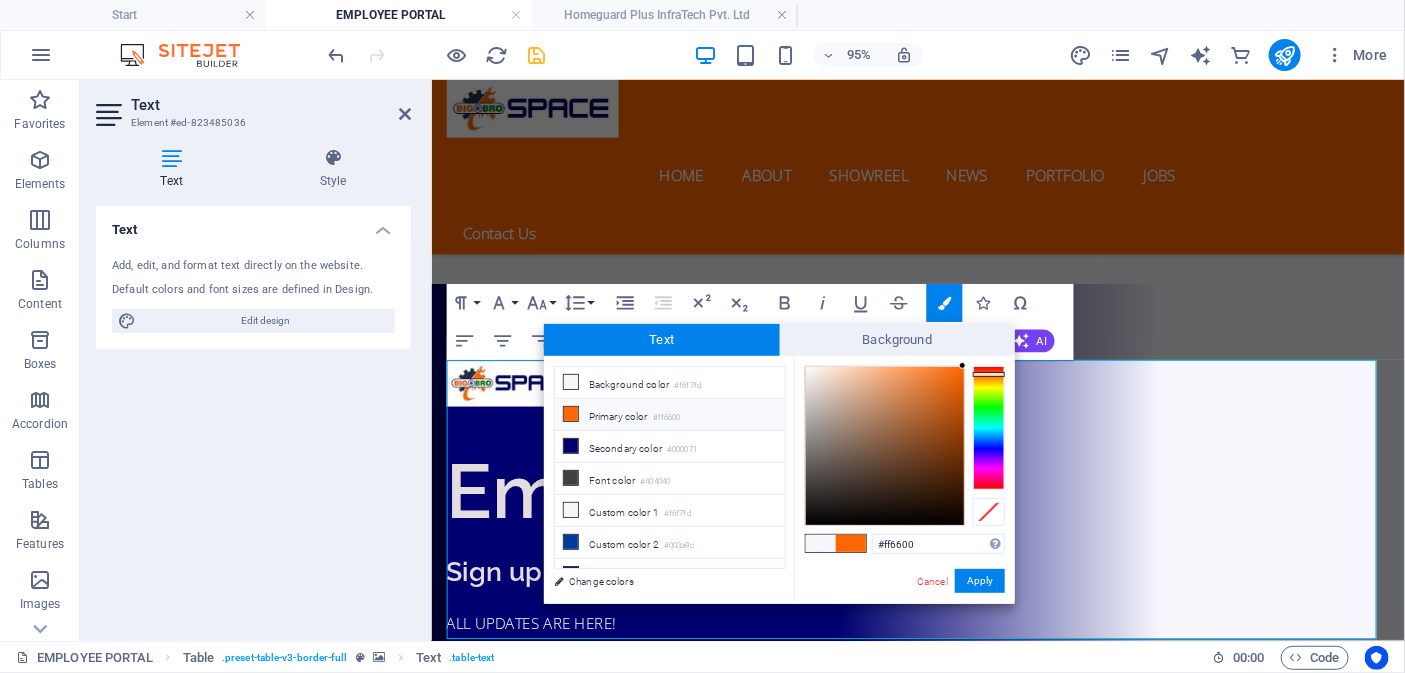 click on "#ff6600 Supported formats #0852ed rgb(8, 82, 237) rgba(8, 82, 237, 90%) hsv(221,97,93) hsl(221, 93%, 48%) Cancel Apply" at bounding box center (904, 625) 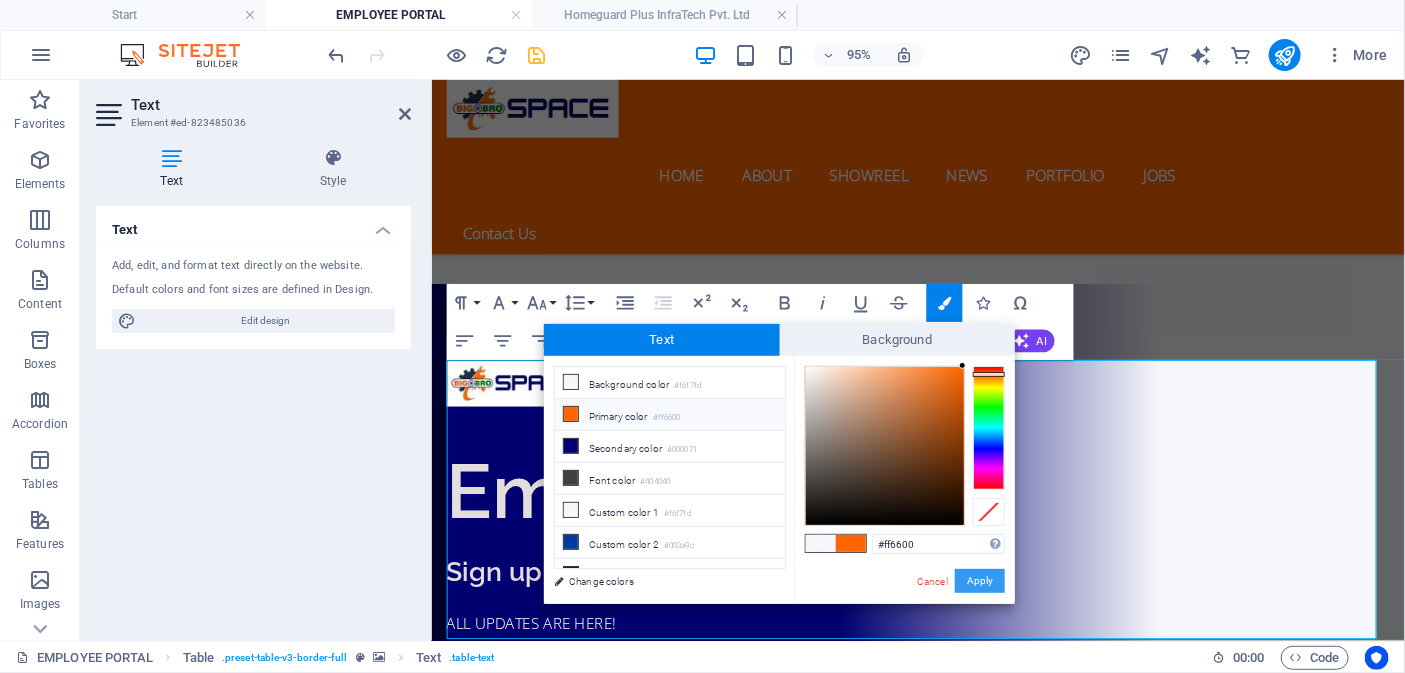 drag, startPoint x: 983, startPoint y: 578, endPoint x: 580, endPoint y: 523, distance: 406.73578 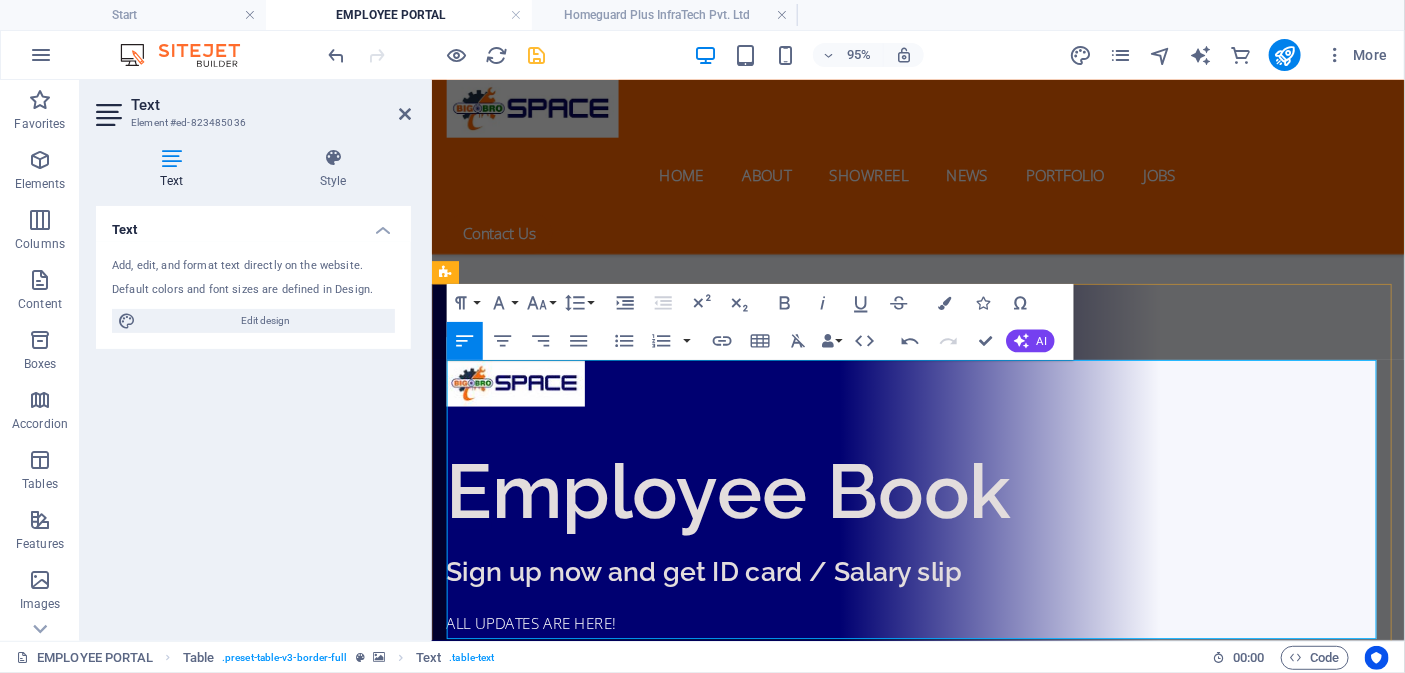 click on "Lorem" at bounding box center [1074, 1675] 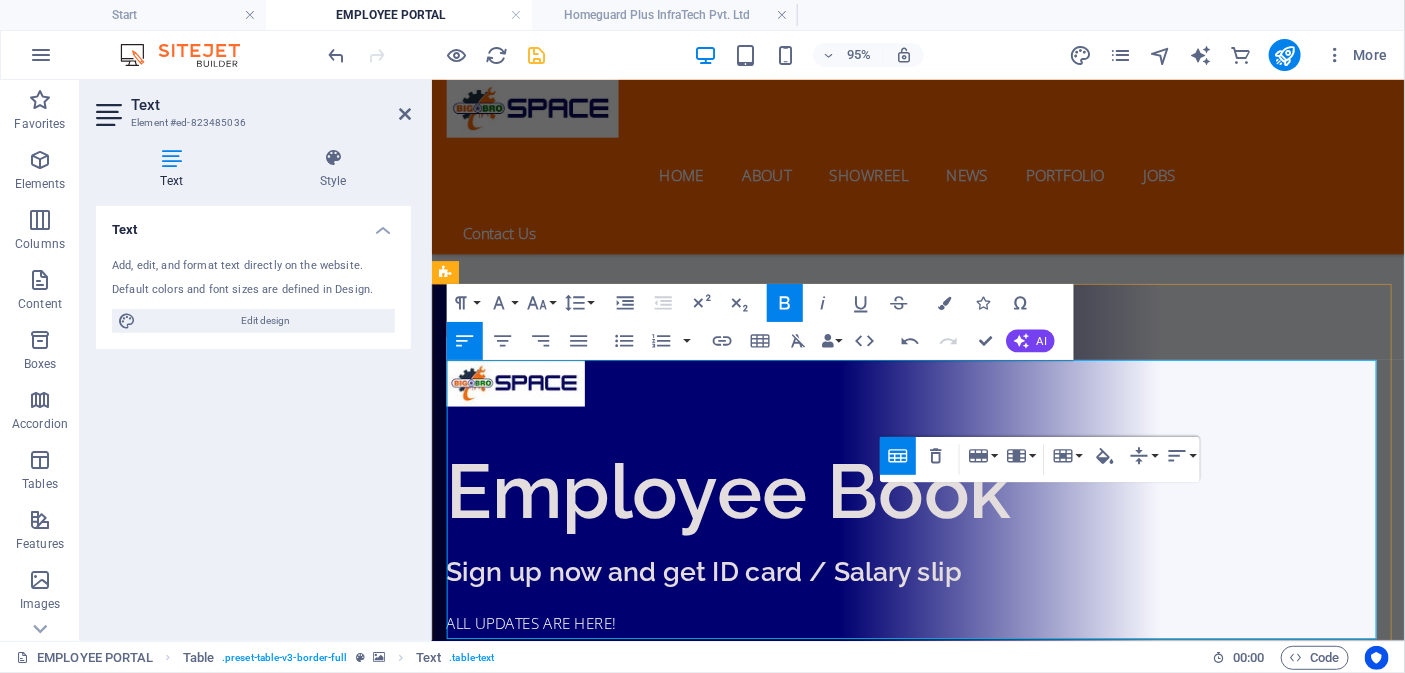 click on "OFFICE DPARTMENT" at bounding box center [1074, 1577] 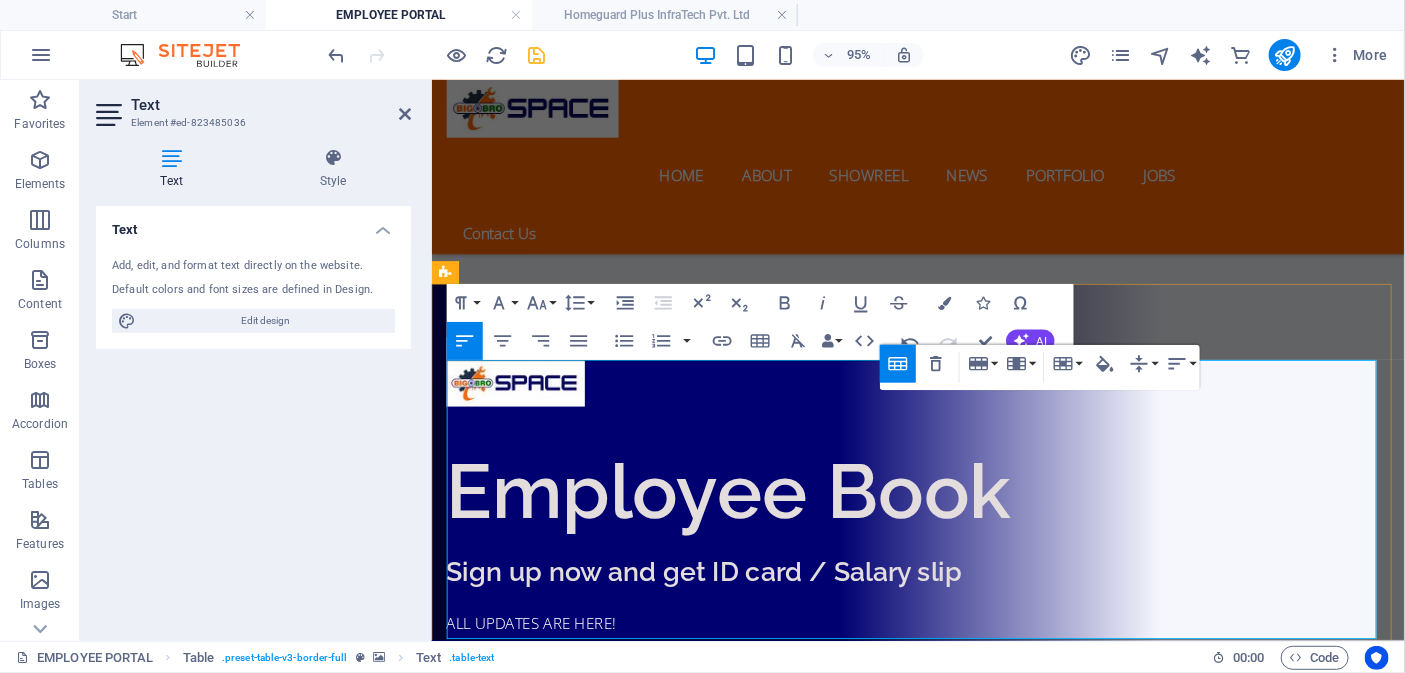 click on "OFFICE DPARTMENT" at bounding box center (980, 1577) 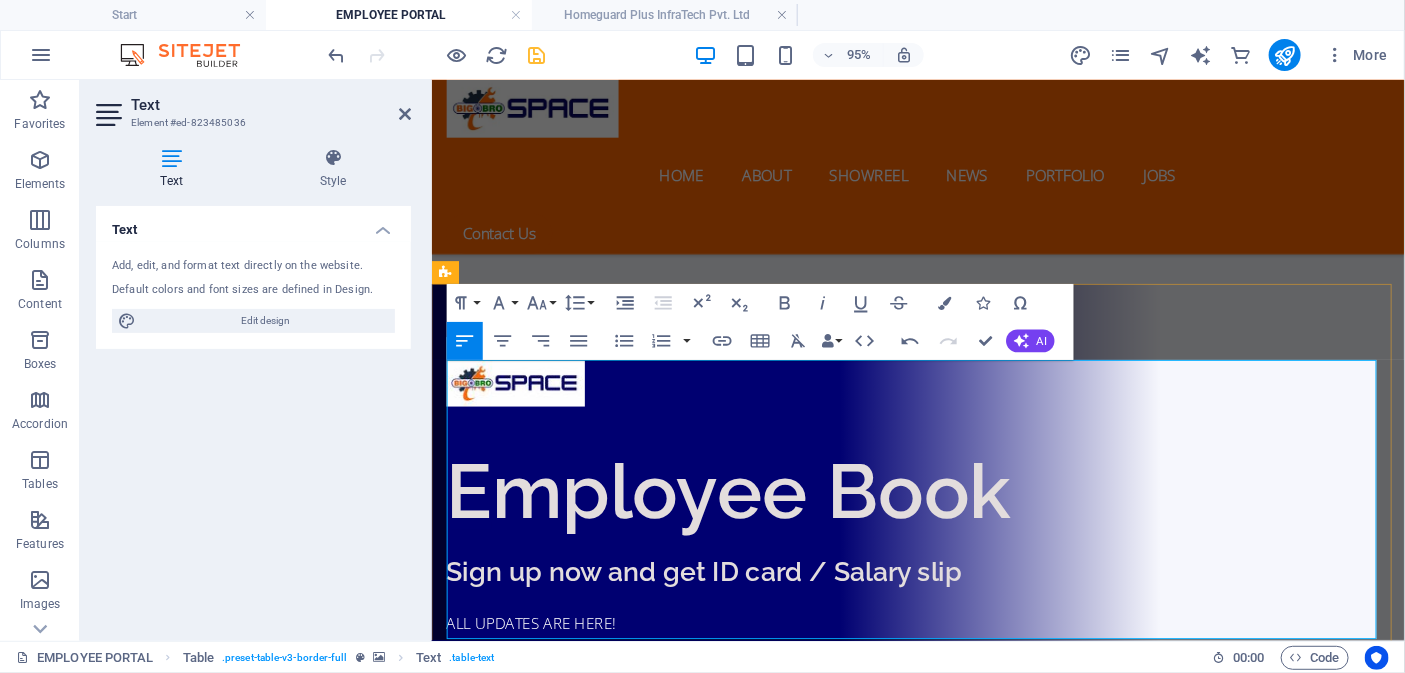 click on "OFFICE DPARTMENT" at bounding box center (980, 1577) 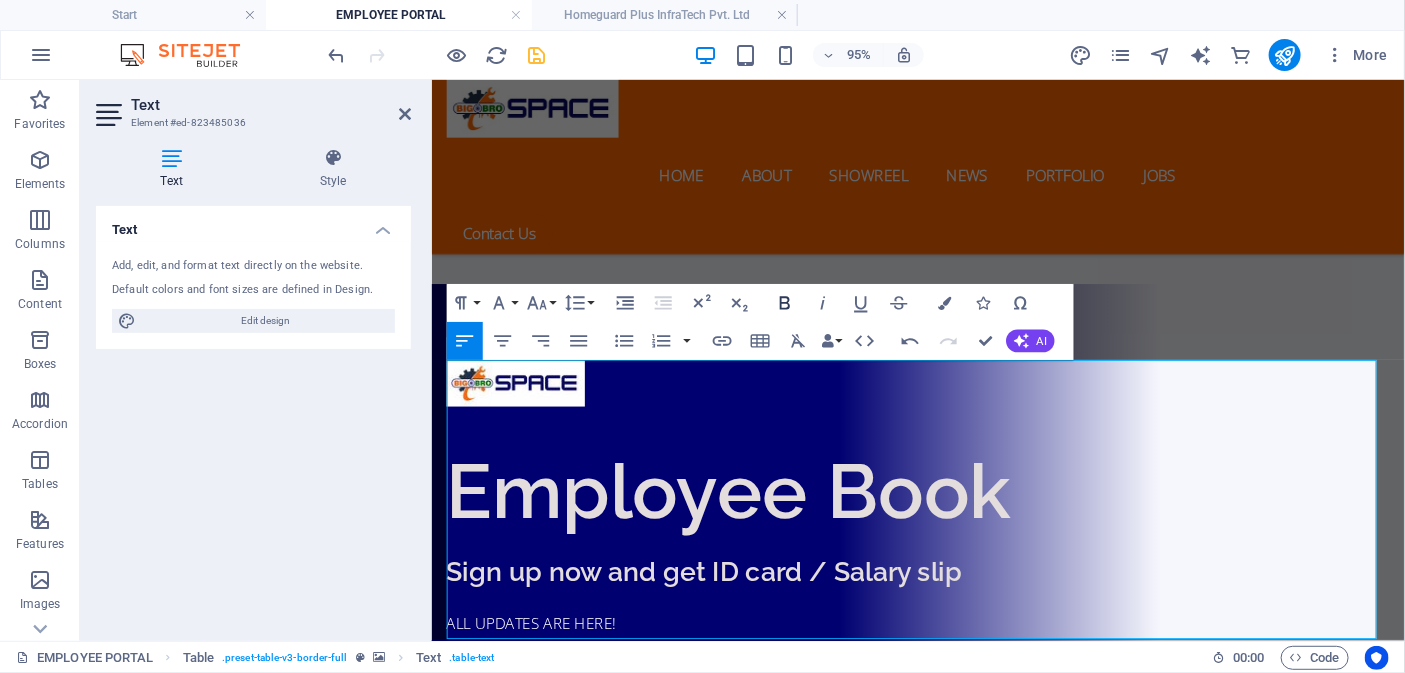 click 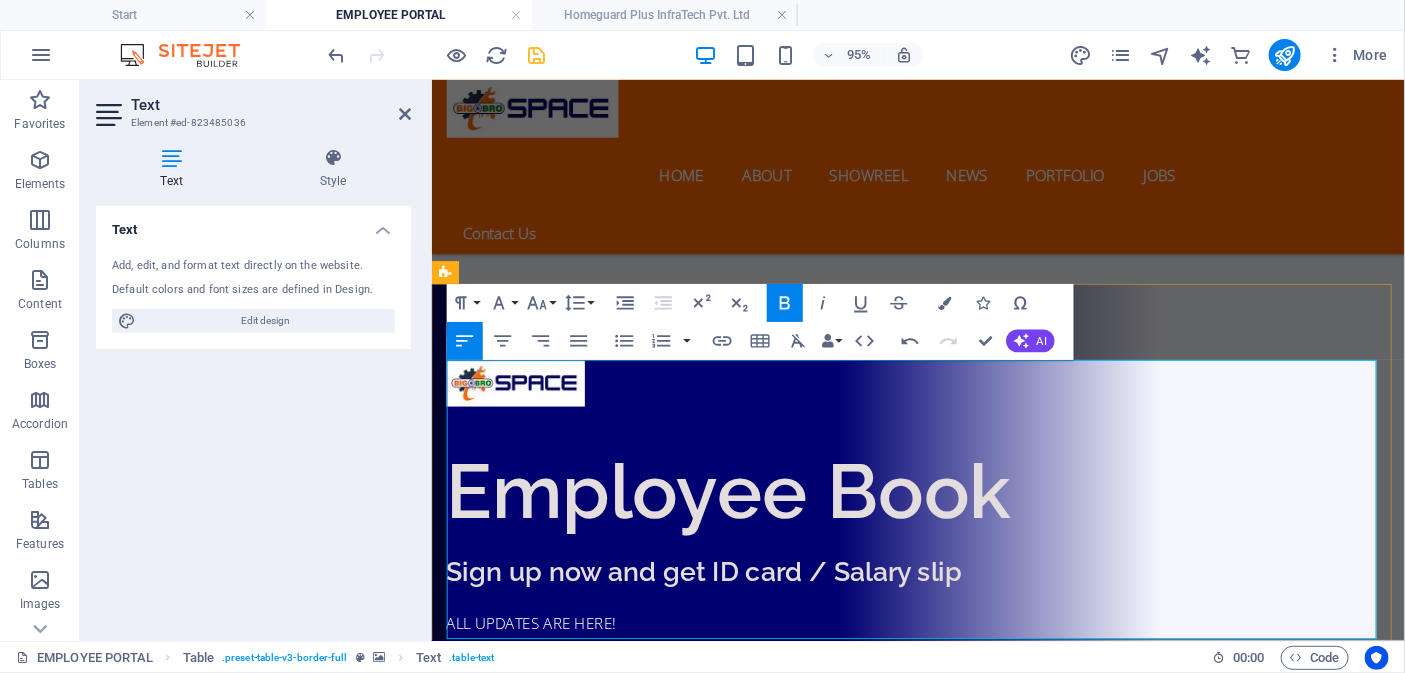 click on "Lorem" at bounding box center (1074, 1675) 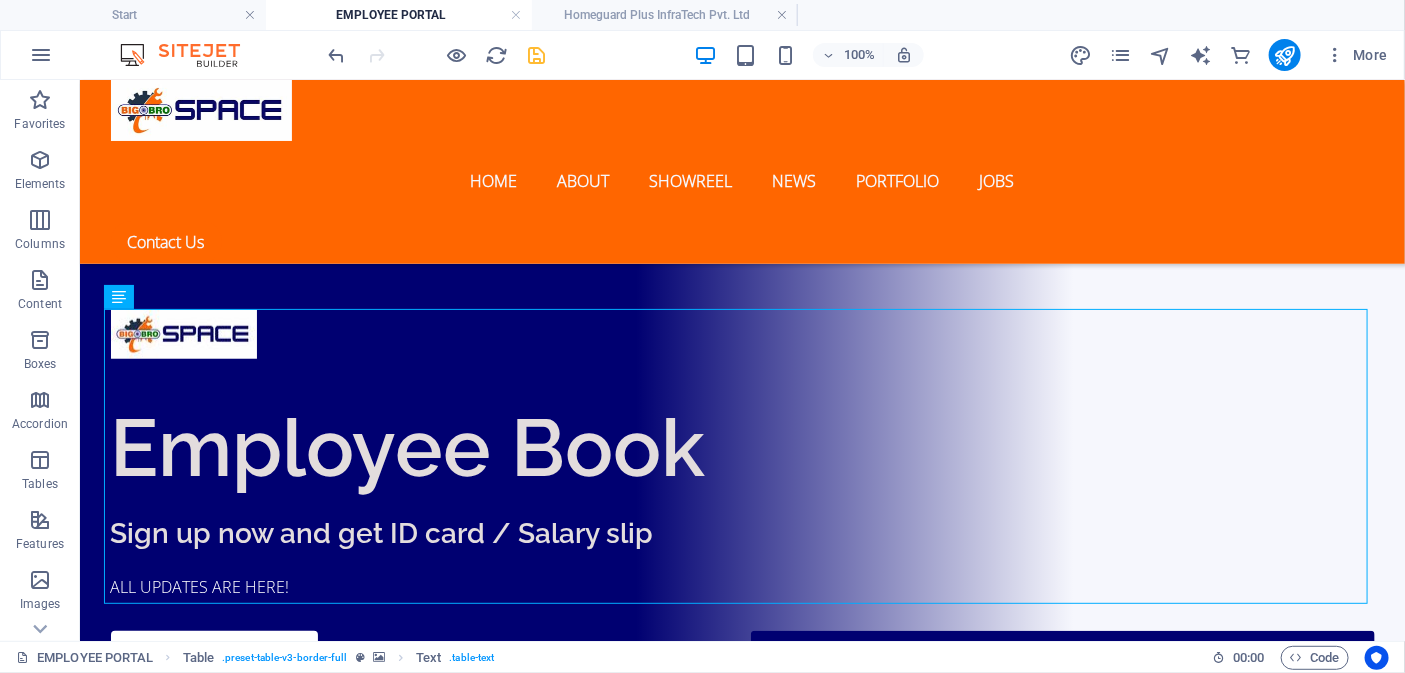 scroll, scrollTop: 570, scrollLeft: 0, axis: vertical 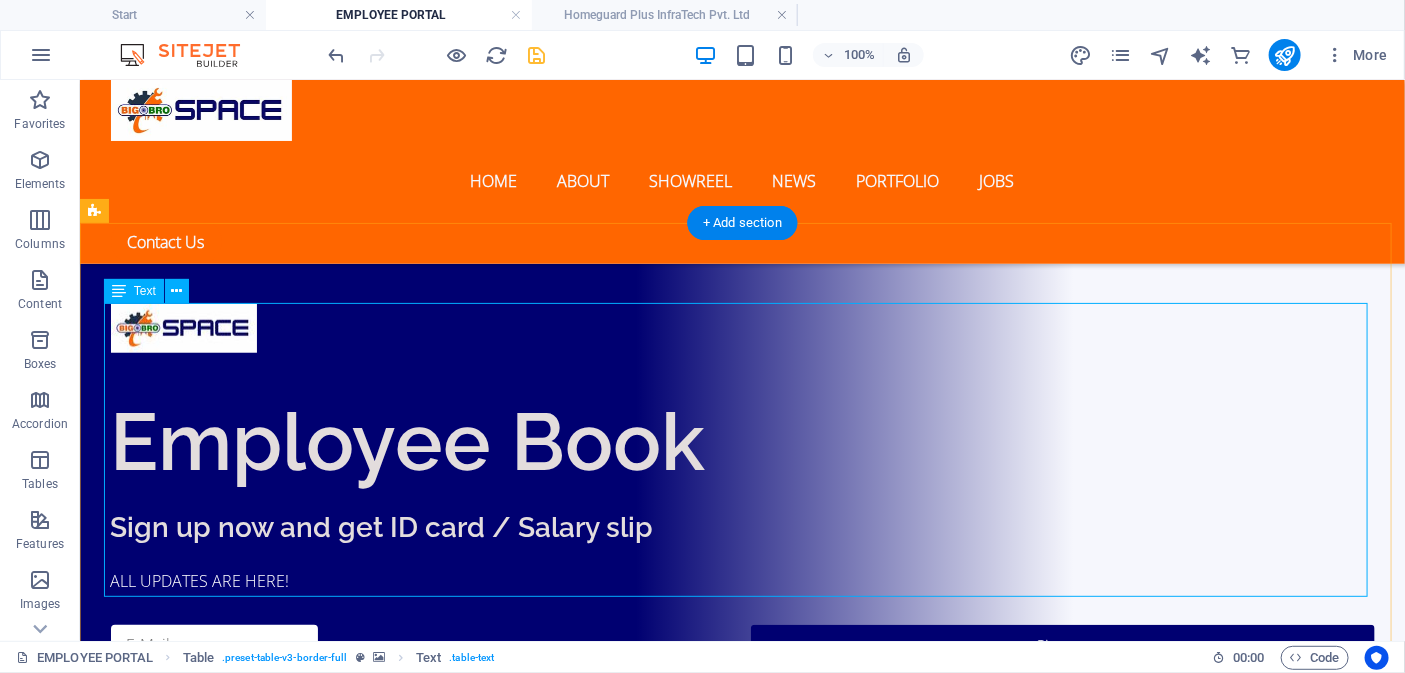click on "COMPANY LIST EMPLOYMENT CATEGORIES 1. BMC PVT LTD OFFICE DPARTMENT Ipsum Dolor 2. HGP INFRATECH PVT. LTD. Lorem Ipsum Dolor 3. OUR MAACC - ARCHITECT GROUP Lorem Ipsum Dolor 4. ANVI GROUP, (INDUSTRY) Lorem Ipsum Dolor 5. LNIF INDUSTRIES Lorem Ipsum Dolor" at bounding box center (742, 1579) 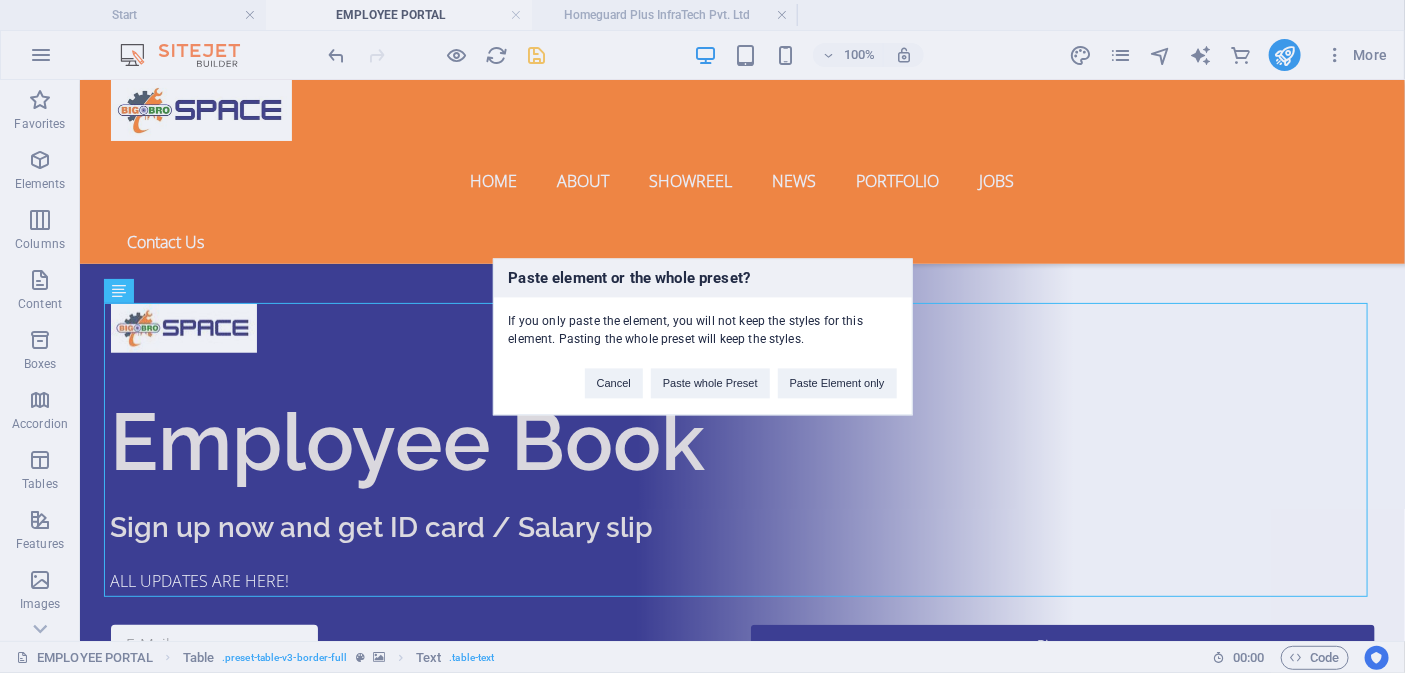 type 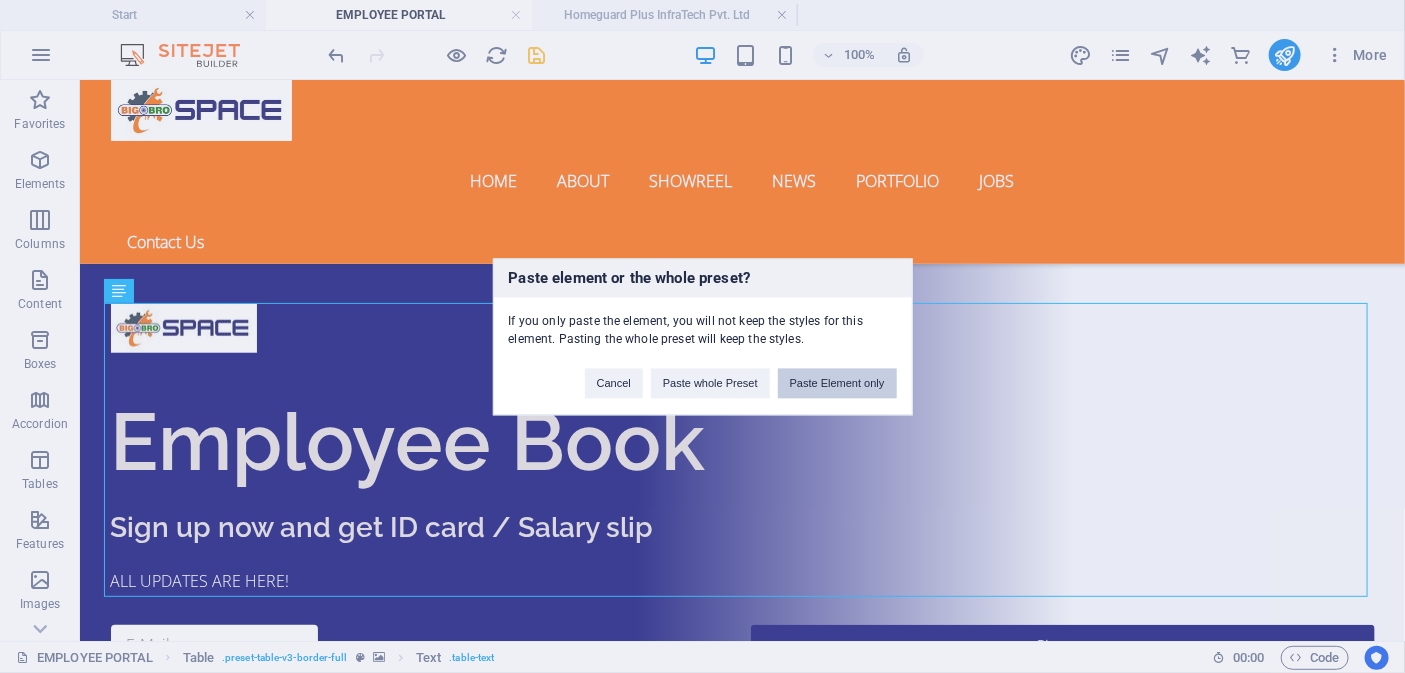click on "Paste Element only" at bounding box center [837, 383] 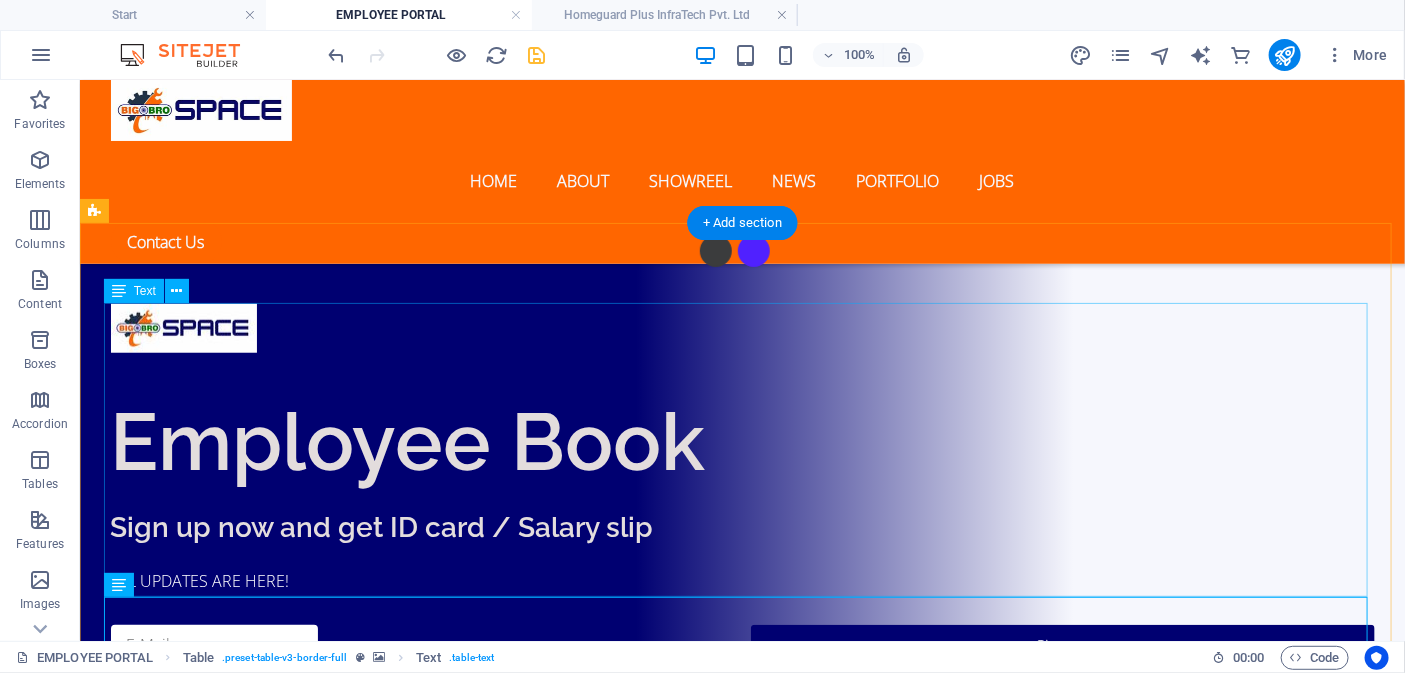 click on "COMPANY LIST EMPLOYMENT CATEGORIES 1. BMC PVT LTD OFFICE DPARTMENT Ipsum Dolor 2. HGP INFRATECH PVT. LTD. Lorem Ipsum Dolor 3. OUR MAACC - ARCHITECT GROUP Lorem Ipsum Dolor 4. ANVI GROUP, (INDUSTRY) Lorem Ipsum Dolor 5. LNIF INDUSTRIES Lorem Ipsum Dolor" at bounding box center (742, 1873) 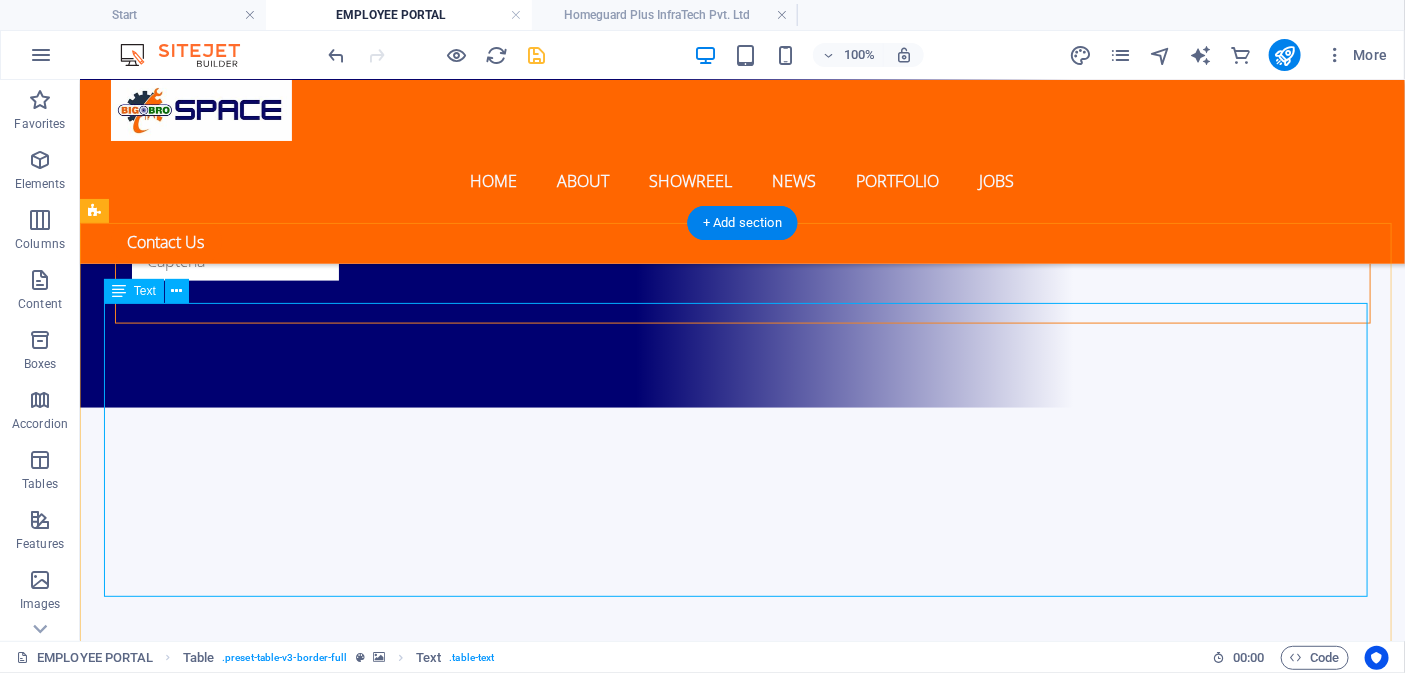 scroll, scrollTop: 570, scrollLeft: 0, axis: vertical 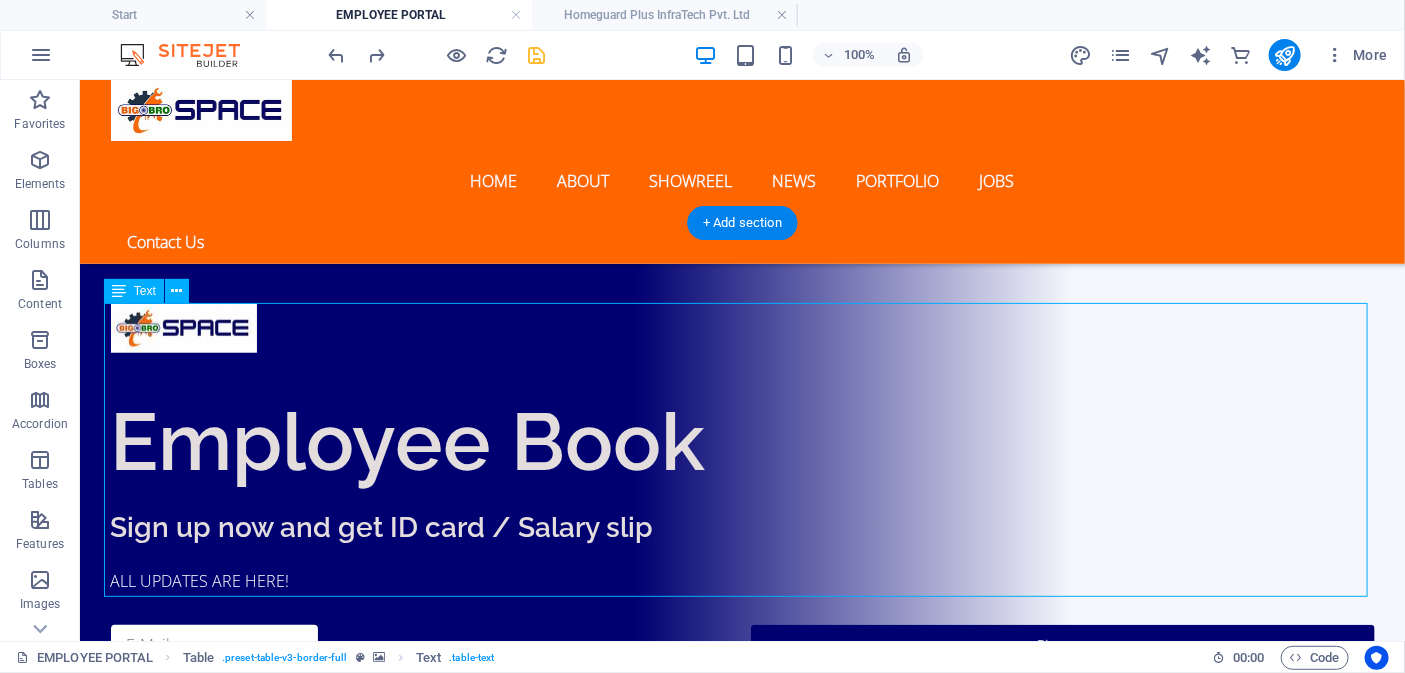 click on "COMPANY LIST EMPLOYMENT CATEGORIES 1. BMC PVT LTD OFFICE DPARTMENT Ipsum Dolor 2. HGP INFRATECH PVT. LTD. Lorem Ipsum Dolor 3. OUR MAACC - ARCHITECT GROUP Lorem Ipsum Dolor 4. ANVI GROUP, (INDUSTRY) Lorem Ipsum Dolor 5. LNIF INDUSTRIES Lorem Ipsum Dolor" at bounding box center (742, 1579) 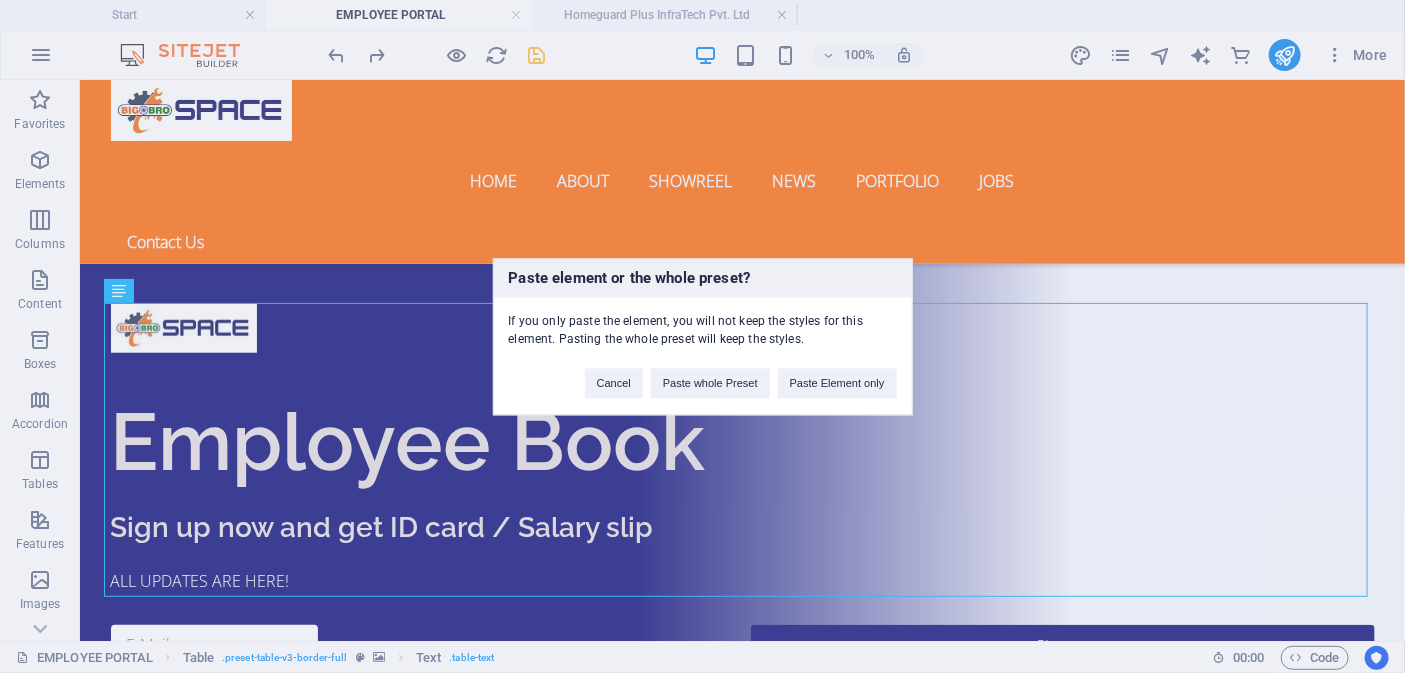 type 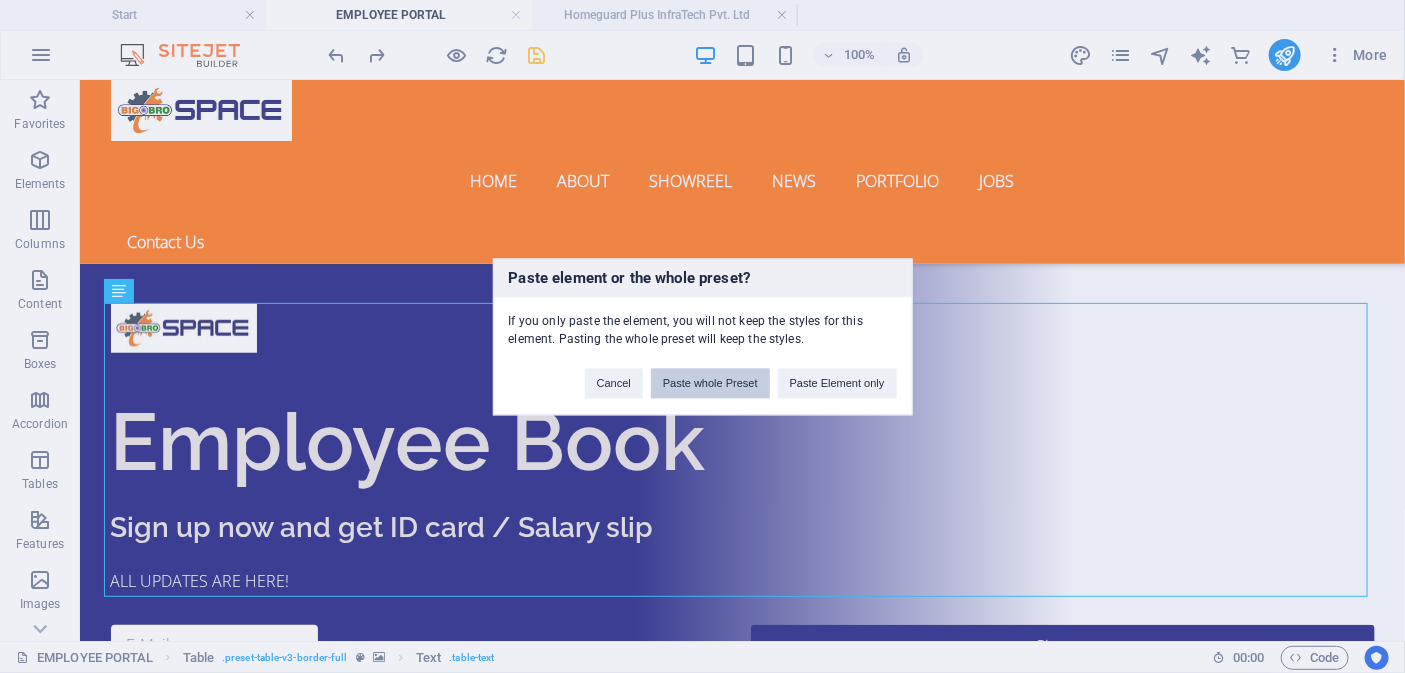 click on "Paste whole Preset" at bounding box center [710, 383] 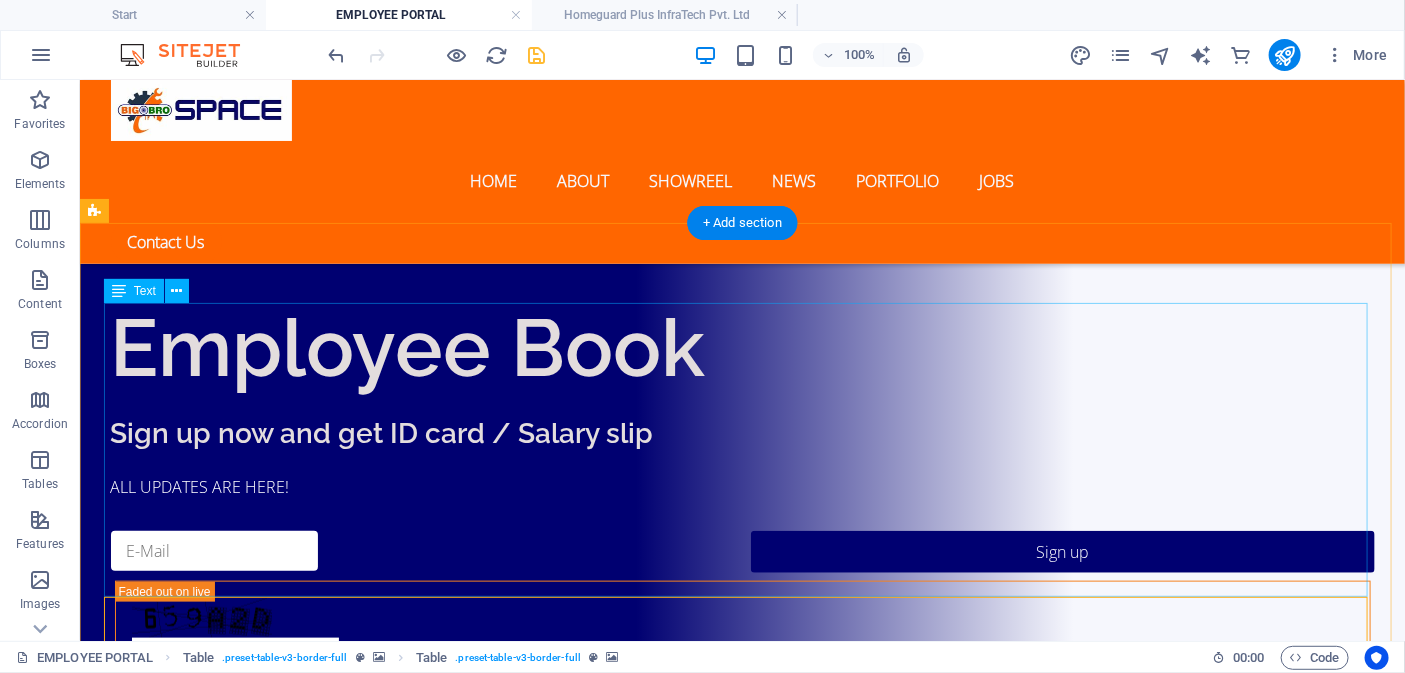 scroll, scrollTop: 570, scrollLeft: 0, axis: vertical 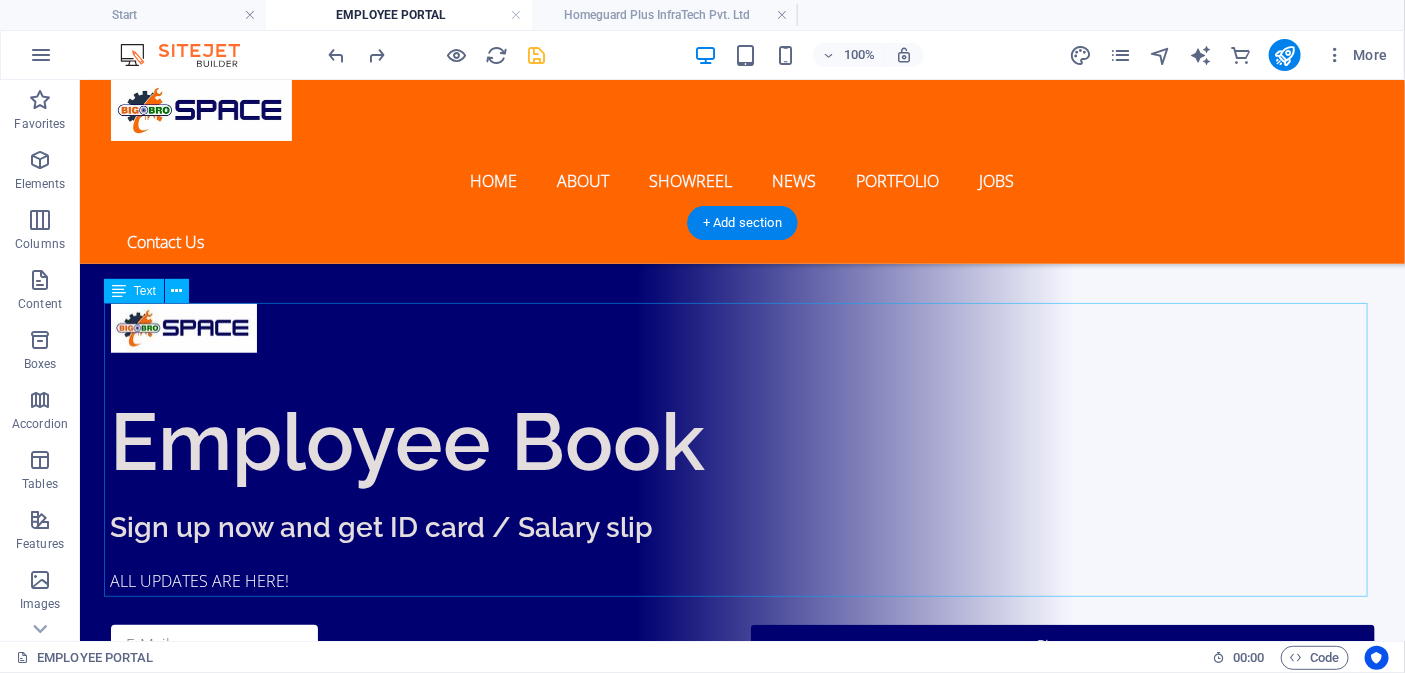 click on "COMPANY LIST EMPLOYMENT CATEGORIES 1. BMC PVT LTD OFFICE DPARTMENT Ipsum Dolor 2. HGP INFRATECH PVT. LTD. Lorem Ipsum Dolor 3. OUR MAACC - ARCHITECT GROUP Lorem Ipsum Dolor 4. ANVI GROUP, (INDUSTRY) Lorem Ipsum Dolor 5. LNIF INDUSTRIES Lorem Ipsum Dolor" at bounding box center [742, 1579] 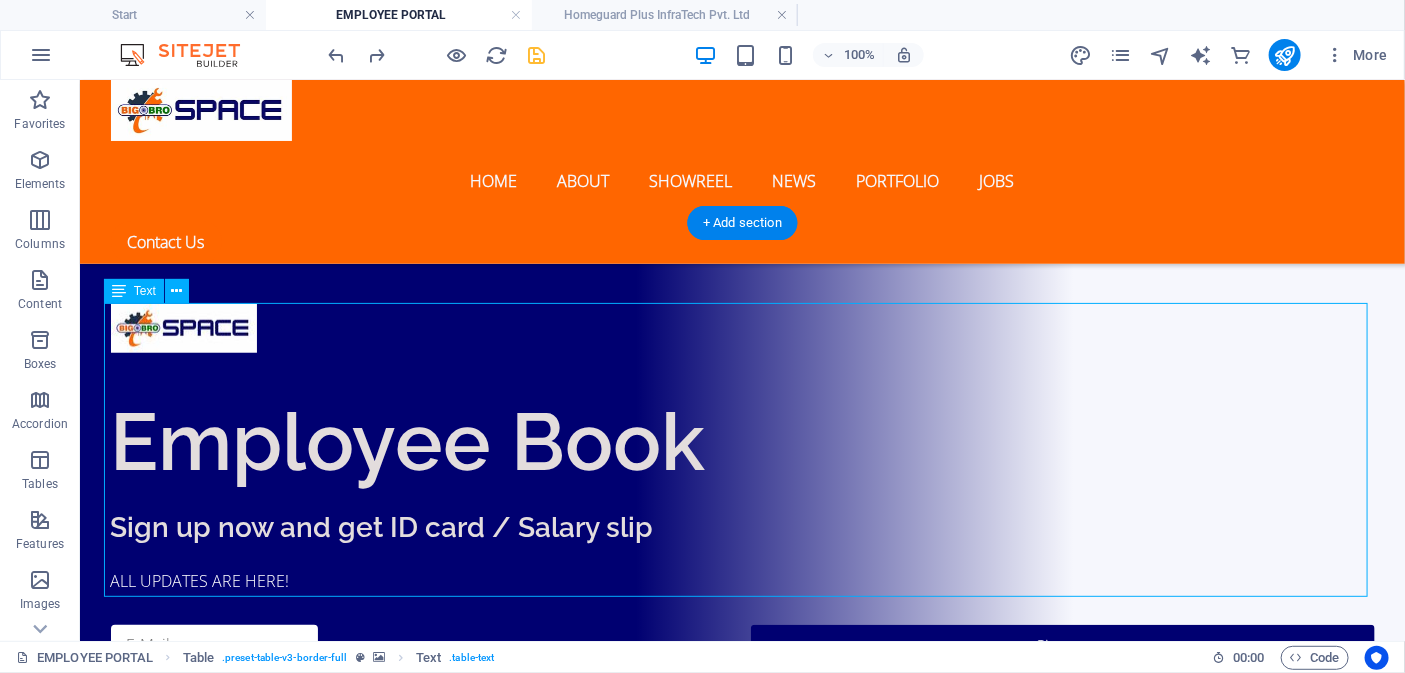 click on "COMPANY LIST EMPLOYMENT CATEGORIES 1. BMC PVT LTD OFFICE DPARTMENT Ipsum Dolor 2. HGP INFRATECH PVT. LTD. Lorem Ipsum Dolor 3. OUR MAACC - ARCHITECT GROUP Lorem Ipsum Dolor 4. ANVI GROUP, (INDUSTRY) Lorem Ipsum Dolor 5. LNIF INDUSTRIES Lorem Ipsum Dolor" at bounding box center (742, 1579) 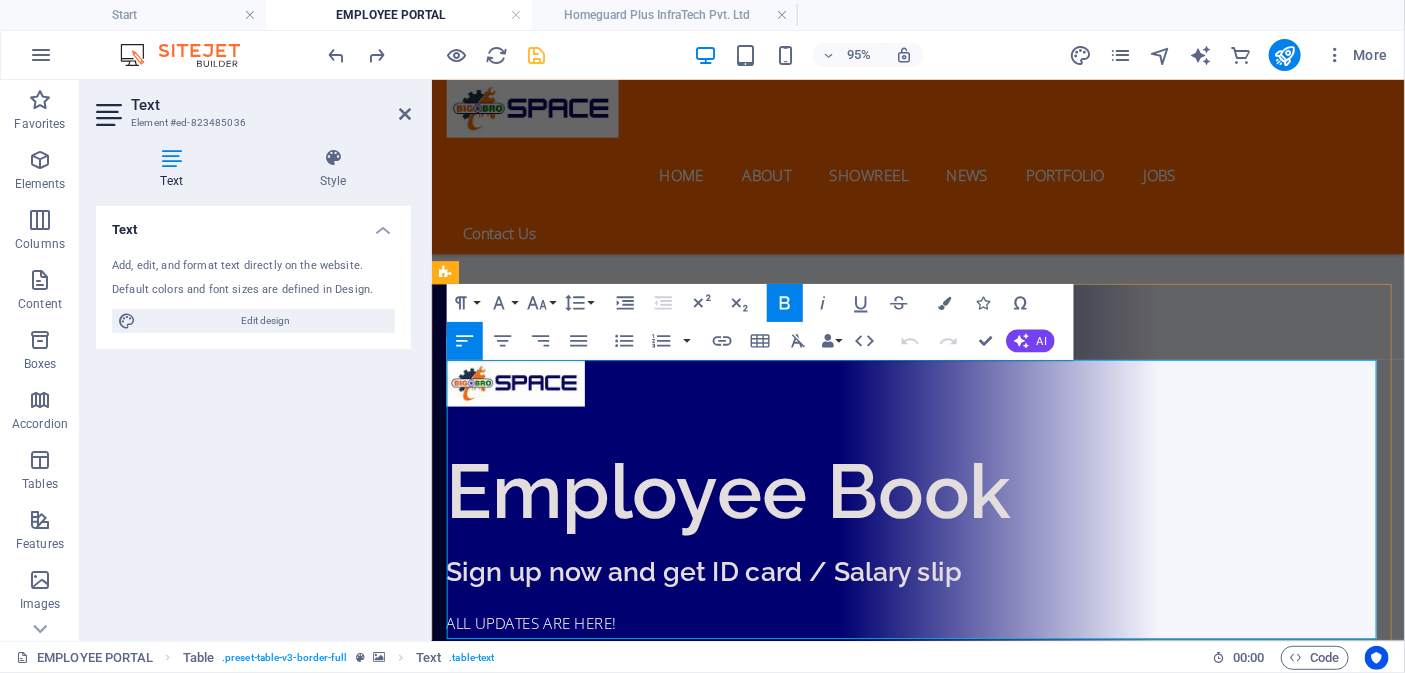 click on "Lorem" at bounding box center (1074, 1626) 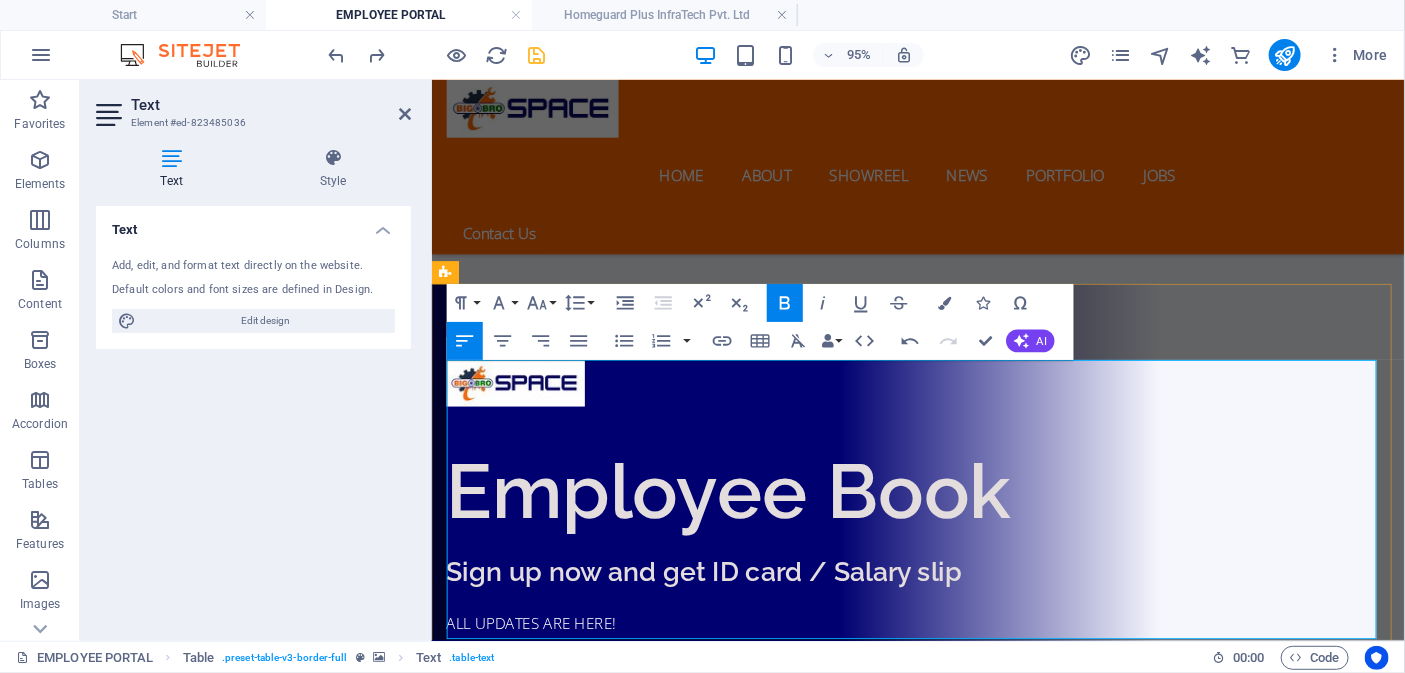click on "Lorem" at bounding box center (930, 1675) 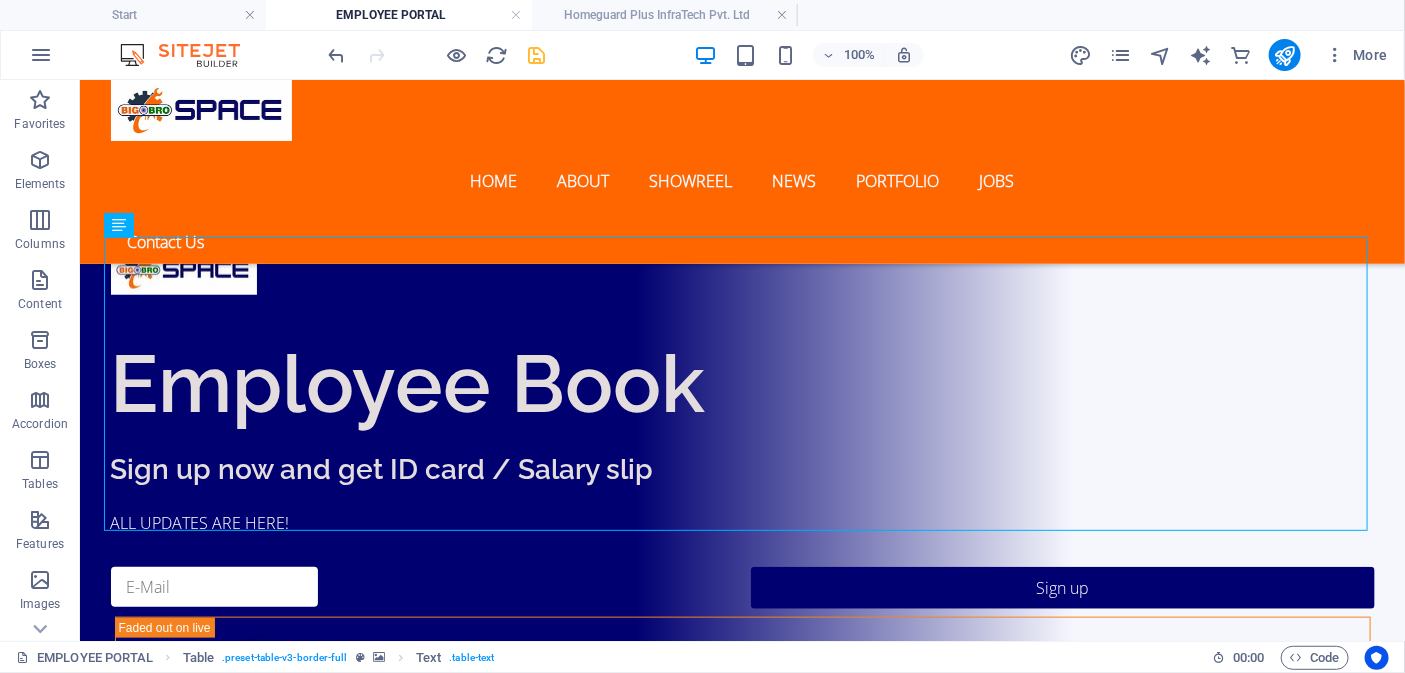 scroll, scrollTop: 601, scrollLeft: 0, axis: vertical 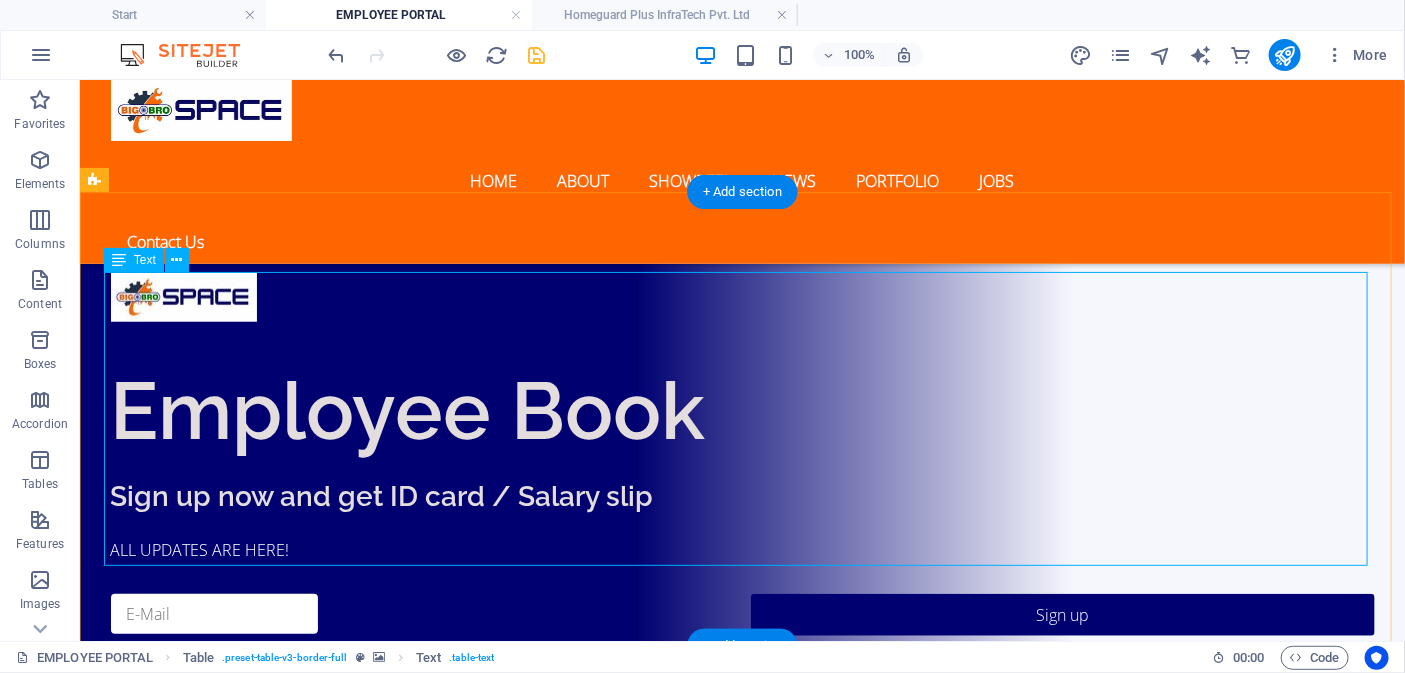 click on "COMPANY LIST EMPLOYMENT CATEGORIES 1. BMC PVT LTD OFFICE DPARTMENT Ipsum Dolor 2. HGP INFRATECH PVT. LTD. OFFICE DPARTMENT Ipsum Dolor 3. OUR MAACC - ARCHITECT GROUP OFFICE DPARTMENT Ipsum Dolor 4. ANVI GROUP, (INDUSTRY) OFFICE DPARTMENT Ipsum Dolor 5. LNIF INDUSTRIES OFFICE DPARTMENT Ipsum Dolor" at bounding box center (742, 1548) 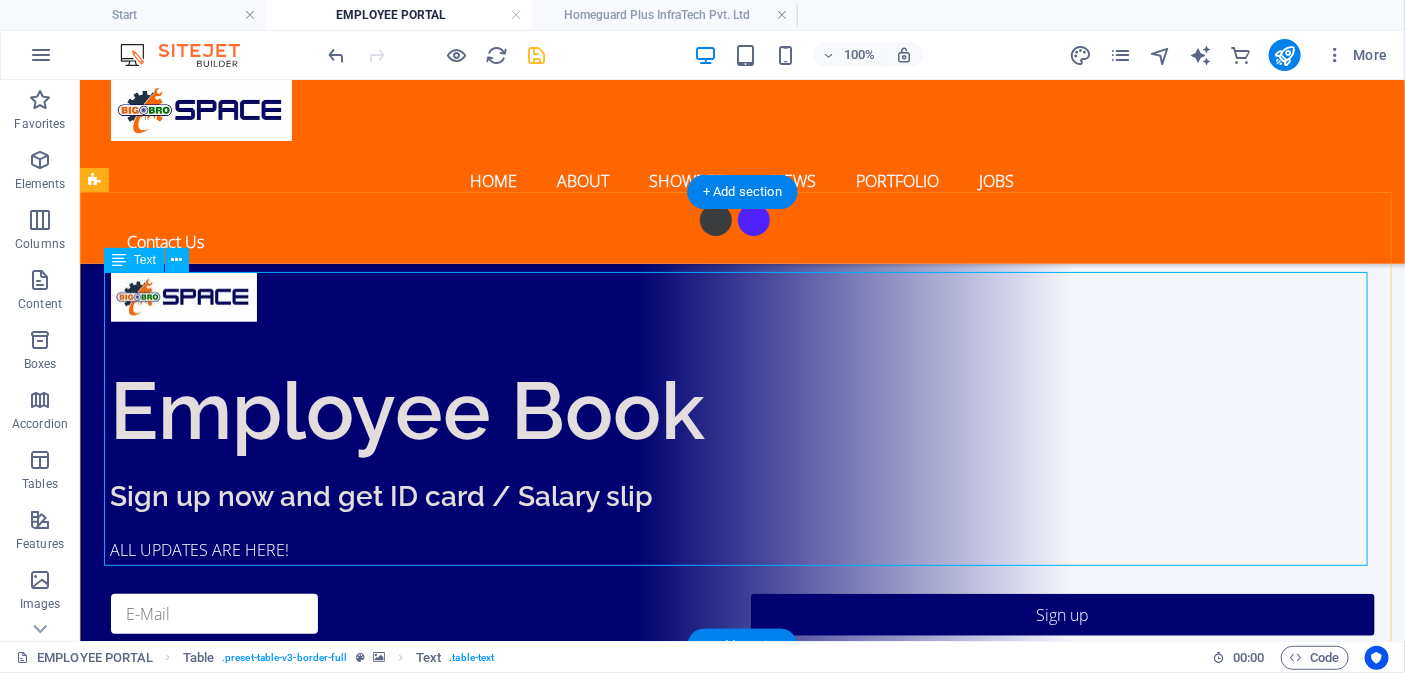 click on "COMPANY LIST EMPLOYMENT CATEGORIES 1. BMC PVT LTD OFFICE DPARTMENT Ipsum Dolor 2. HGP INFRATECH PVT. LTD. OFFICE DPARTMENT Ipsum Dolor 3. OUR MAACC - ARCHITECT GROUP OFFICE DPARTMENT Ipsum Dolor 4. ANVI GROUP, (INDUSTRY) OFFICE DPARTMENT Ipsum Dolor 5. LNIF INDUSTRIES OFFICE DPARTMENT Ipsum Dolor" at bounding box center [742, 1548] 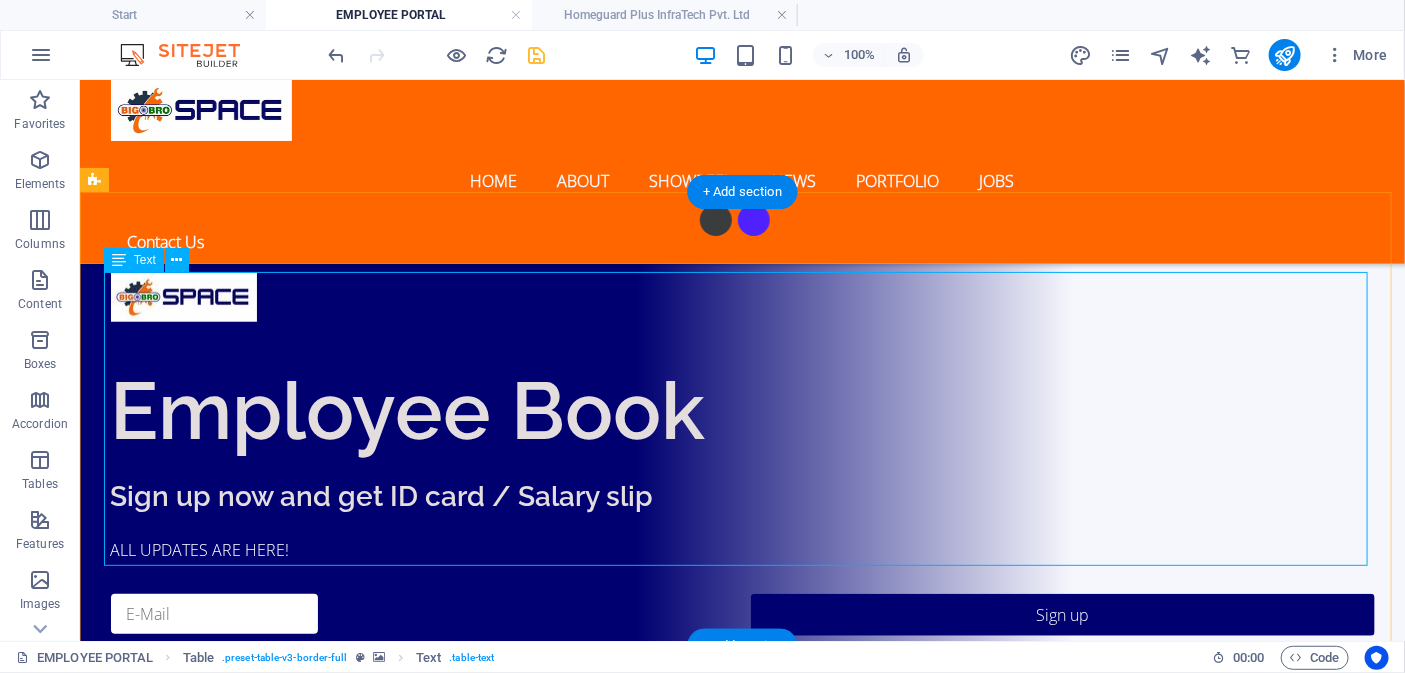 click on "COMPANY LIST EMPLOYMENT CATEGORIES 1. BMC PVT LTD OFFICE DPARTMENT Ipsum Dolor 2. HGP INFRATECH PVT. LTD. OFFICE DPARTMENT Ipsum Dolor 3. OUR MAACC - ARCHITECT GROUP OFFICE DPARTMENT Ipsum Dolor 4. ANVI GROUP, (INDUSTRY) OFFICE DPARTMENT Ipsum Dolor 5. LNIF INDUSTRIES OFFICE DPARTMENT Ipsum Dolor" at bounding box center (742, 1548) 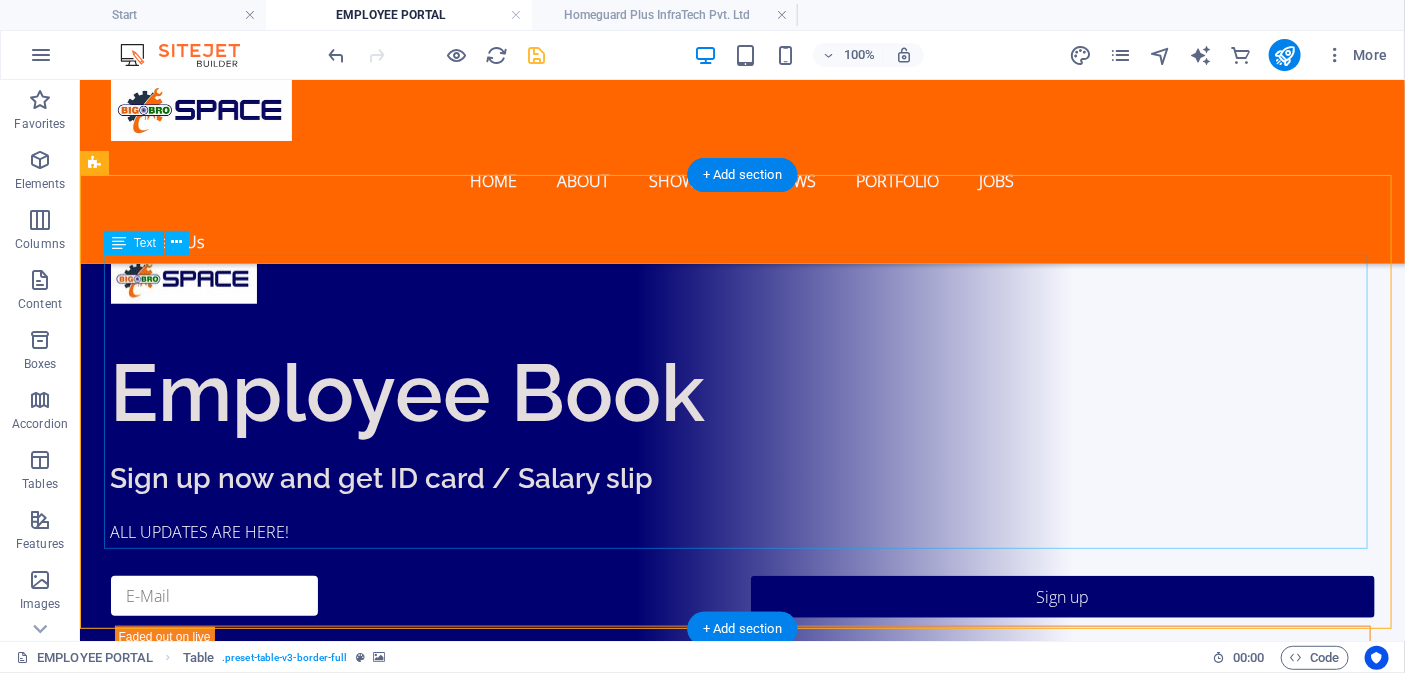 click on "COMPANY LIST EMPLOYMENT CATEGORIES 1. BMC PVT LTD OFFICE DPARTMENT Ipsum Dolor 2. HGP INFRATECH PVT. LTD. OFFICE DPARTMENT Ipsum Dolor 3. OUR MAACC - ARCHITECT GROUP OFFICE DPARTMENT Ipsum Dolor 4. ANVI GROUP, (INDUSTRY) OFFICE DPARTMENT Ipsum Dolor 5. LNIF INDUSTRIES OFFICE DPARTMENT Ipsum Dolor" at bounding box center (742, 1530) 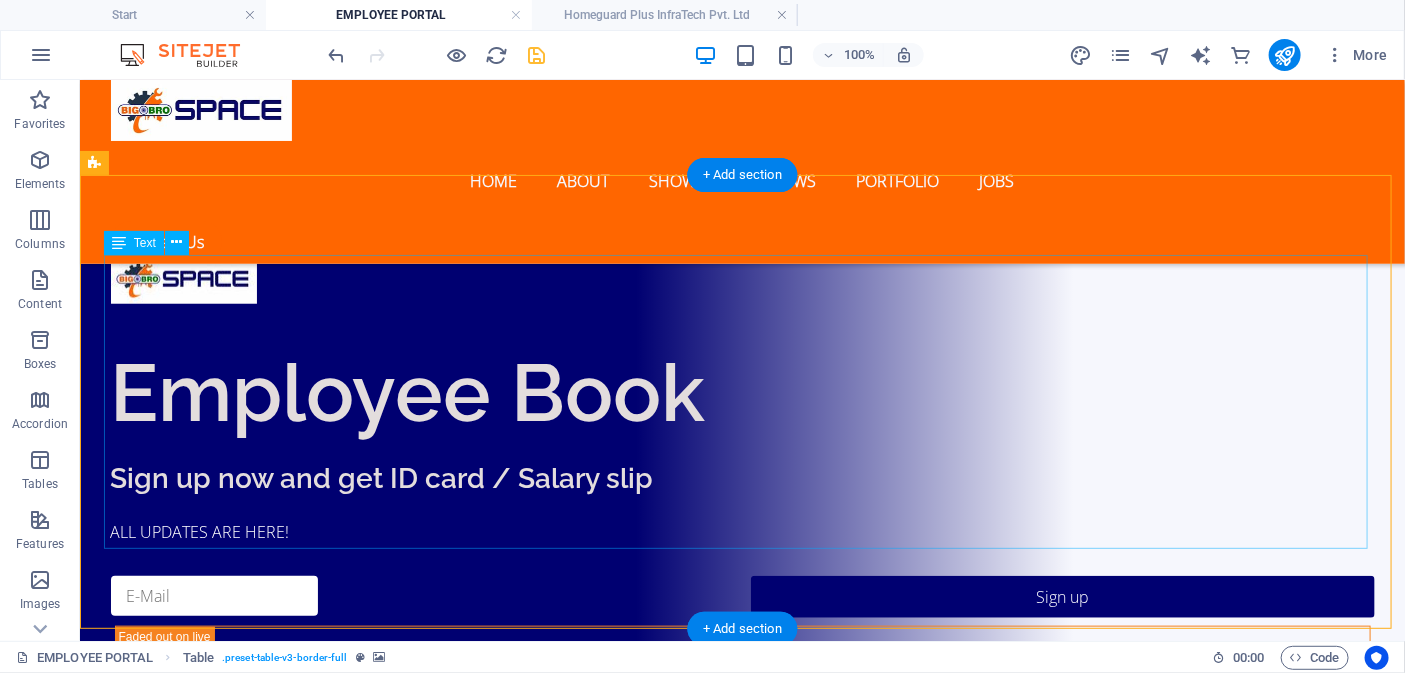 click on "COMPANY LIST EMPLOYMENT CATEGORIES 1. BMC PVT LTD OFFICE DPARTMENT Ipsum Dolor 2. HGP INFRATECH PVT. LTD. OFFICE DPARTMENT Ipsum Dolor 3. OUR MAACC - ARCHITECT GROUP OFFICE DPARTMENT Ipsum Dolor 4. ANVI GROUP, (INDUSTRY) OFFICE DPARTMENT Ipsum Dolor 5. LNIF INDUSTRIES OFFICE DPARTMENT Ipsum Dolor" at bounding box center (742, 1530) 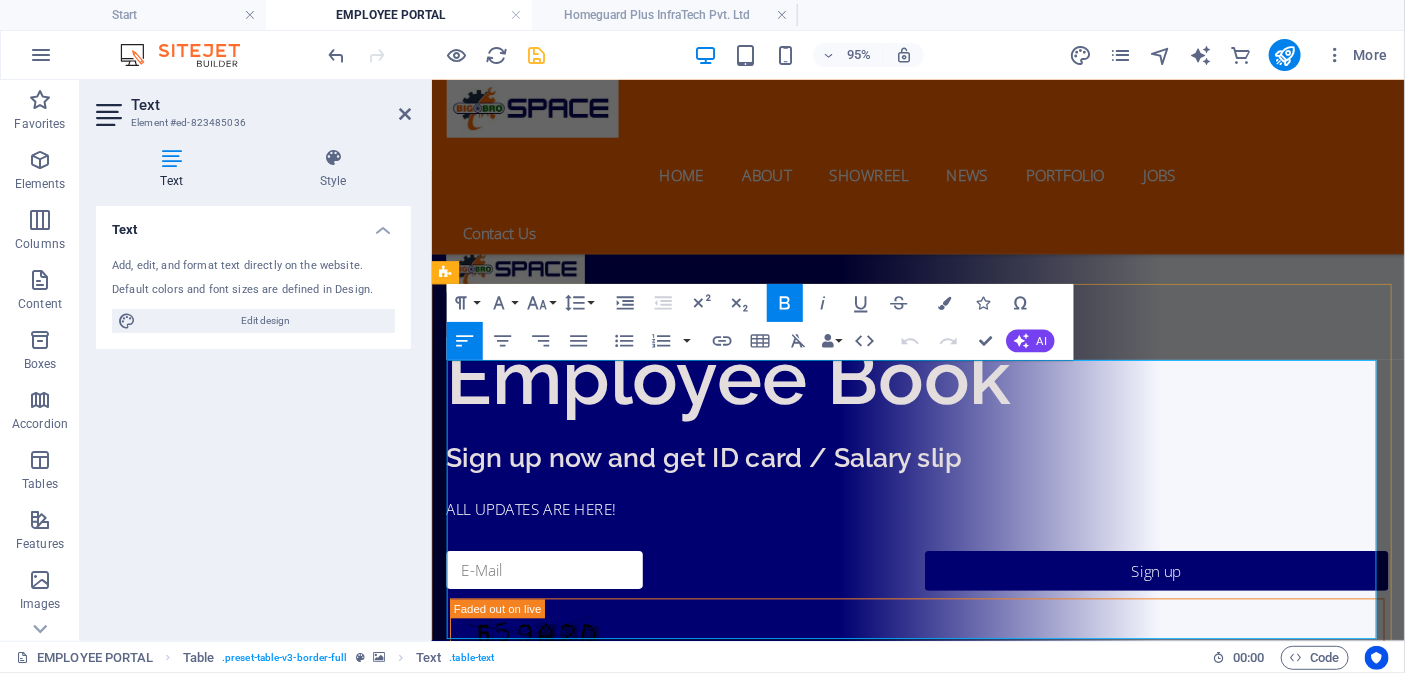 click on "Dolor" at bounding box center (1393, 1457) 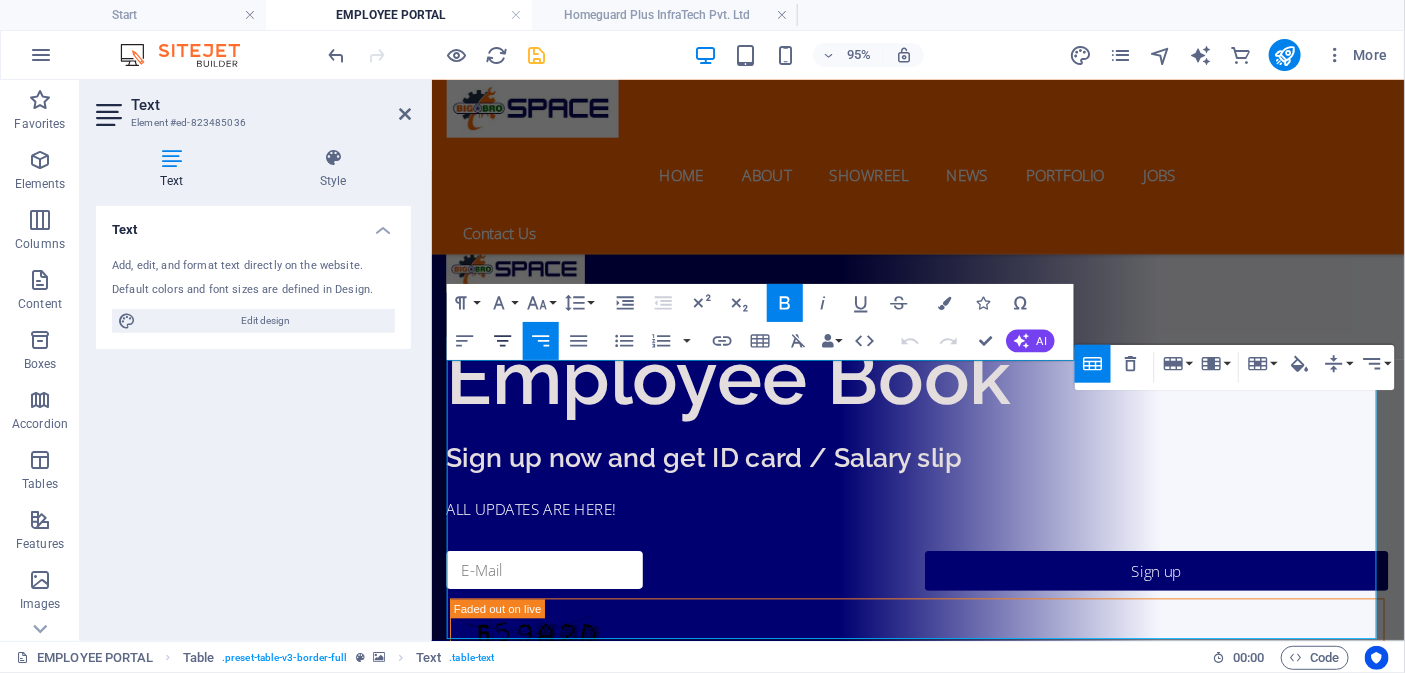 click 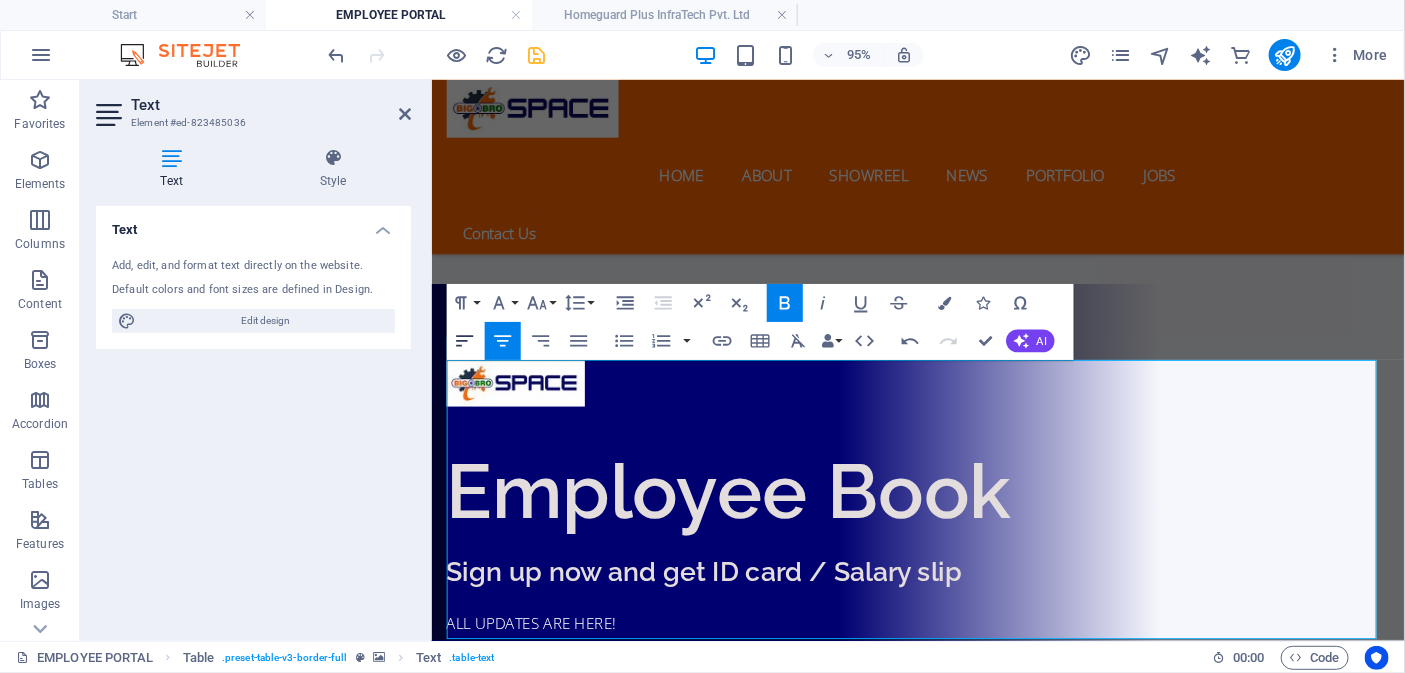 click 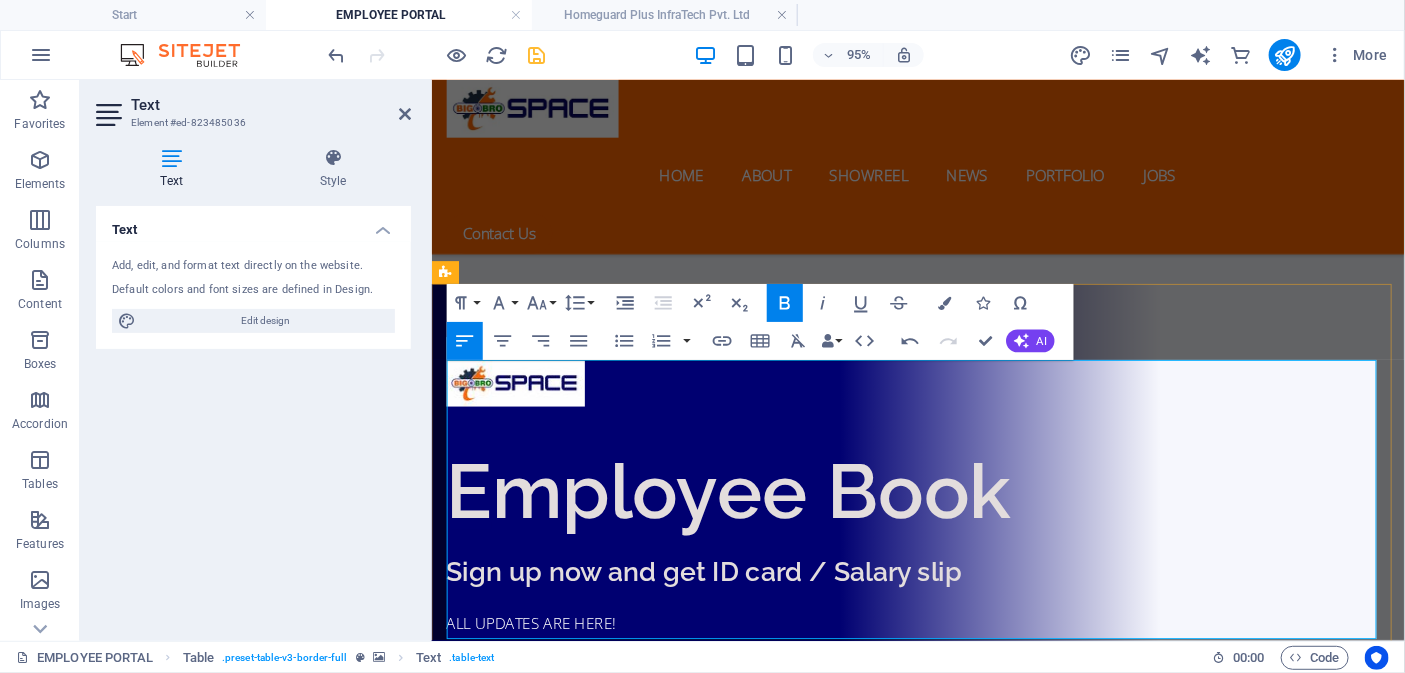 click on "Dolor" at bounding box center [1375, 1577] 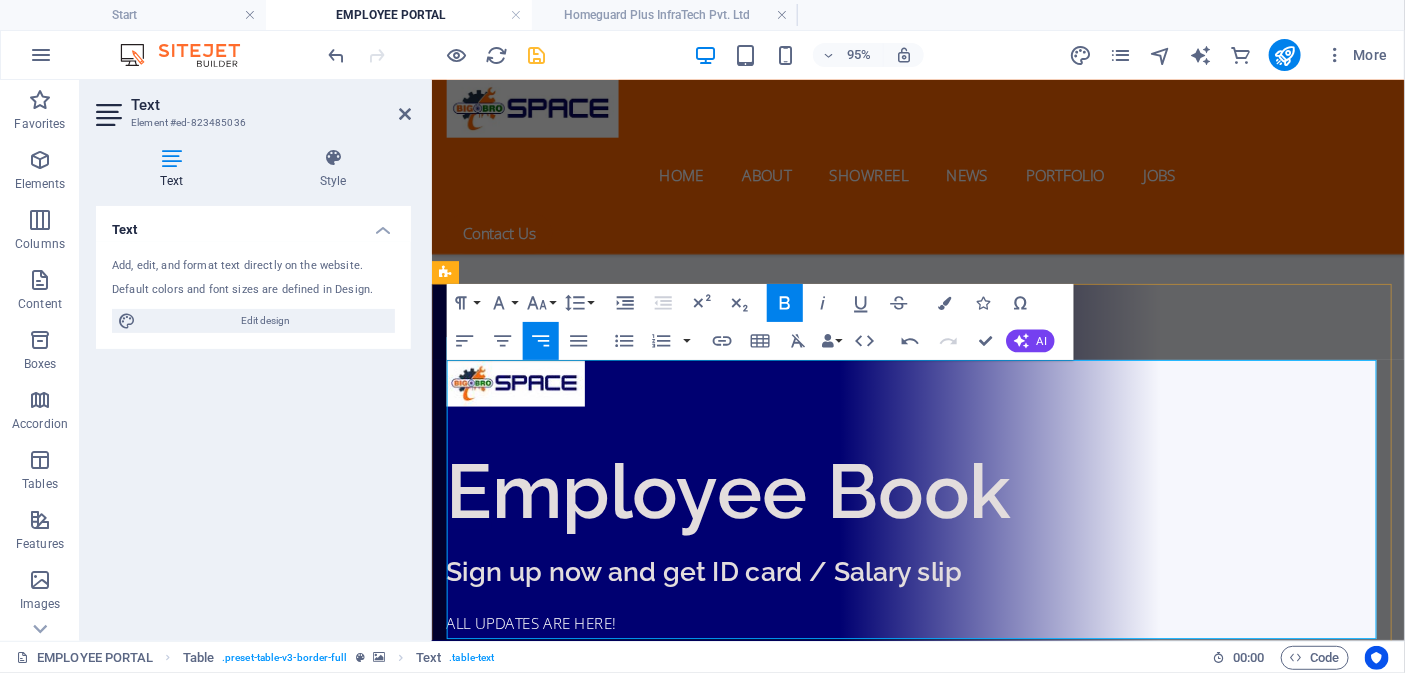 click on "Dolor" at bounding box center [1410, 1626] 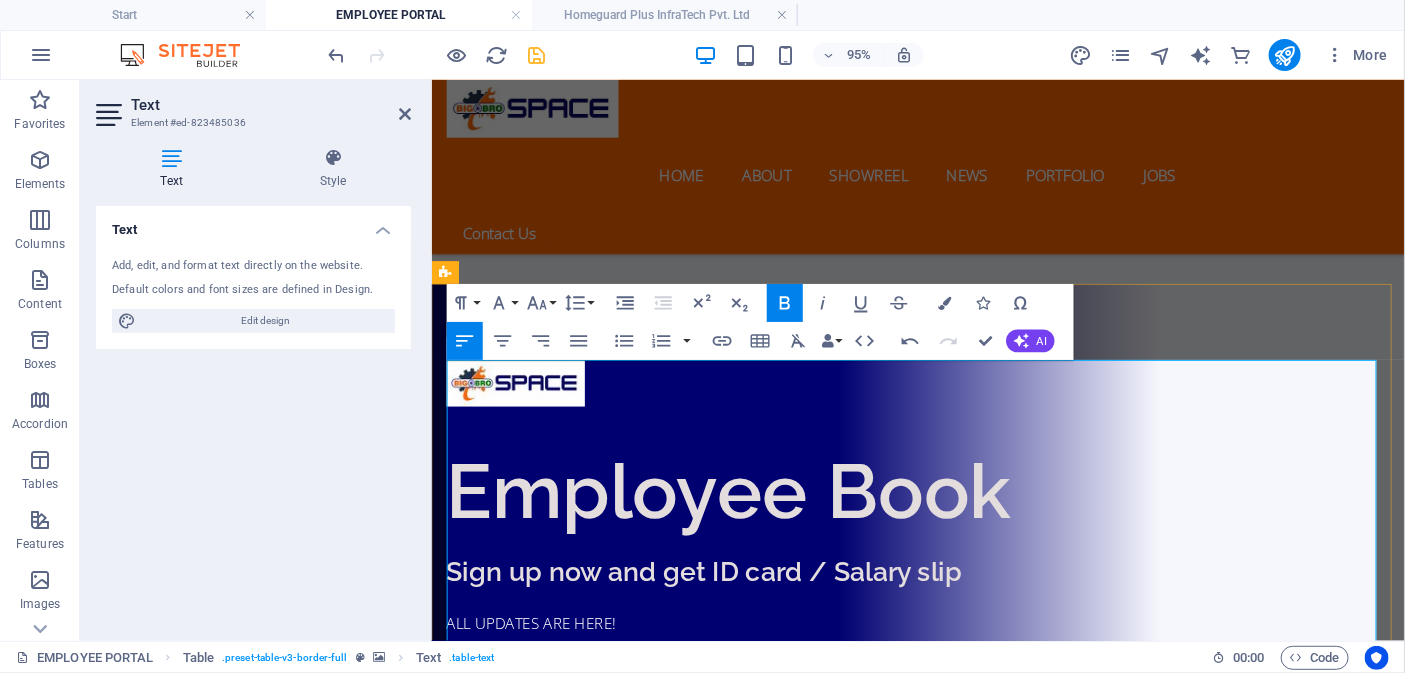 click on "Dolor" at bounding box center [1393, 1723] 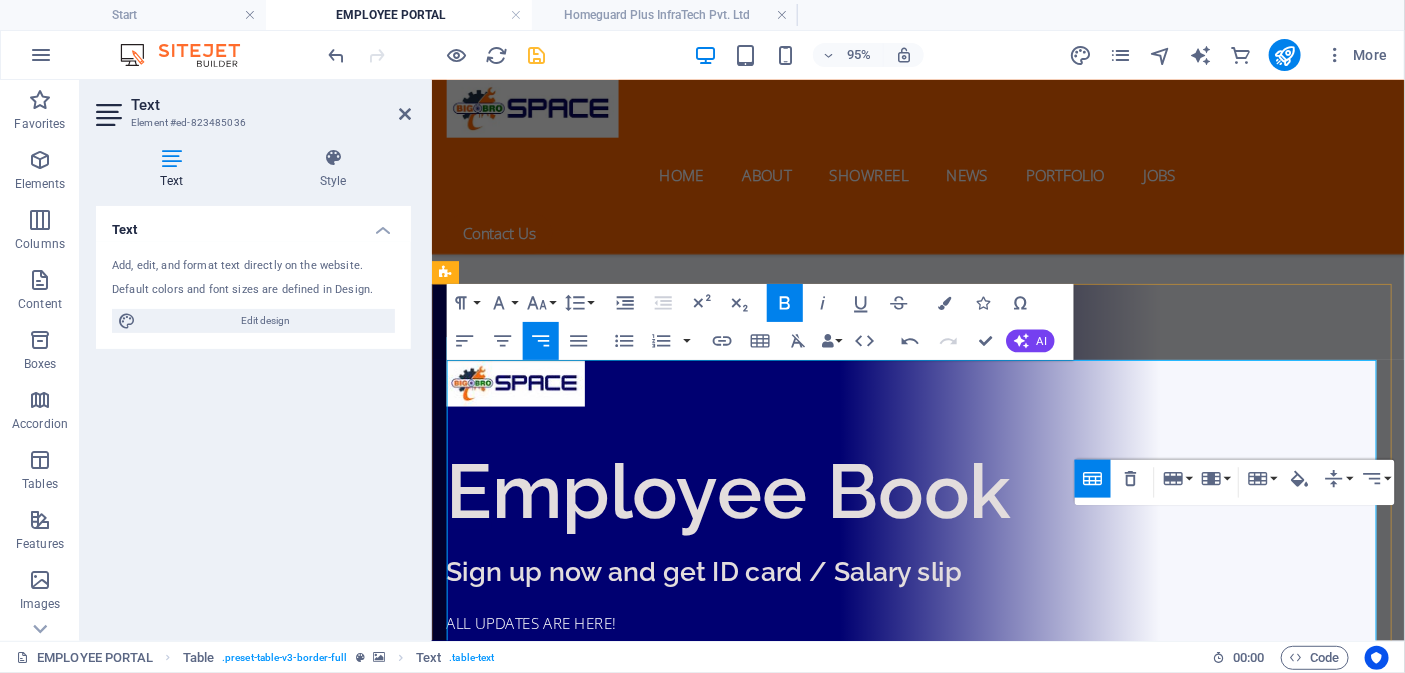 click on "Dolor" at bounding box center (1393, 1723) 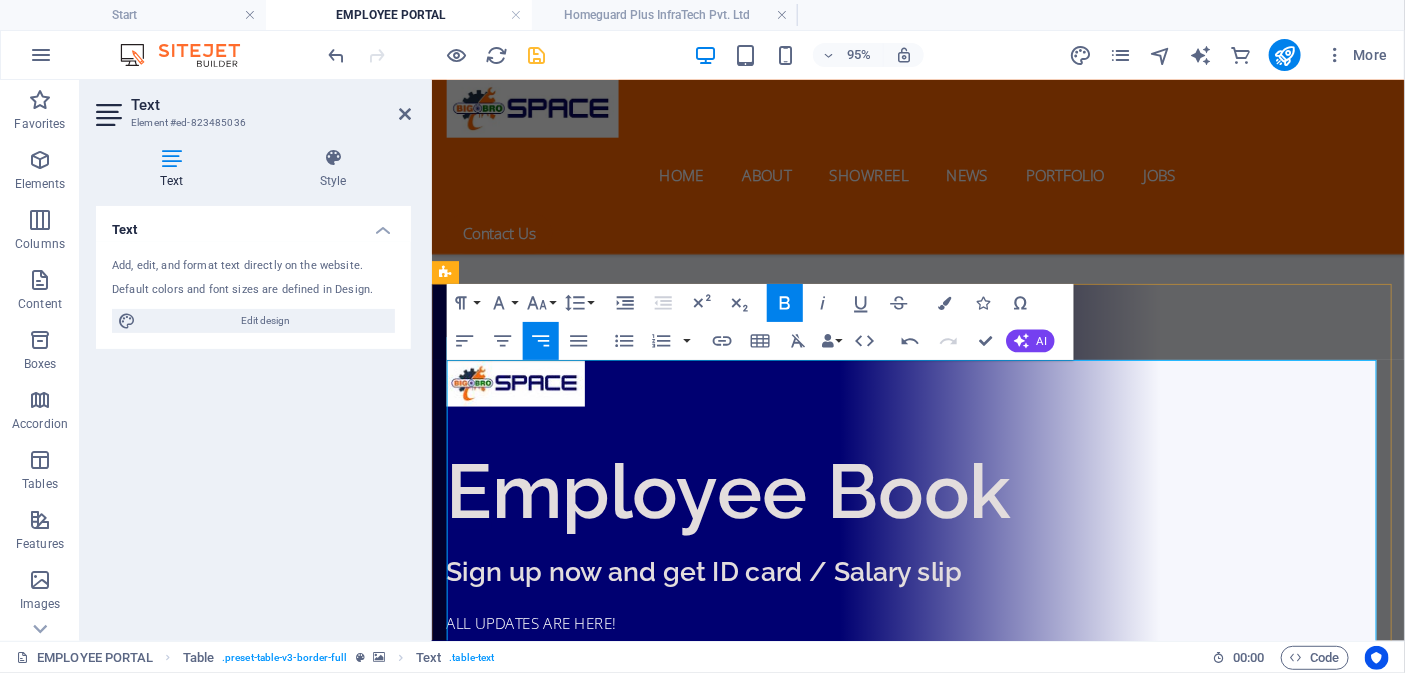 click on "Dolor" at bounding box center [1393, 1723] 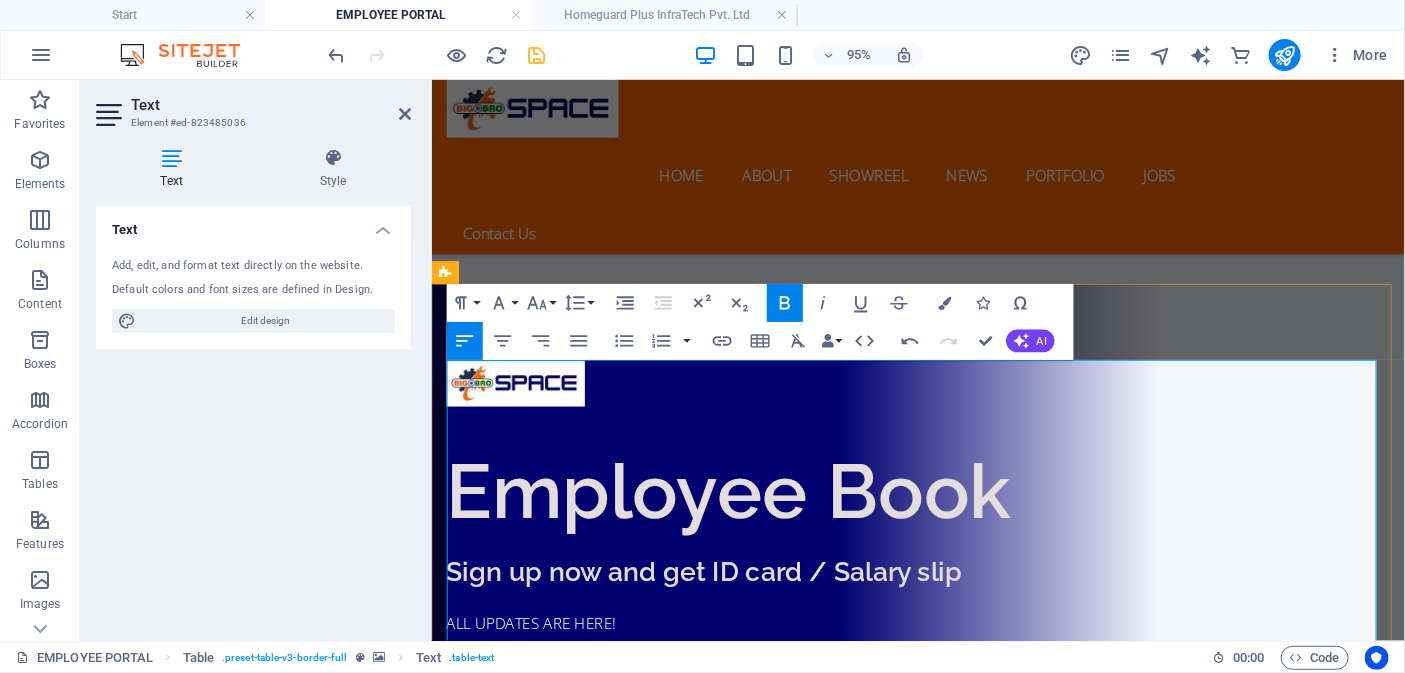 click on "Dolor" at bounding box center [1393, 1820] 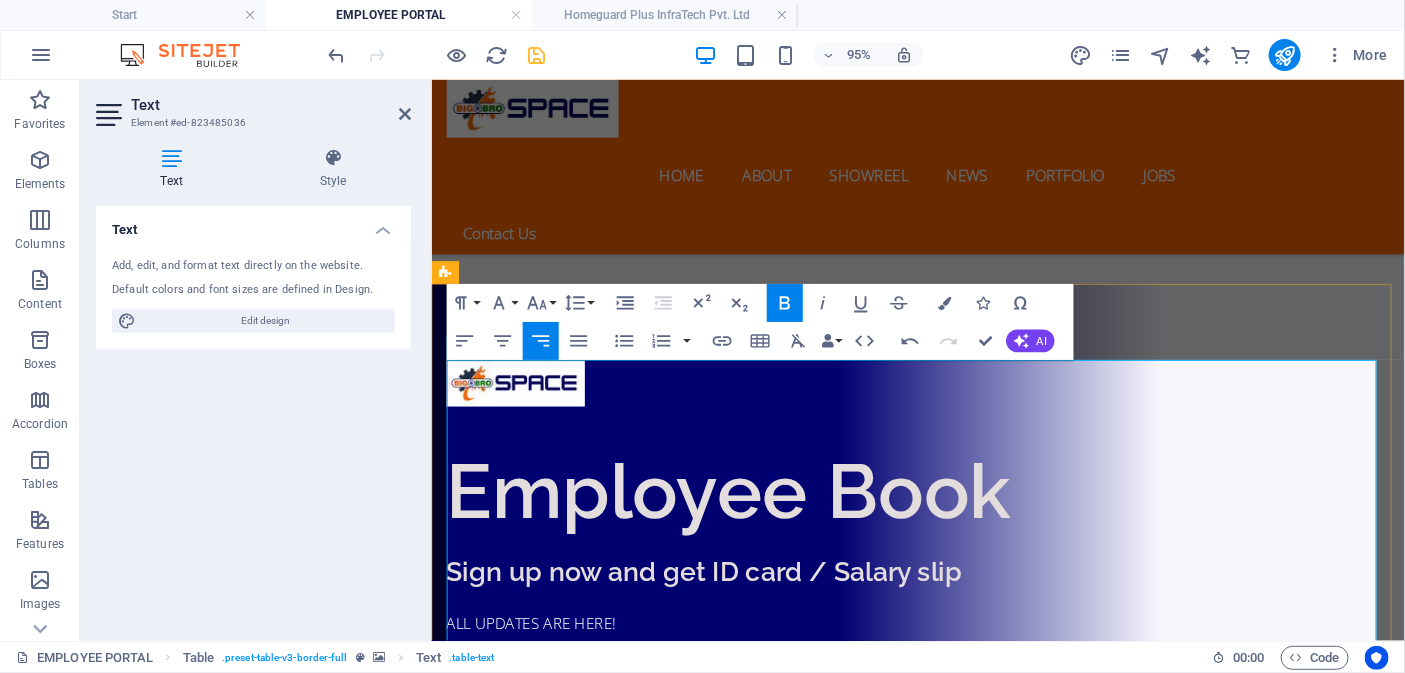 click on "Dolor" at bounding box center [1393, 1820] 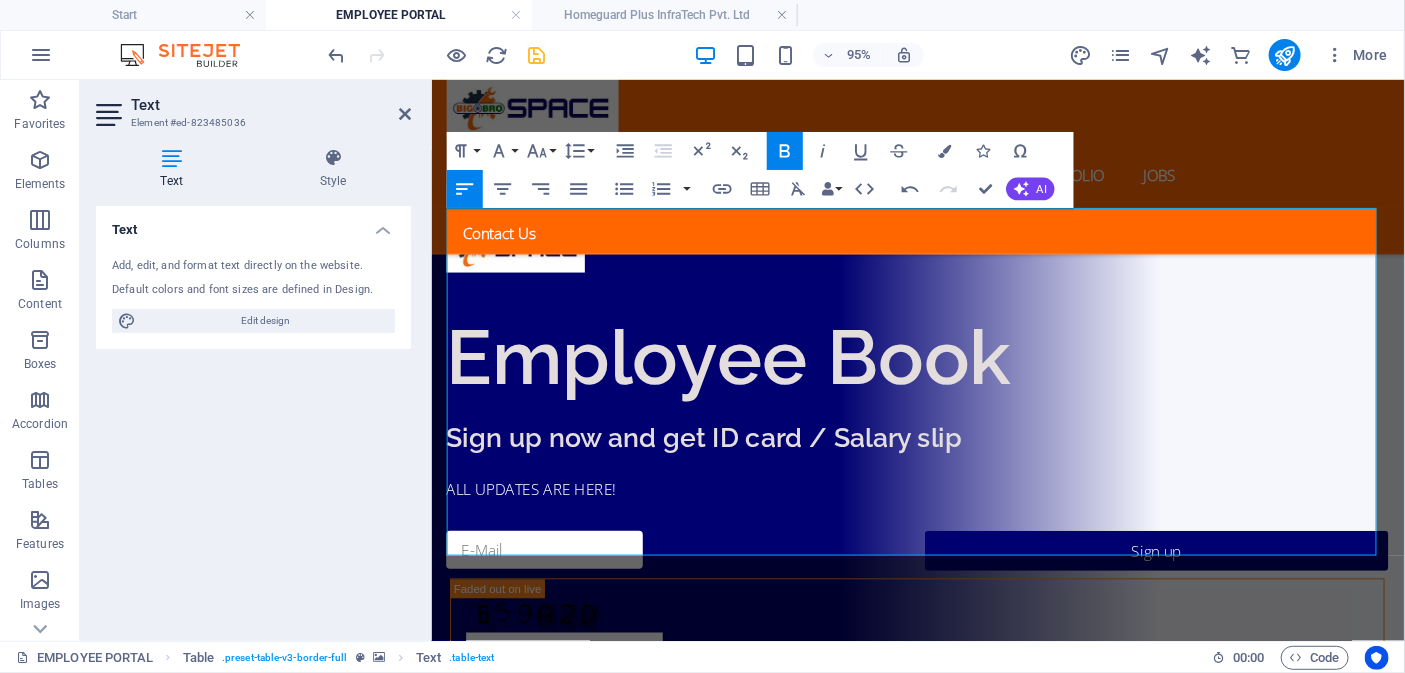 scroll, scrollTop: 780, scrollLeft: 0, axis: vertical 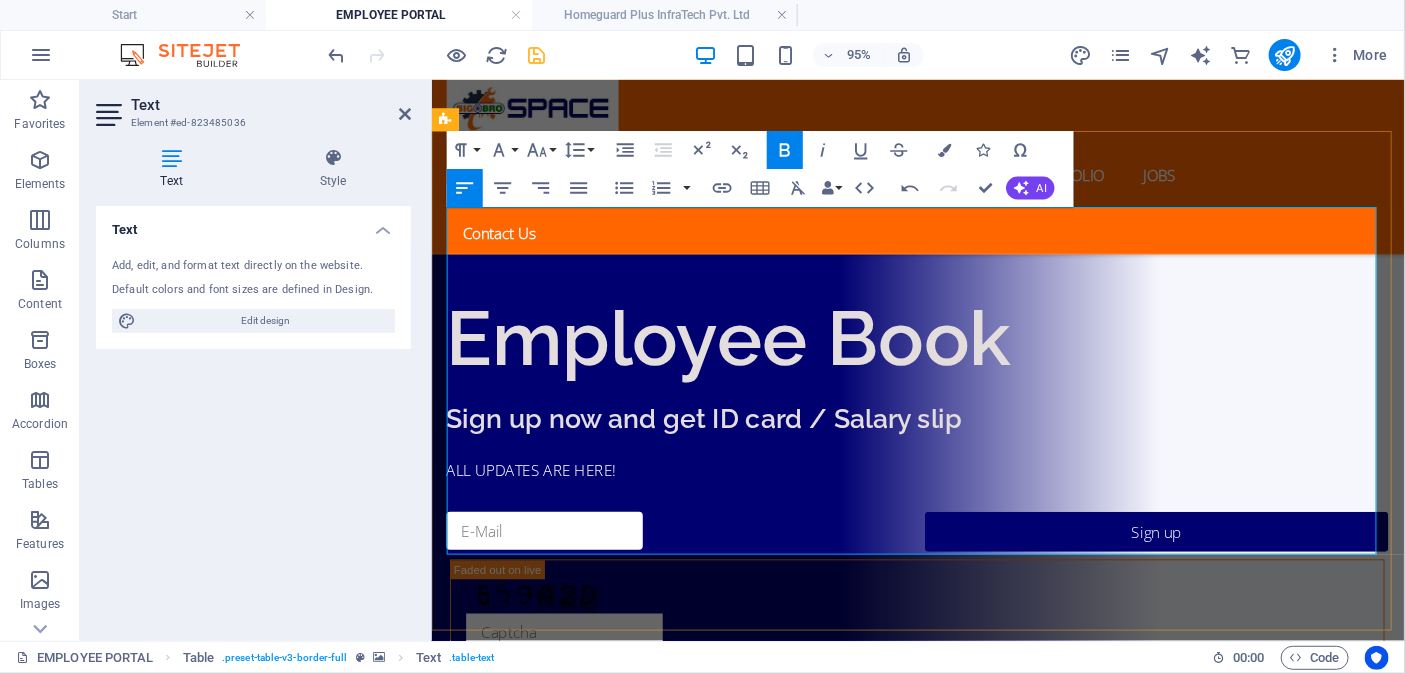 click on "Dolor" at bounding box center [1410, 1756] 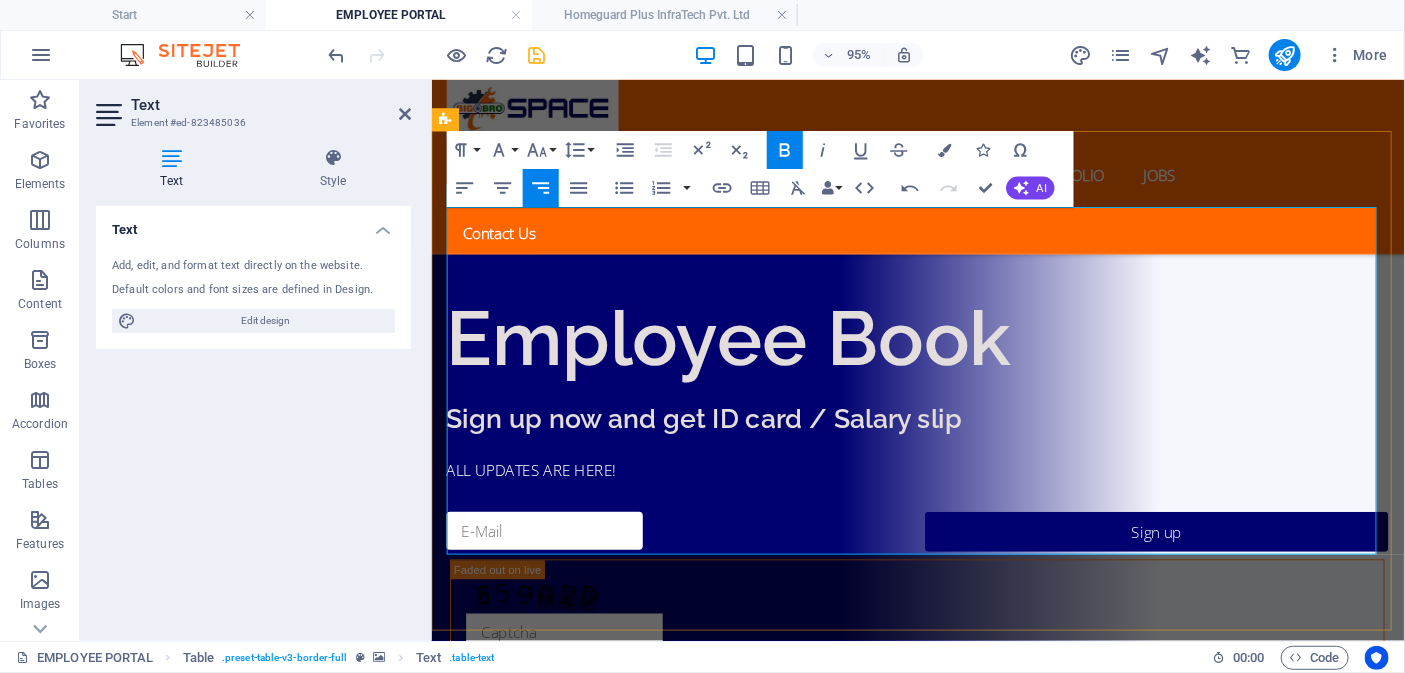 click on "Dolor" at bounding box center (1410, 1756) 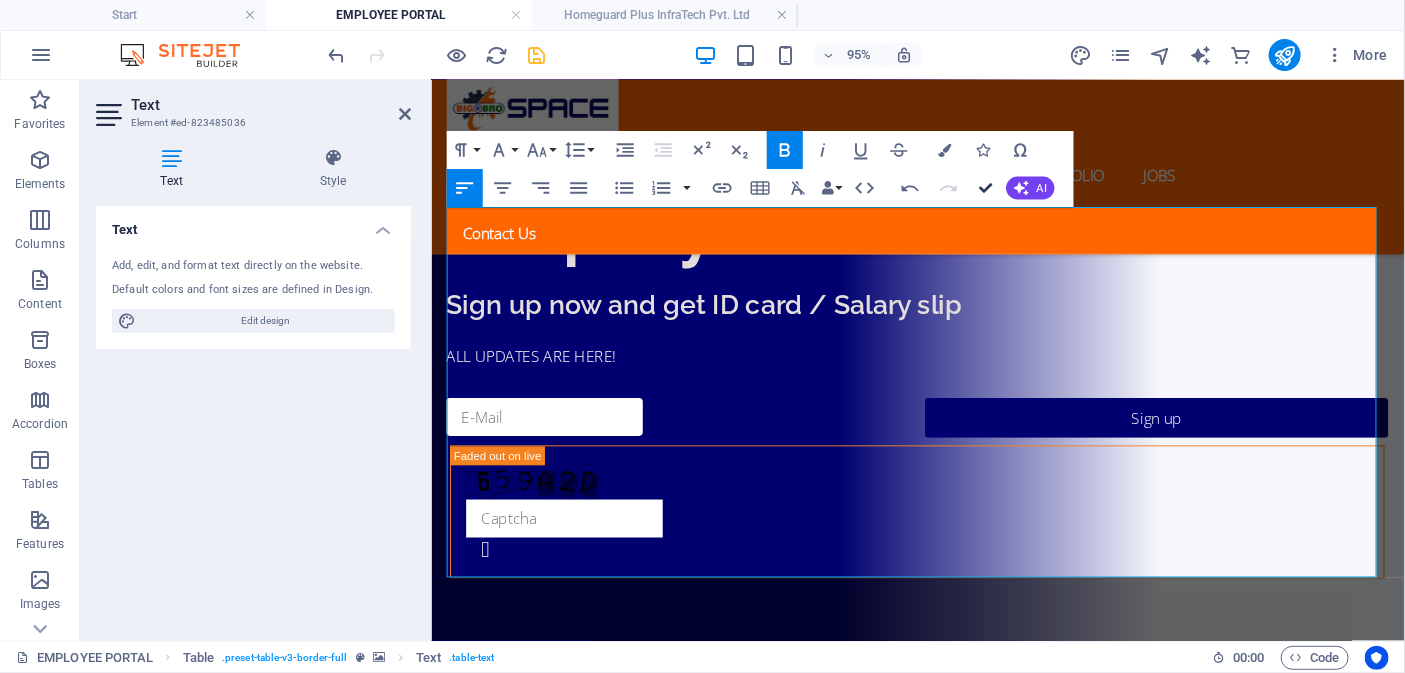 scroll, scrollTop: 660, scrollLeft: 0, axis: vertical 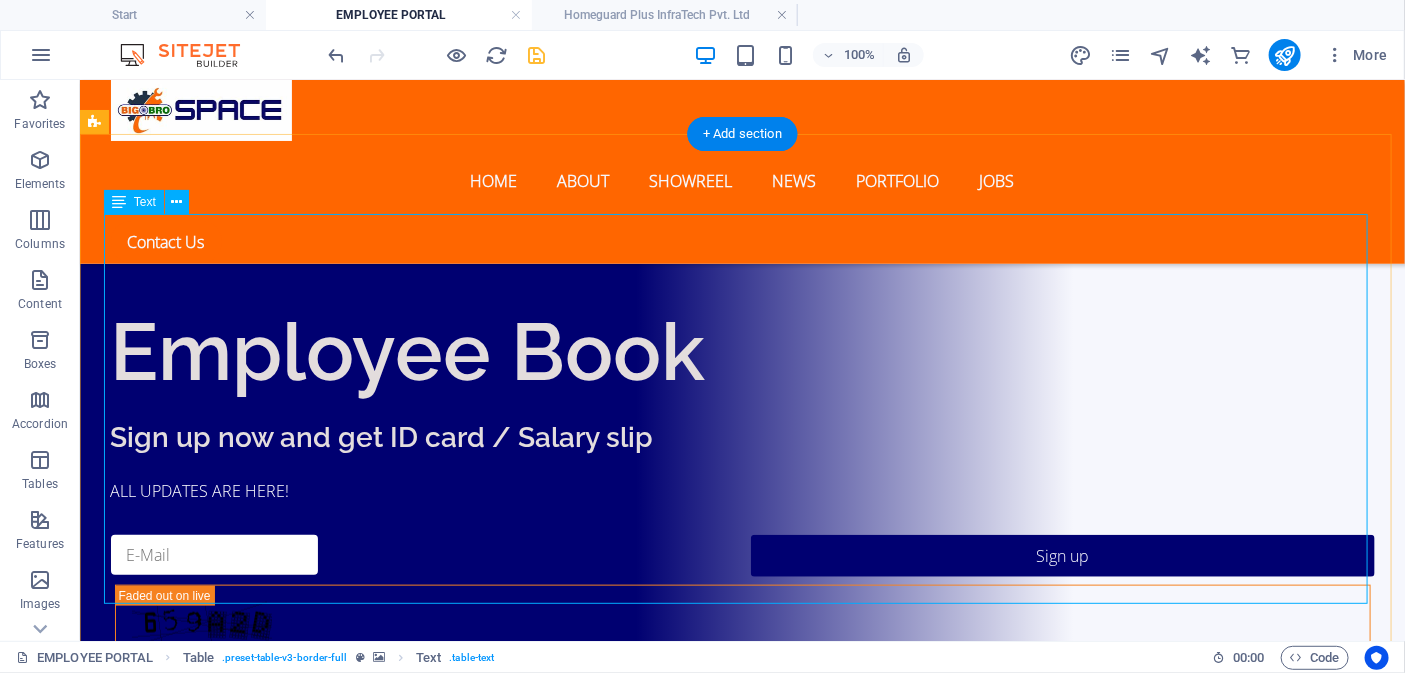 click on "COMPANY LIST EMPLOYMENT CATEGORIES 1. BMC PVT LTD OFFICE DPARTMENT Ipsum Dolor 2. HGP INFRATECH PVT. LTD. OFFICE DPARTMENT Ipsum Dolor 3. OUR MAACC - ARCHITECT GROUP OFFICE DPARTMENT Ipsum Dolor 4. ANVI GROUP, (INDUSTRY) OFFICE DPARTMENT Ipsum Dolor 5. LNIF INDUSTRIES OFFICE DPARTMENT Ipsum Dolor" at bounding box center [742, 1633] 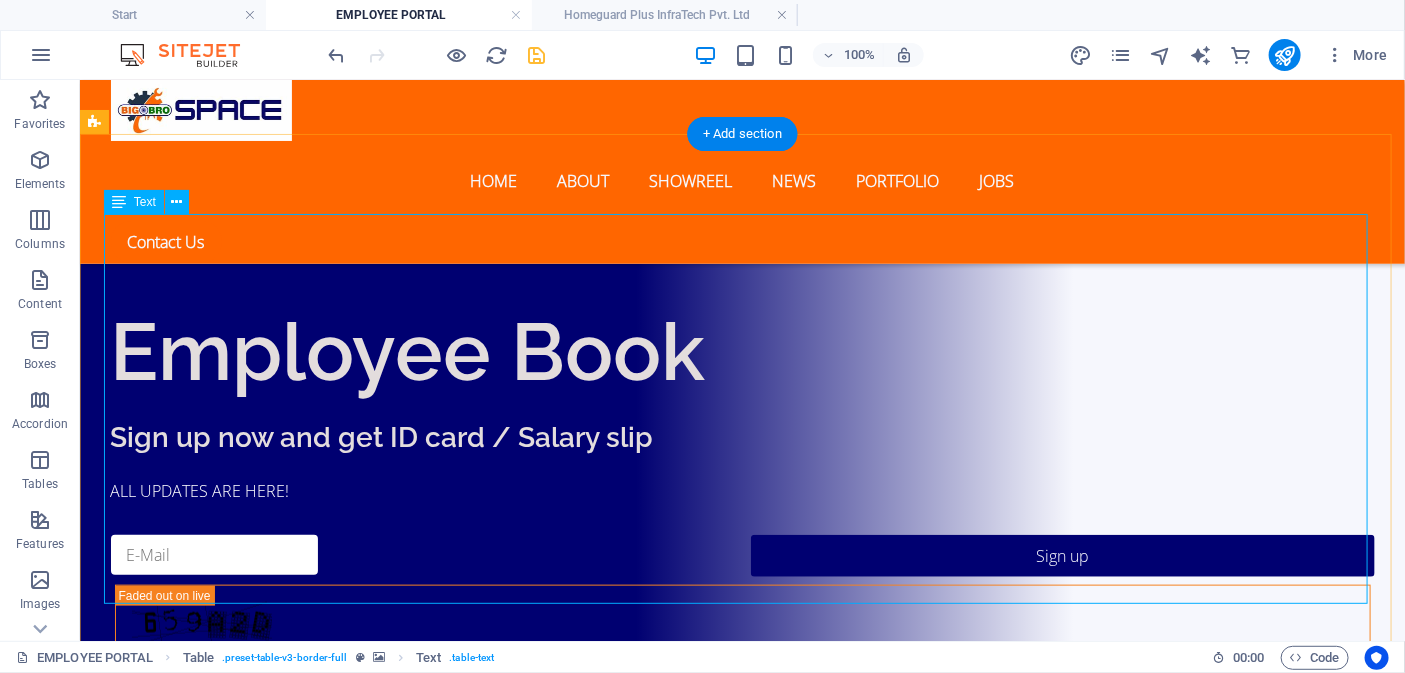 click on "COMPANY LIST EMPLOYMENT CATEGORIES 1. BMC PVT LTD OFFICE DPARTMENT Ipsum Dolor 2. HGP INFRATECH PVT. LTD. OFFICE DPARTMENT Ipsum Dolor 3. OUR MAACC - ARCHITECT GROUP OFFICE DPARTMENT Ipsum Dolor 4. ANVI GROUP, (INDUSTRY) OFFICE DPARTMENT Ipsum Dolor 5. LNIF INDUSTRIES OFFICE DPARTMENT Ipsum Dolor" at bounding box center (742, 1633) 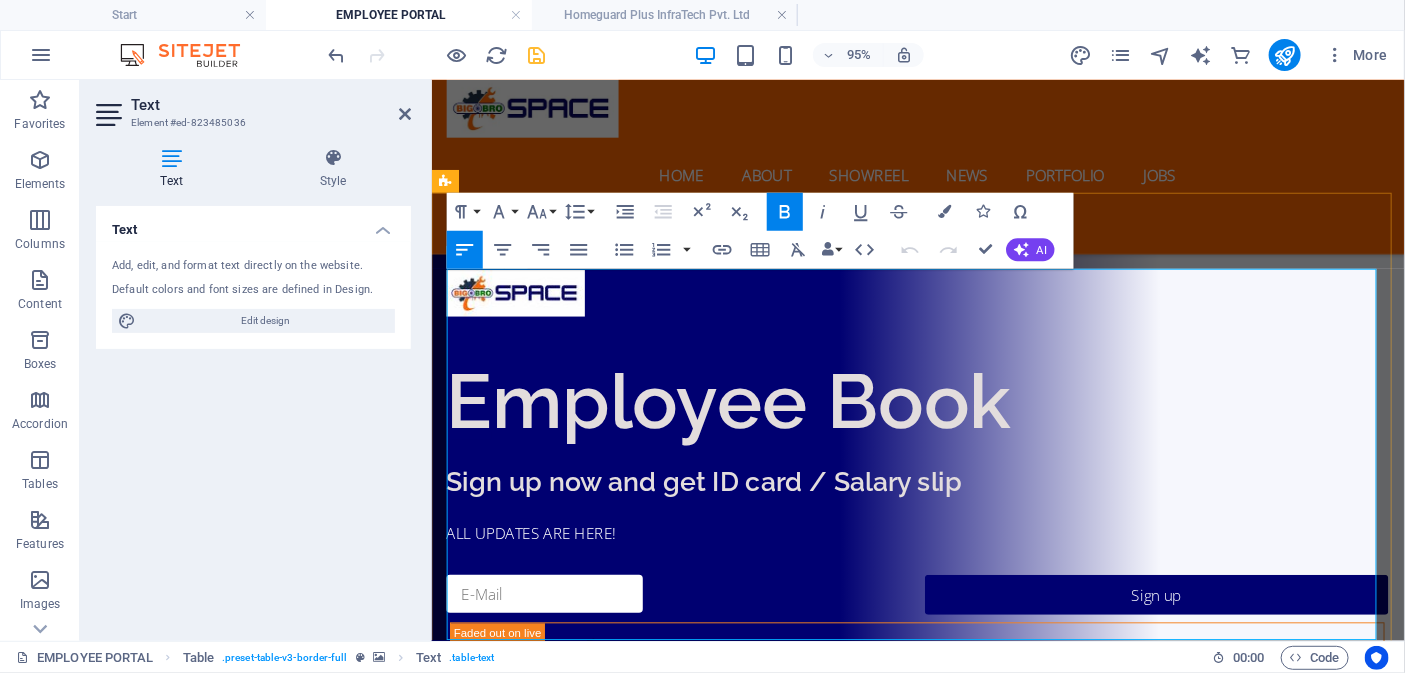click on "Dolor" at bounding box center (1393, 1639) 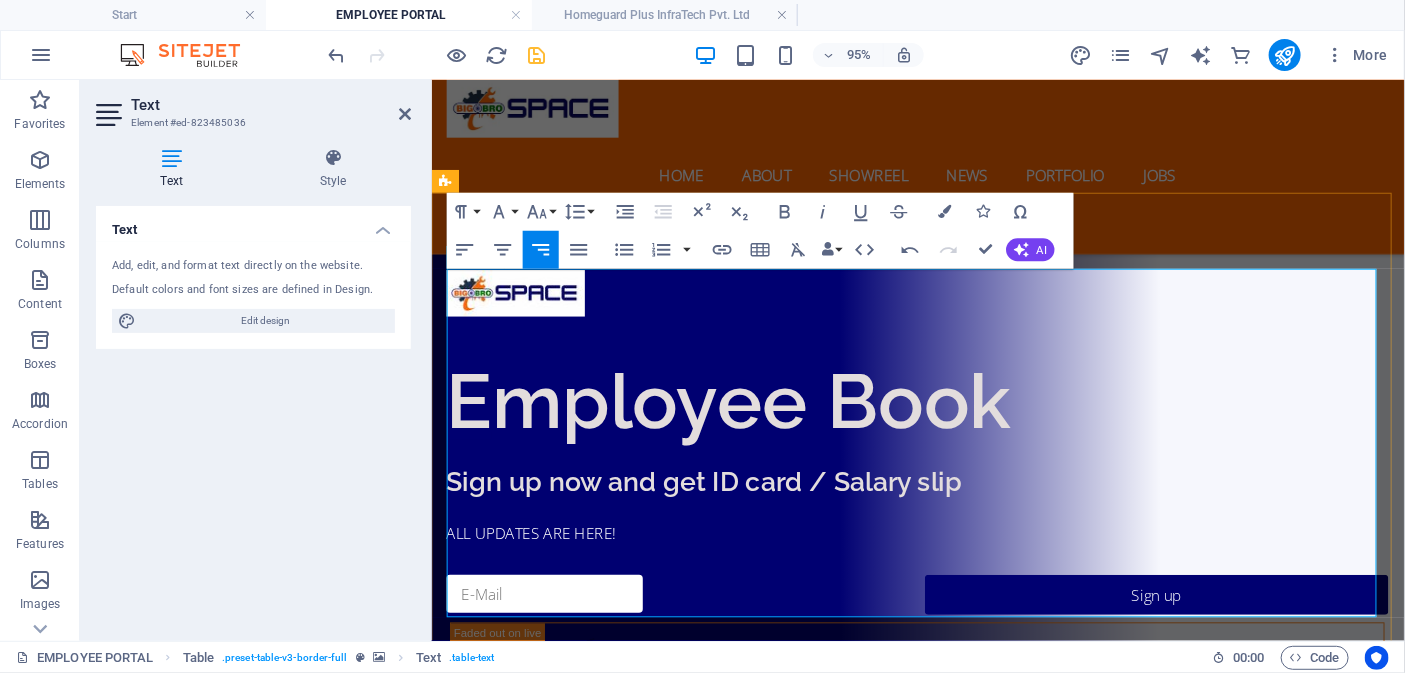 click on "Dolor" at bounding box center [1393, 1664] 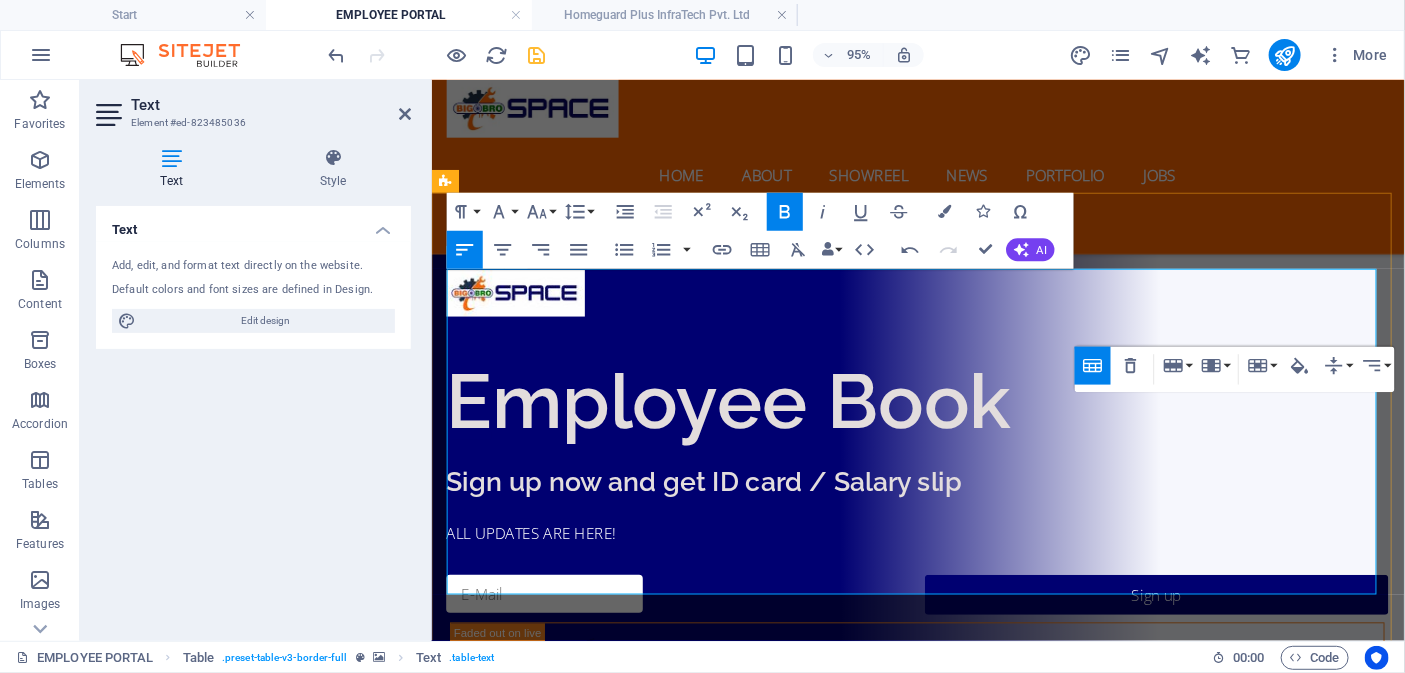 click on "Dolor" at bounding box center [1393, 1677] 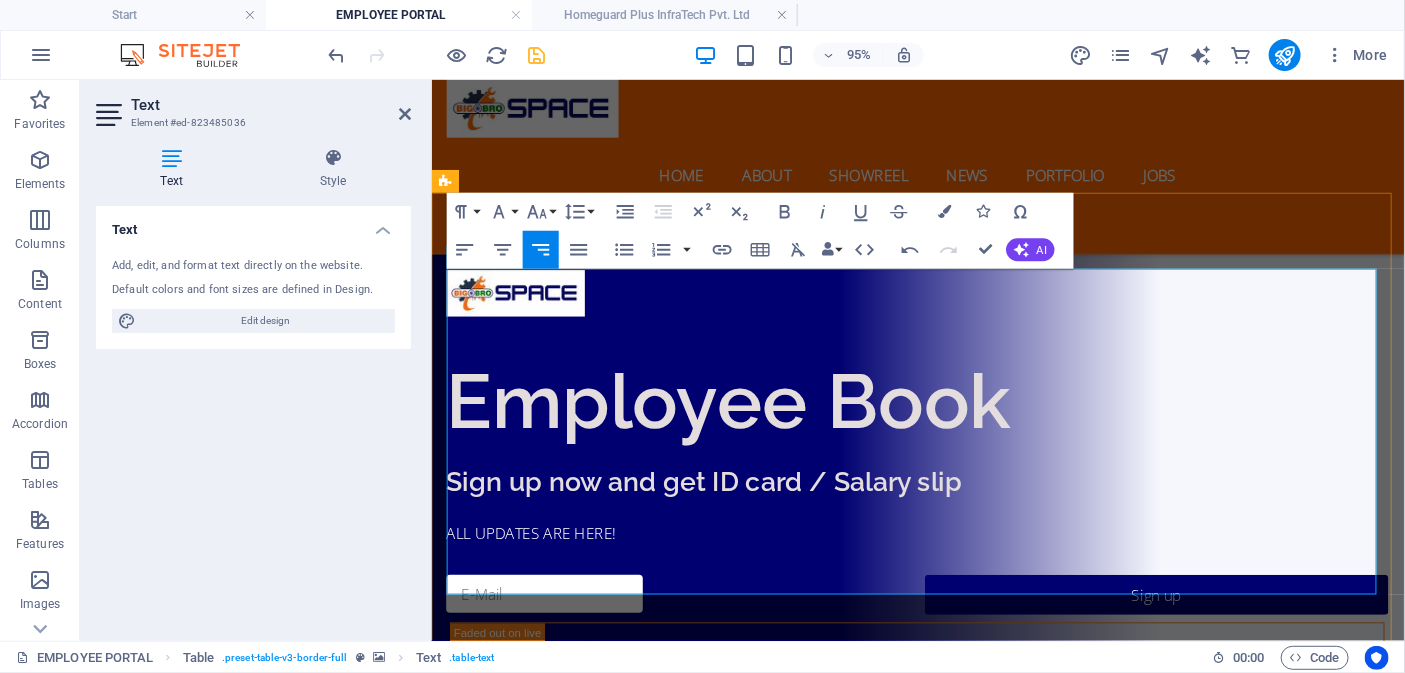 click on "Dolor" at bounding box center (1393, 1689) 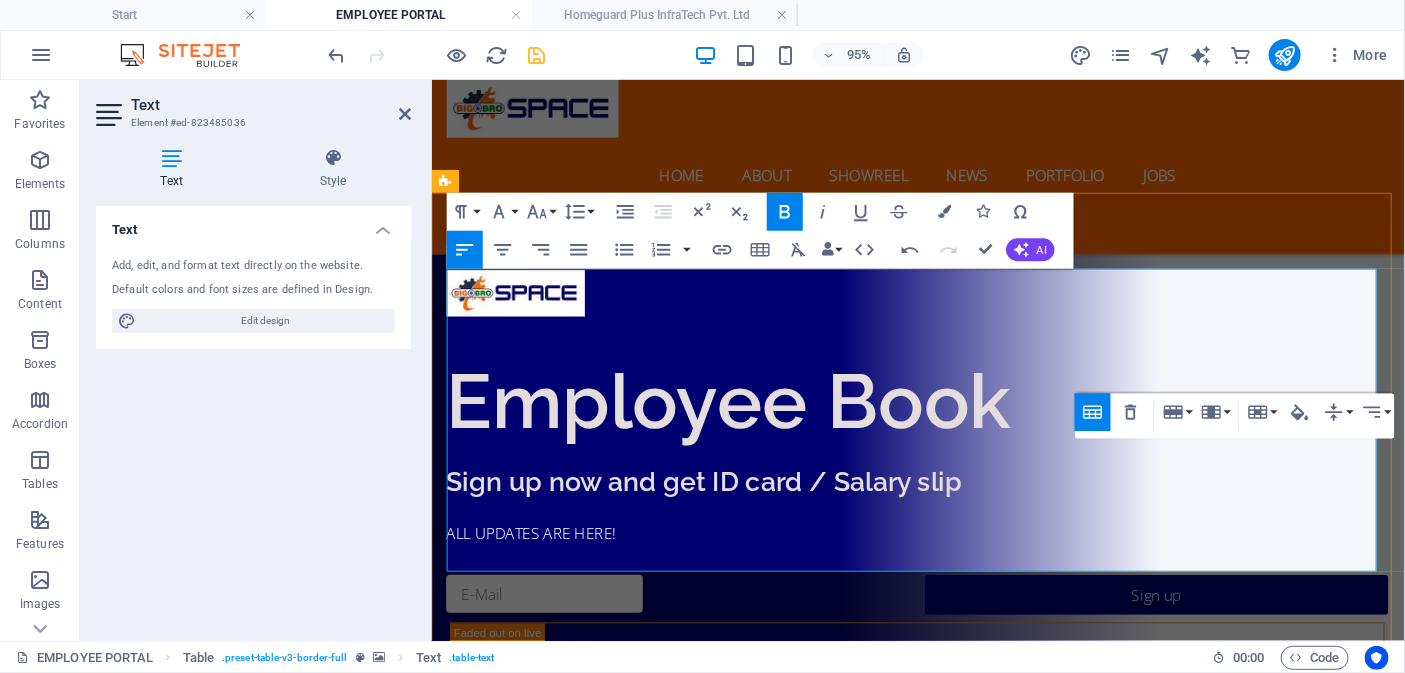drag, startPoint x: 1394, startPoint y: 556, endPoint x: 1389, endPoint y: 584, distance: 28.442924 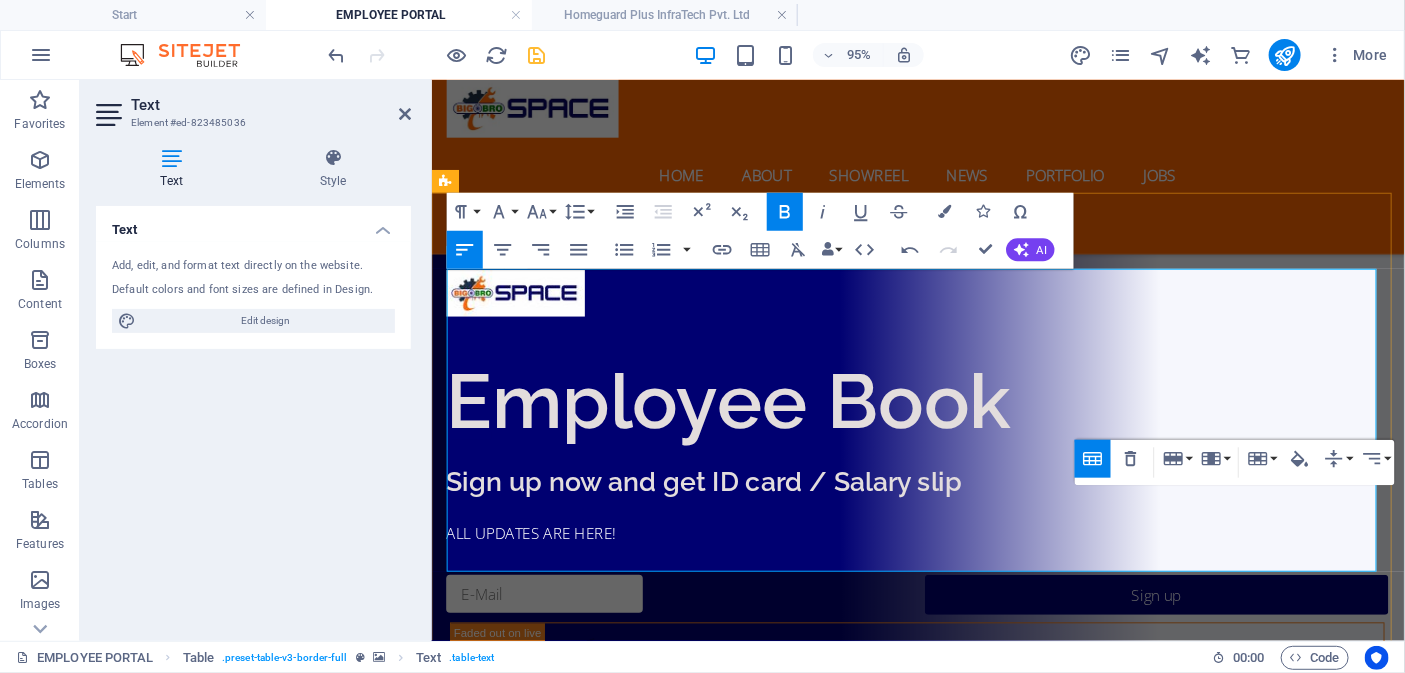 click on "Dolor" at bounding box center [1393, 1714] 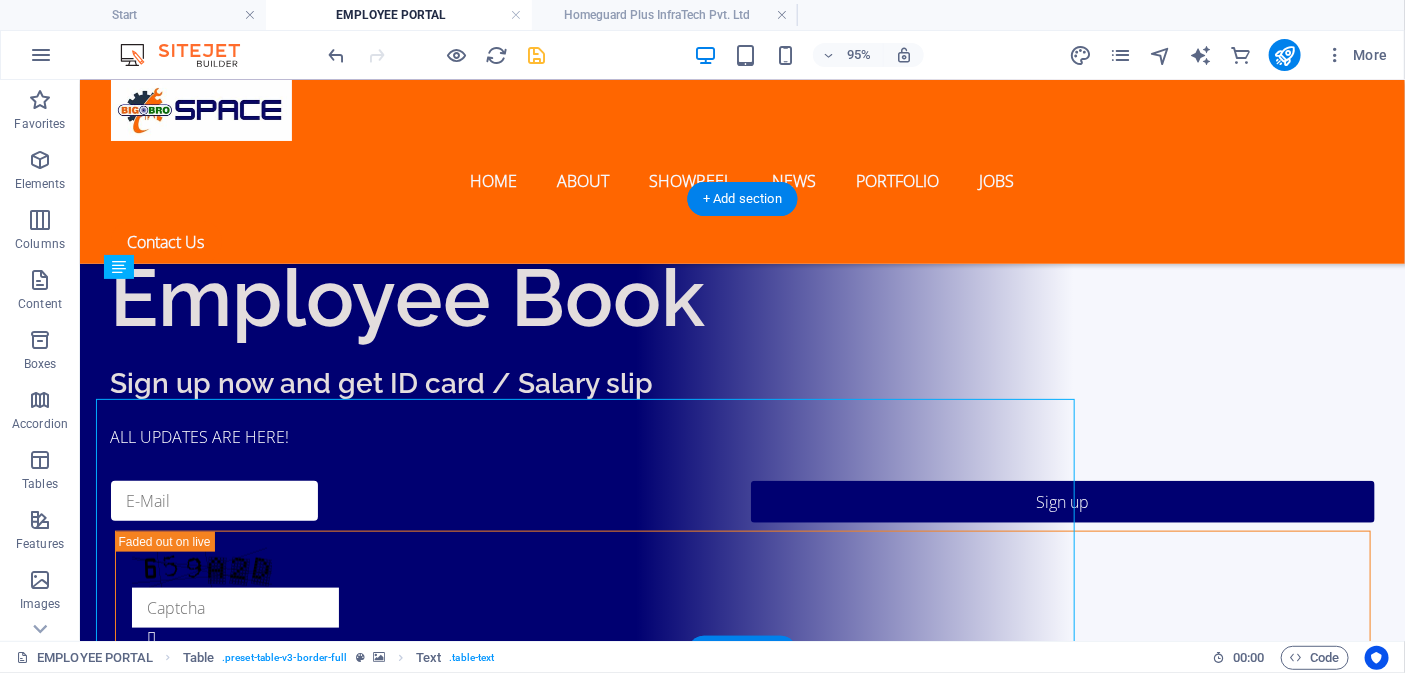 scroll, scrollTop: 594, scrollLeft: 0, axis: vertical 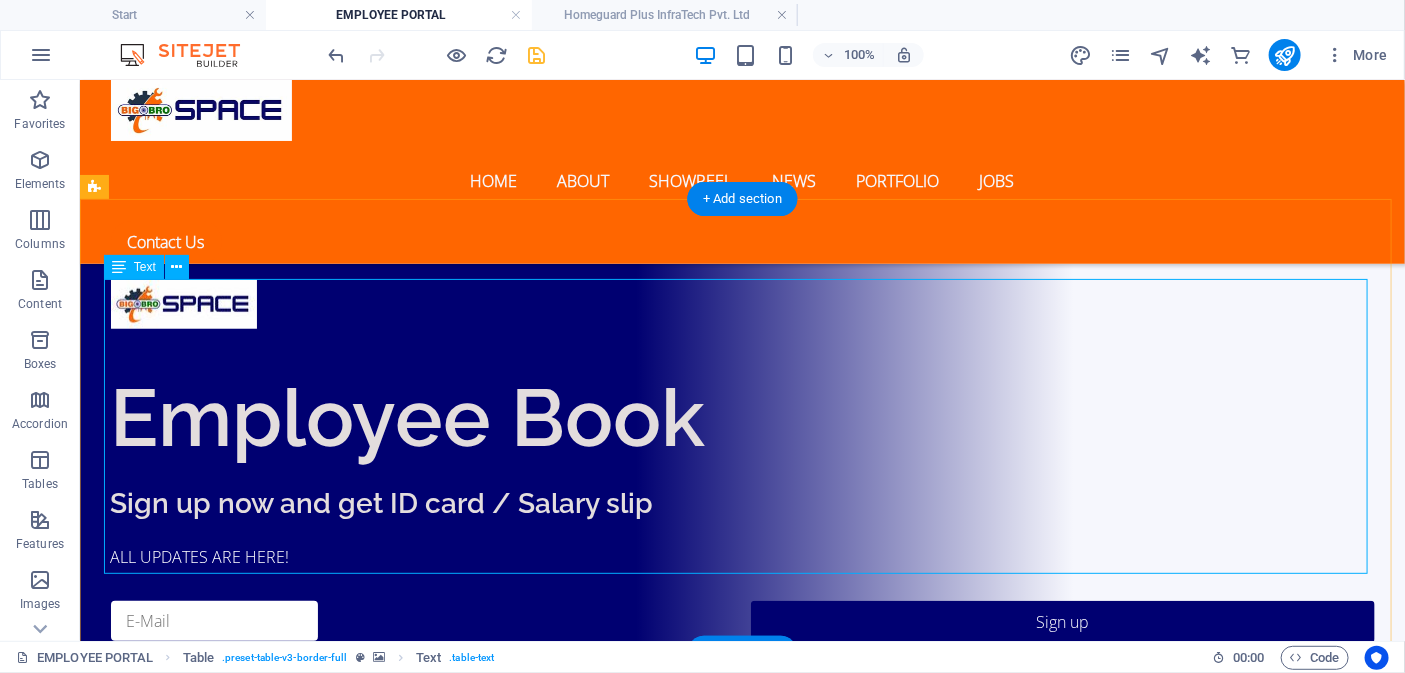 click on "COMPANY LIST EMPLOYMENT CATEGORIES 1. BMC PVT LTD OFFICE DPARTMENT Ipsum Dolor 2. HGP INFRATECH PVT. LTD. OFFICE DPARTMENT Ipsum Dolor 3. OUR MAACC - ARCHITECT GROUP OFFICE DPARTMENT Ipsum Dolor 4. ANVI GROUP, (INDUSTRY) OFFICE DPARTMENT Ipsum Dolor 5. LNIF INDUSTRIES OFFICE DPARTMENT Ipsum Dolor" at bounding box center [742, 1555] 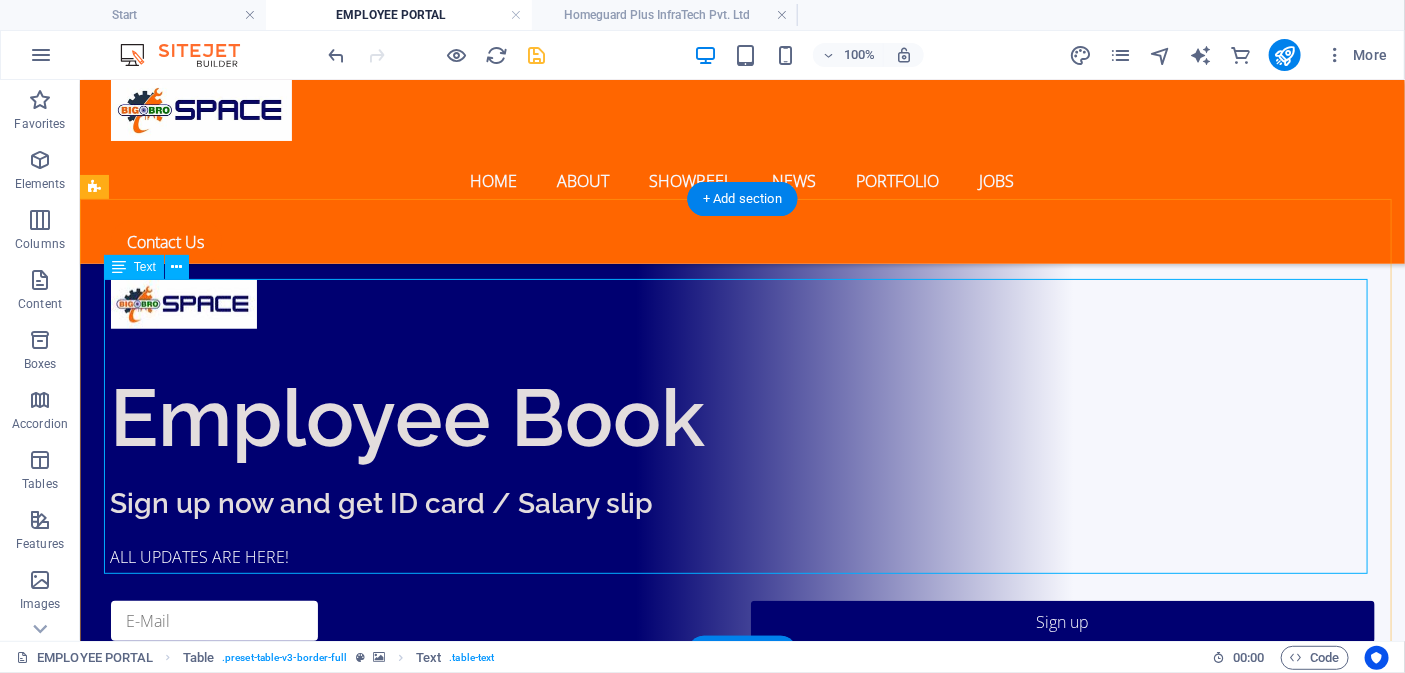 click on "COMPANY LIST EMPLOYMENT CATEGORIES 1. BMC PVT LTD OFFICE DPARTMENT Ipsum Dolor 2. HGP INFRATECH PVT. LTD. OFFICE DPARTMENT Ipsum Dolor 3. OUR MAACC - ARCHITECT GROUP OFFICE DPARTMENT Ipsum Dolor 4. ANVI GROUP, (INDUSTRY) OFFICE DPARTMENT Ipsum Dolor 5. LNIF INDUSTRIES OFFICE DPARTMENT Ipsum Dolor" at bounding box center [742, 1555] 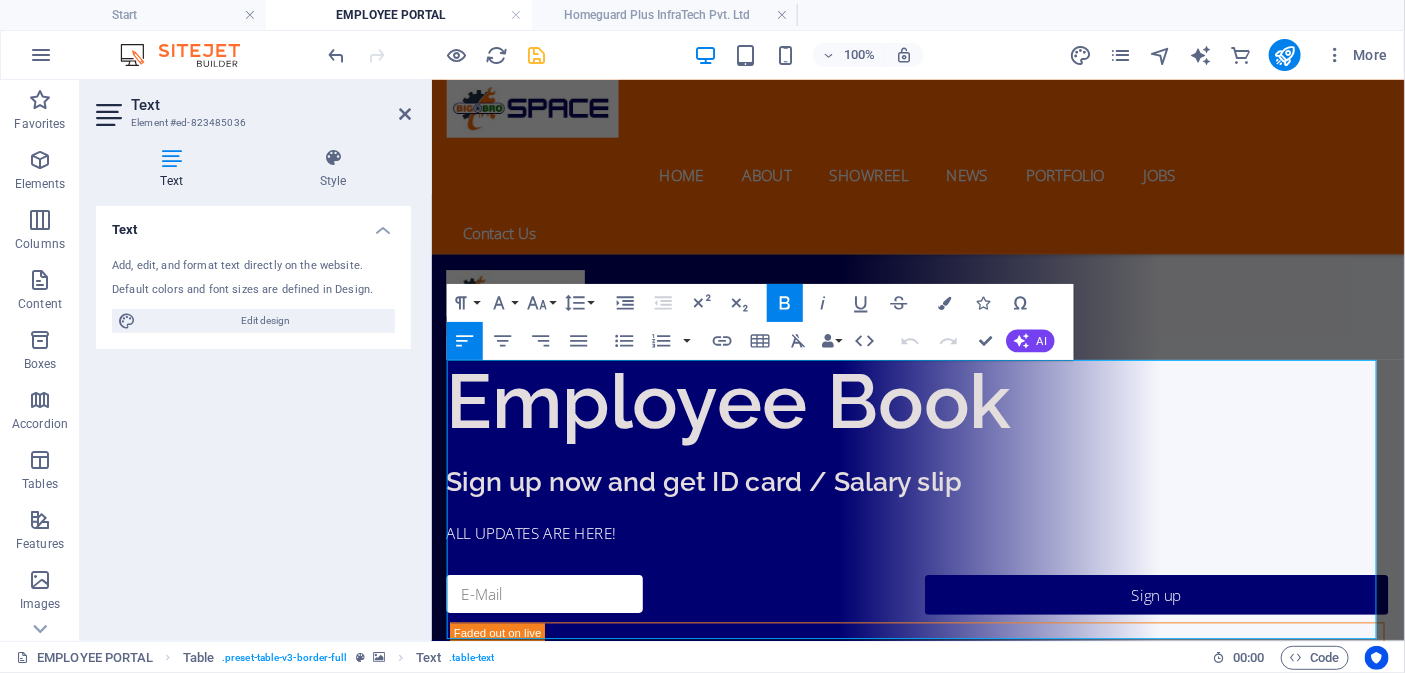 scroll, scrollTop: 619, scrollLeft: 0, axis: vertical 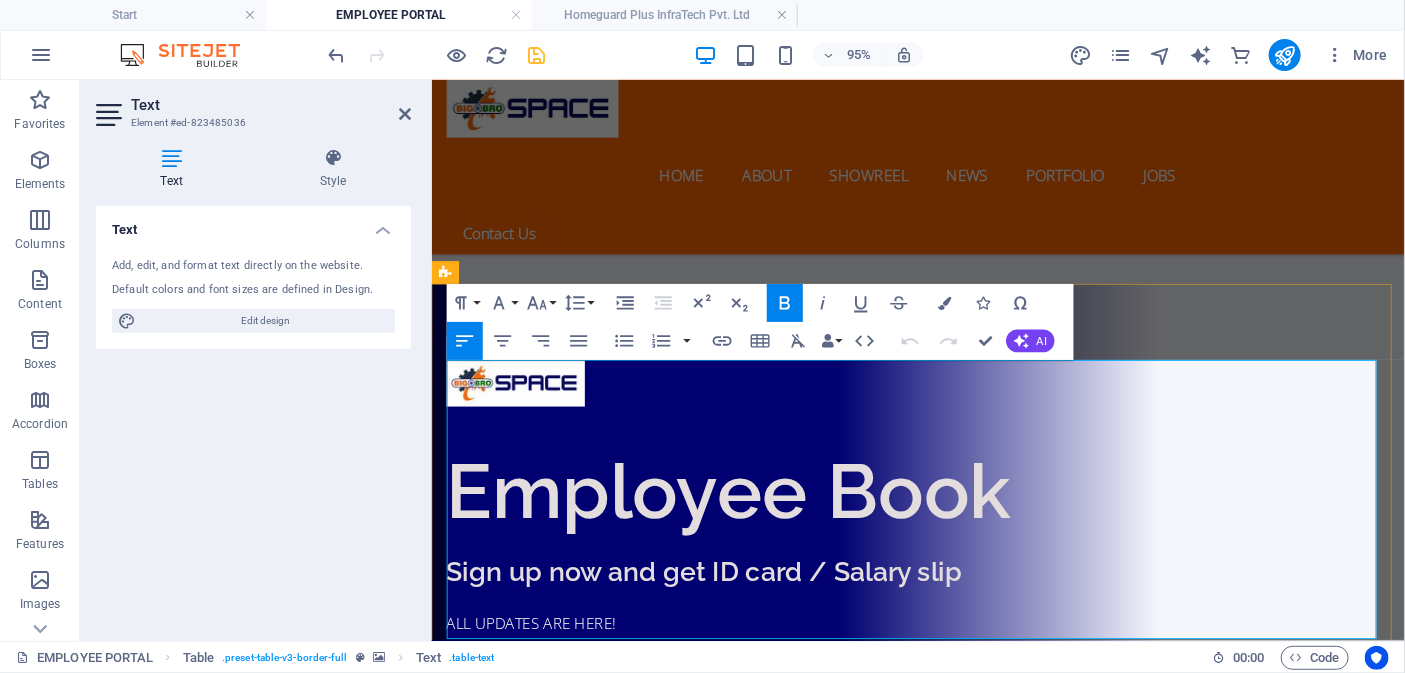click on "Ipsum" at bounding box center [1280, 1577] 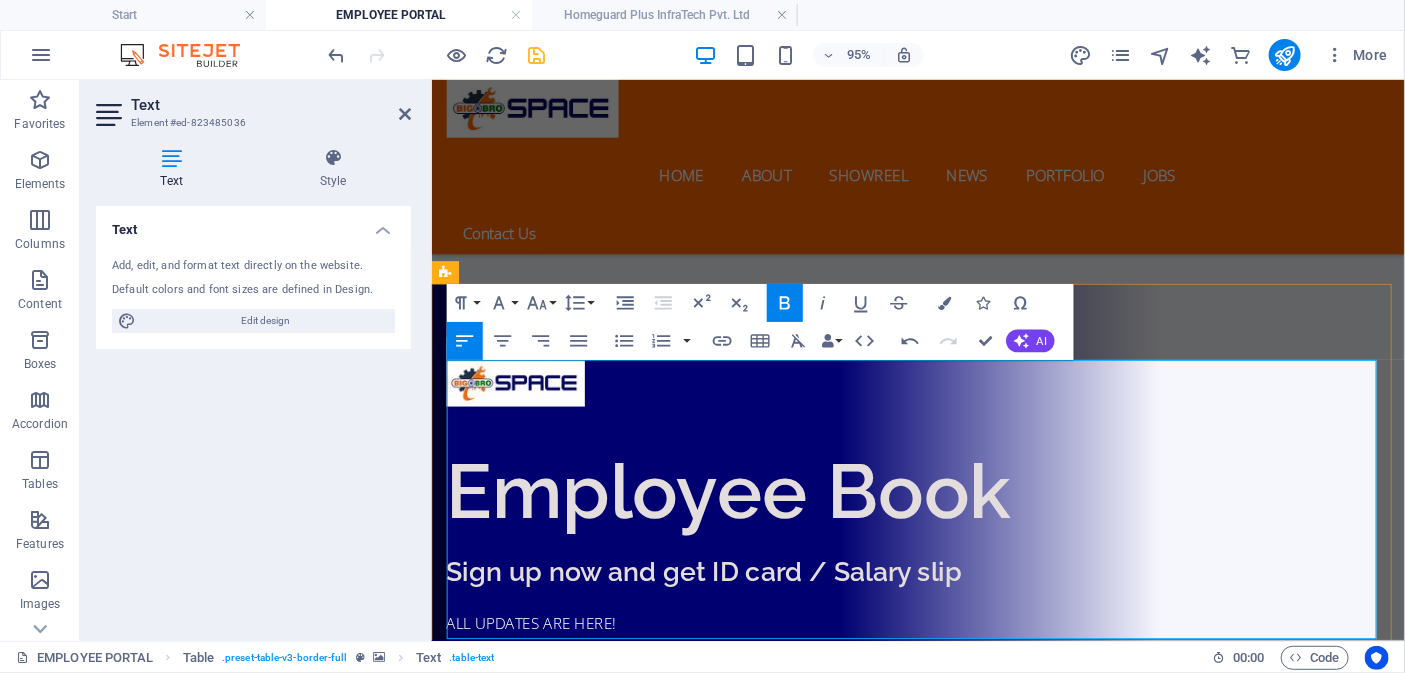 click on "STAFF" at bounding box center [1279, 1577] 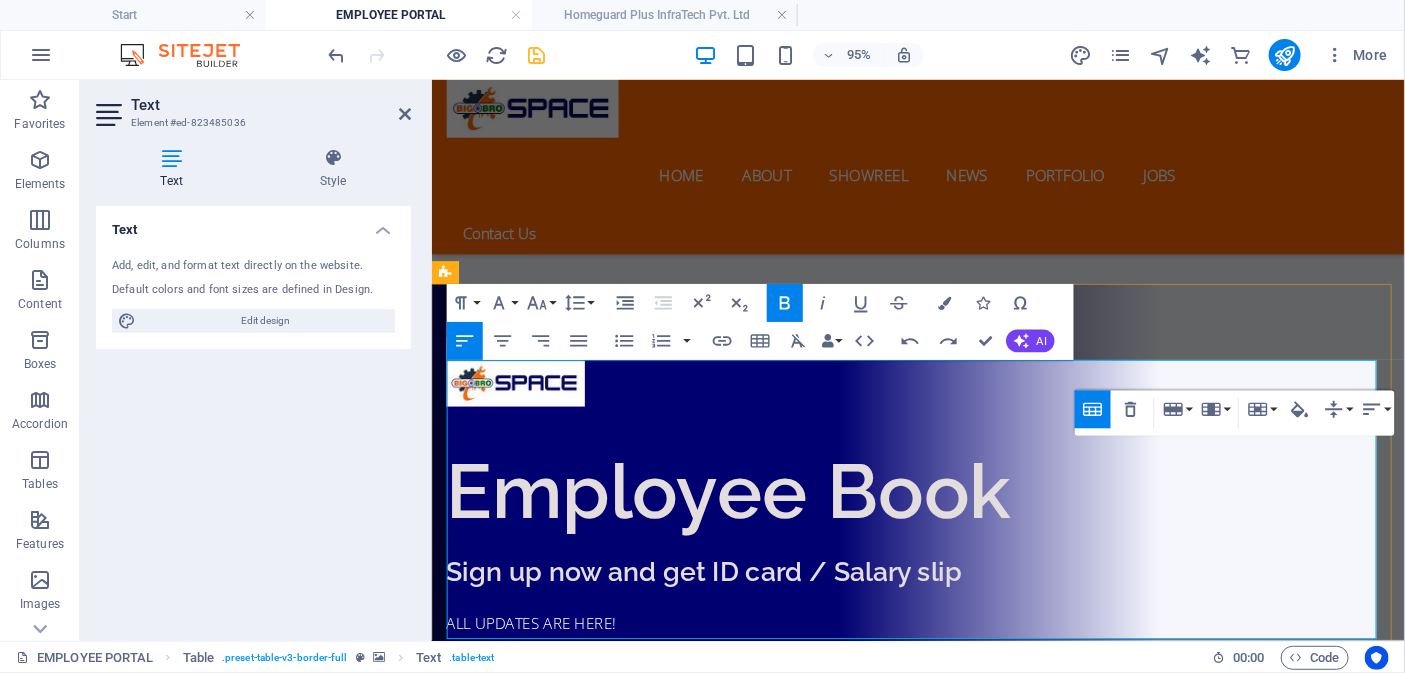 click on "Ipsum" at bounding box center [1280, 1626] 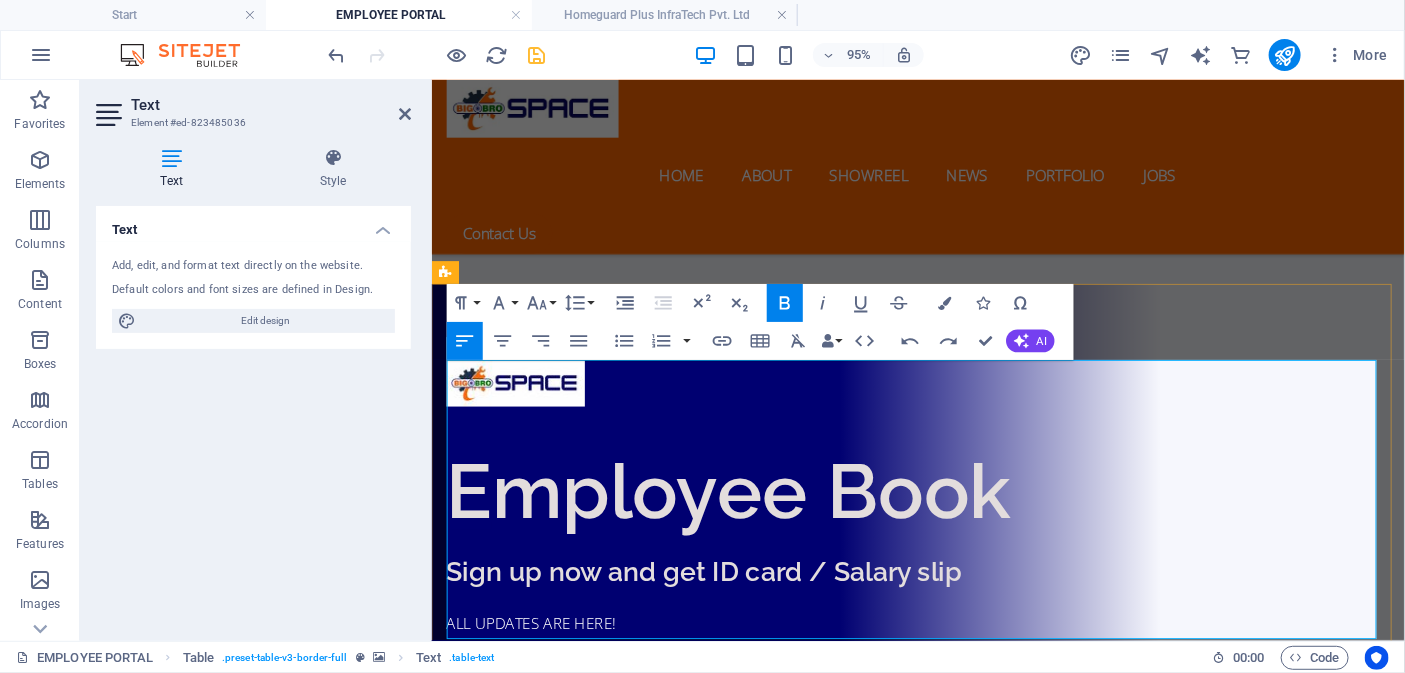click on "Ipsum" at bounding box center (1280, 1626) 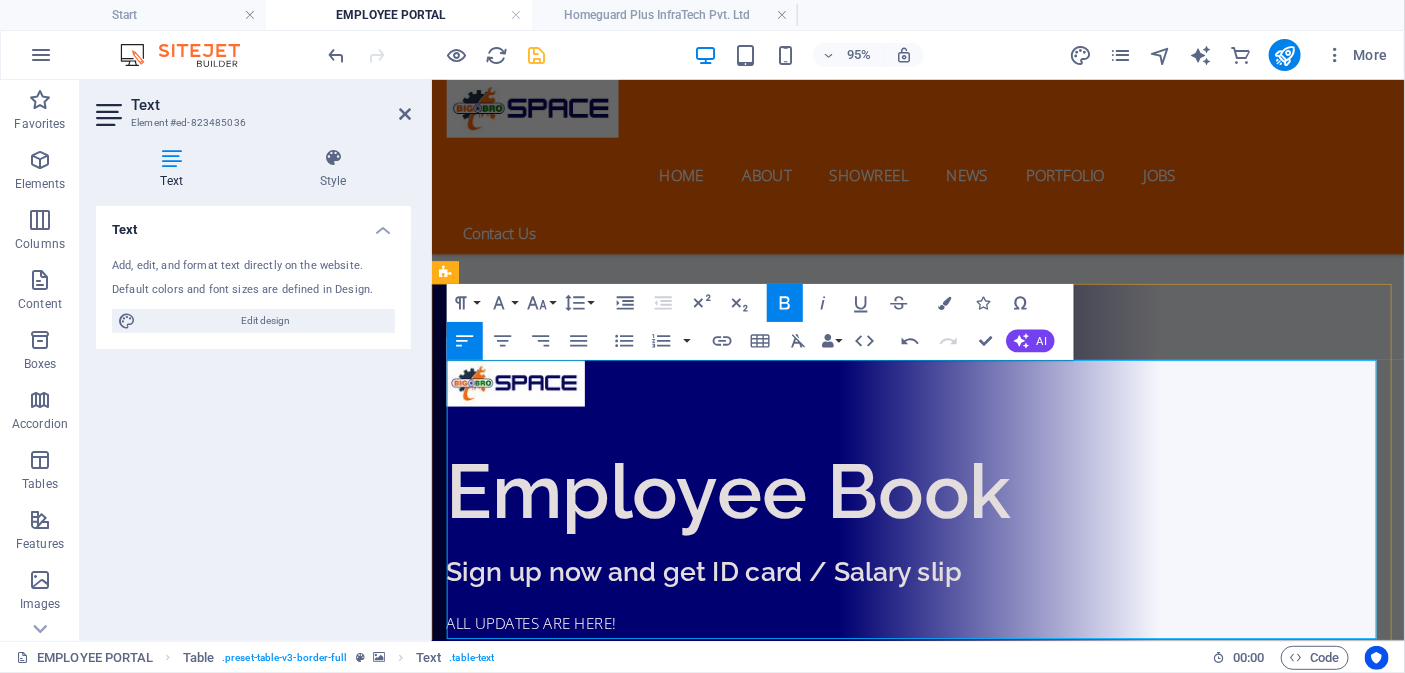 click on "Ipsum" at bounding box center [1280, 1675] 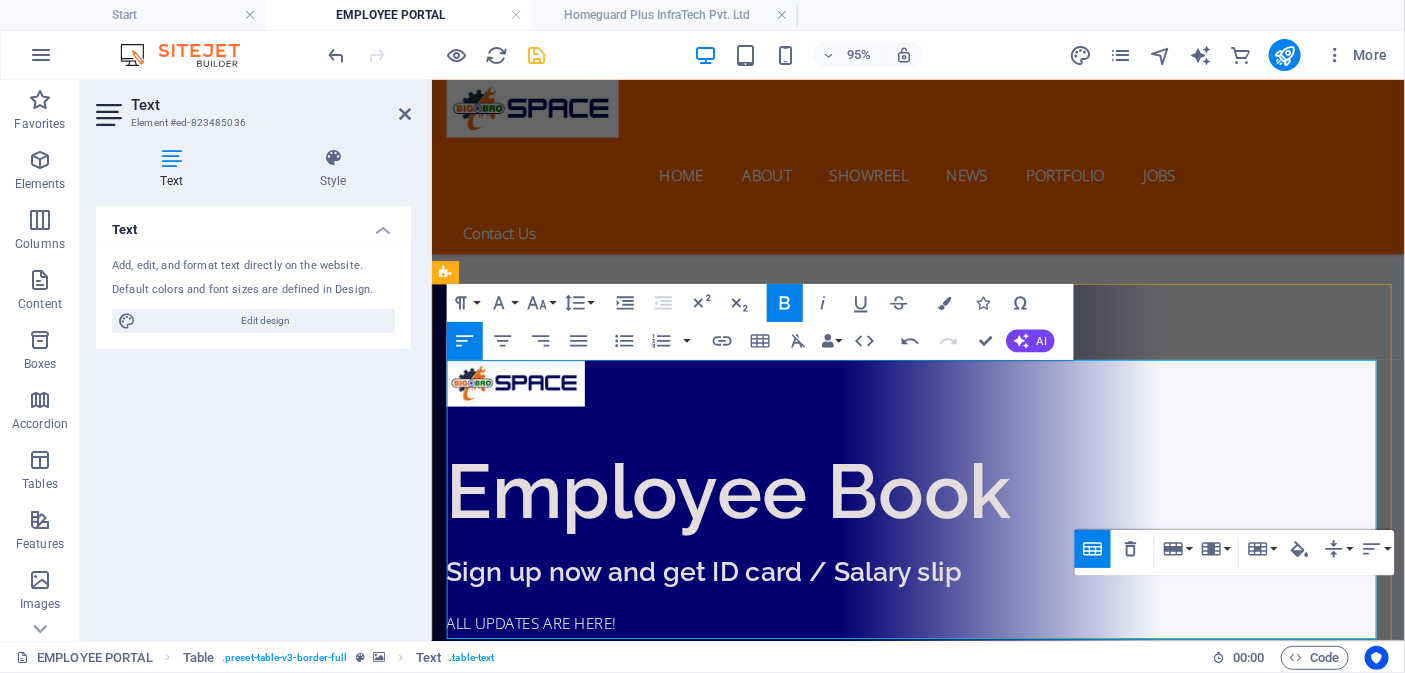 click on "Ipsum" at bounding box center (1280, 1773) 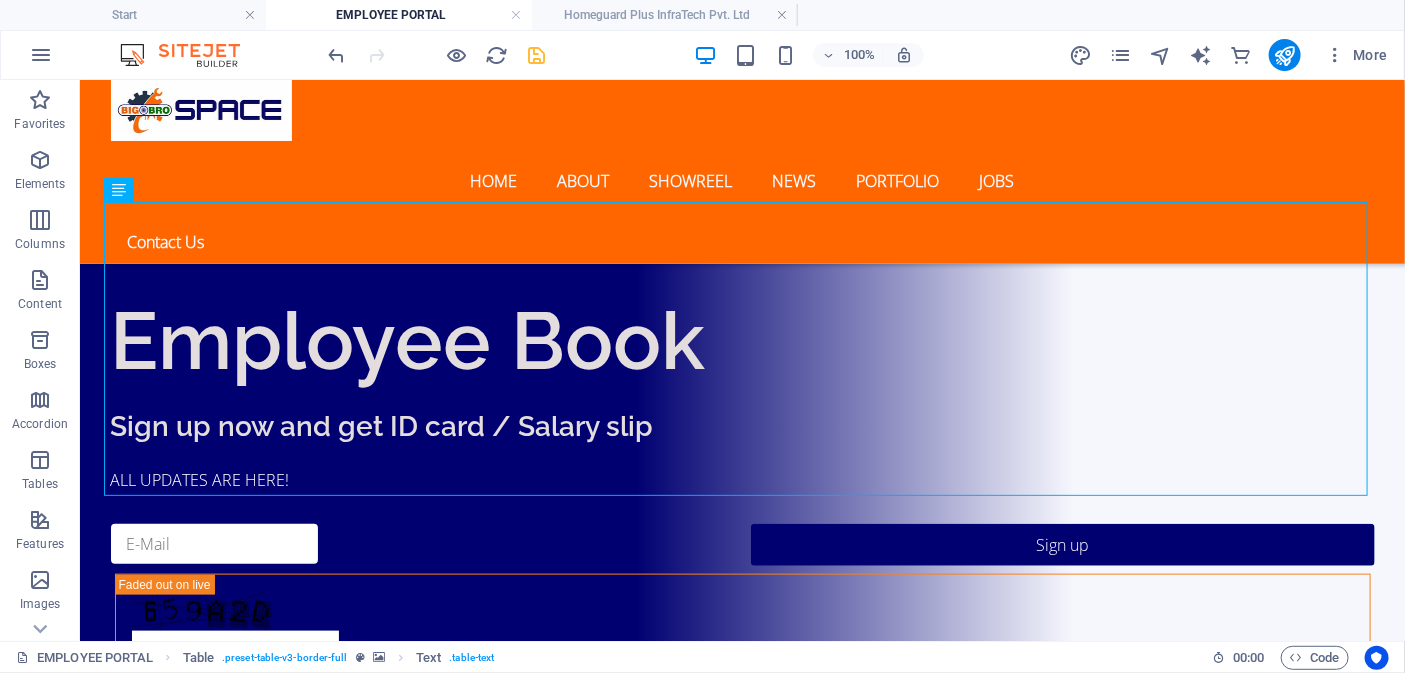scroll, scrollTop: 608, scrollLeft: 0, axis: vertical 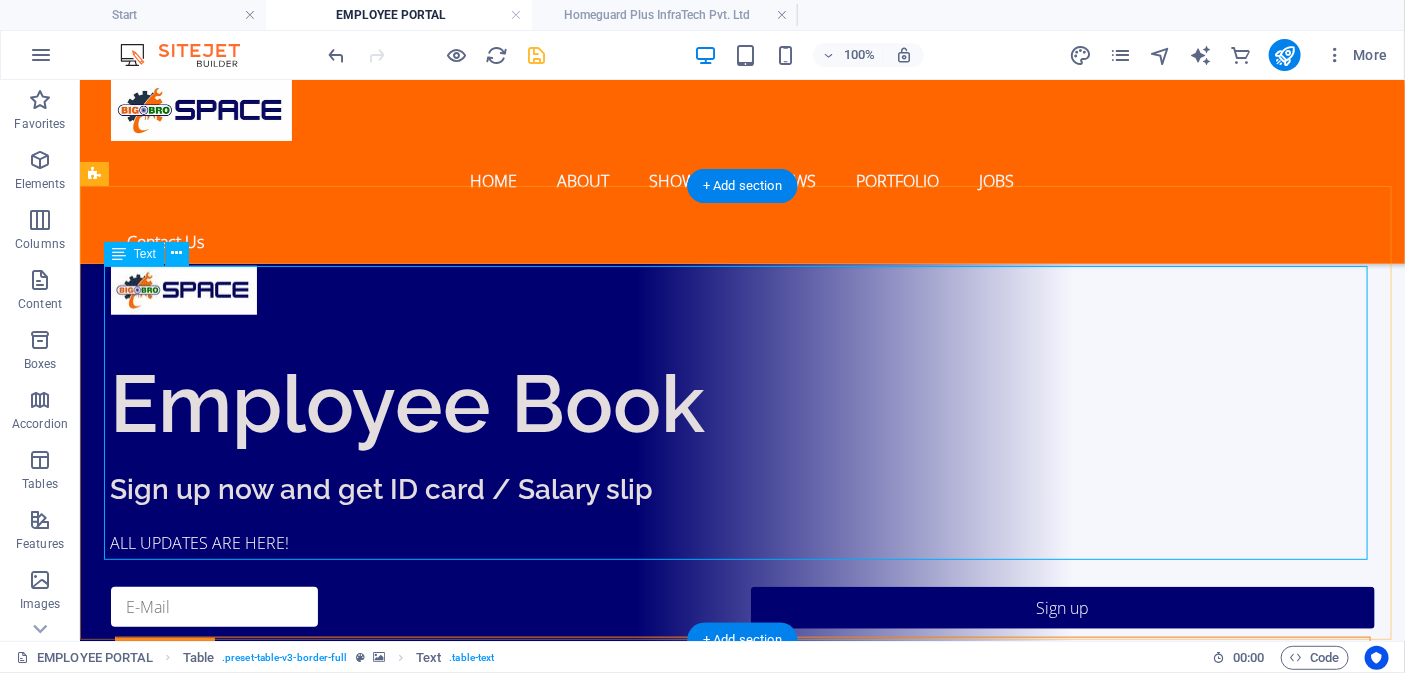 click on "COMPANY LIST EMPLOYMENT CATEGORIES 1. BMC PVT LTD OFFICE DPARTMENT STAFF Dolor 2. HGP INFRATECH PVT. LTD. OFFICE DPARTMENT STAFF Dolor 3. OUR MAACC - ARCHITECT GROUP OFFICE DPARTMENT STAFF Dolor 4. ANVI GROUP, (INDUSTRY) OFFICE DPARTMENT STAFF Dolor 5. LNIF INDUSTRIES OFFICE DPARTMENT STAFF Dolor" at bounding box center [742, 1541] 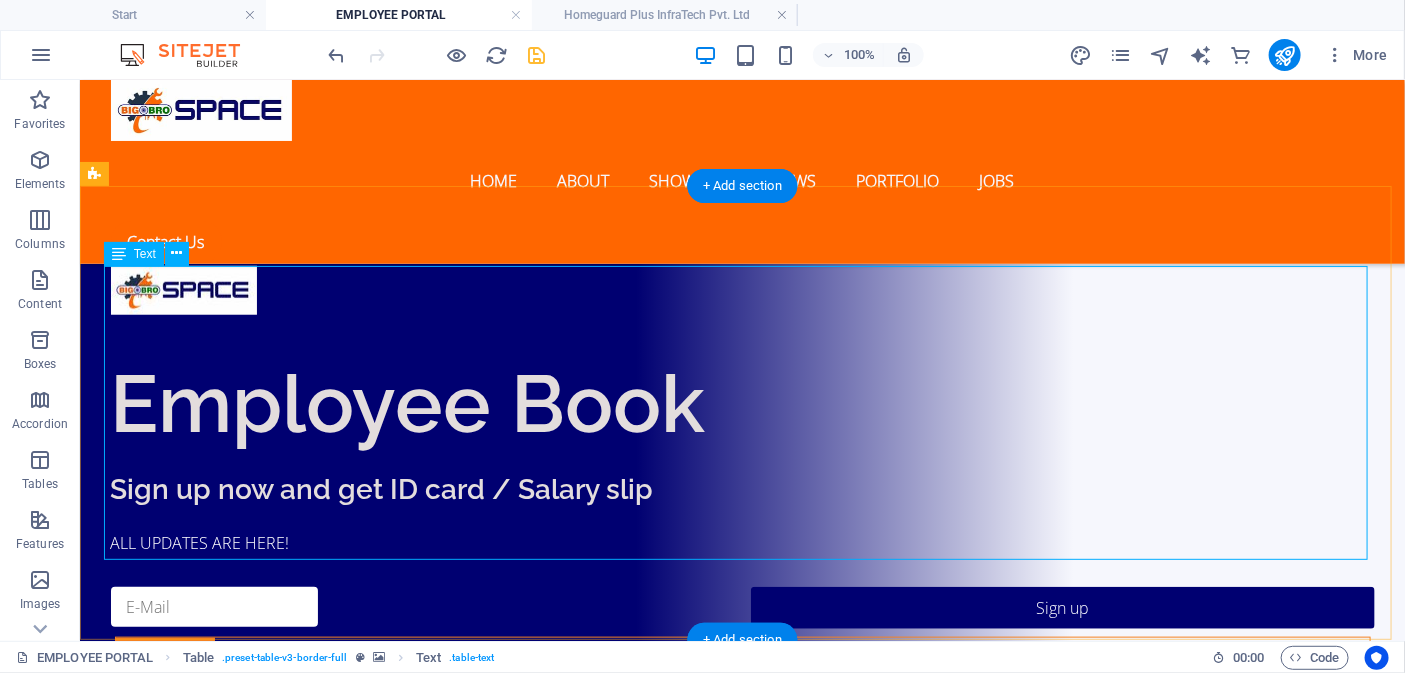 click on "COMPANY LIST EMPLOYMENT CATEGORIES 1. BMC PVT LTD OFFICE DPARTMENT STAFF Dolor 2. HGP INFRATECH PVT. LTD. OFFICE DPARTMENT STAFF Dolor 3. OUR MAACC - ARCHITECT GROUP OFFICE DPARTMENT STAFF Dolor 4. ANVI GROUP, (INDUSTRY) OFFICE DPARTMENT STAFF Dolor 5. LNIF INDUSTRIES OFFICE DPARTMENT STAFF Dolor" at bounding box center [742, 1541] 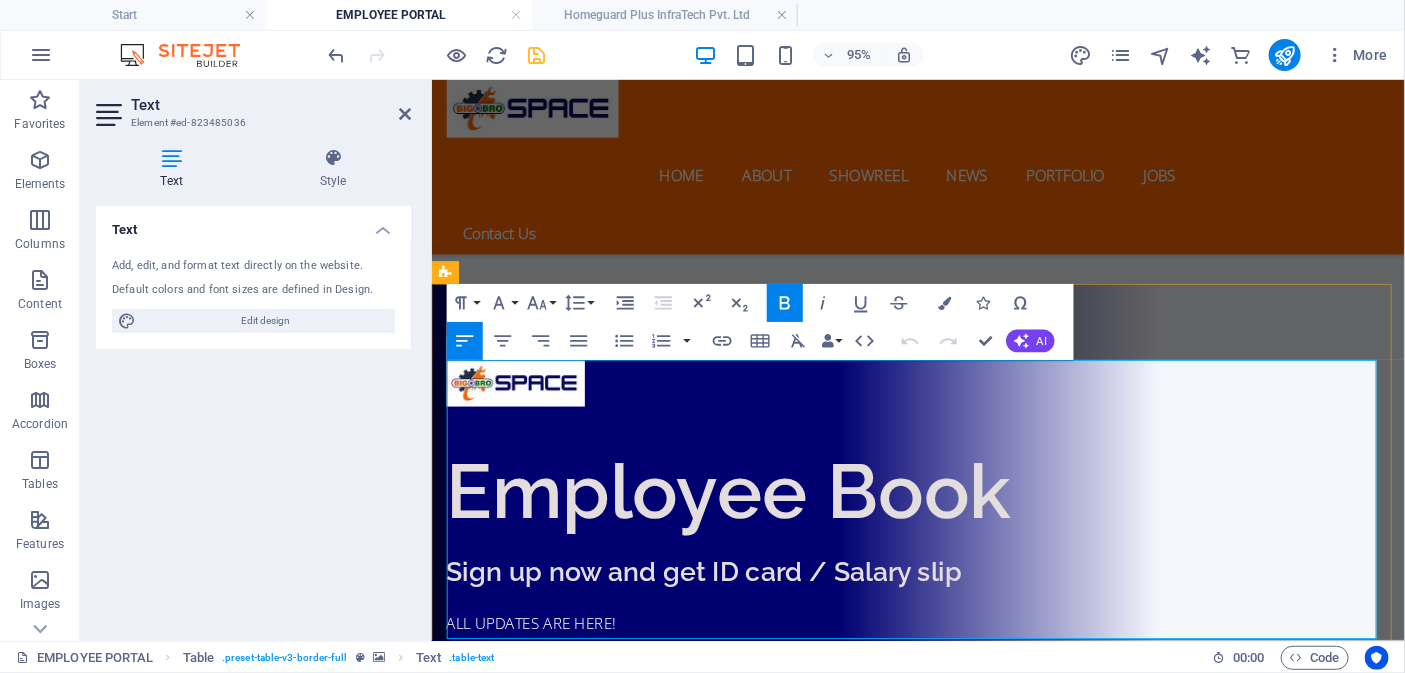 click on "Dolor" at bounding box center (1375, 1577) 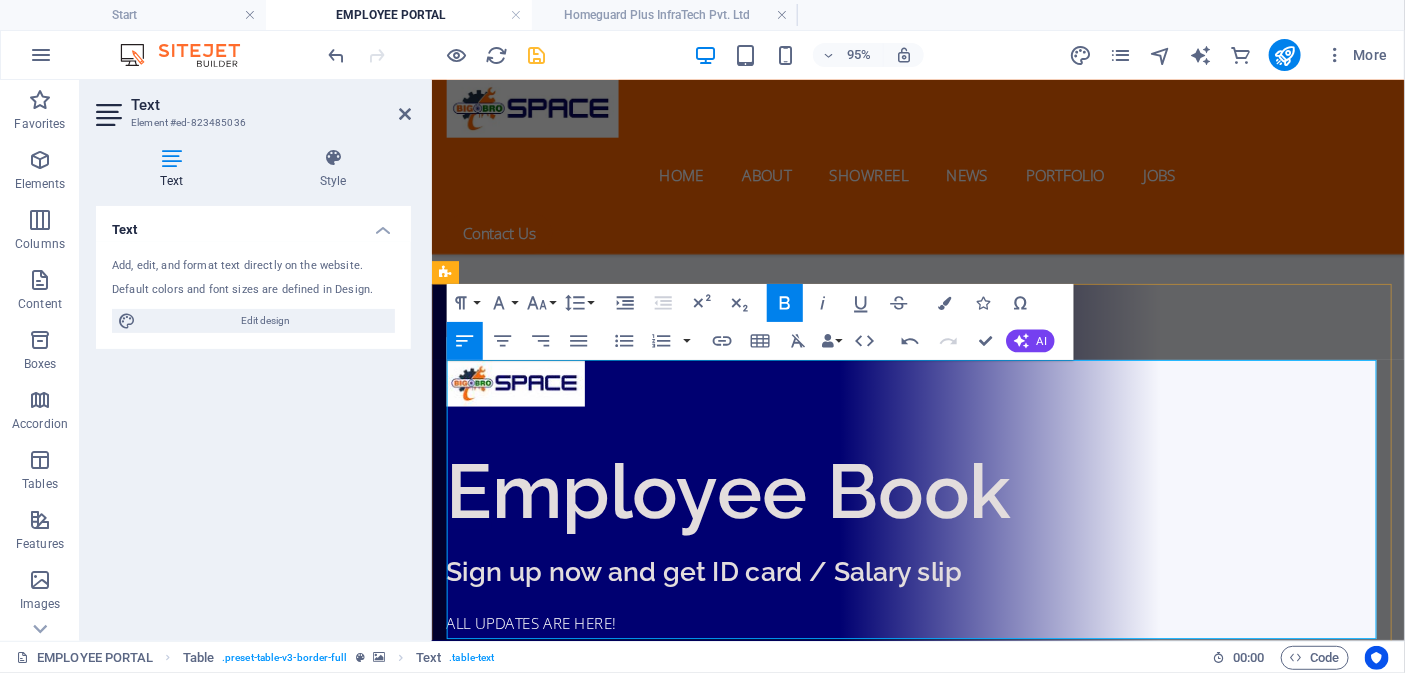 type 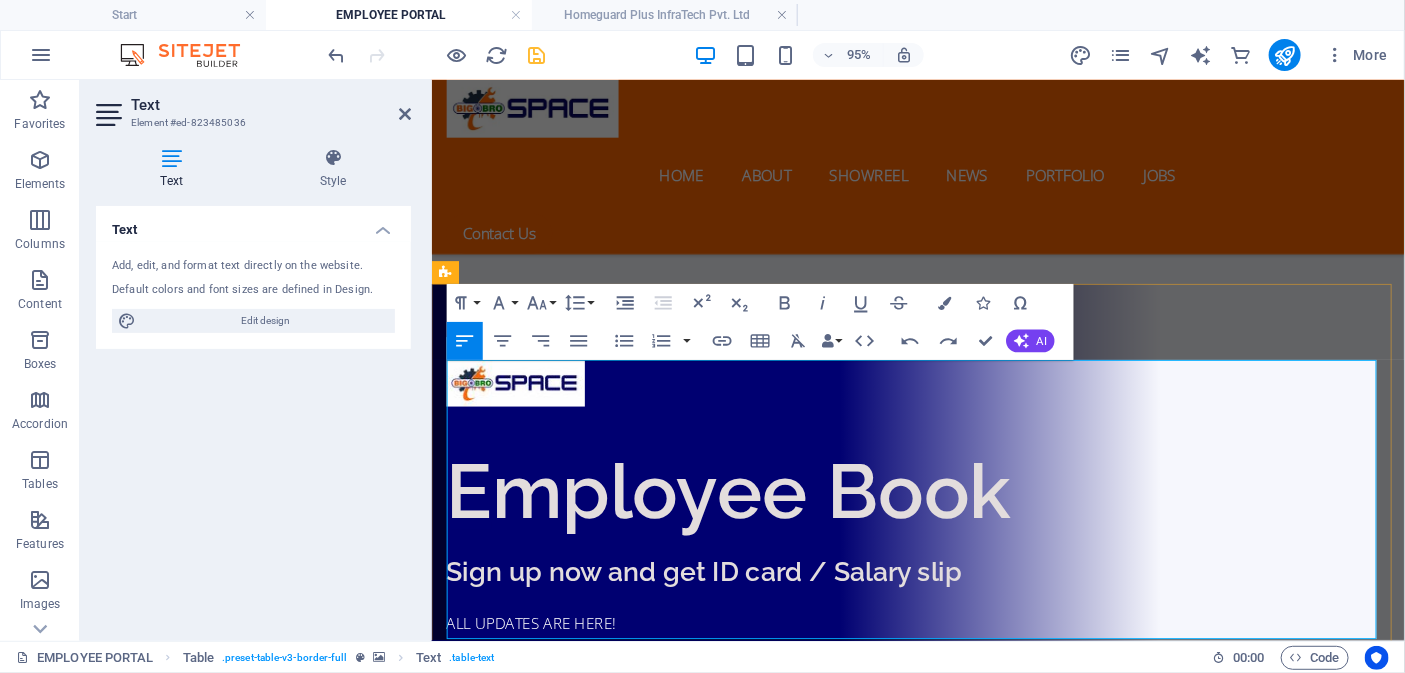 click on "MEMBERS" at bounding box center [1343, 1577] 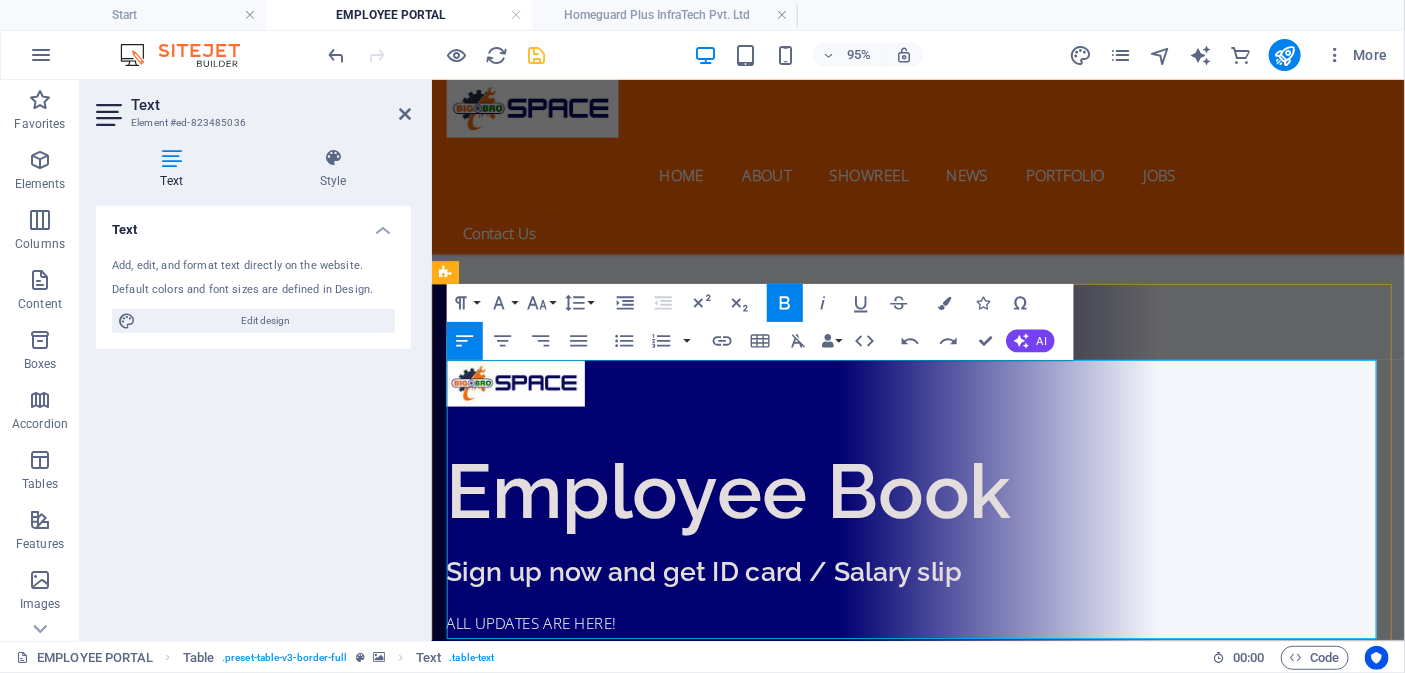 click on "MEMBERS" at bounding box center [1343, 1577] 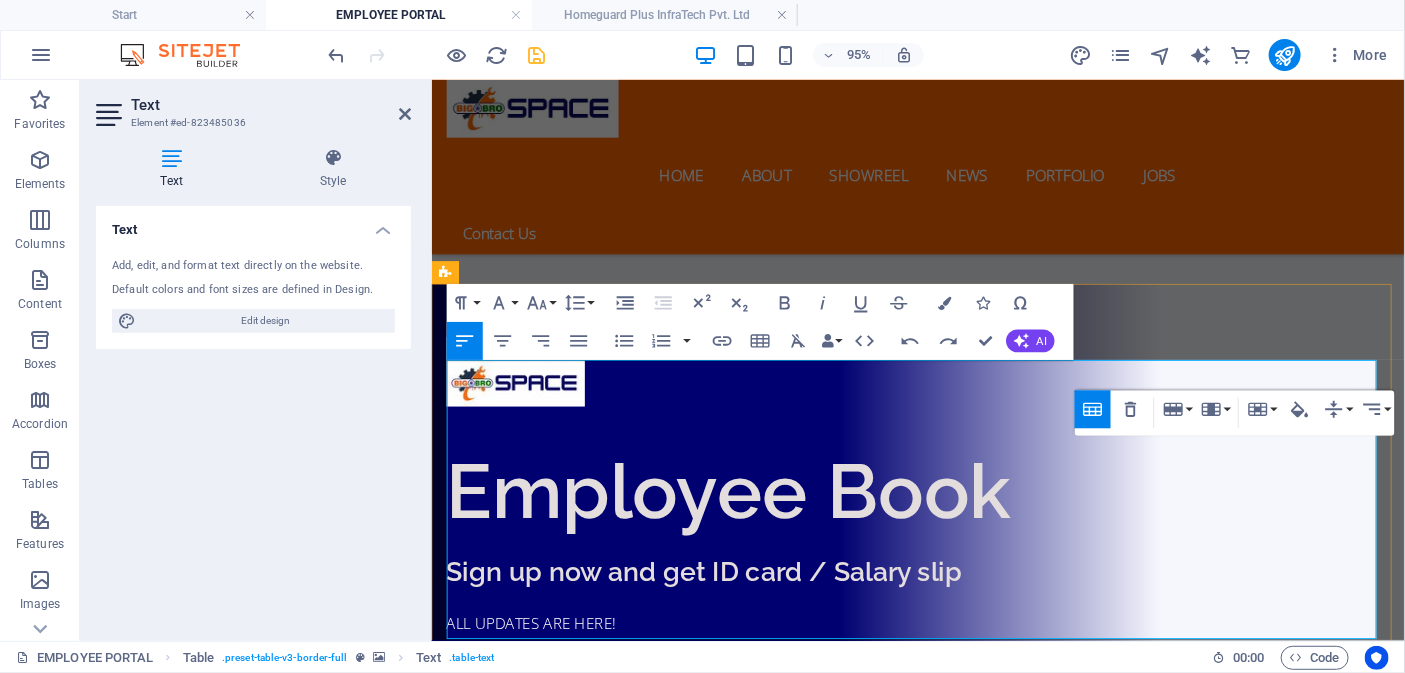 click at bounding box center [1368, 1626] 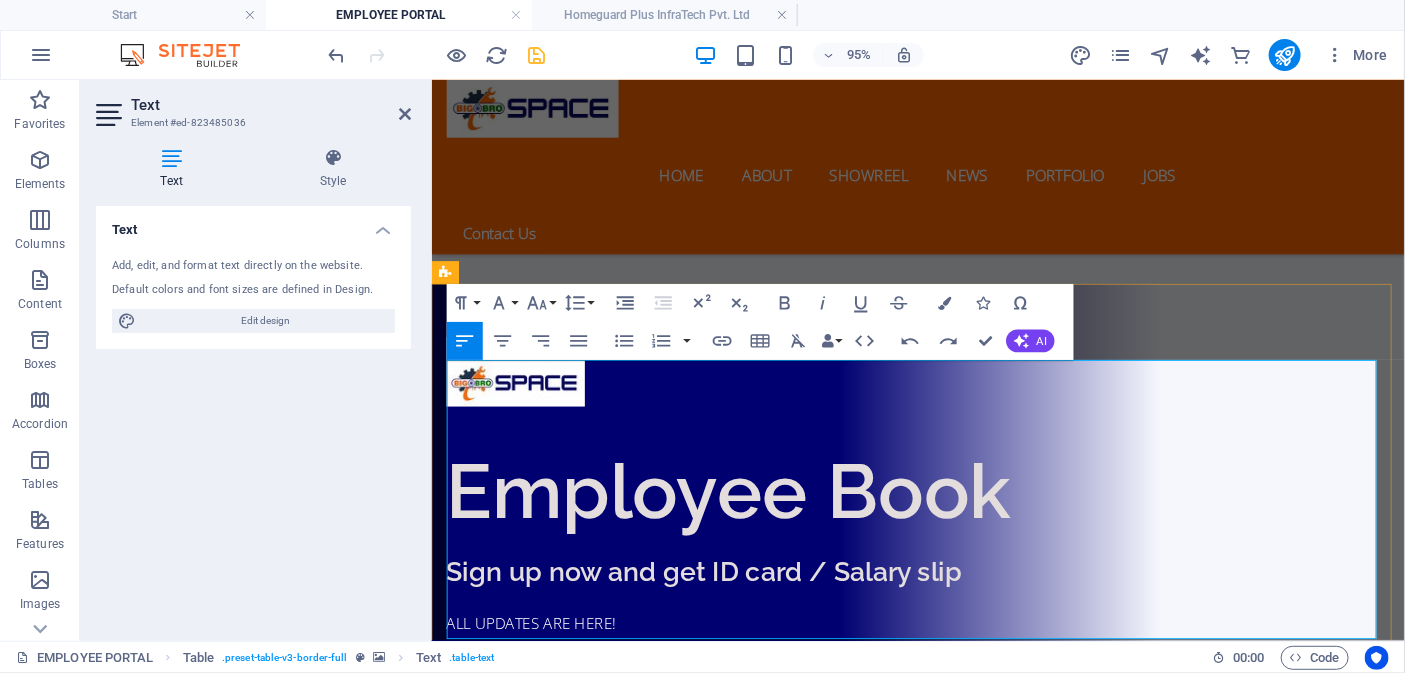 click at bounding box center (1368, 1626) 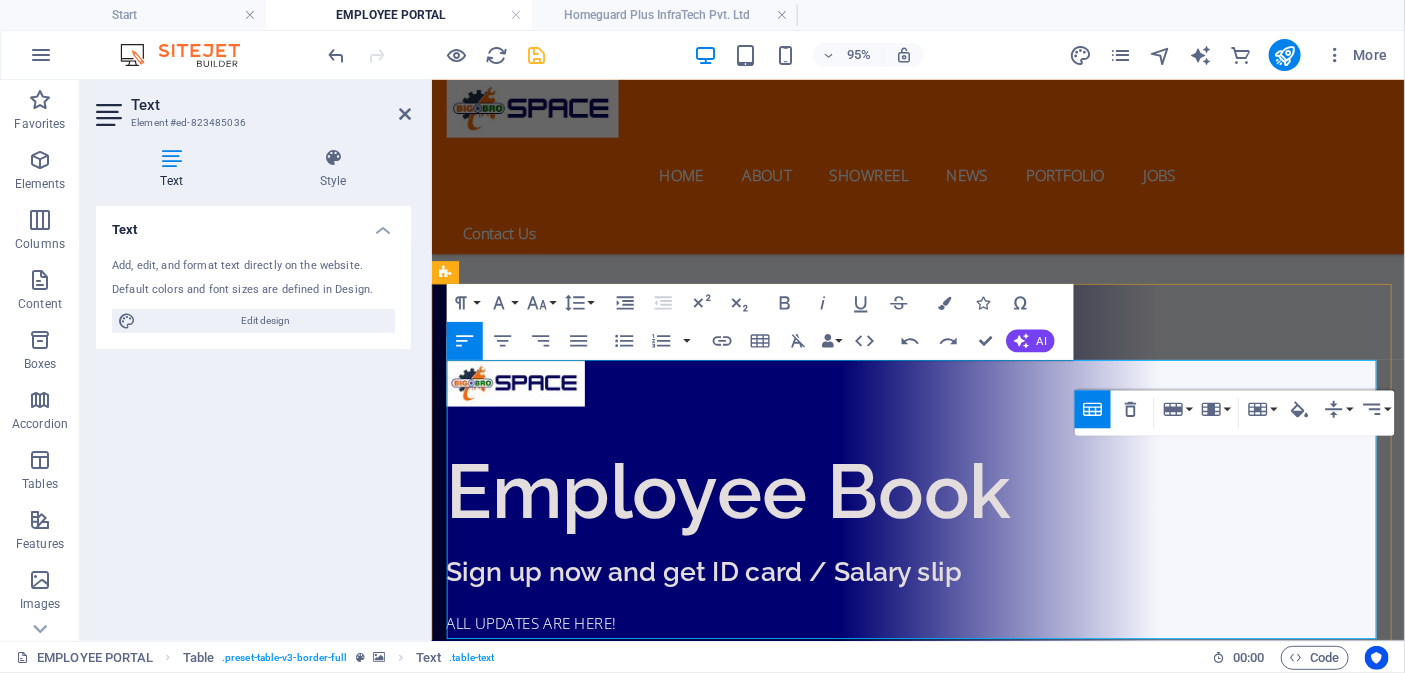 click at bounding box center (1368, 1626) 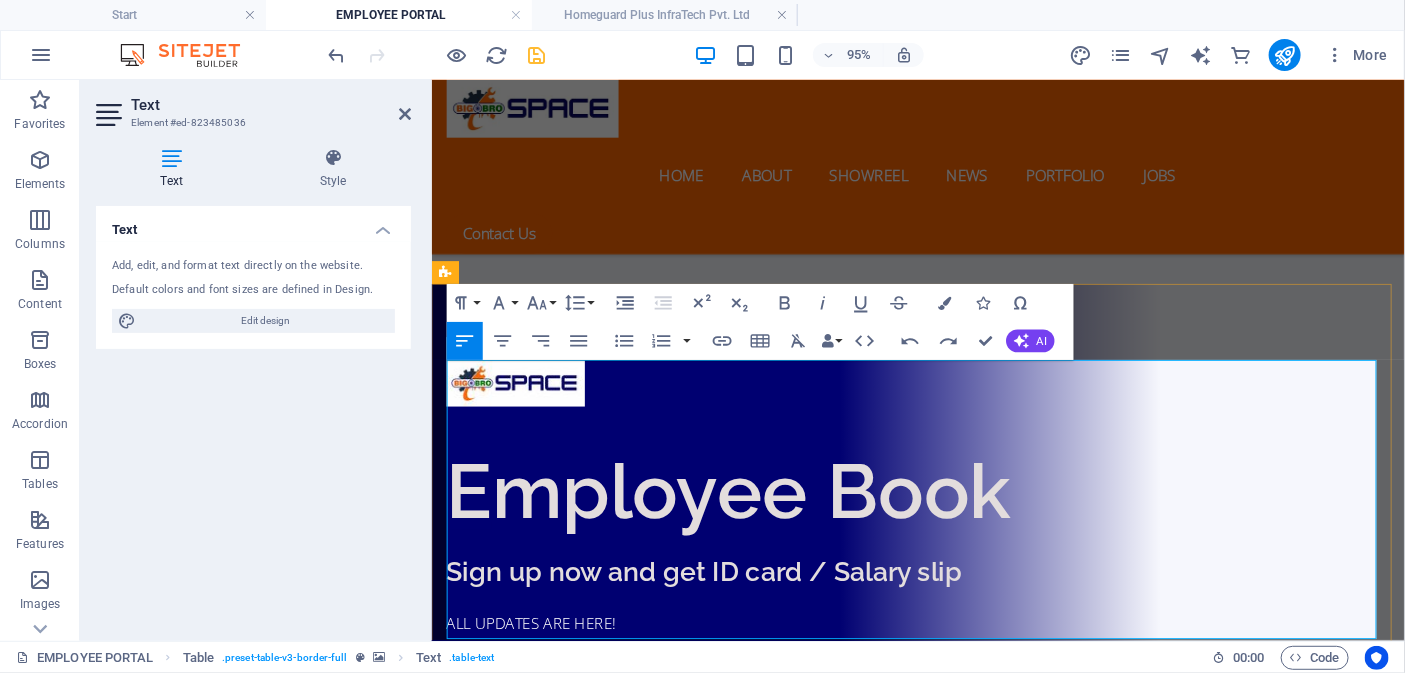click at bounding box center (1368, 1626) 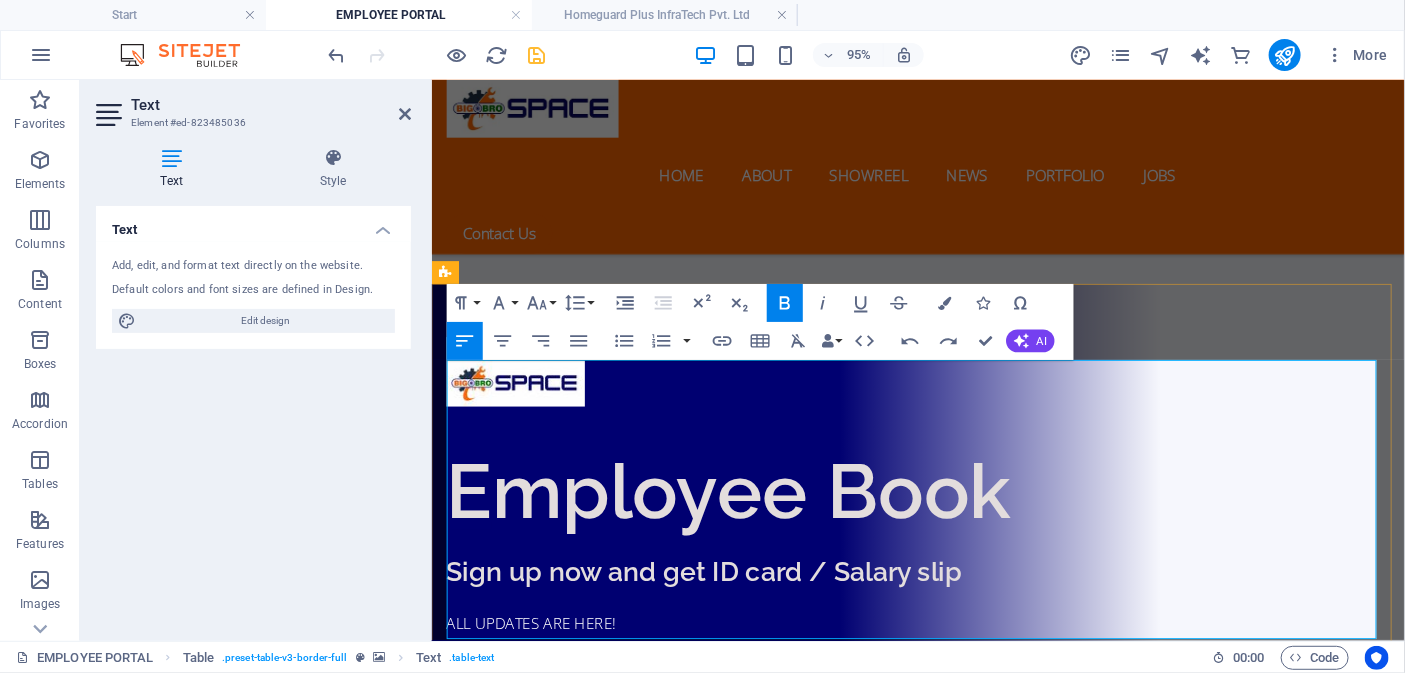 click at bounding box center (1368, 1626) 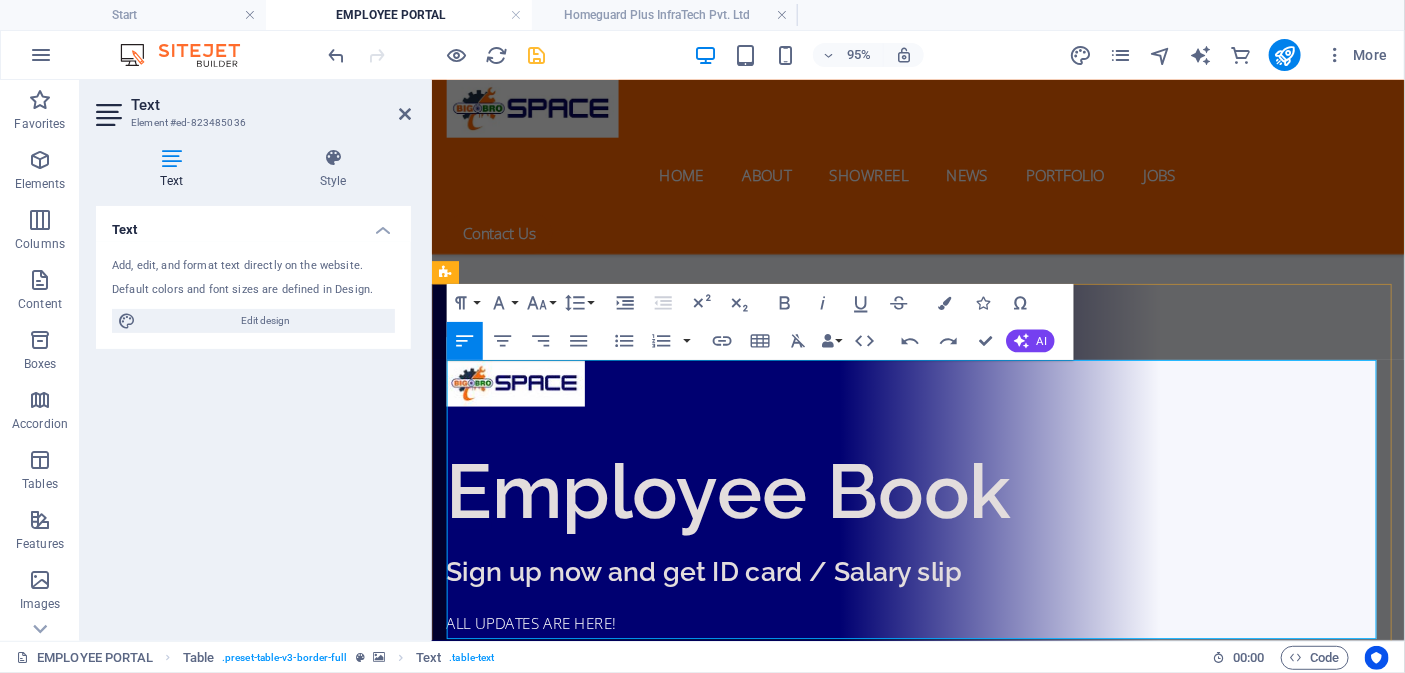 click at bounding box center [1368, 1626] 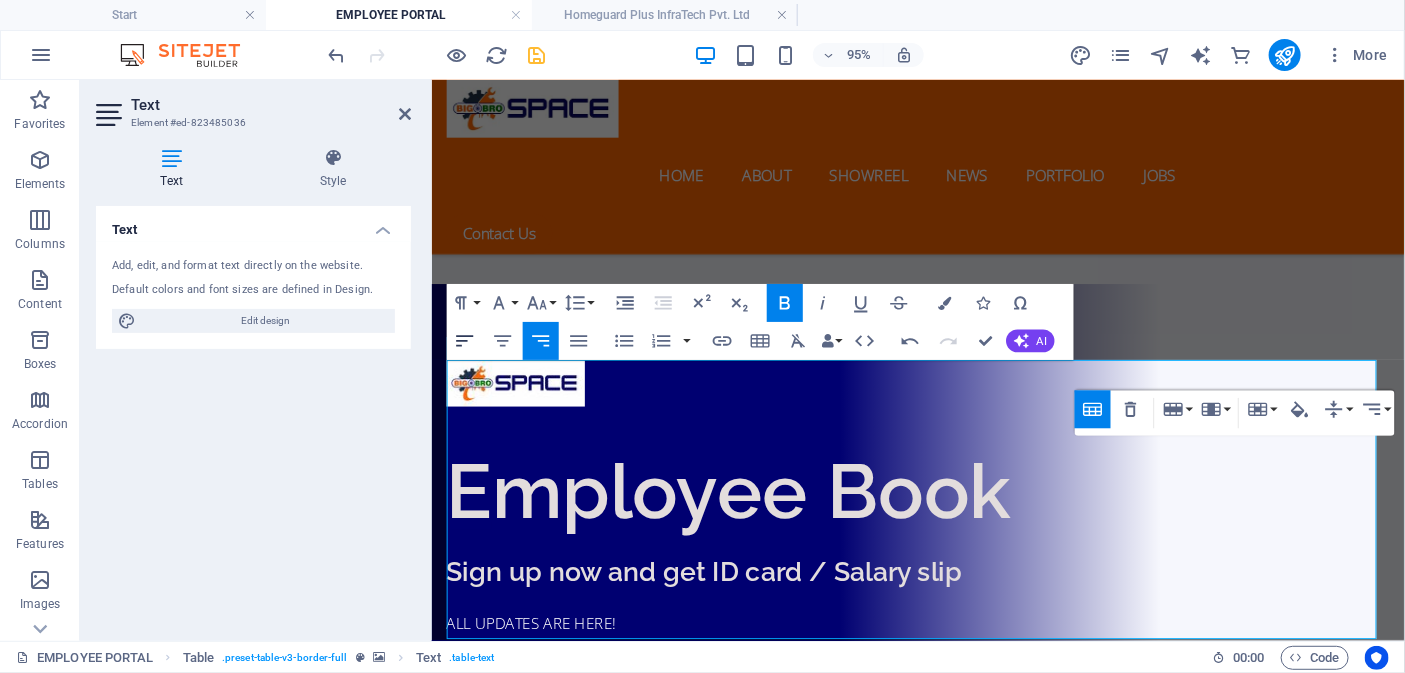 click 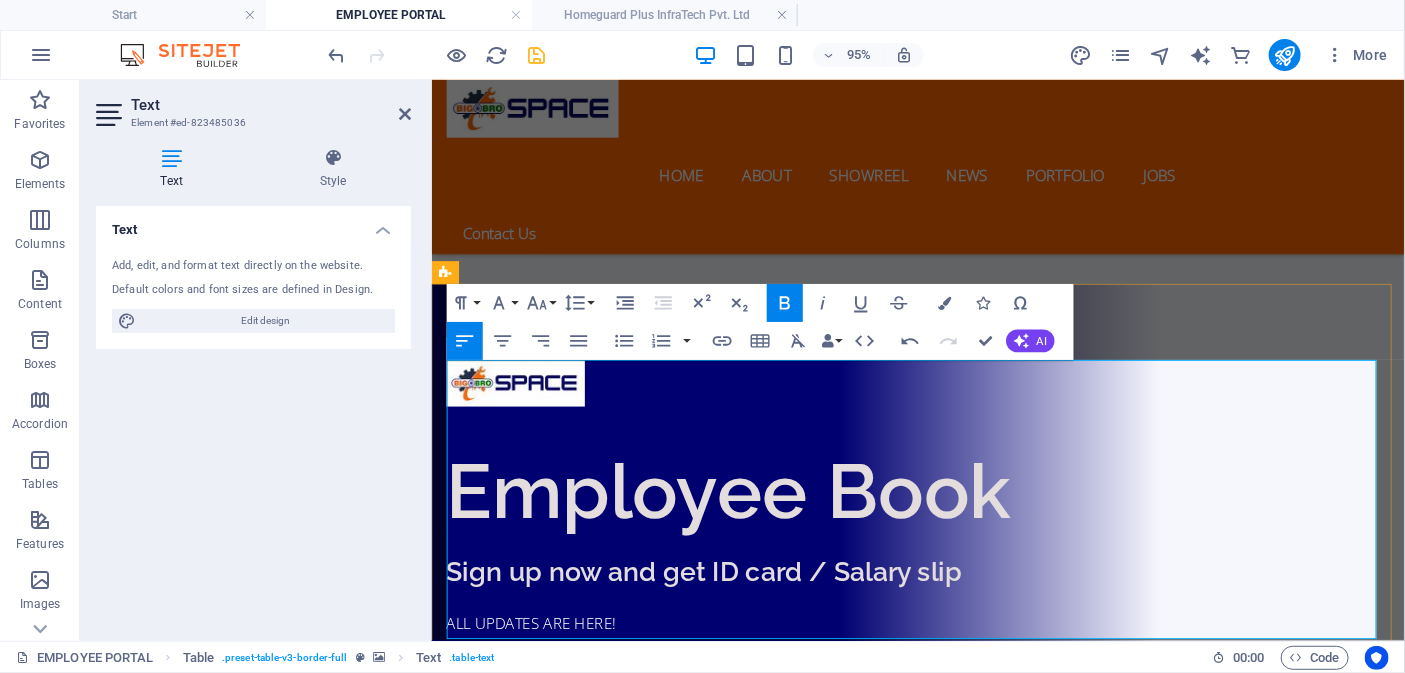 click on "Dolor" at bounding box center [1325, 1675] 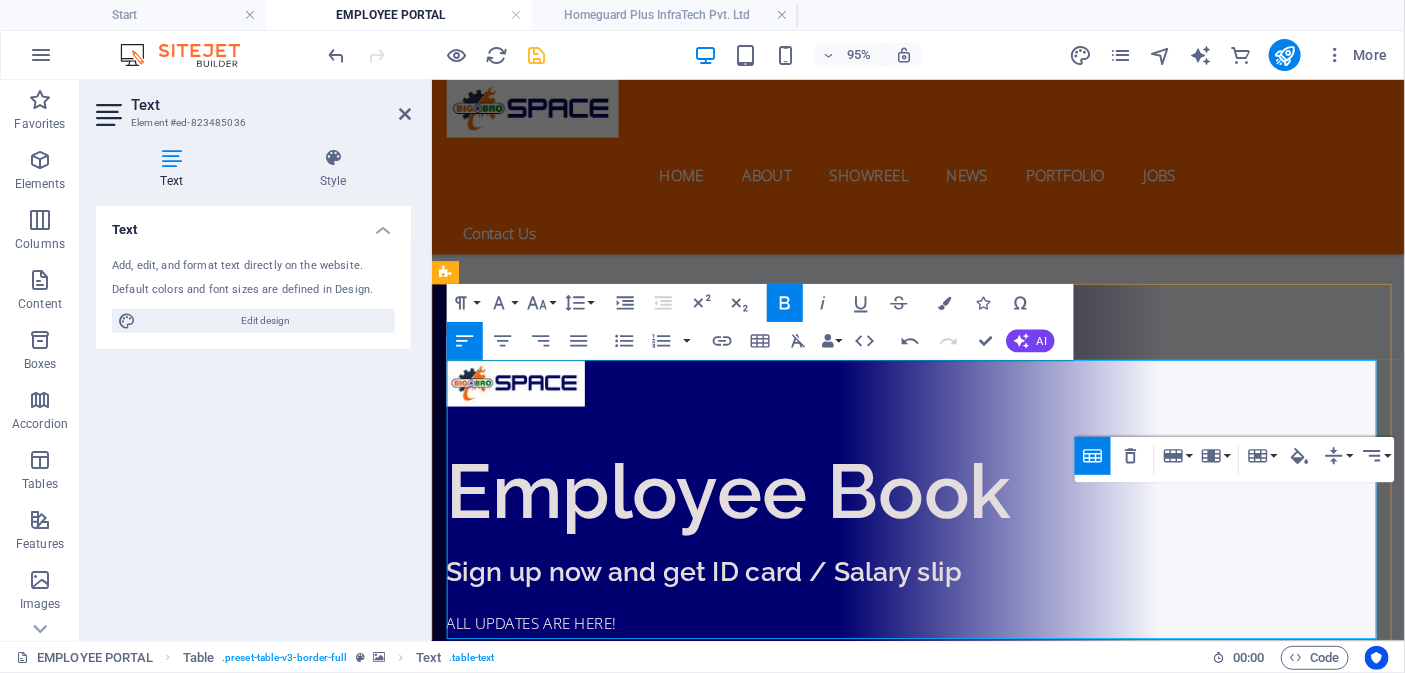 click on "Dolor" at bounding box center [1325, 1675] 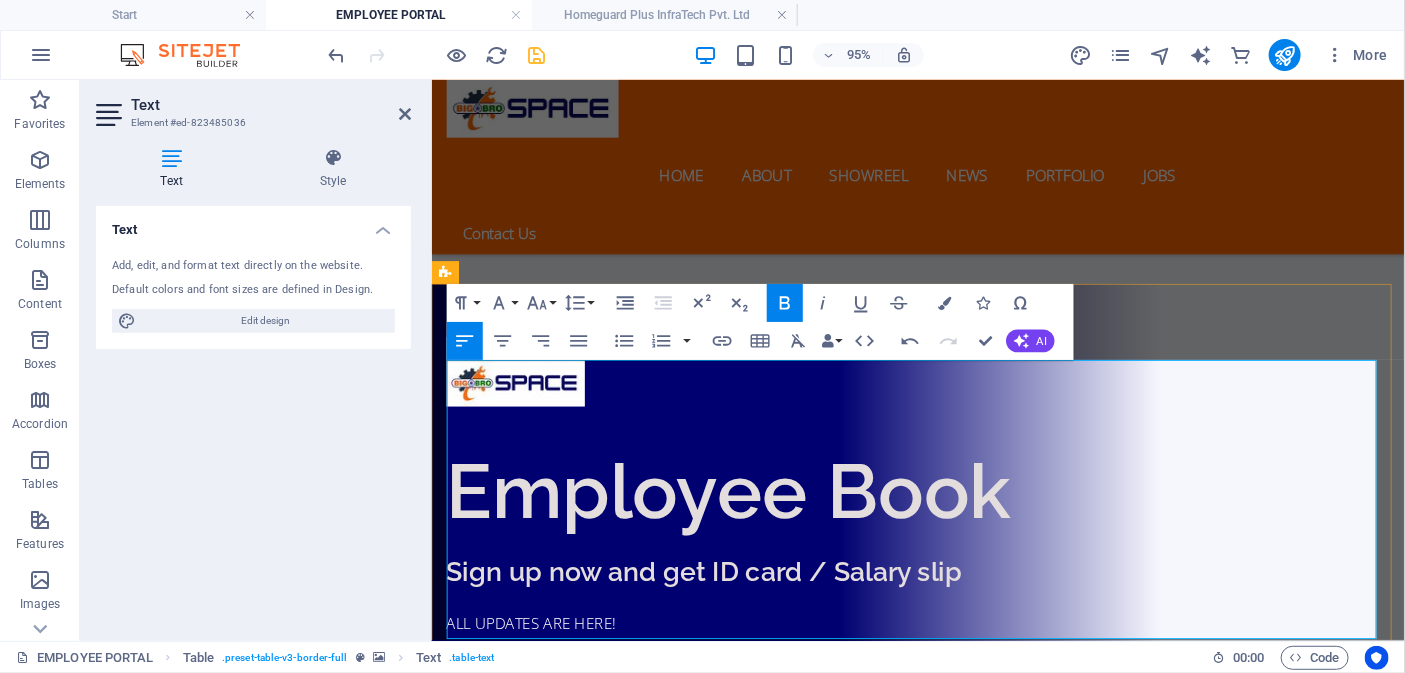click on "Dolor" at bounding box center (1325, 1675) 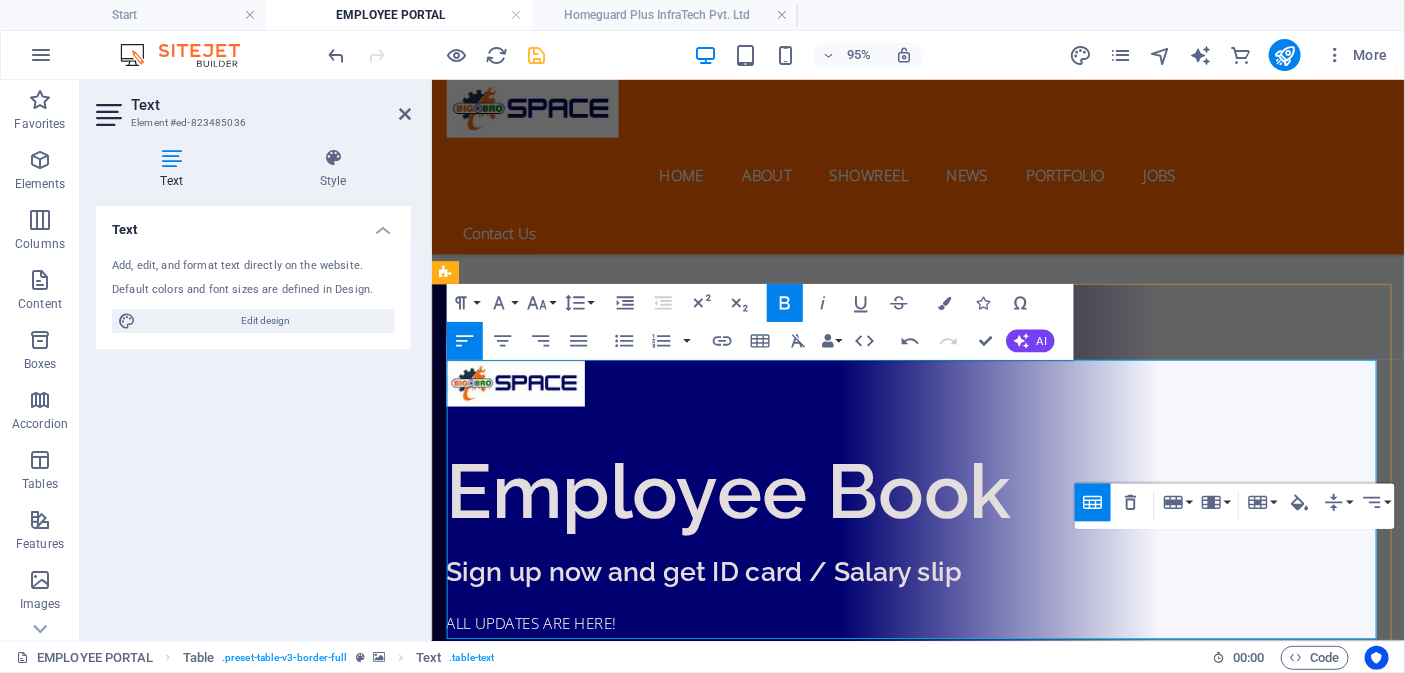 click on "Dolor" at bounding box center (1325, 1724) 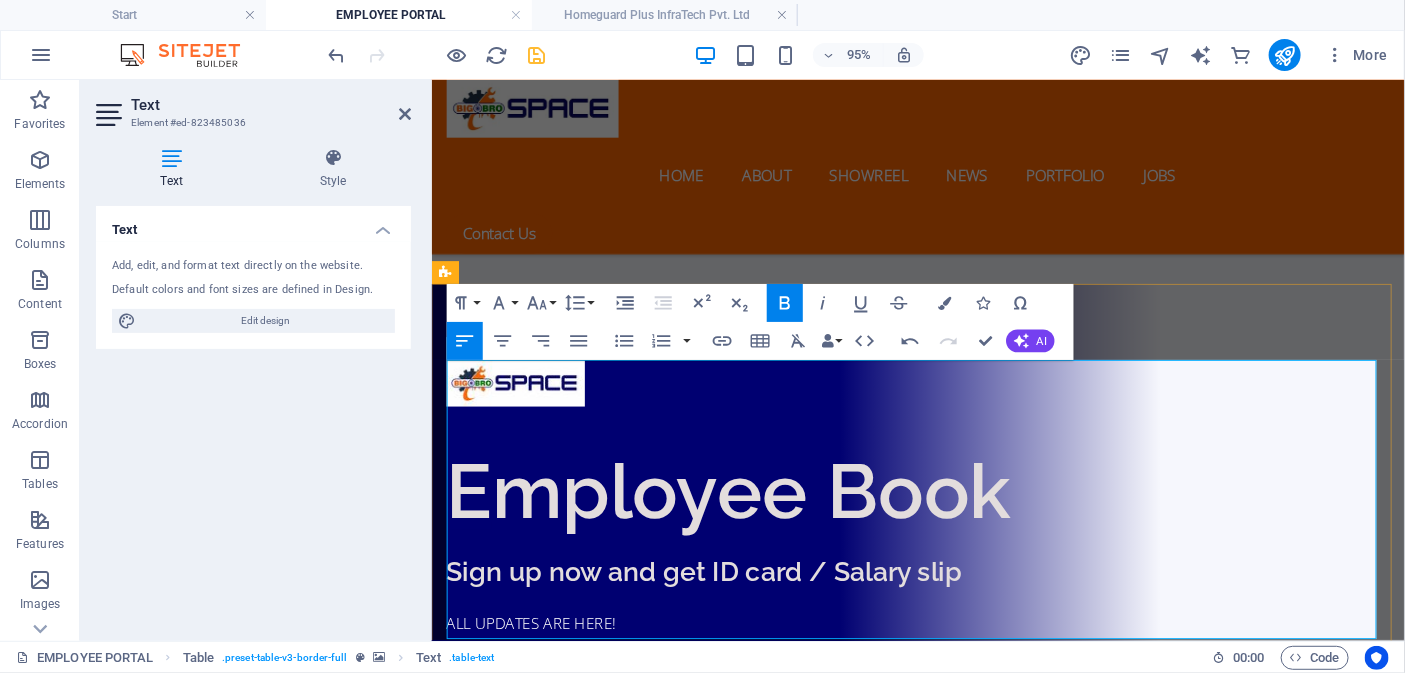 click on "Dolor" at bounding box center [1325, 1724] 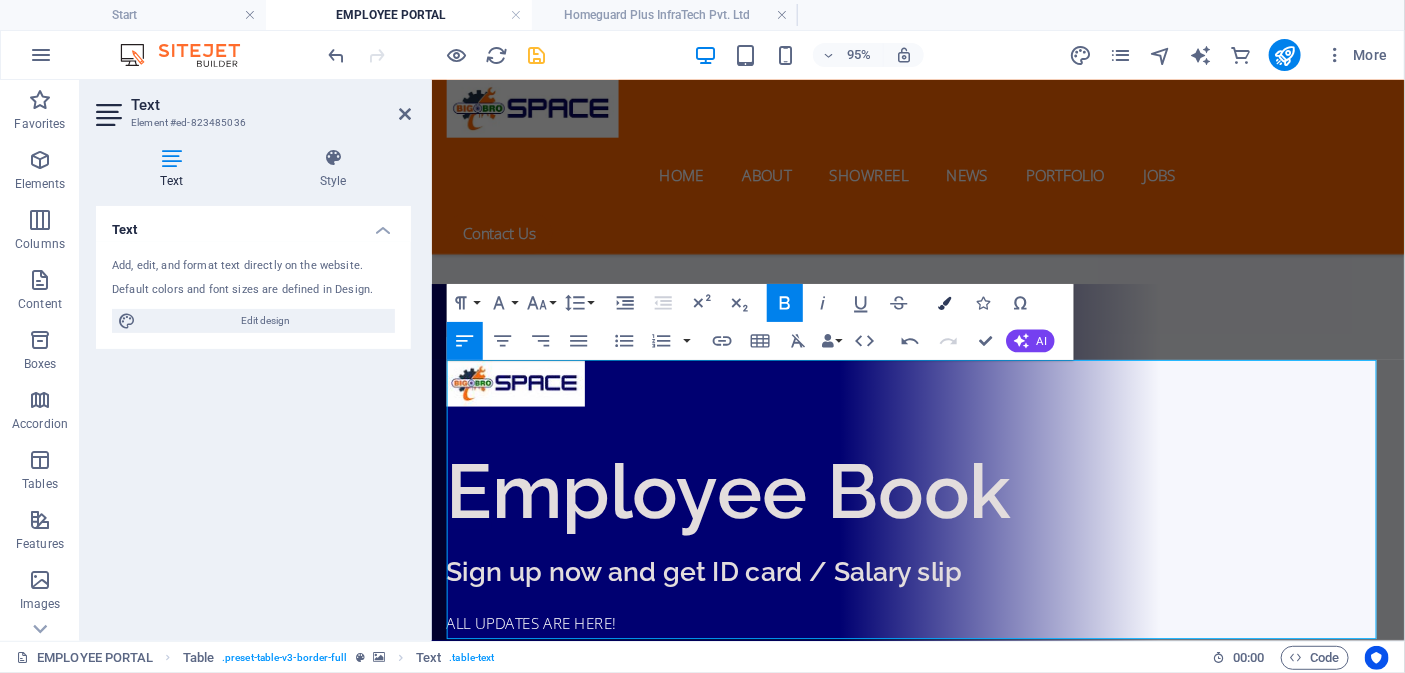 click at bounding box center [944, 303] 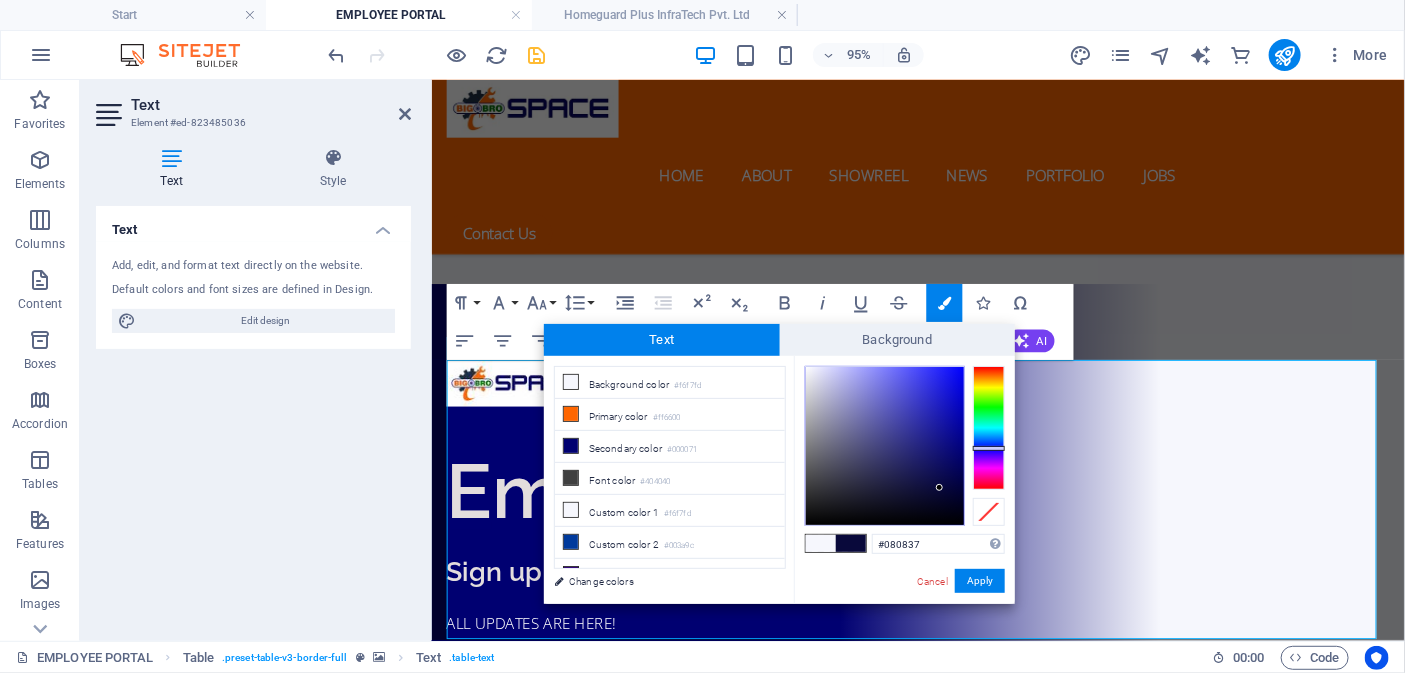 drag, startPoint x: 938, startPoint y: 443, endPoint x: 941, endPoint y: 490, distance: 47.095646 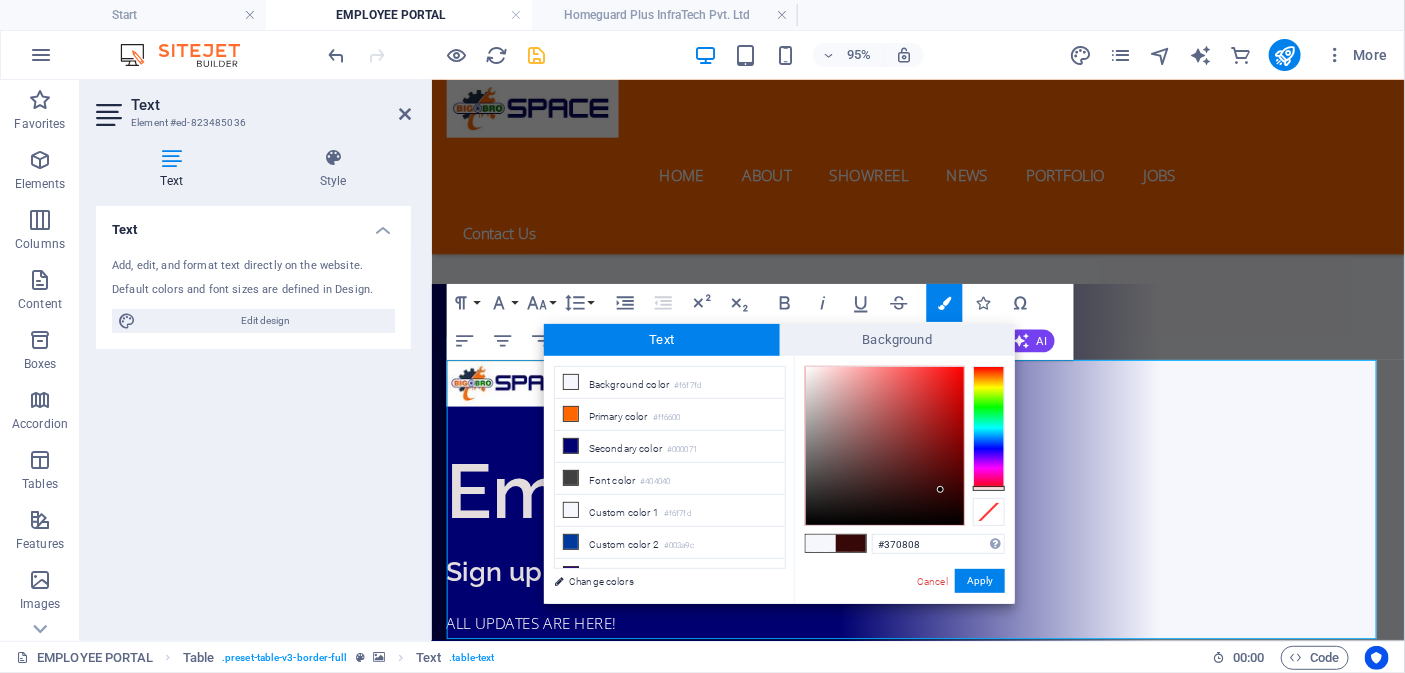 drag, startPoint x: 989, startPoint y: 449, endPoint x: 1010, endPoint y: 489, distance: 45.17743 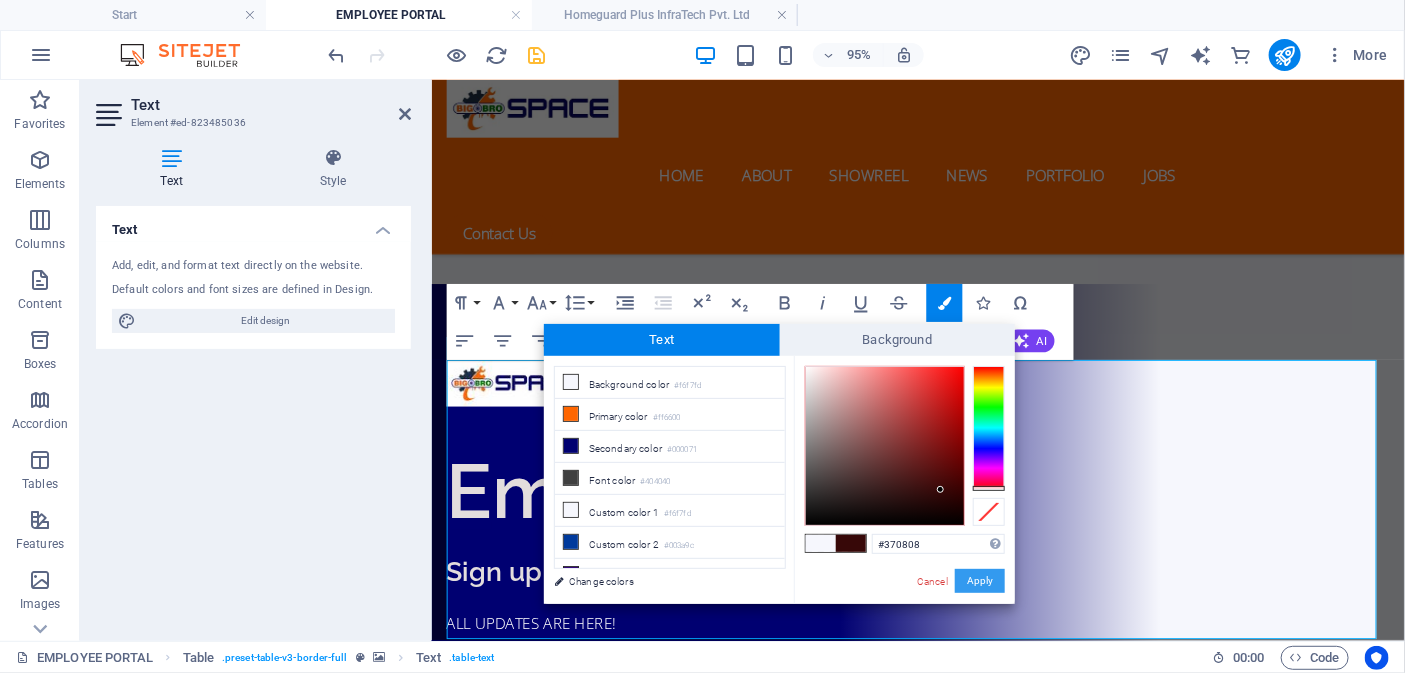 click on "Apply" at bounding box center [980, 581] 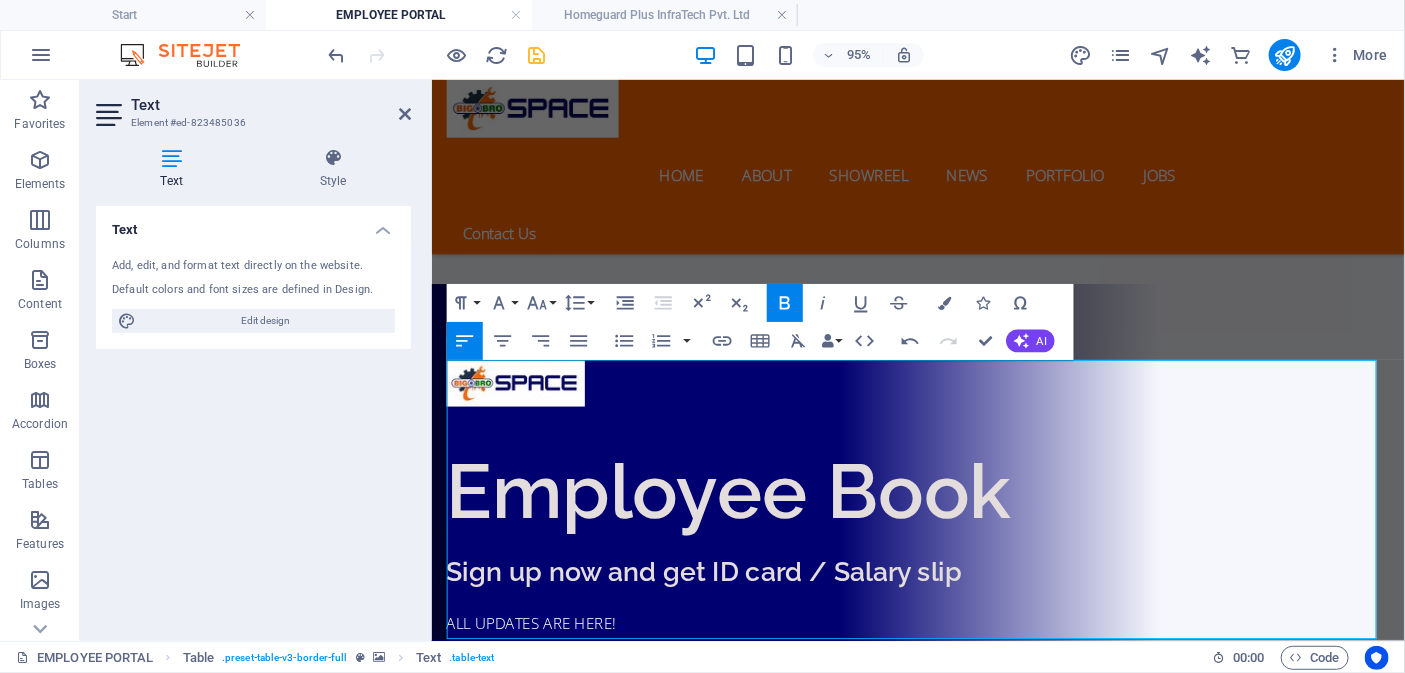 click on "Drag here to replace the existing content. Press “Ctrl” if you want to create a new element.
H2   Phonic   Phonic   Container   Container   Phonic   Container   Container   Phonic   Container   Container   Reference   Spacer   Spacer   H3   Captcha   Container   Container   Form   Text image overlap   Spacer   H2   Container   Placeholder   Grid 3-1   Container   Placeholder   Container   Image   Collection search   Collection filter-buttons   Container   Placeholder   Container   H3   Text   Container   Container   Image   Placeholder   Spacer   Spacer   Text   Form button   Container   Email   Table   Text   HTML   HTML   Table   Collection search   HTML   Text   Collection search   HTML   Icon   HTML   Text   Table   Table   Text Paragraph Format Normal Heading 1 Heading 2 Heading 3 Heading 4 Heading 5 Heading 6 Code Font Family Arial Georgia Impact Tahoma Times New Roman Verdana Lato Montserrat Open Sans Raleway Font Size 8 9 10 11 12 14 18 24 30 36 48 60 72 96 Line Height Default" at bounding box center (918, 360) 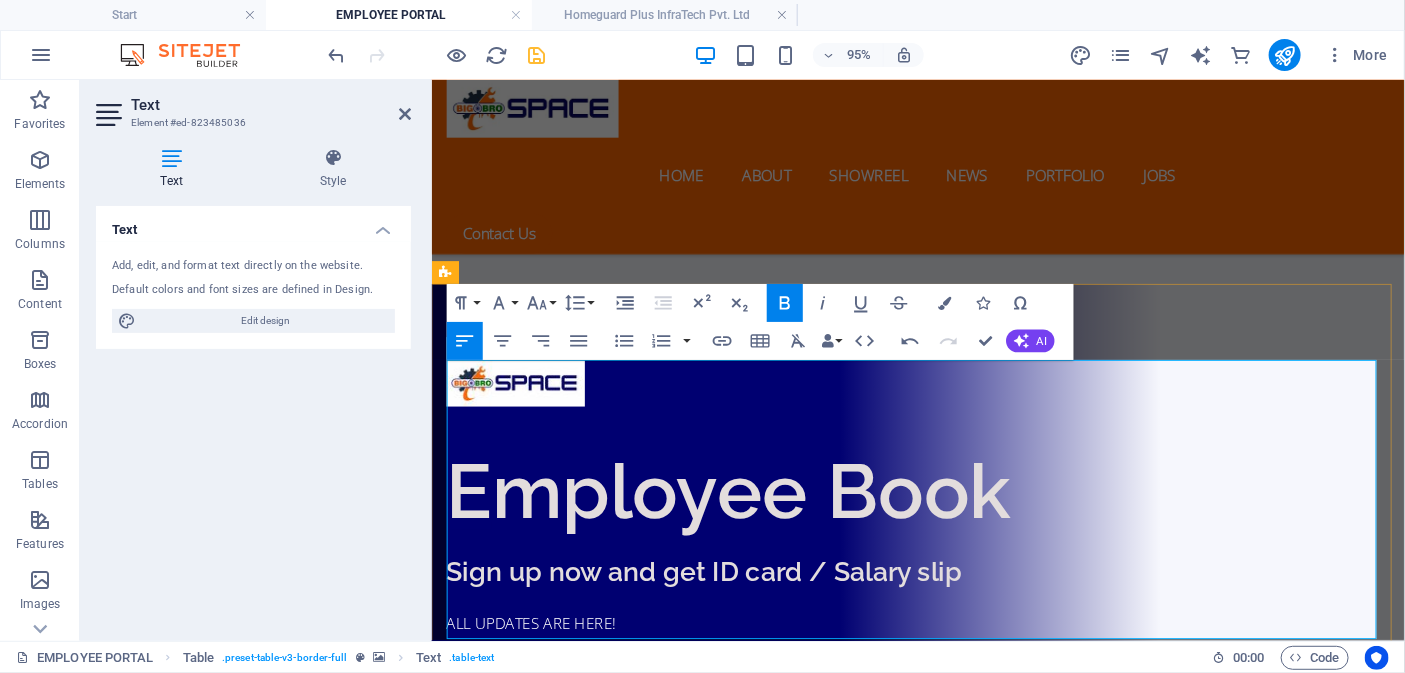click on "MEMBERS" at bounding box center [1343, 1675] 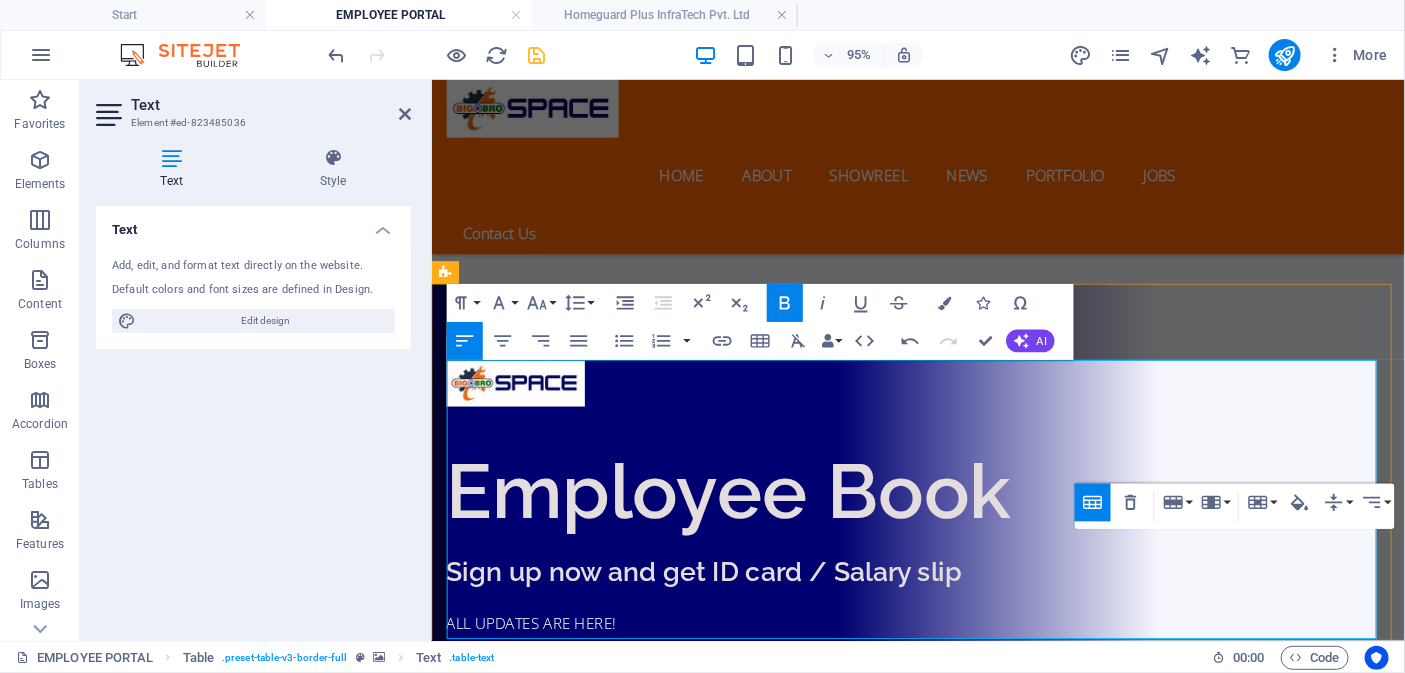 click on "MEMBERS" at bounding box center [1343, 1773] 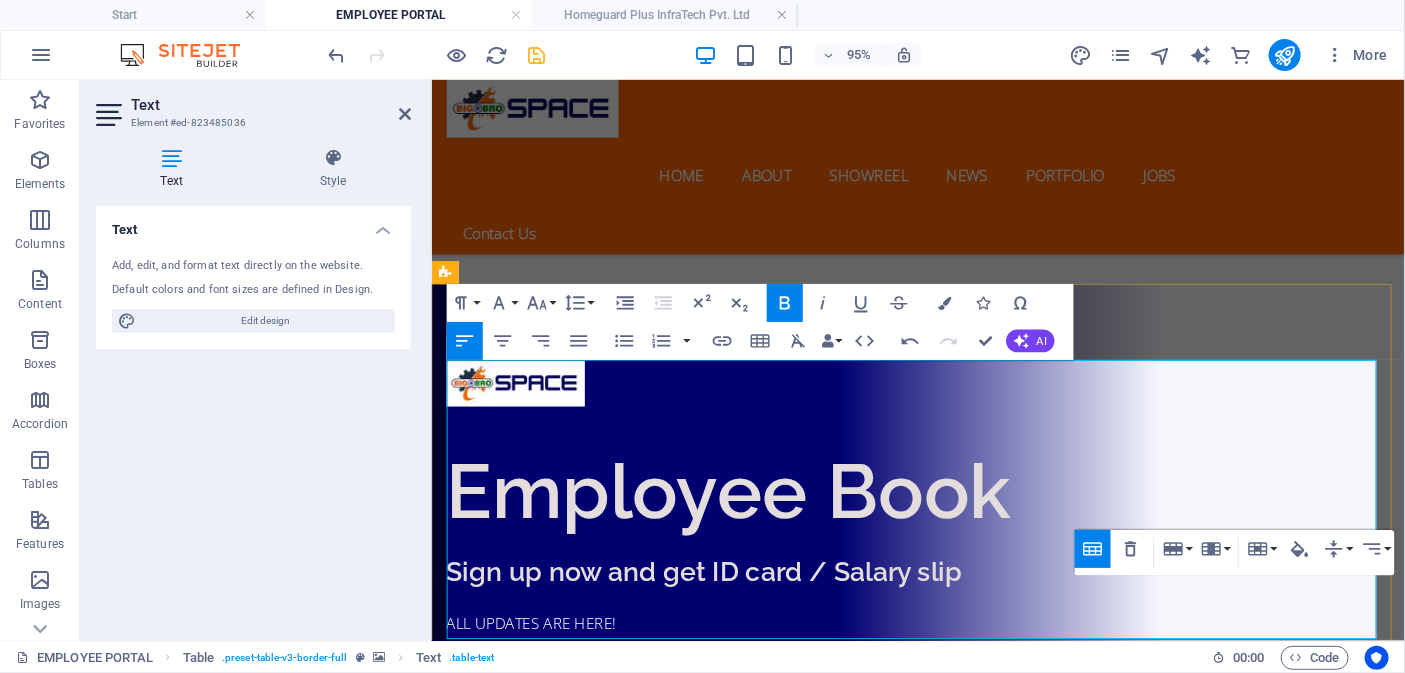 click on "MEMBERS" at bounding box center (1343, 1773) 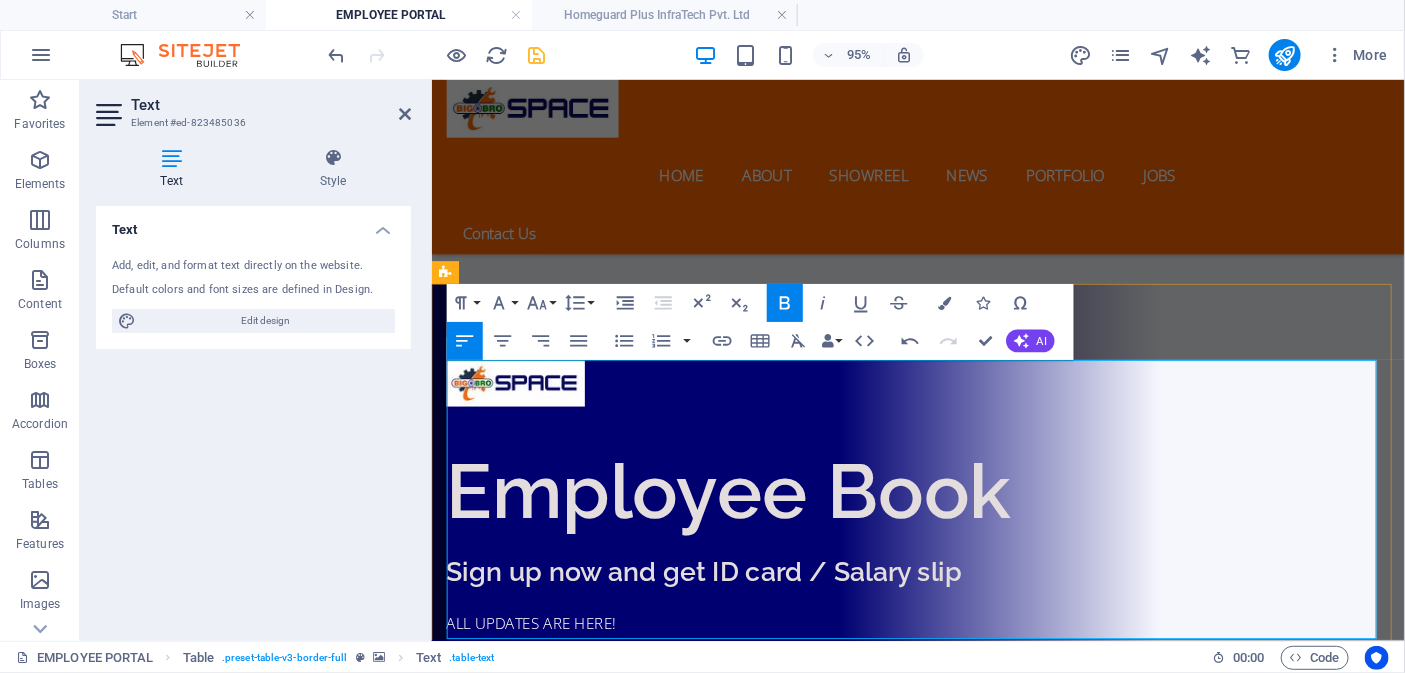click on "MEMBERS" at bounding box center [1343, 1773] 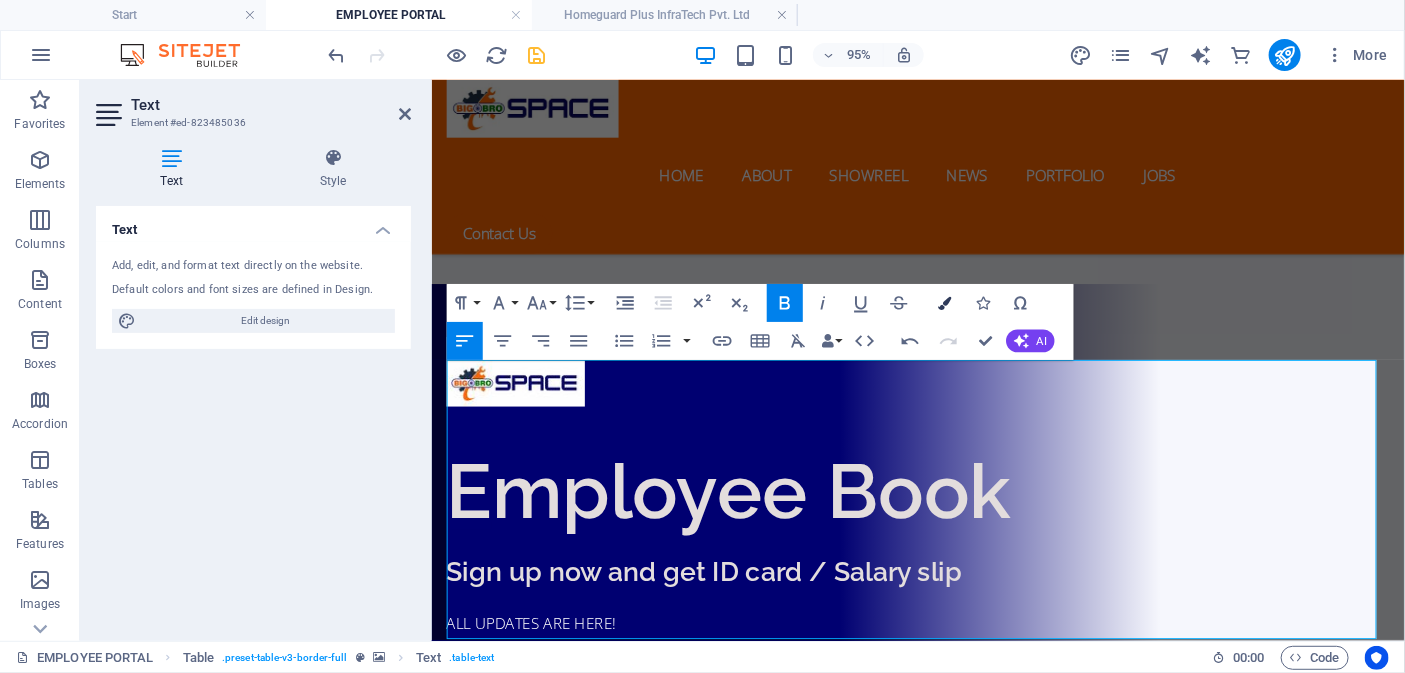 click at bounding box center [944, 303] 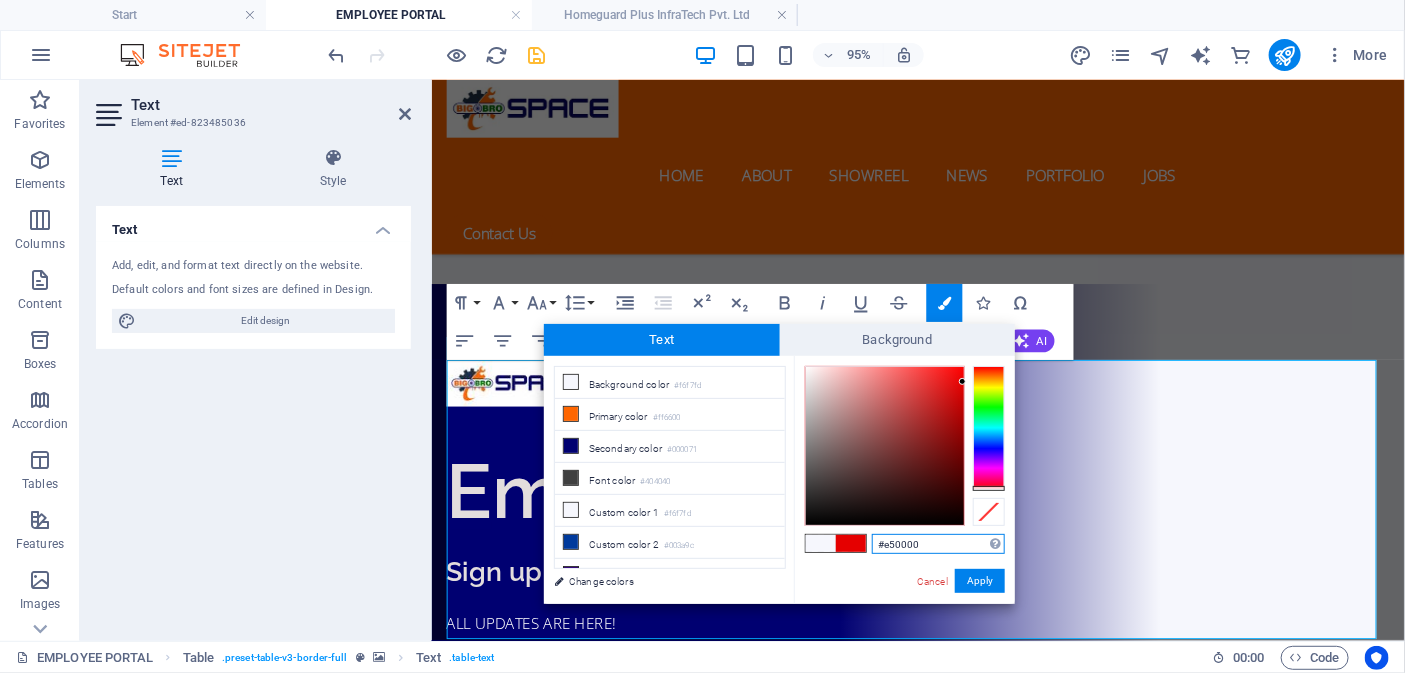 drag, startPoint x: 937, startPoint y: 490, endPoint x: 999, endPoint y: 444, distance: 77.201035 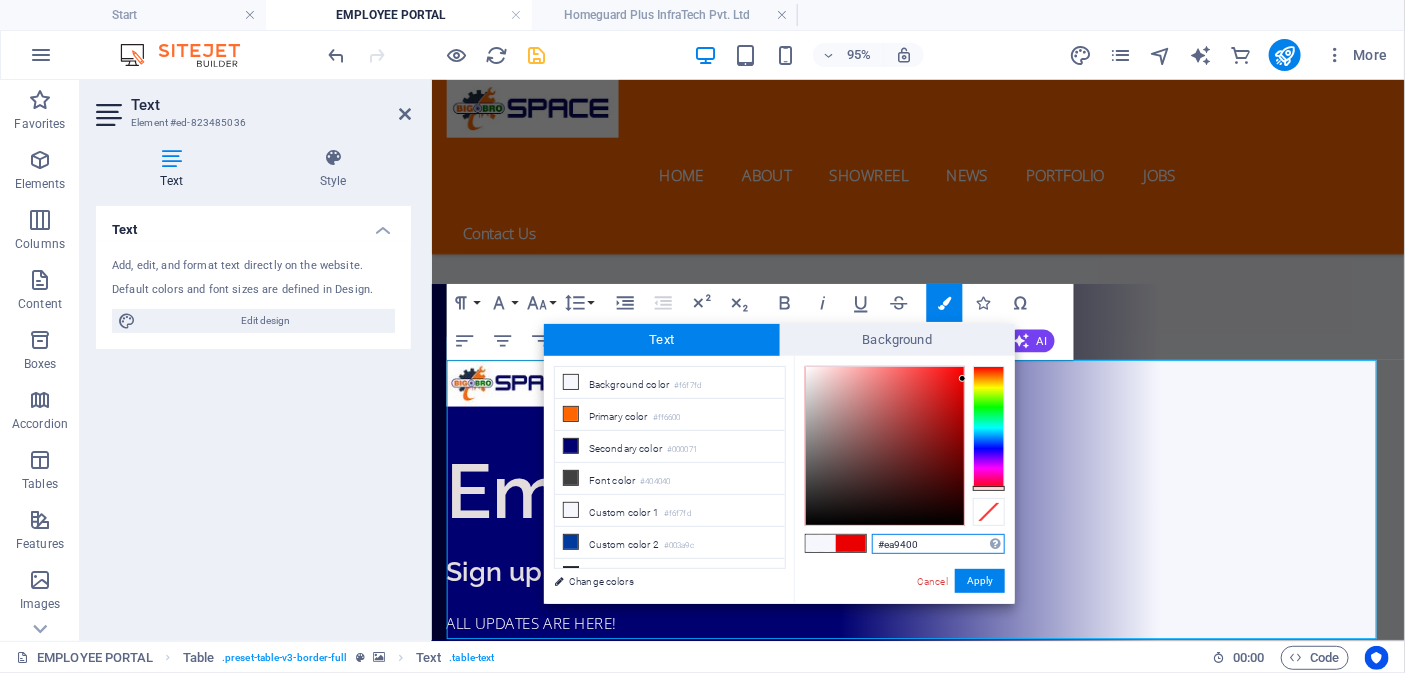 click at bounding box center (989, 428) 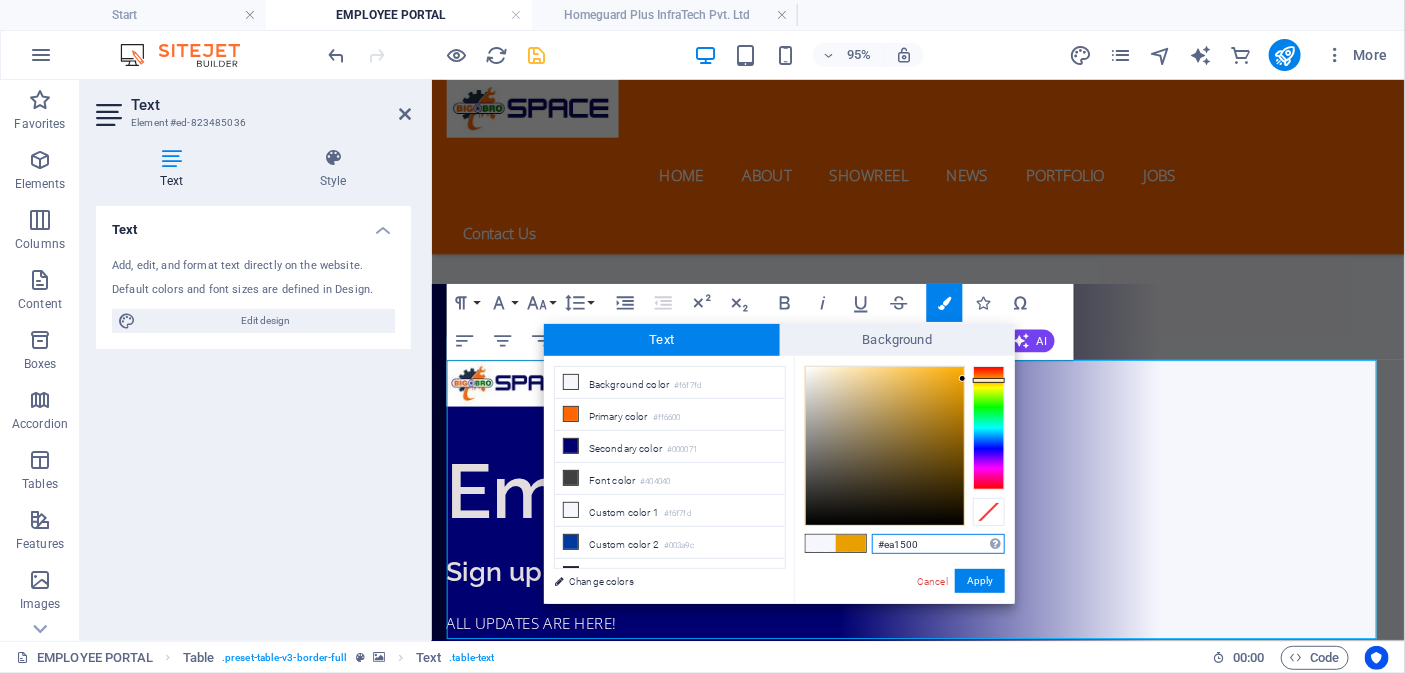 type on "#ea0000" 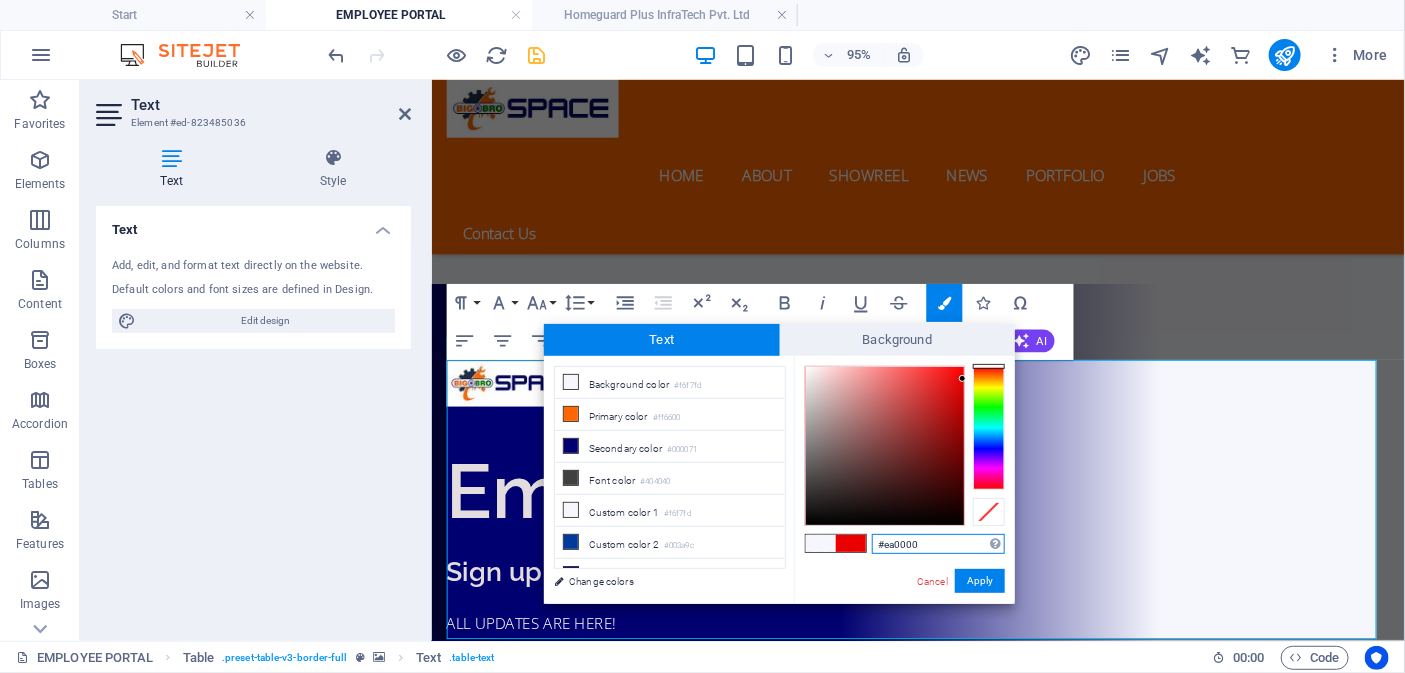 drag, startPoint x: 982, startPoint y: 380, endPoint x: 984, endPoint y: 364, distance: 16.124516 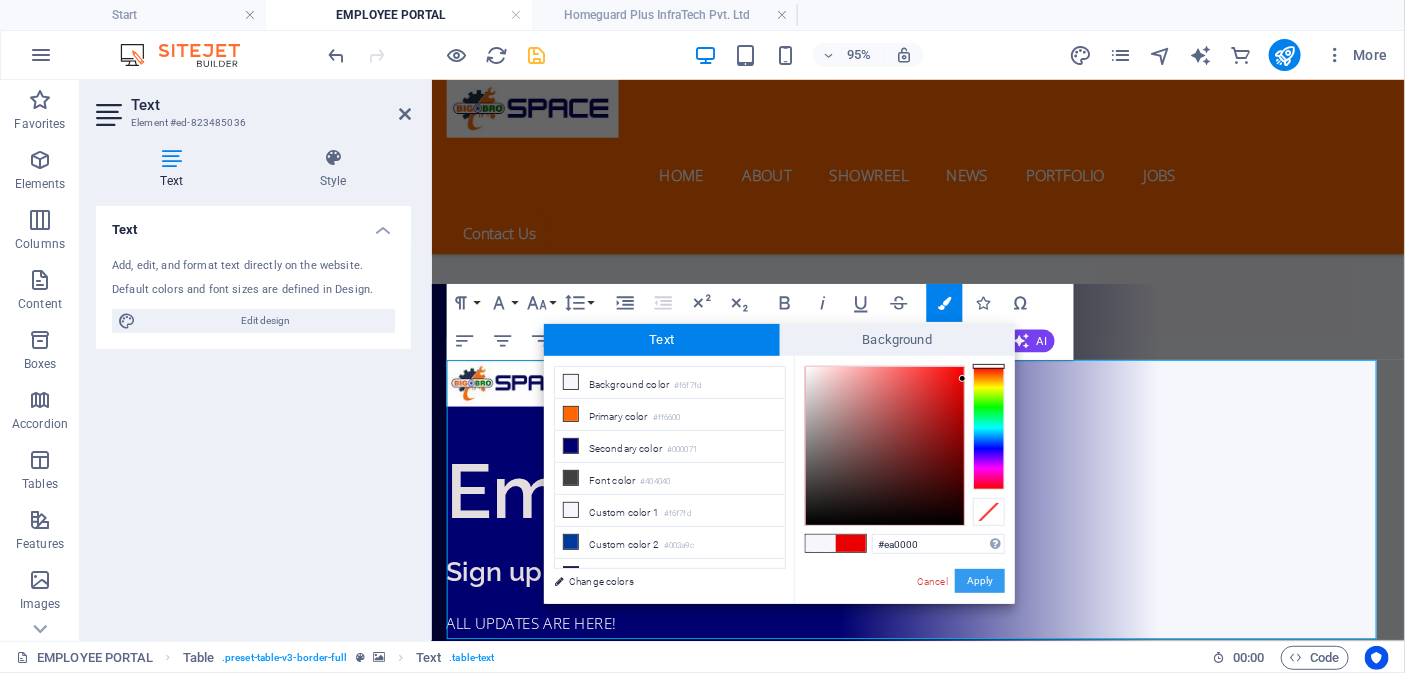 click on "Apply" at bounding box center [980, 581] 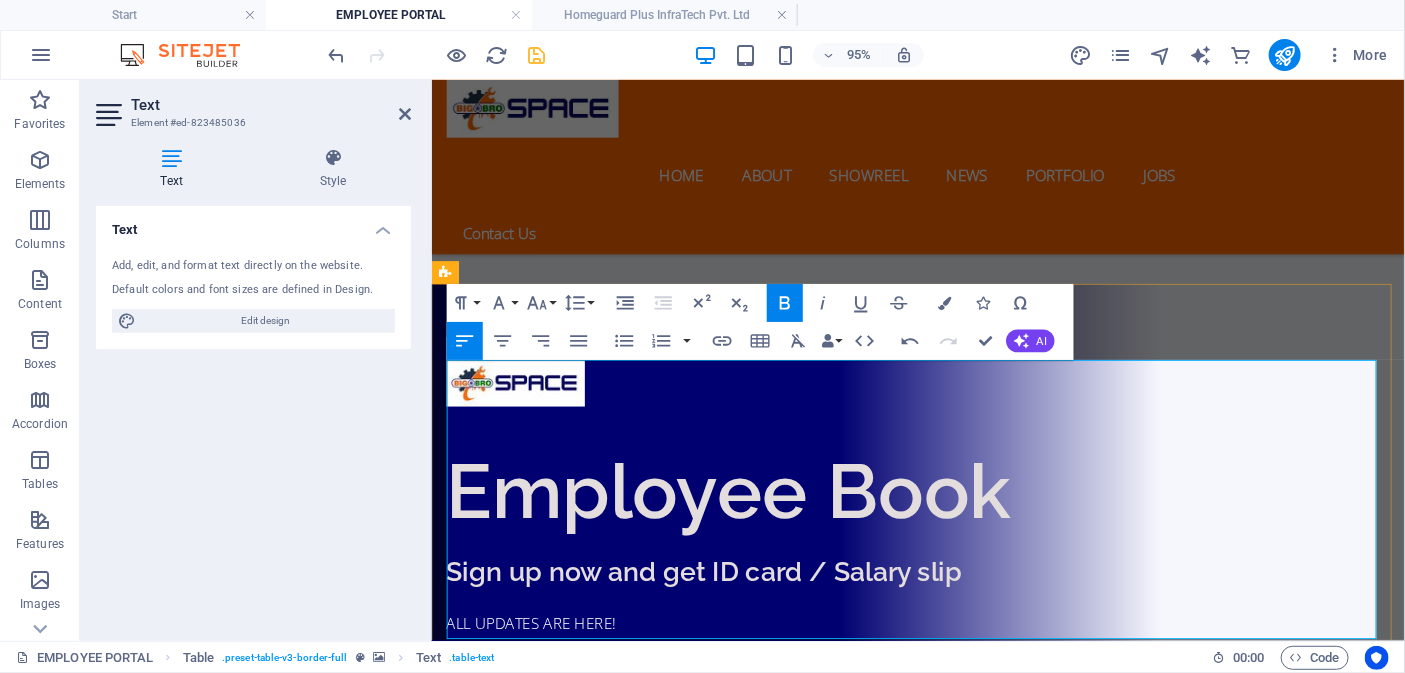 click on "MEMBERS" at bounding box center [1343, 1773] 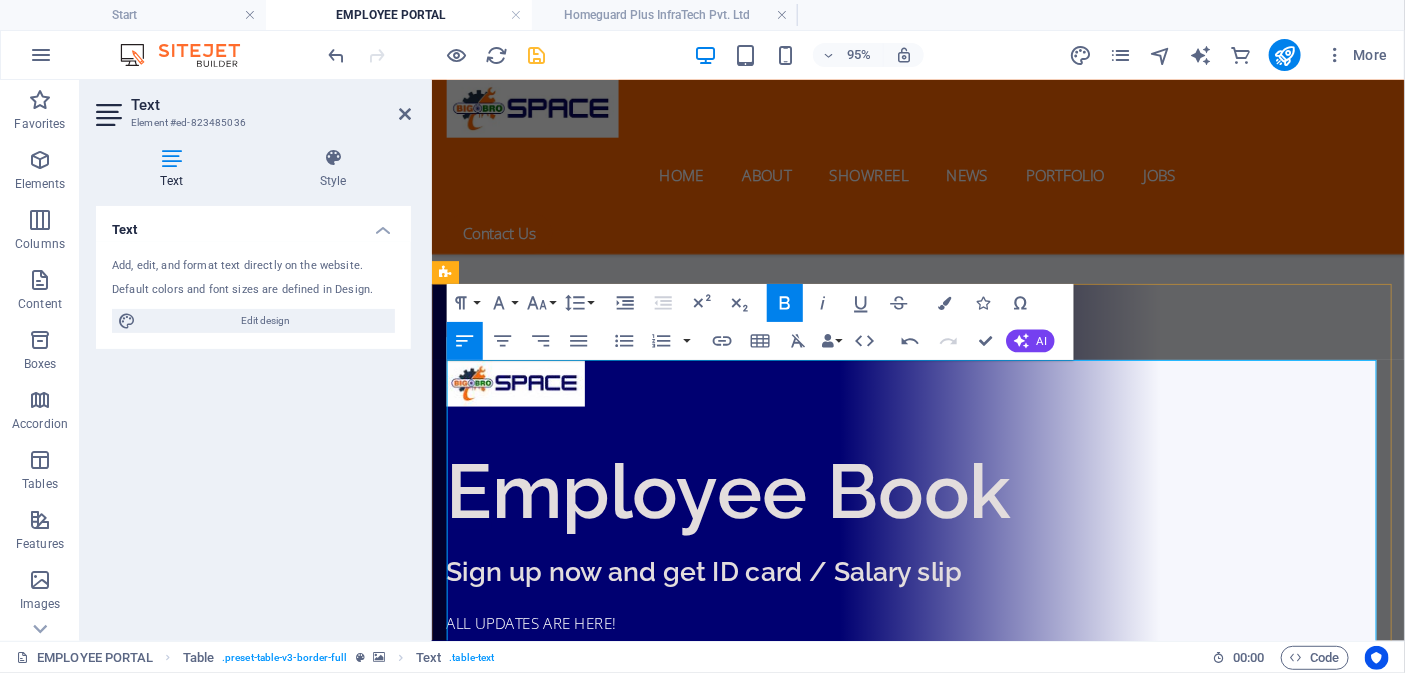click on "MEMBERS" at bounding box center [1320, 1701] 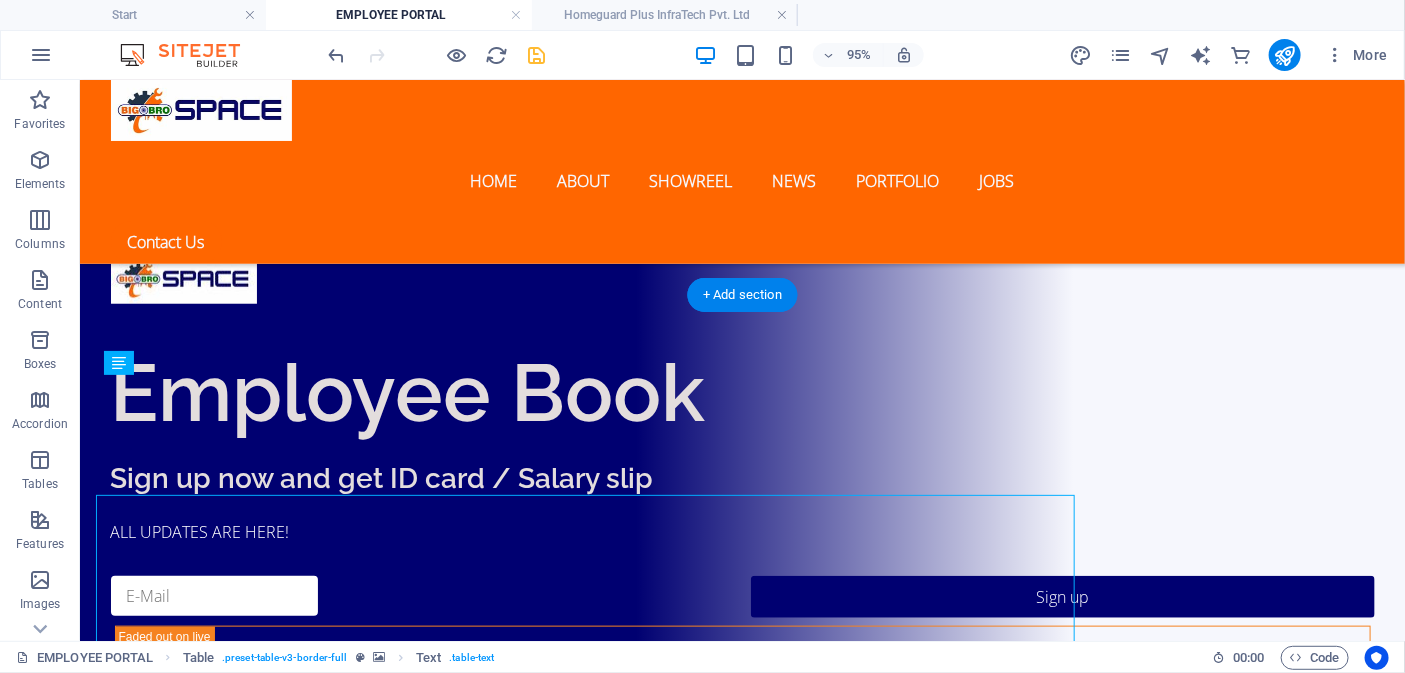 scroll, scrollTop: 499, scrollLeft: 0, axis: vertical 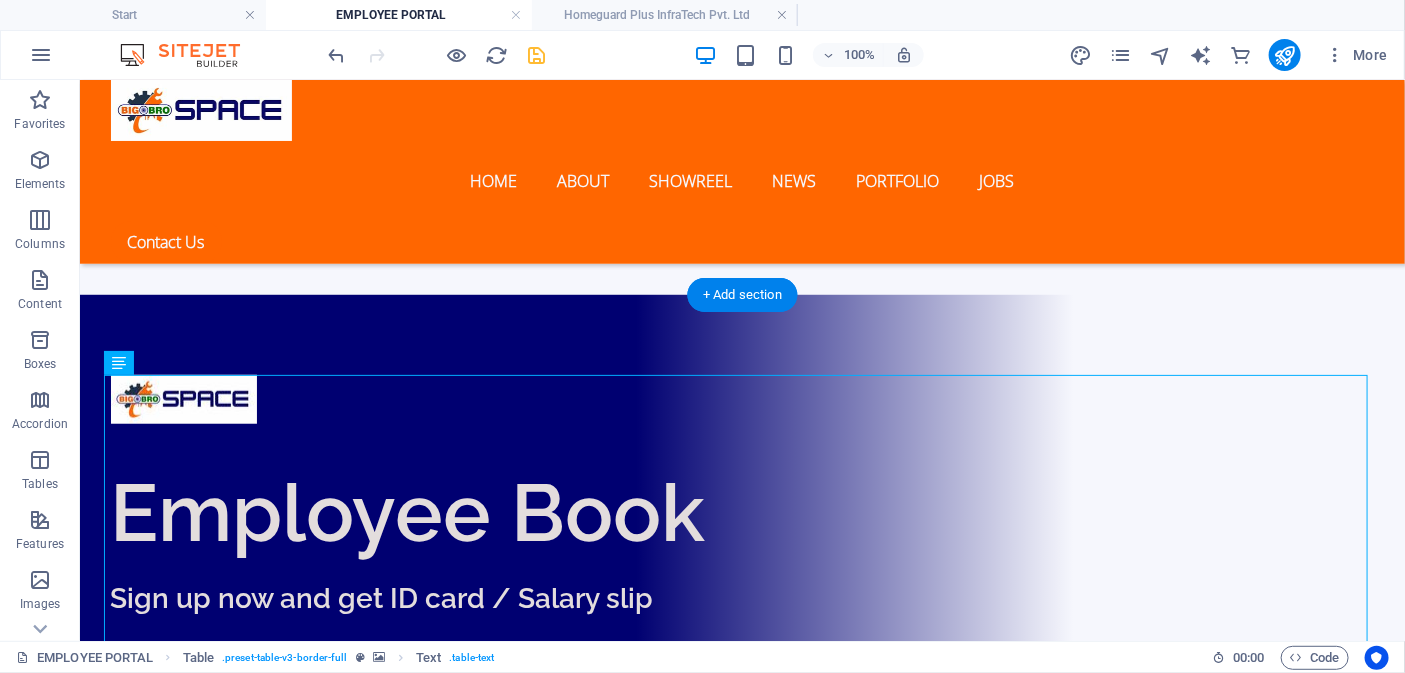 click at bounding box center (741, 1247) 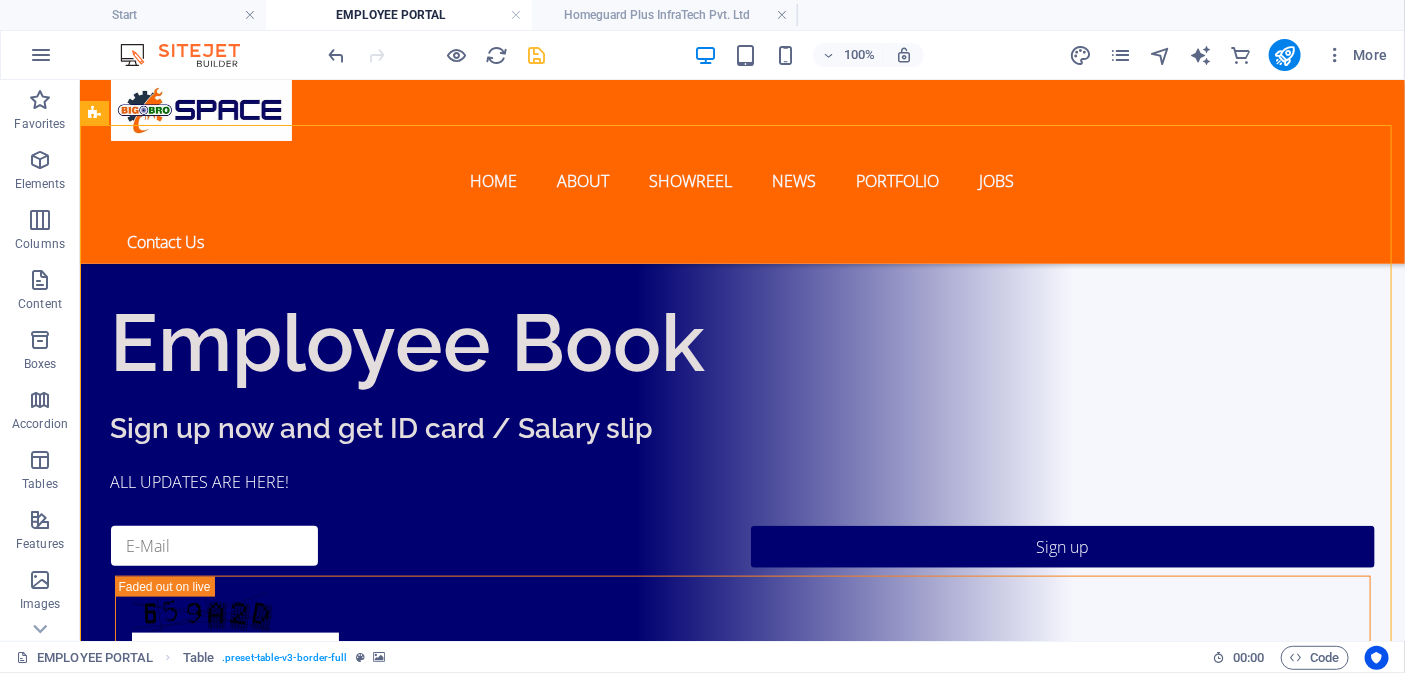 scroll, scrollTop: 675, scrollLeft: 0, axis: vertical 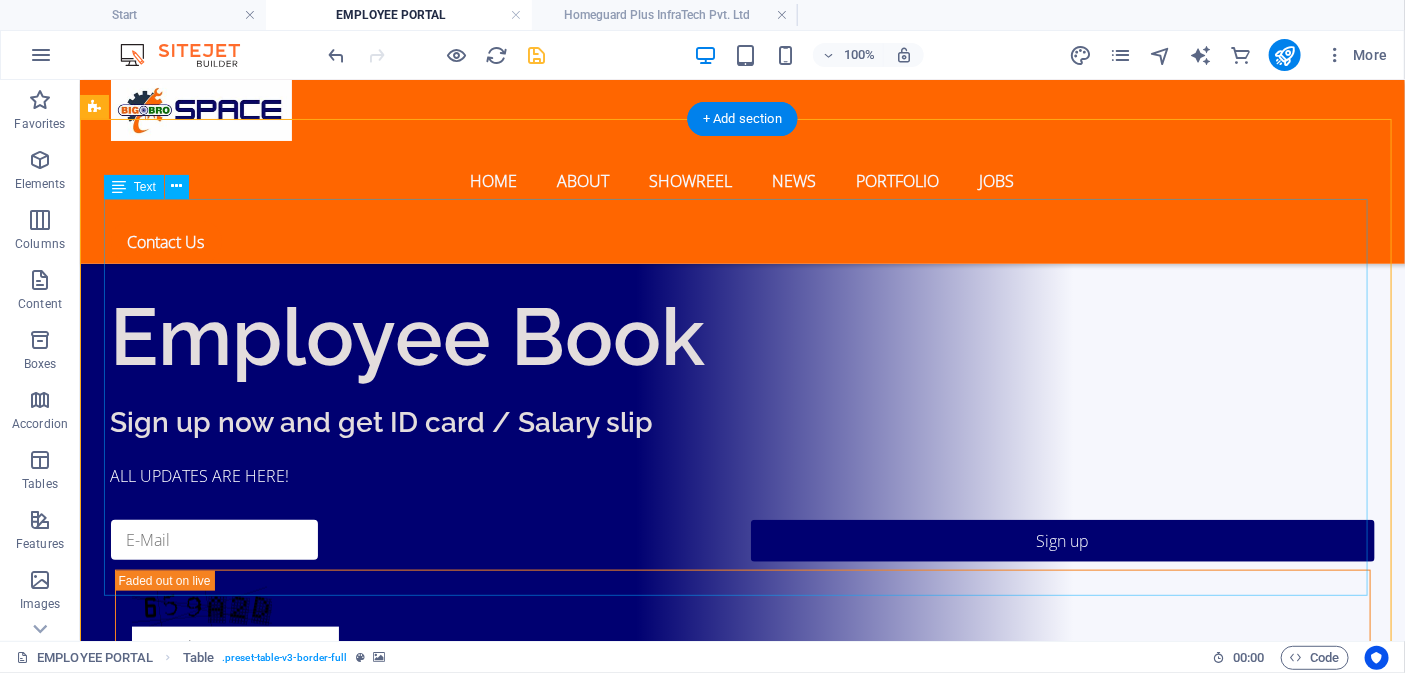click on "COMPANY LIST EMPLOYMENT CATEGORIES 1. BMC PVT LTD OFFICE DPARTMENT STAFF MEMBERS 2. HGP INFRATECH PVT. LTD. OFFICE DPARTMENT STAFF MEMBERS 3. OUR MAACC - ARCHITECT GROUP OFFICE DPARTMENT STAFF MEMBERS 4. ANVI GROUP, (INDUSTRY) OFFICE DPARTMENT STAFF MEMBERS 5. LNIF INDUSTRIES OFFICE DPARTMENT STAFF MEMBERS" at bounding box center (742, 1629) 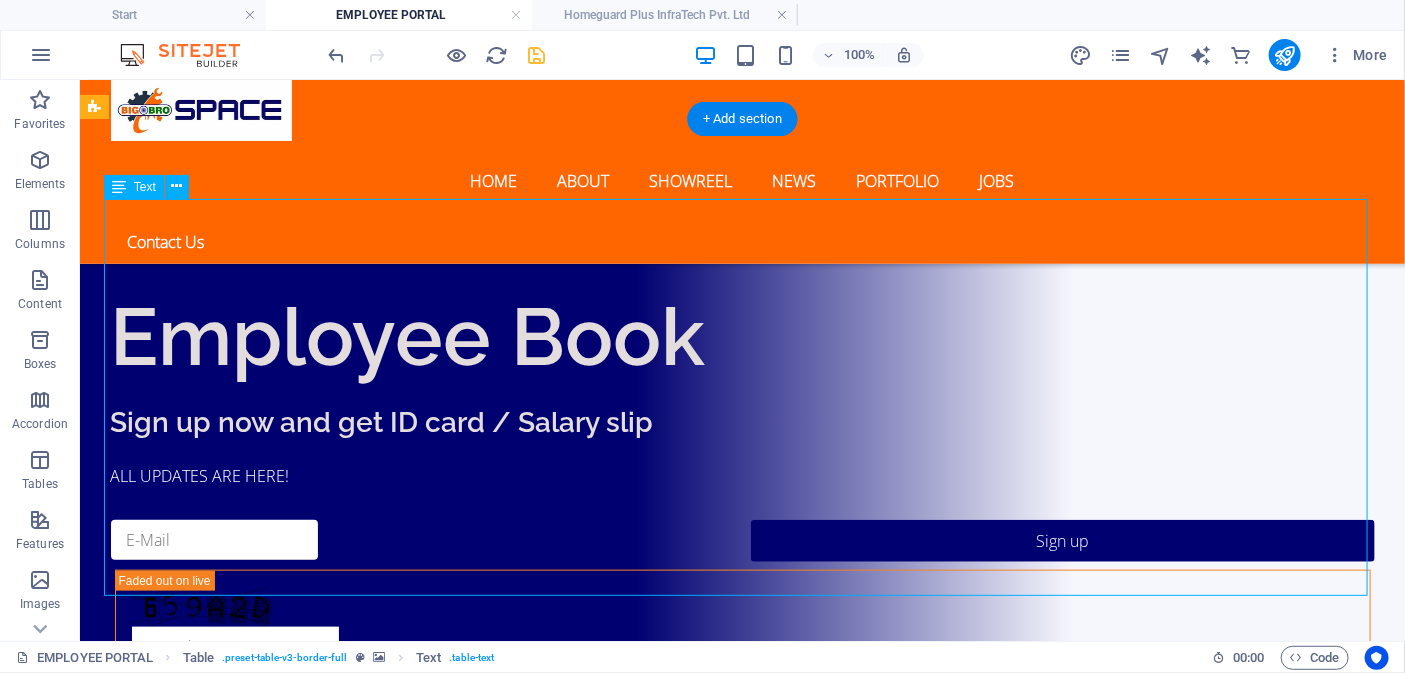 click on "COMPANY LIST EMPLOYMENT CATEGORIES 1. BMC PVT LTD OFFICE DPARTMENT STAFF MEMBERS 2. HGP INFRATECH PVT. LTD. OFFICE DPARTMENT STAFF MEMBERS 3. OUR MAACC - ARCHITECT GROUP OFFICE DPARTMENT STAFF MEMBERS 4. ANVI GROUP, (INDUSTRY) OFFICE DPARTMENT STAFF MEMBERS 5. LNIF INDUSTRIES OFFICE DPARTMENT STAFF MEMBERS" at bounding box center [742, 1629] 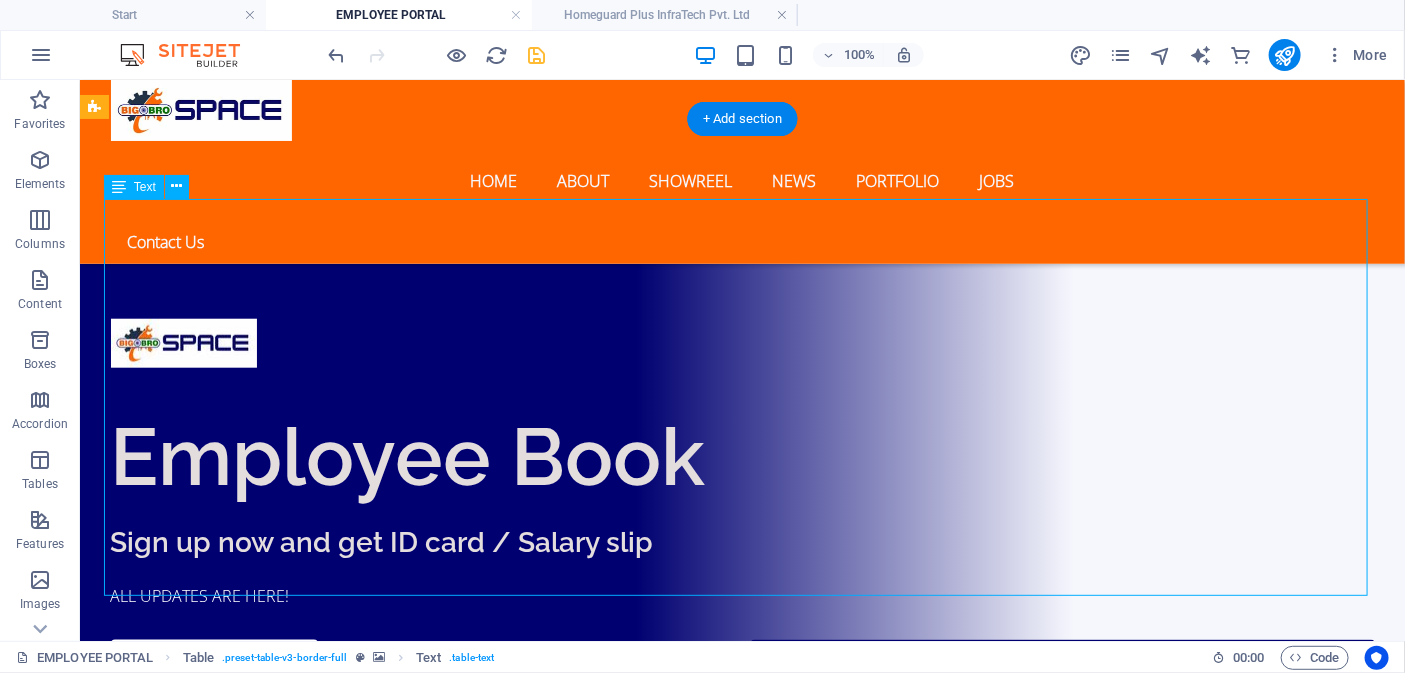 scroll, scrollTop: 721, scrollLeft: 0, axis: vertical 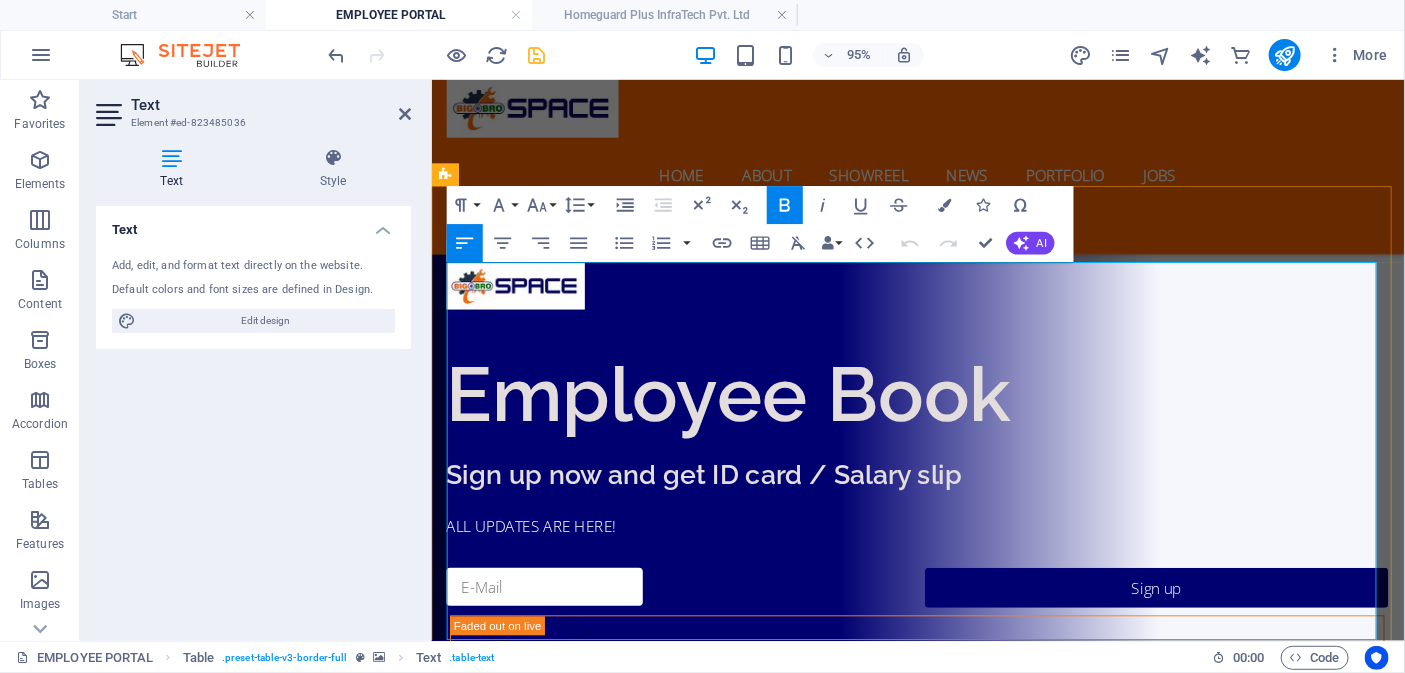 click on "MEMBERS" at bounding box center (1320, 1878) 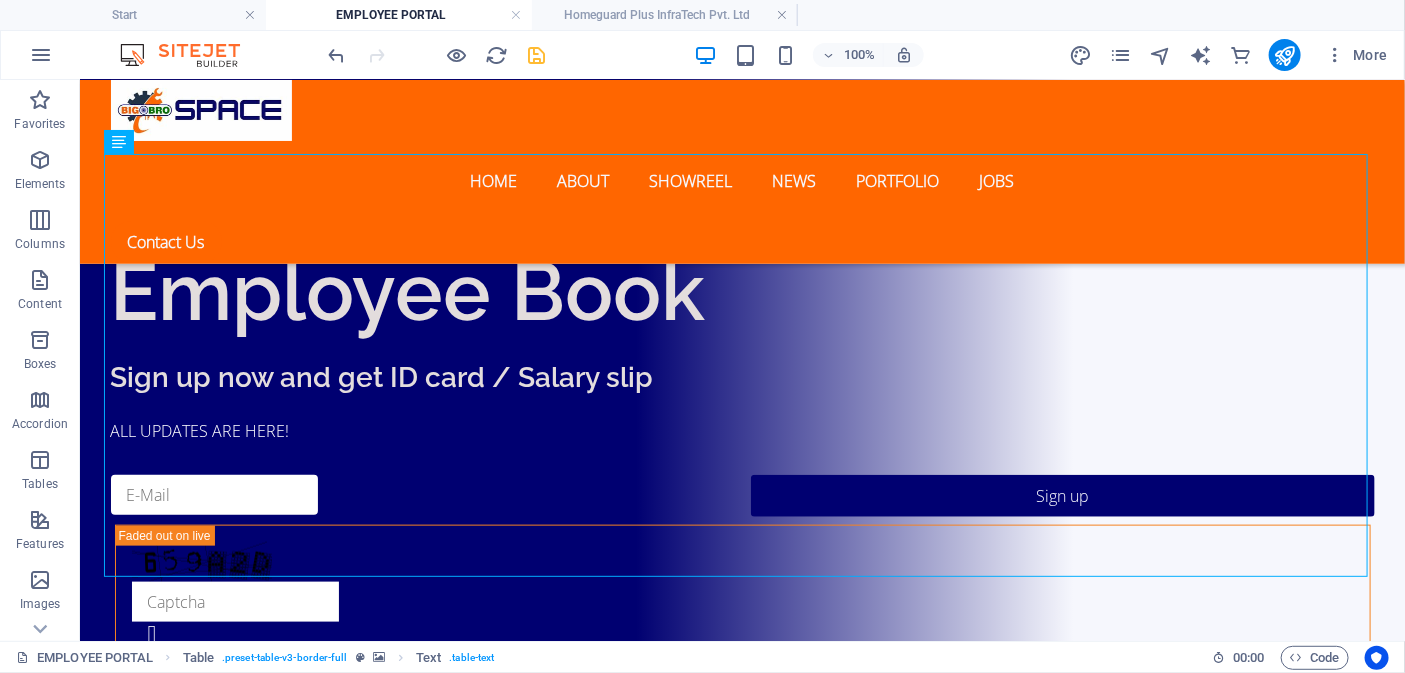 scroll, scrollTop: 683, scrollLeft: 0, axis: vertical 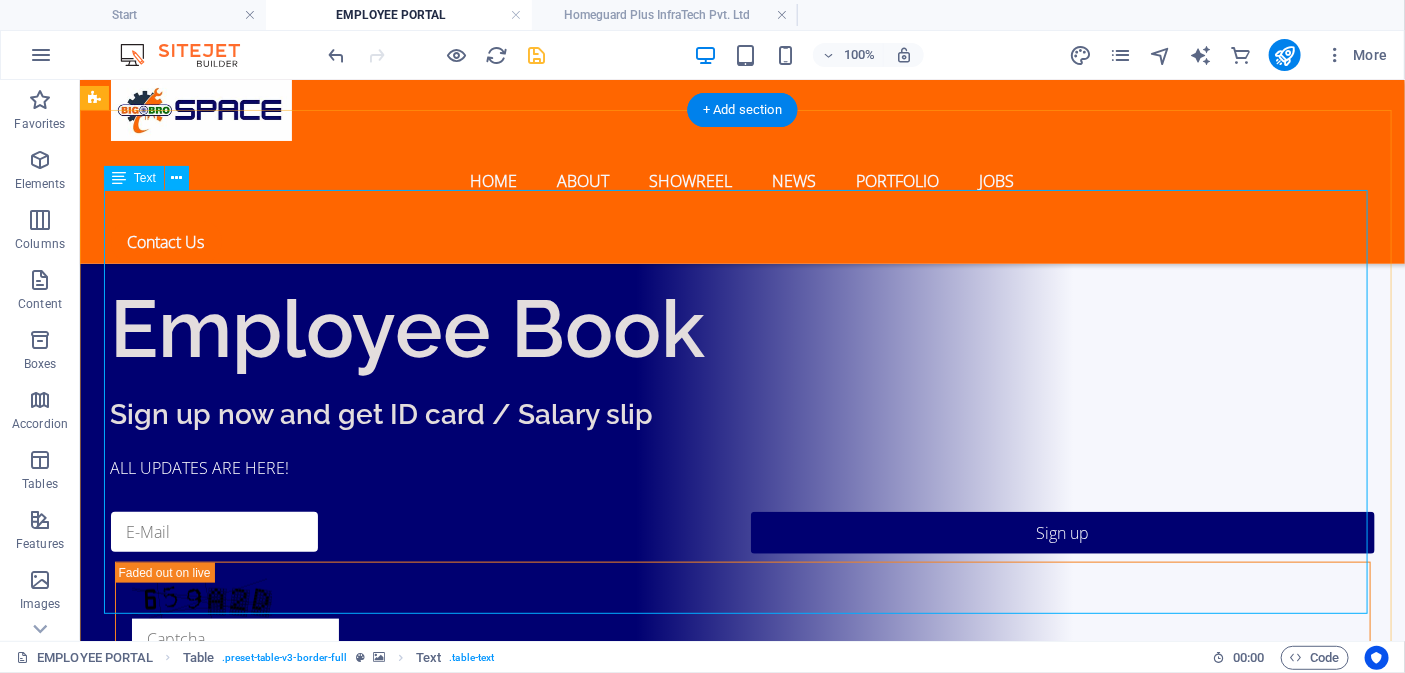 click on "COMPANY LIST EMPLOYMENT CATEGORIES 1. BMC PVT LTD OFFICE DPARTMENT STAFF MEMBERS 2. HGP INFRATECH PVT. LTD. OFFICE DPARTMENT STAFF MEMBERS 3. OUR MAACC - ARCHITECT GROUP OFFICE DPARTMENT STAFF MEMBERS 4. ANVI GROUP, (INDUSTRY) OFFICE DPARTMENT STAFF MEMBERS 5. LNIF INDUSTRIES OFFICE DPARTMENT STAFF MEMBERS" at bounding box center (742, 1660) 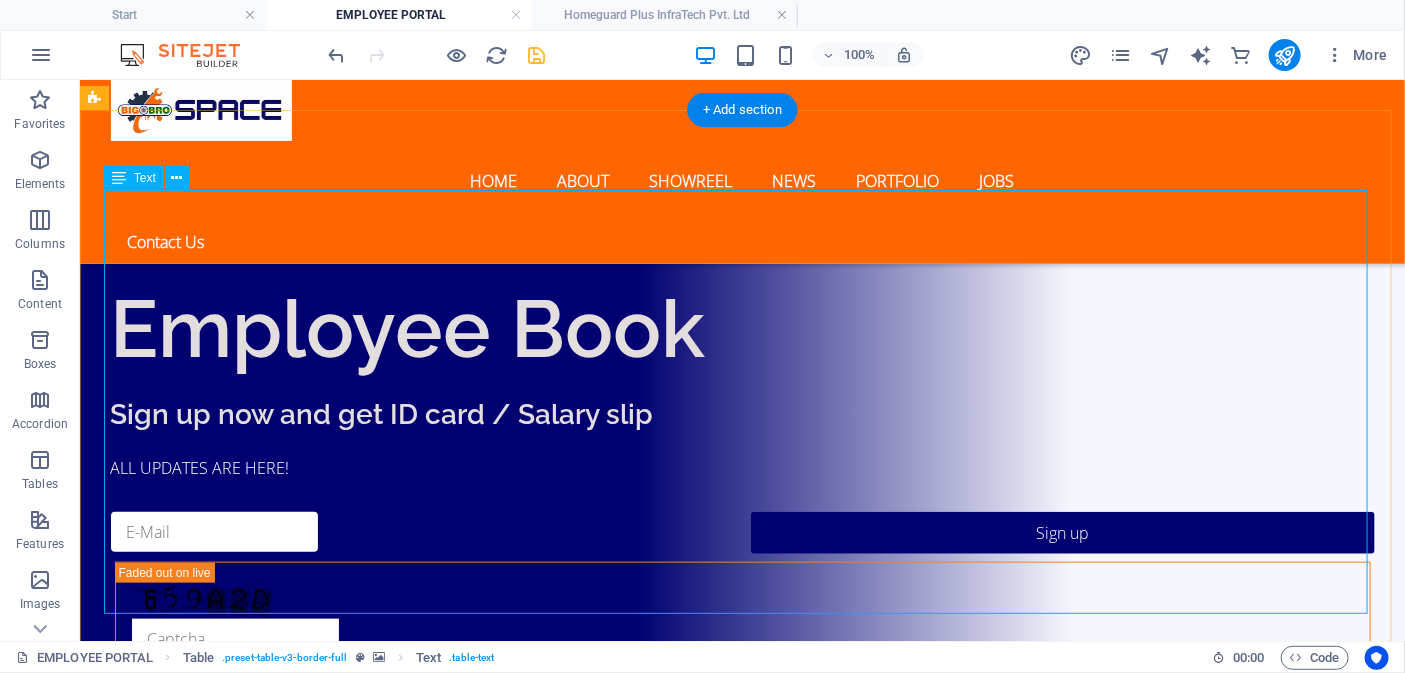 click on "COMPANY LIST EMPLOYMENT CATEGORIES 1. BMC PVT LTD OFFICE DPARTMENT STAFF MEMBERS 2. HGP INFRATECH PVT. LTD. OFFICE DPARTMENT STAFF MEMBERS 3. OUR MAACC - ARCHITECT GROUP OFFICE DPARTMENT STAFF MEMBERS 4. ANVI GROUP, (INDUSTRY) OFFICE DPARTMENT STAFF MEMBERS 5. LNIF INDUSTRIES OFFICE DPARTMENT STAFF MEMBERS" at bounding box center (742, 1660) 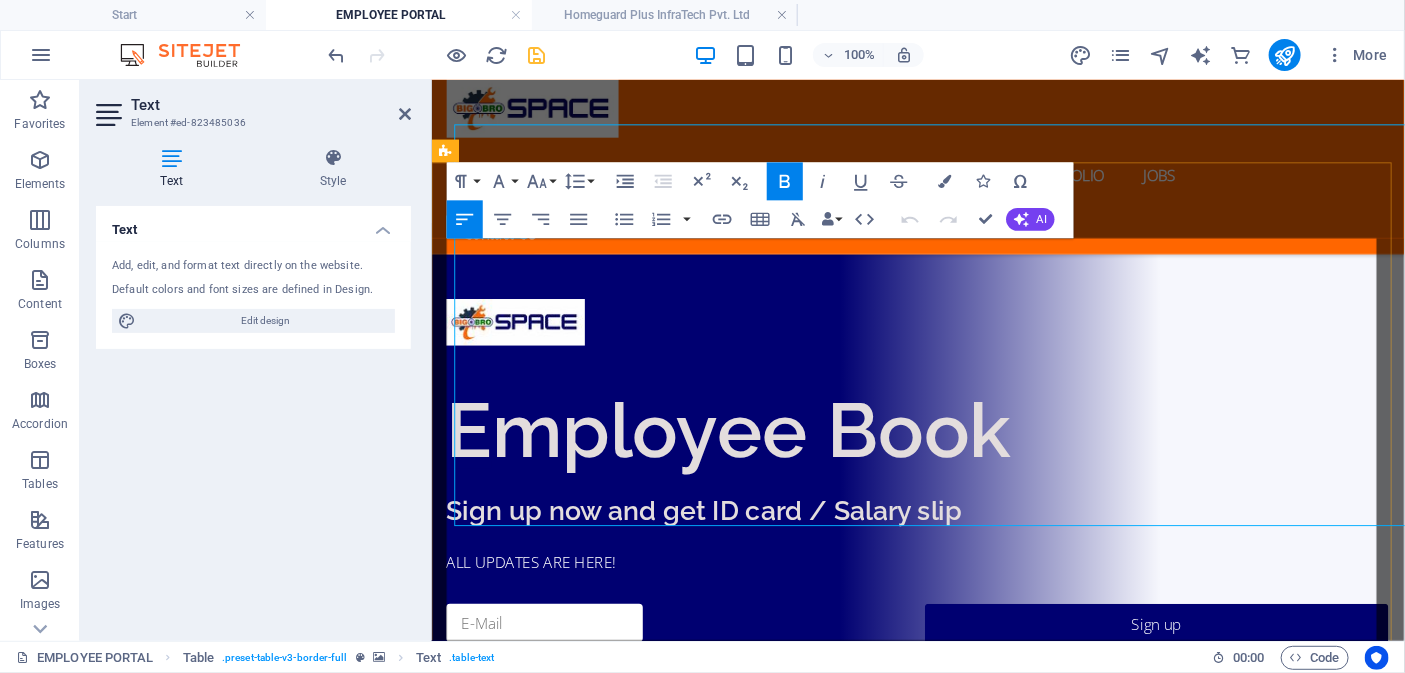 scroll, scrollTop: 747, scrollLeft: 0, axis: vertical 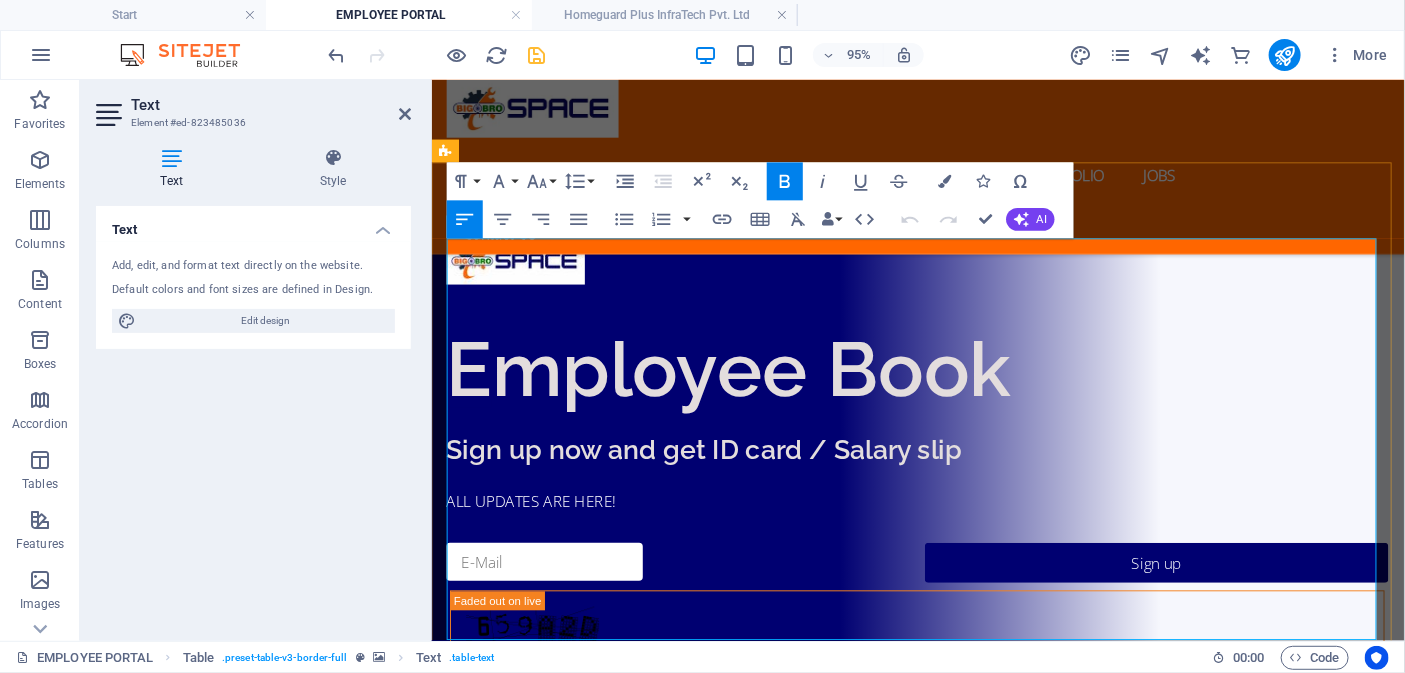 click on "MEMBERS" at bounding box center (1329, 1591) 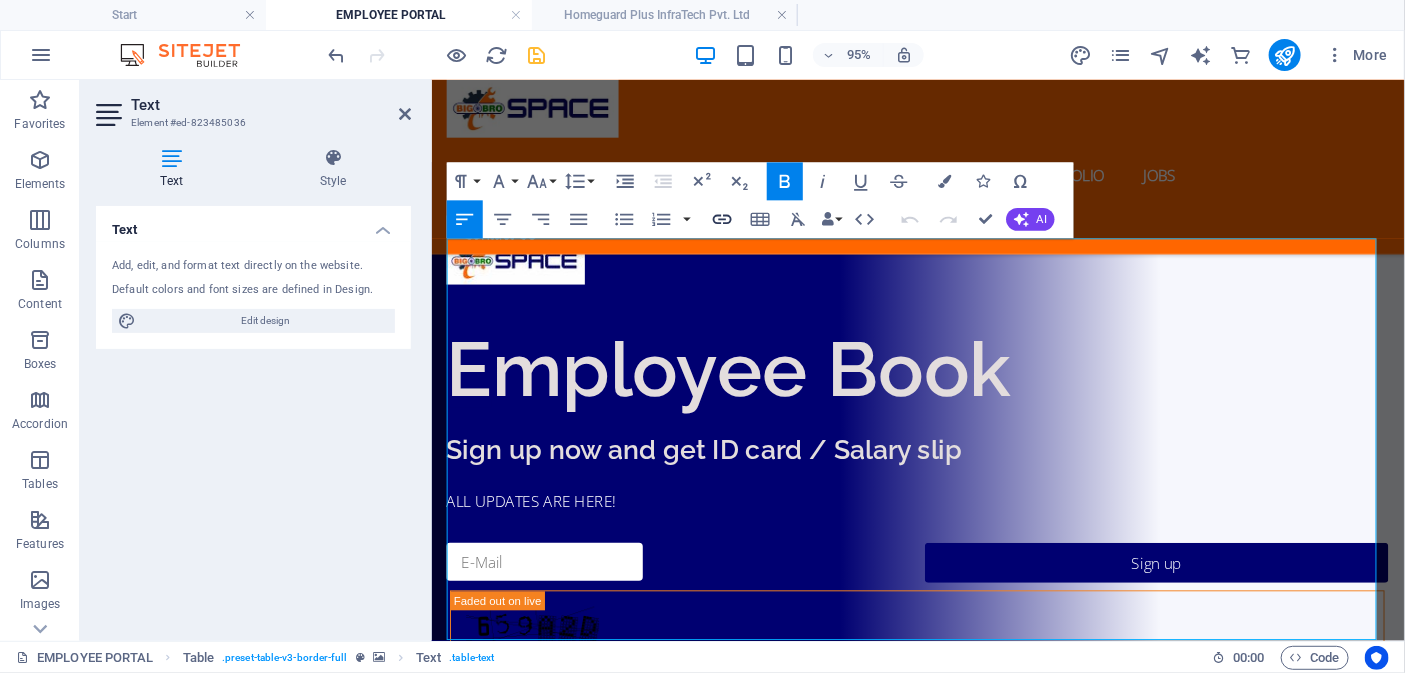 click 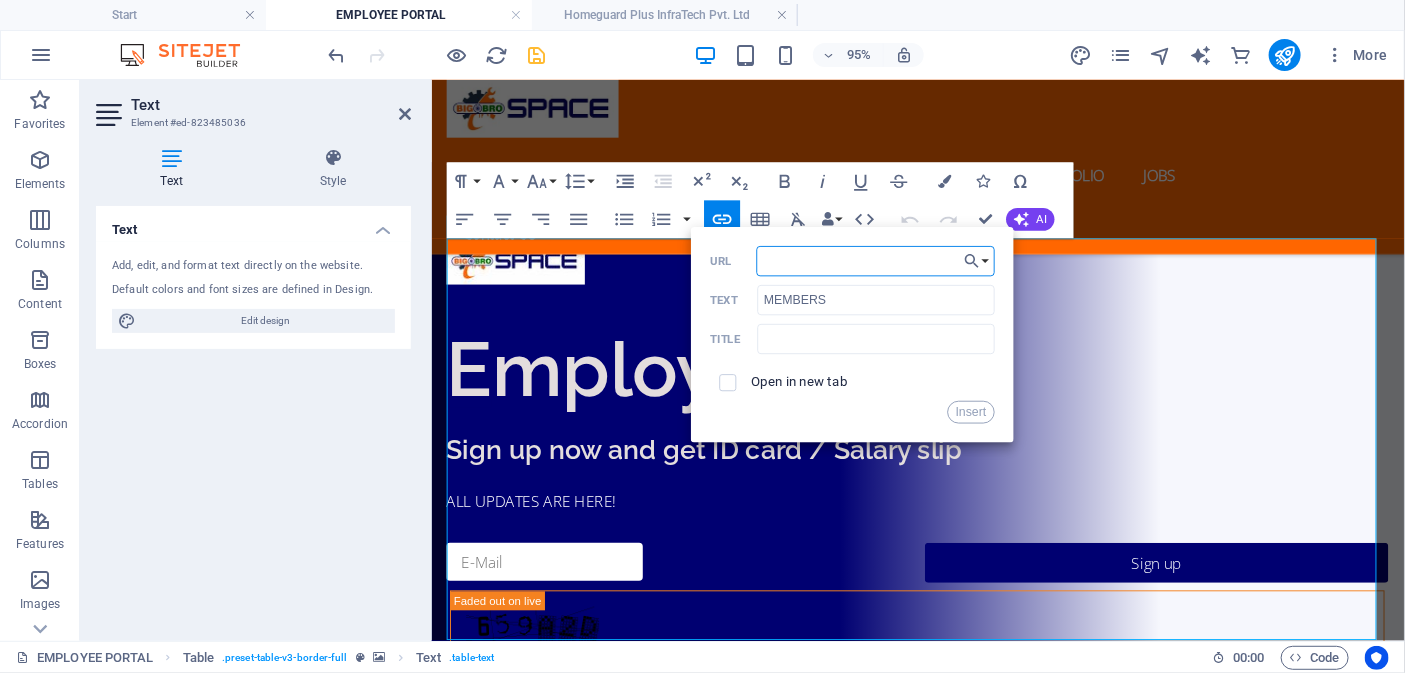 click on "URL" at bounding box center [876, 261] 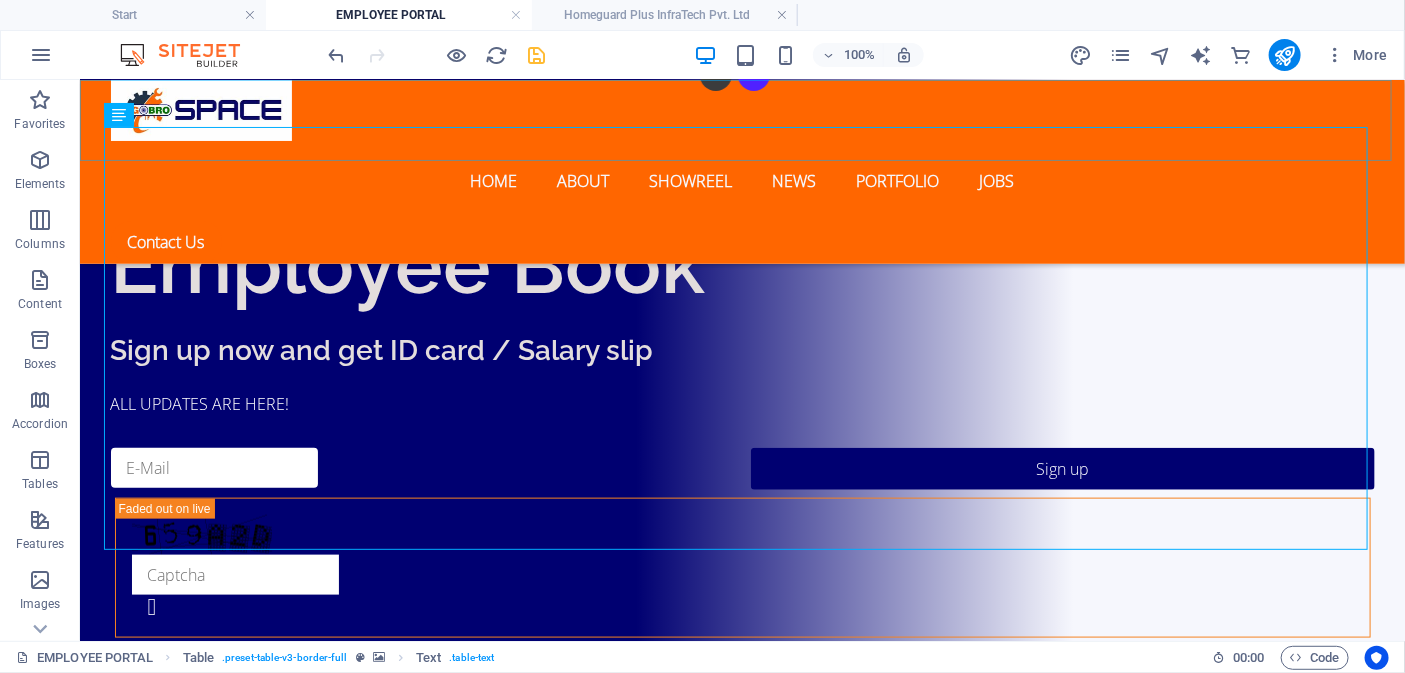 drag, startPoint x: 366, startPoint y: 116, endPoint x: 251, endPoint y: 55, distance: 130.1768 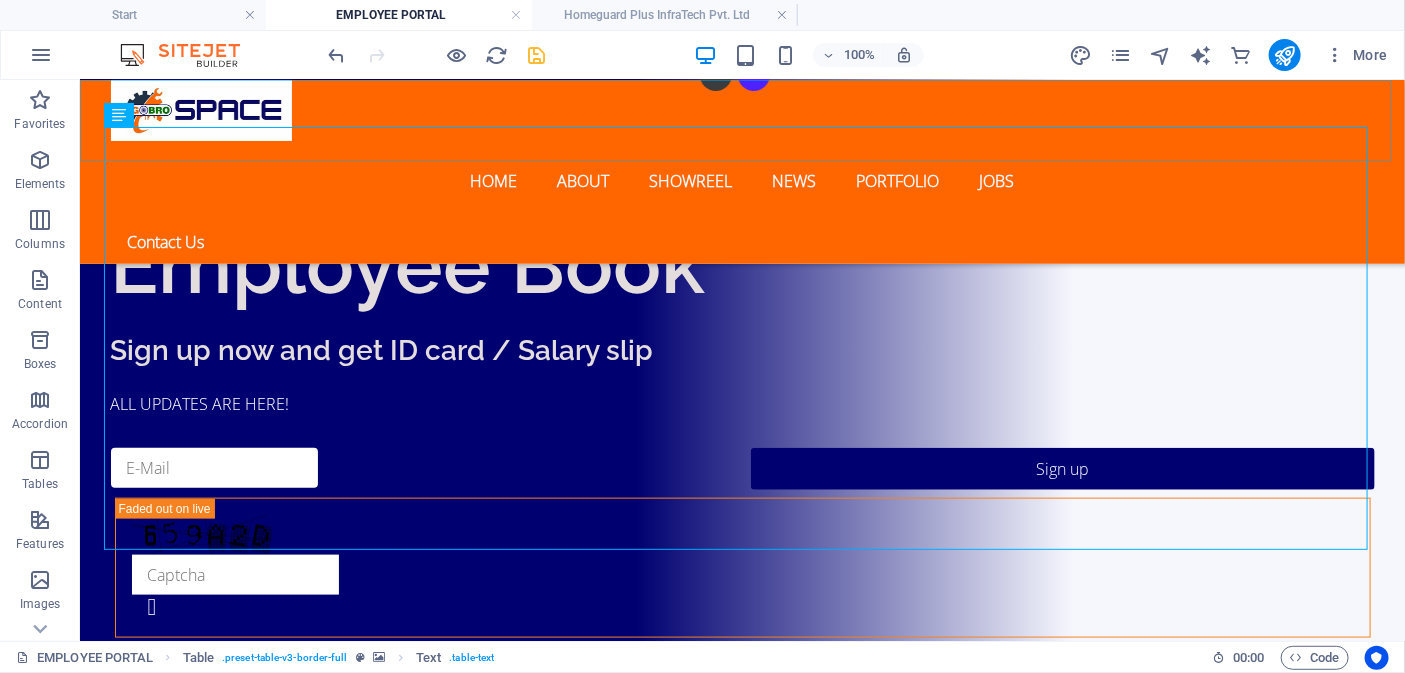 click at bounding box center [537, 55] 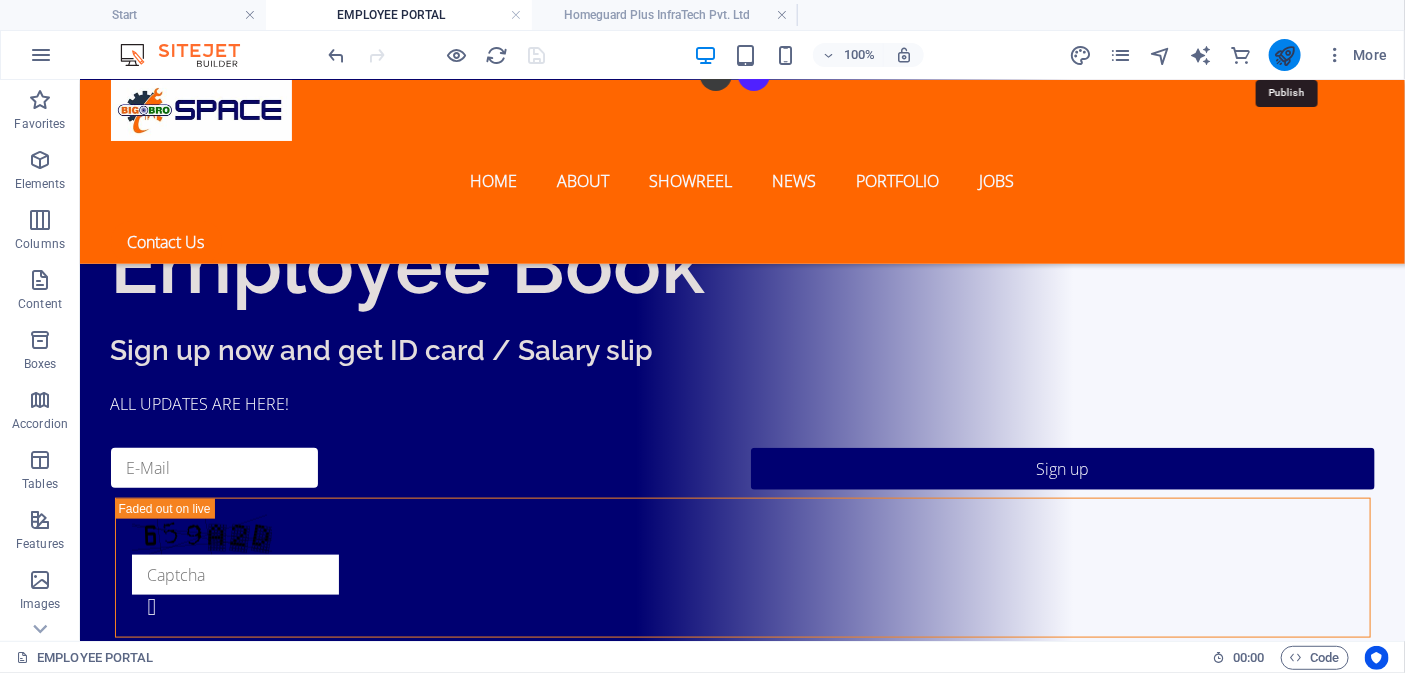 click at bounding box center (1284, 55) 